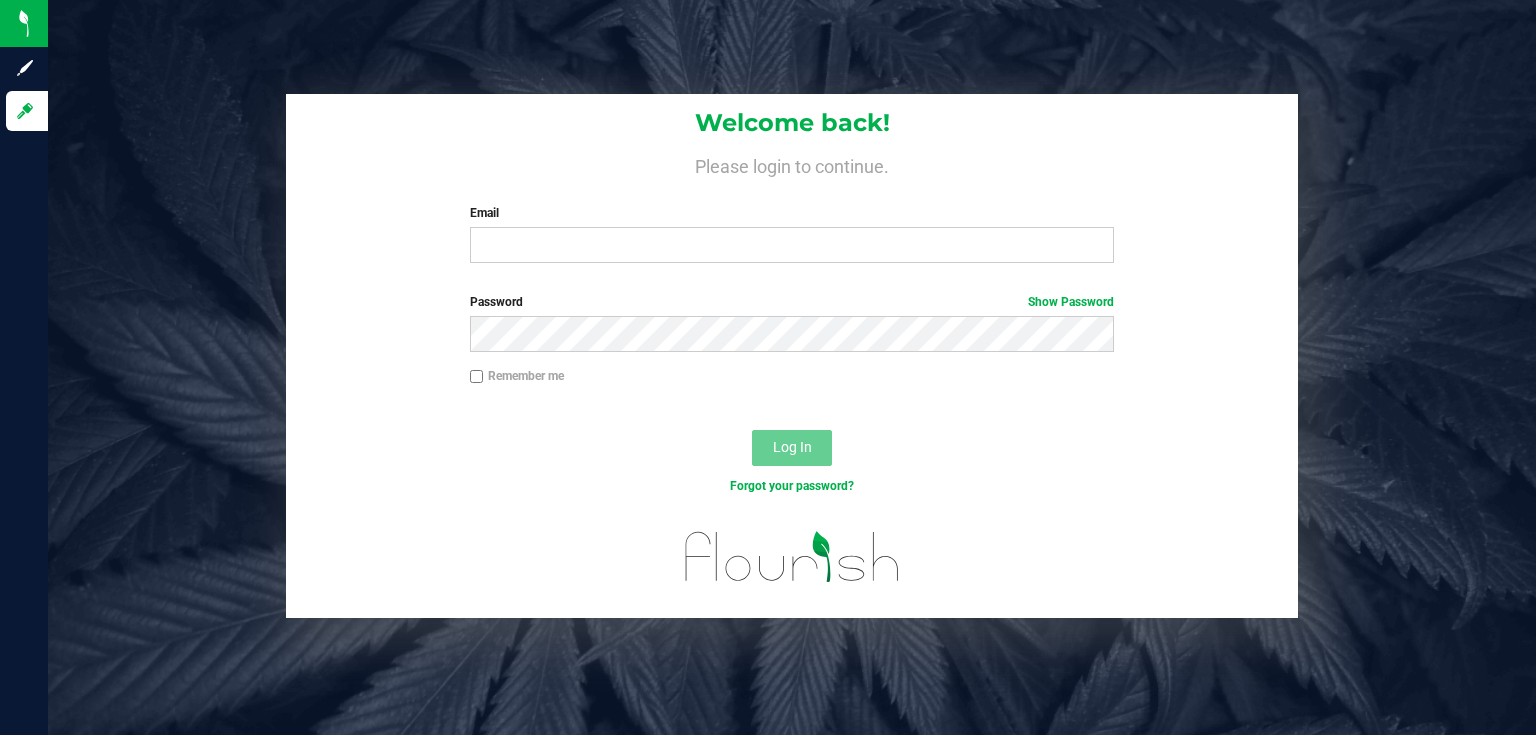 scroll, scrollTop: 0, scrollLeft: 0, axis: both 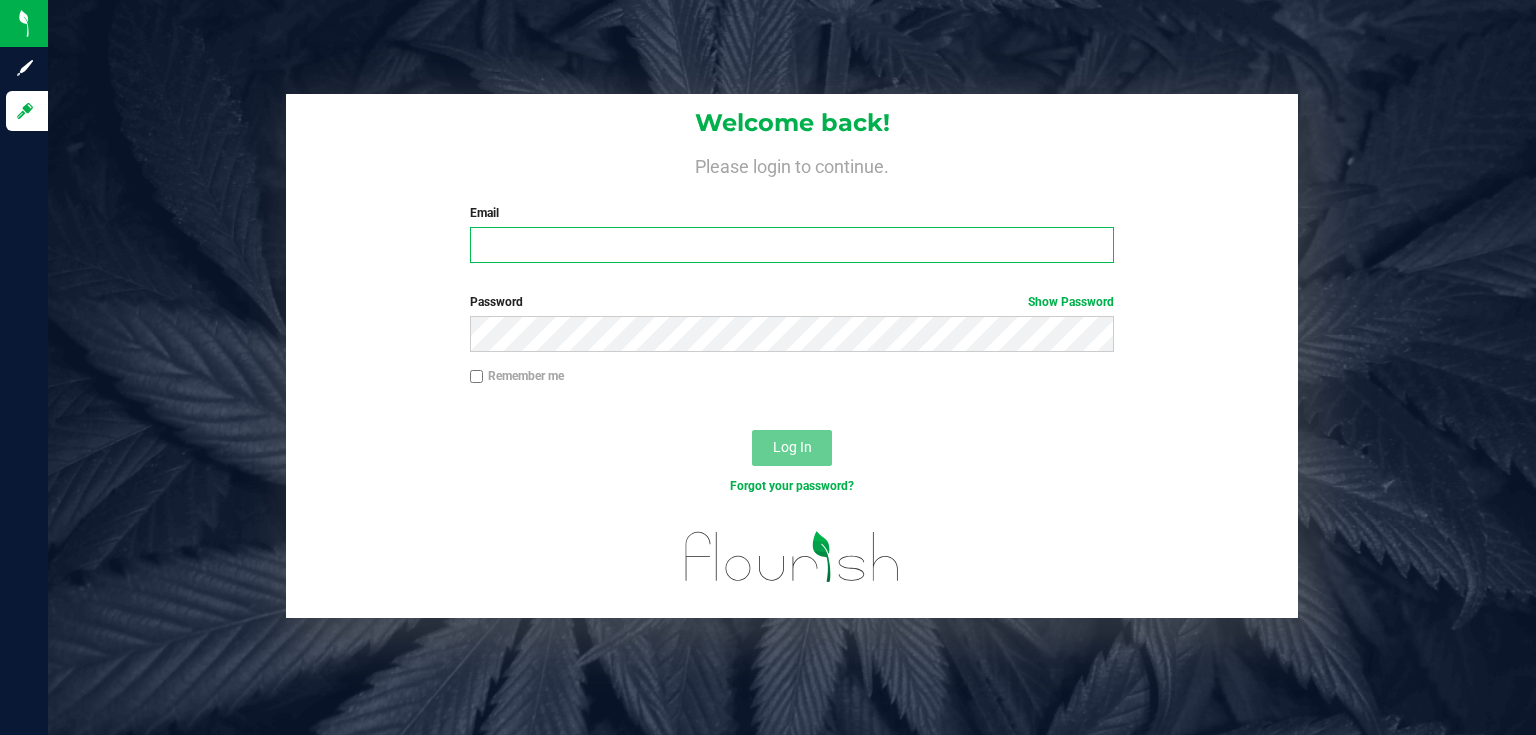 click on "Email" at bounding box center [792, 245] 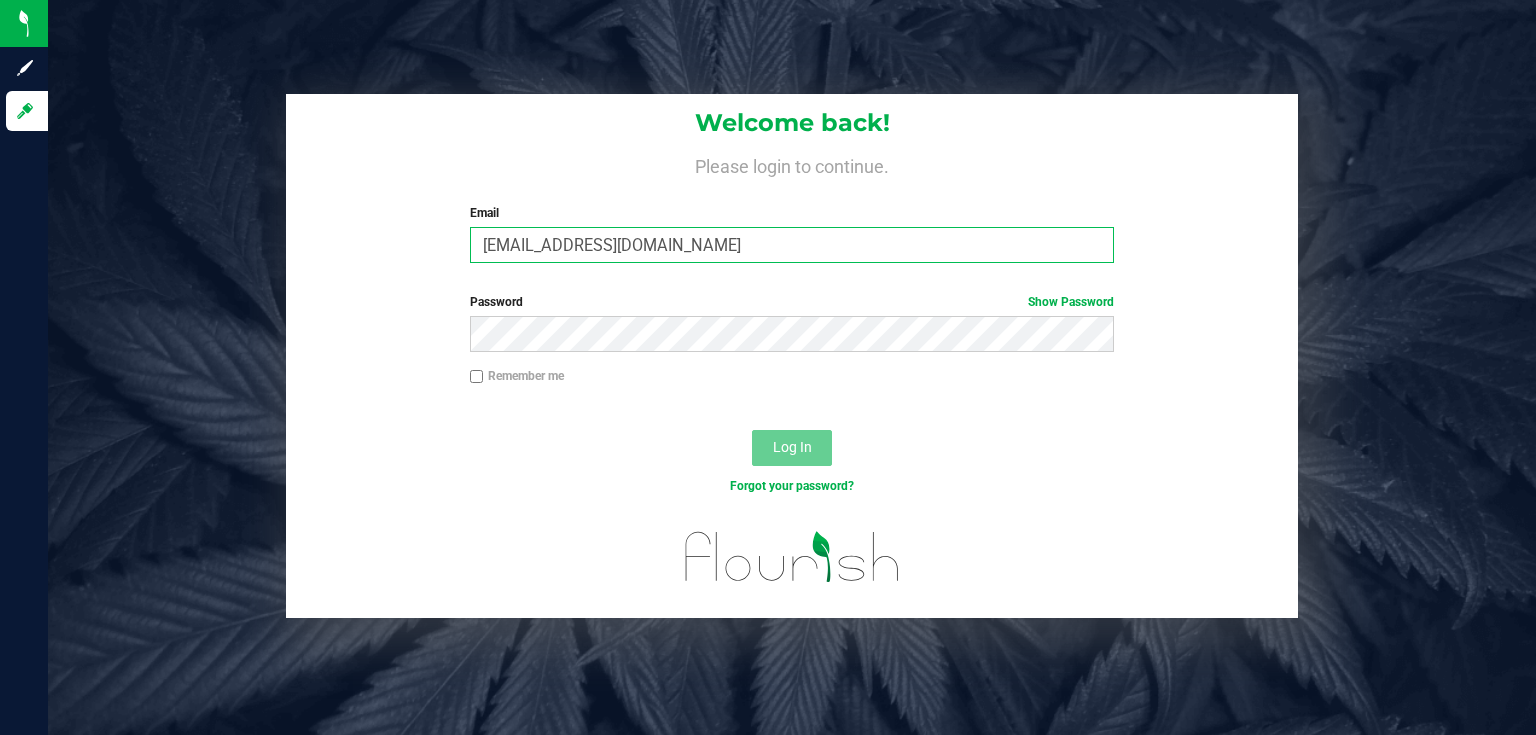type on "[EMAIL_ADDRESS][DOMAIN_NAME]" 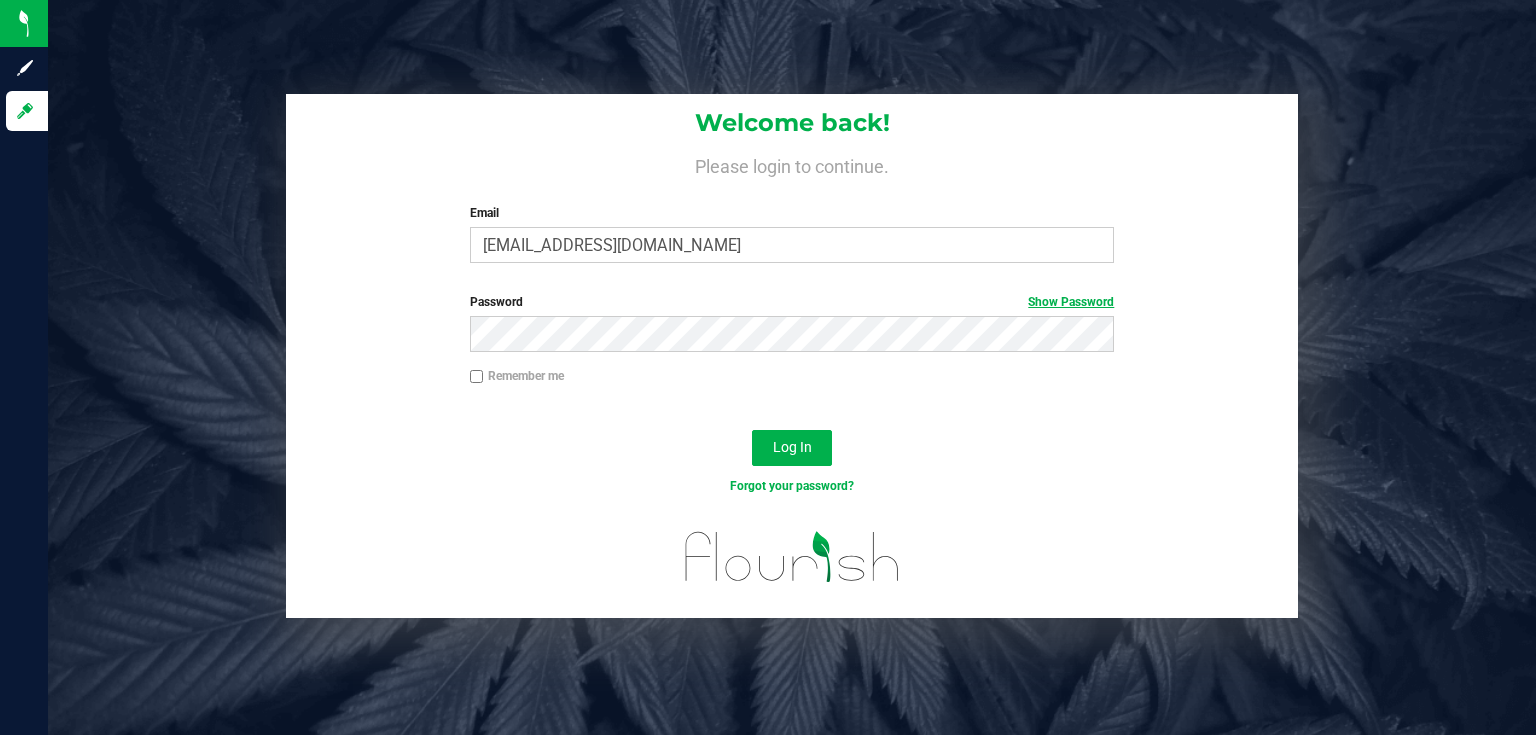 click on "Show Password" at bounding box center (1071, 302) 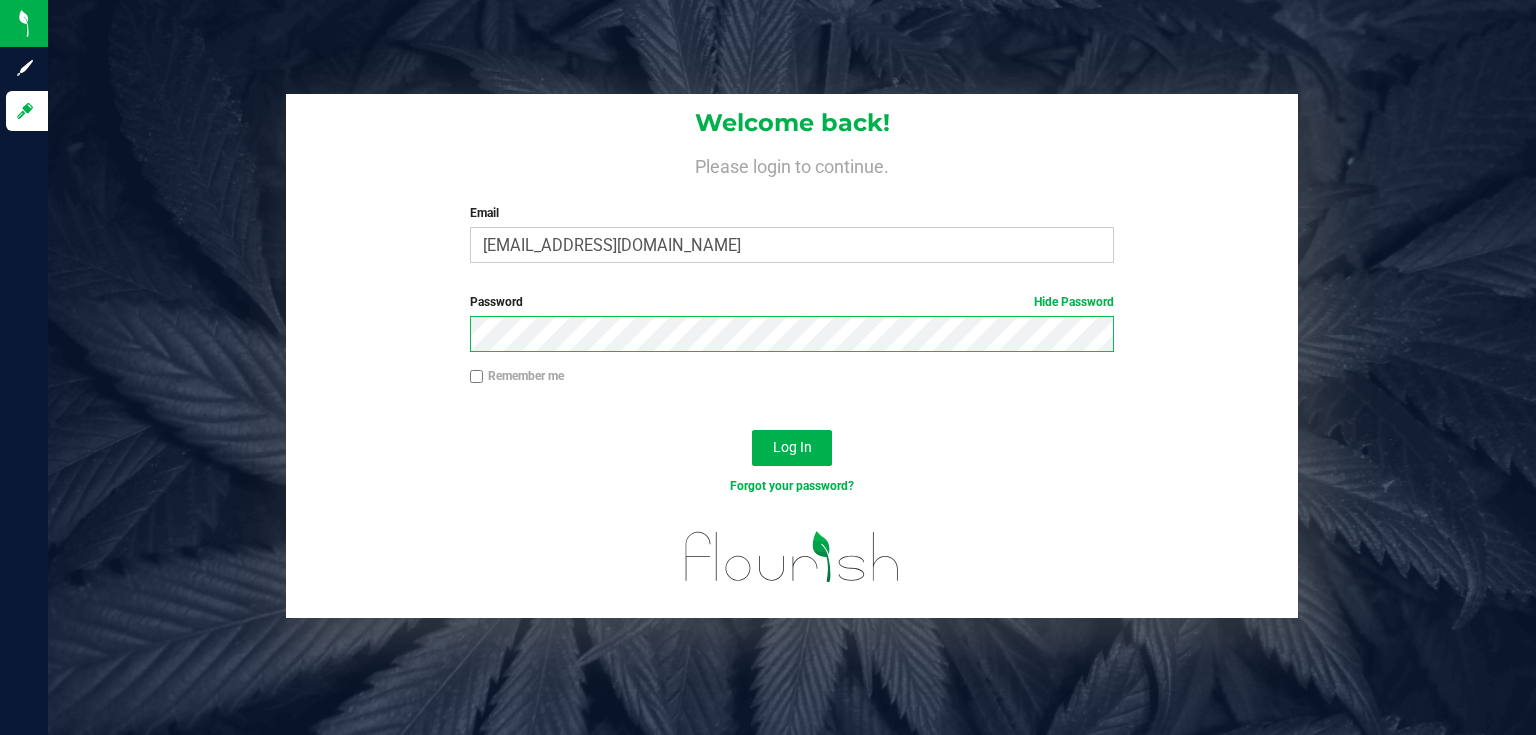 click on "Log In" at bounding box center (792, 448) 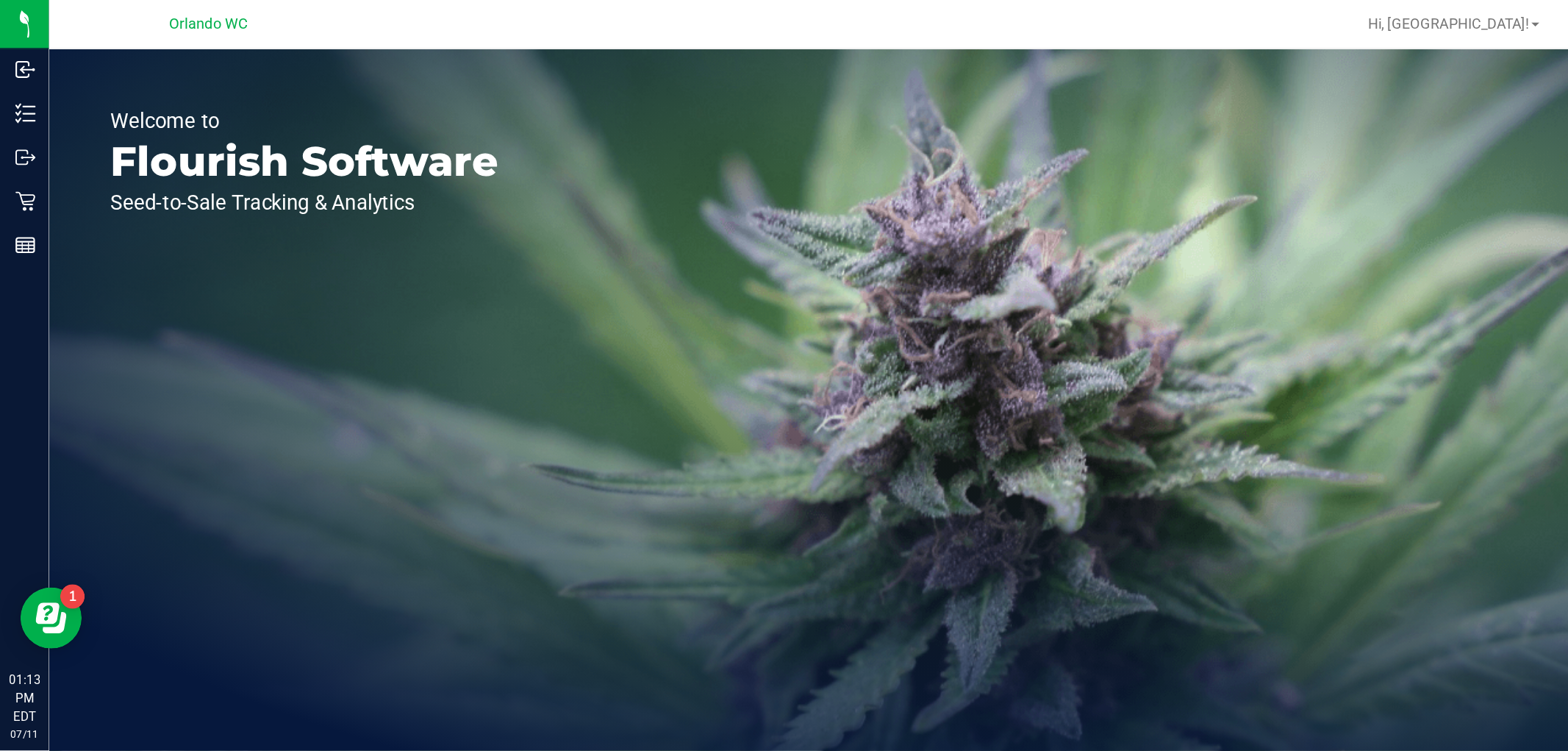 scroll, scrollTop: 0, scrollLeft: 0, axis: both 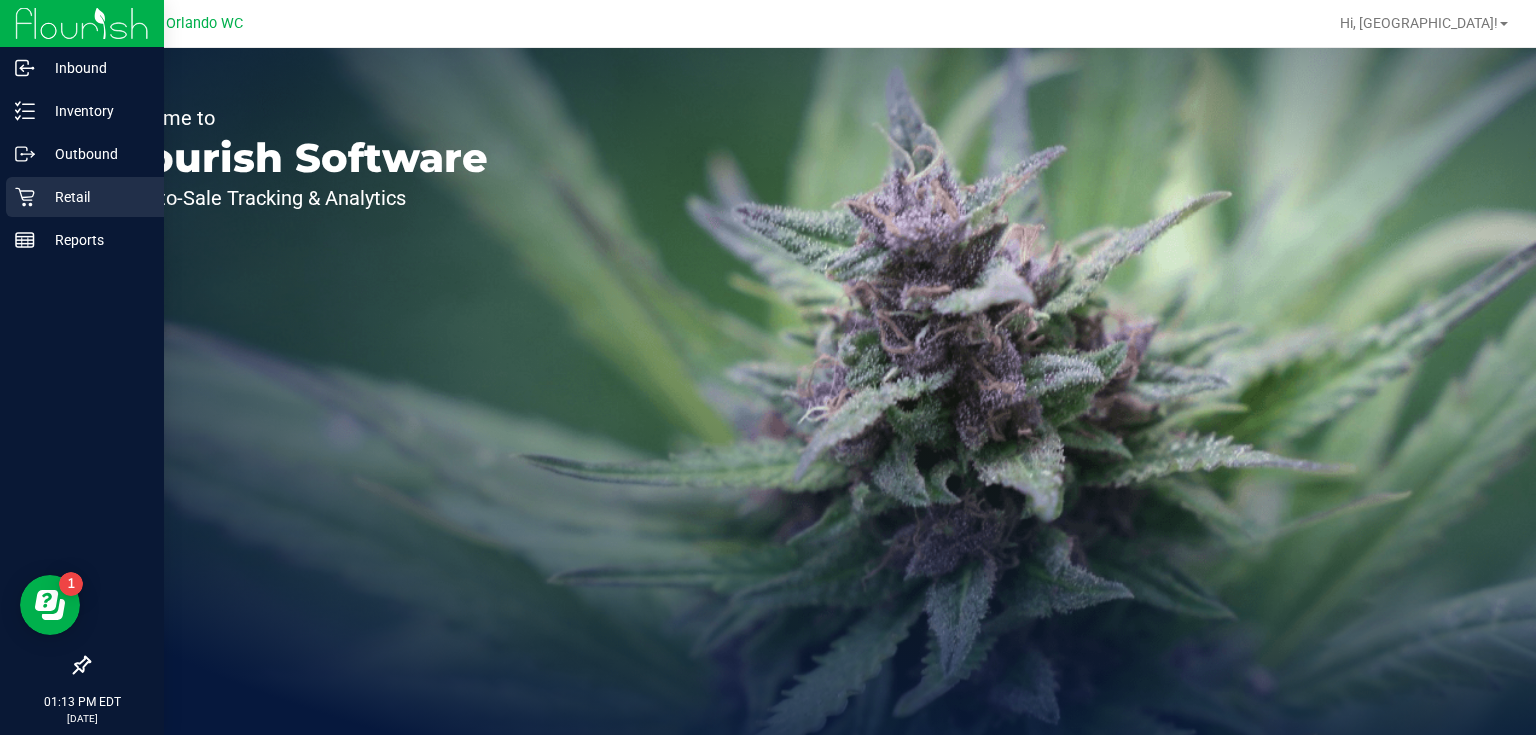 click on "Retail" at bounding box center [85, 197] 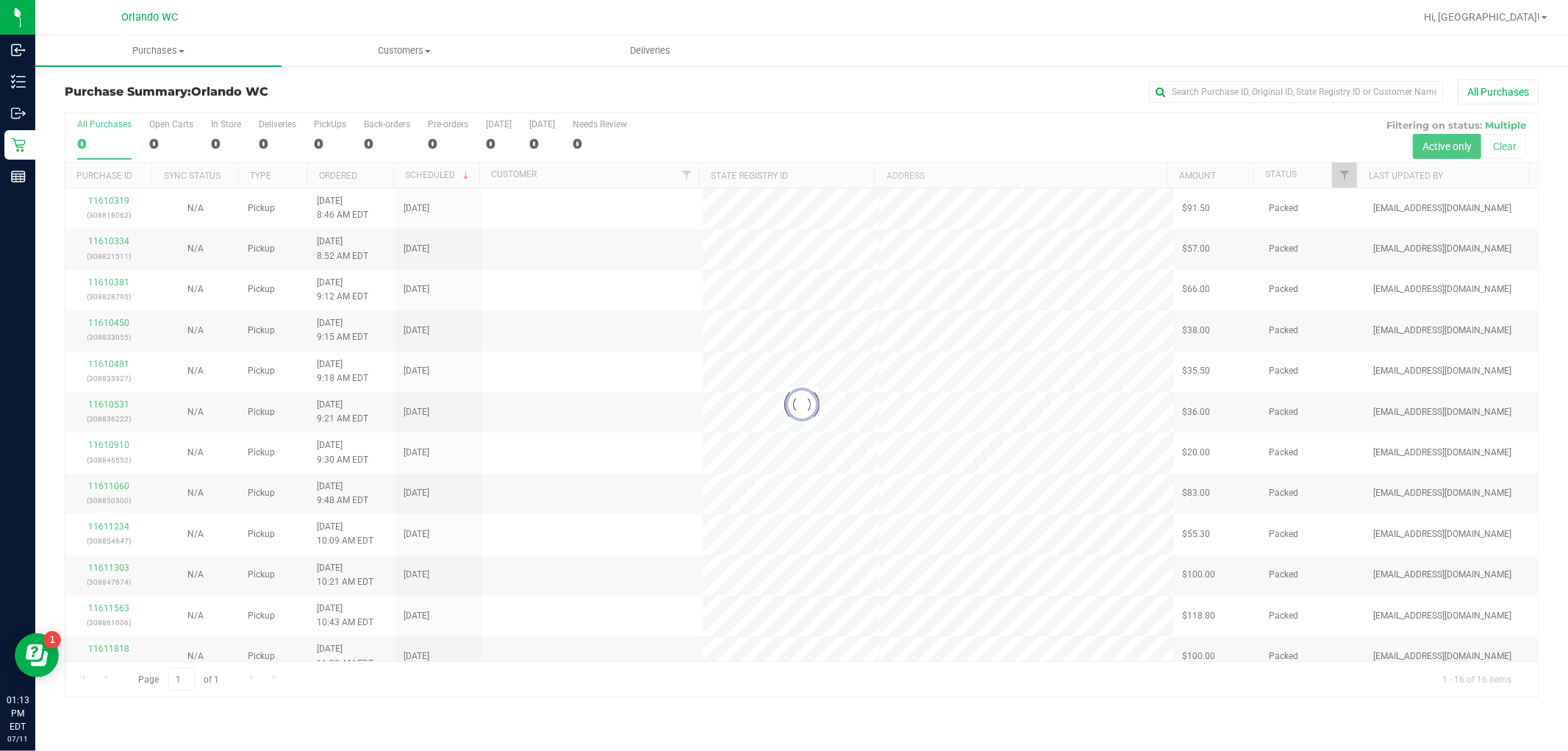 click at bounding box center [801, 405] 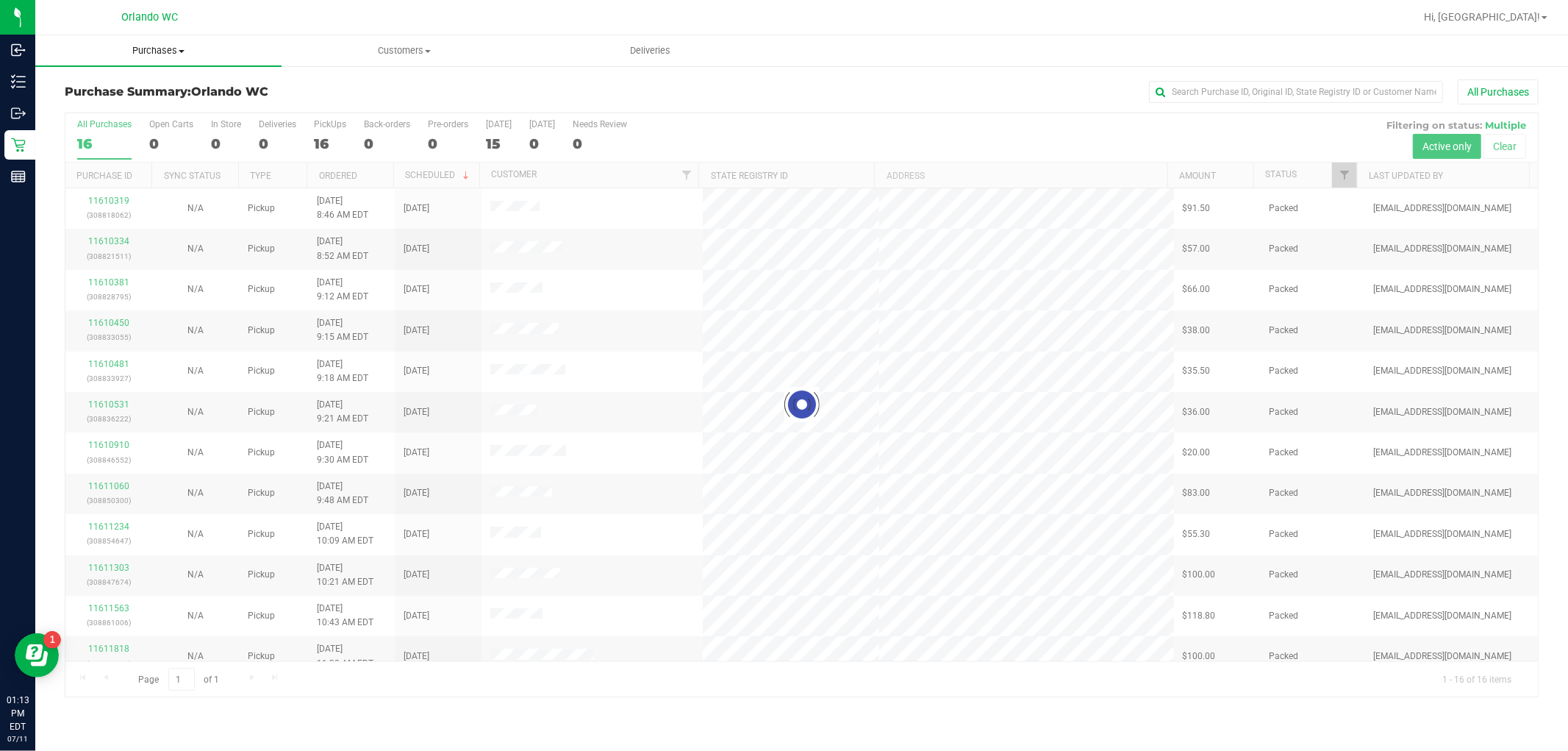 click on "Purchases" at bounding box center (158, 51) 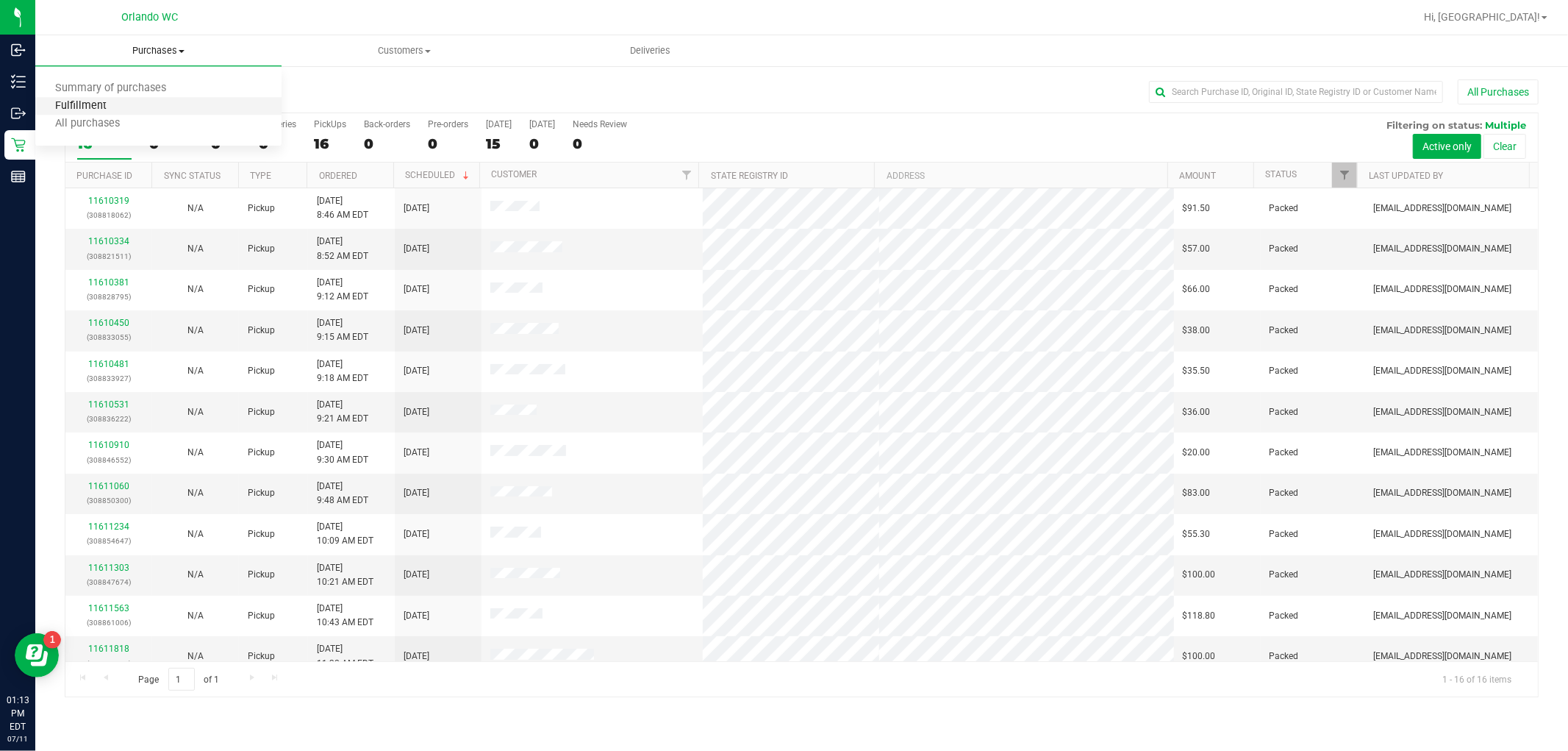 click on "Fulfillment" at bounding box center [81, 106] 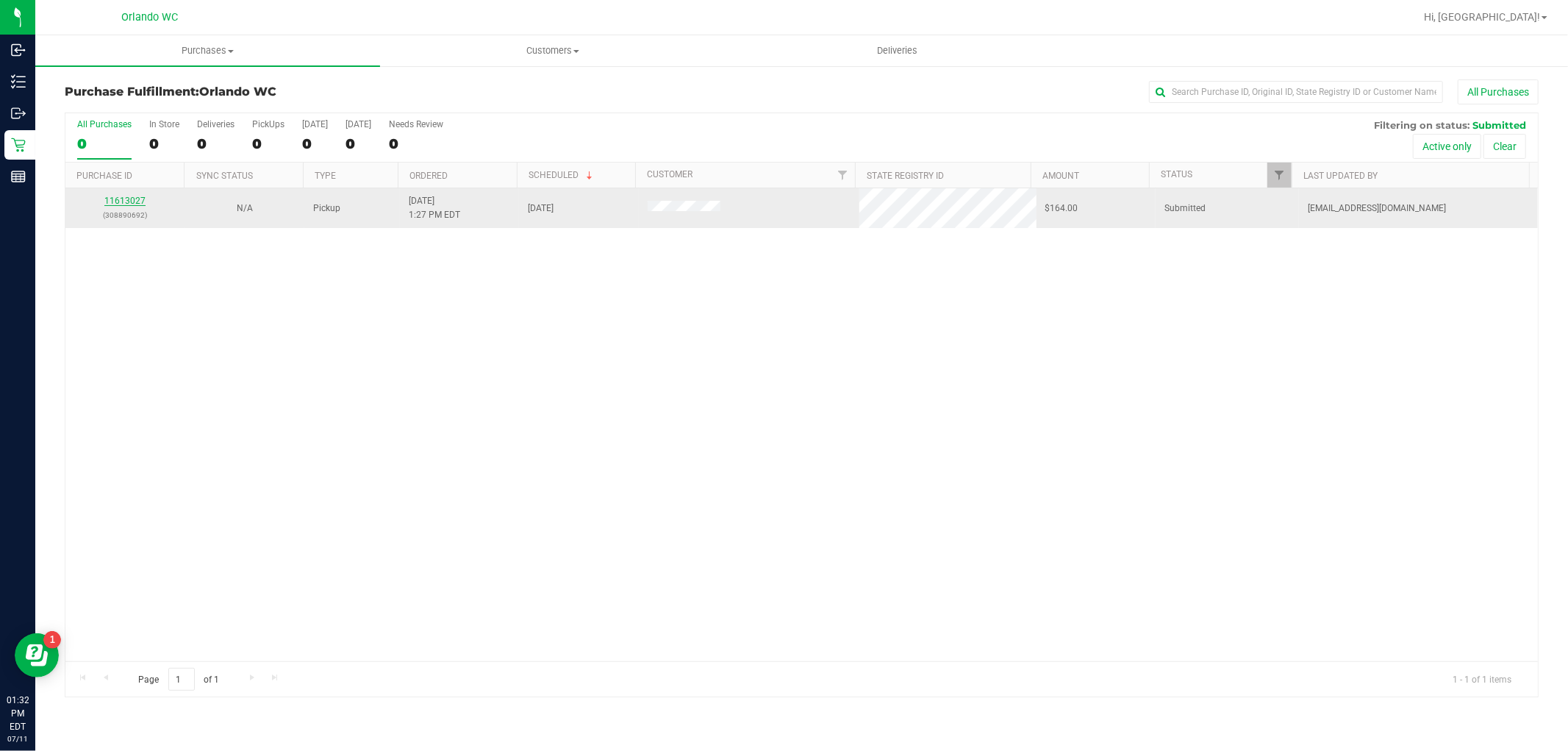 click on "11613027" at bounding box center [125, 201] 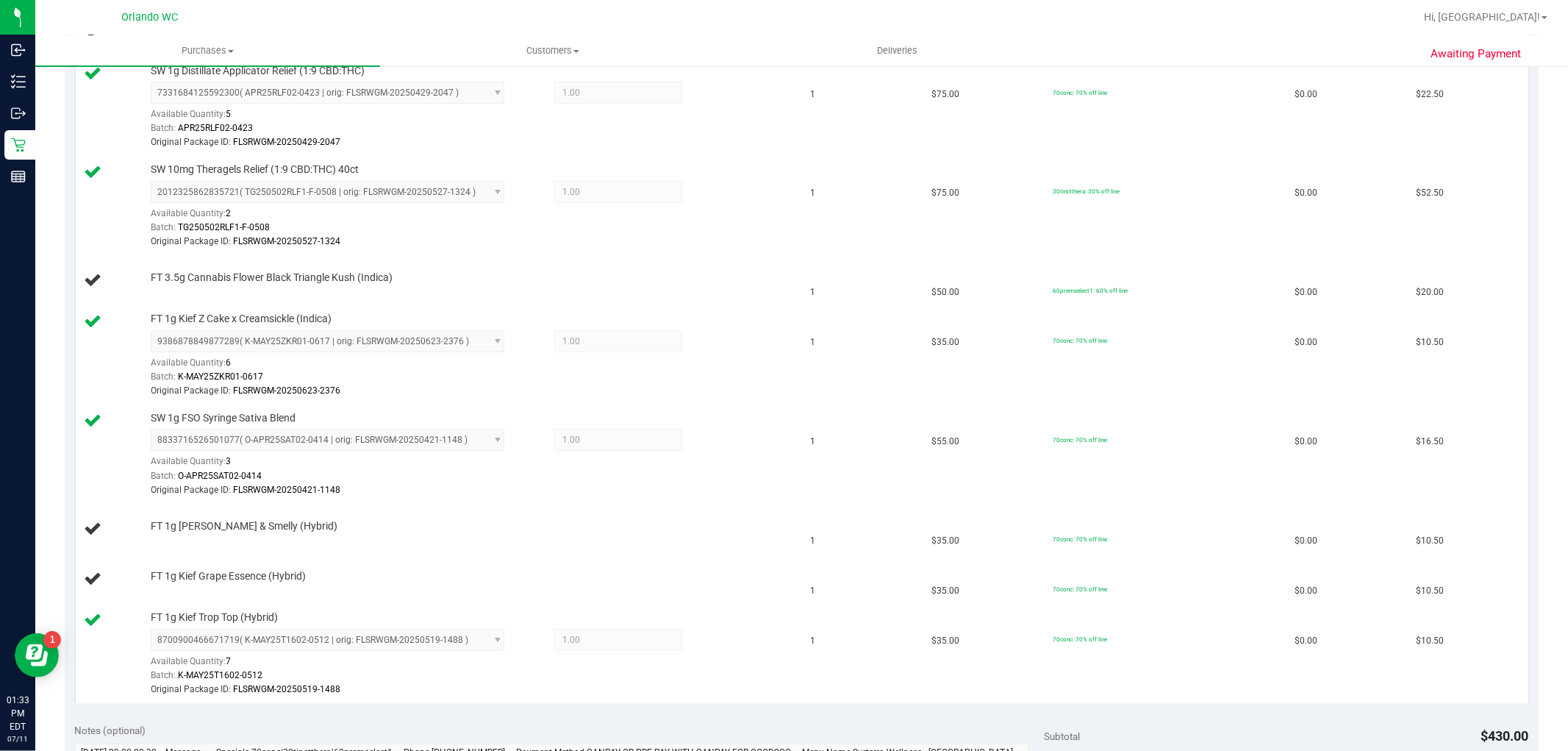 scroll, scrollTop: 580, scrollLeft: 0, axis: vertical 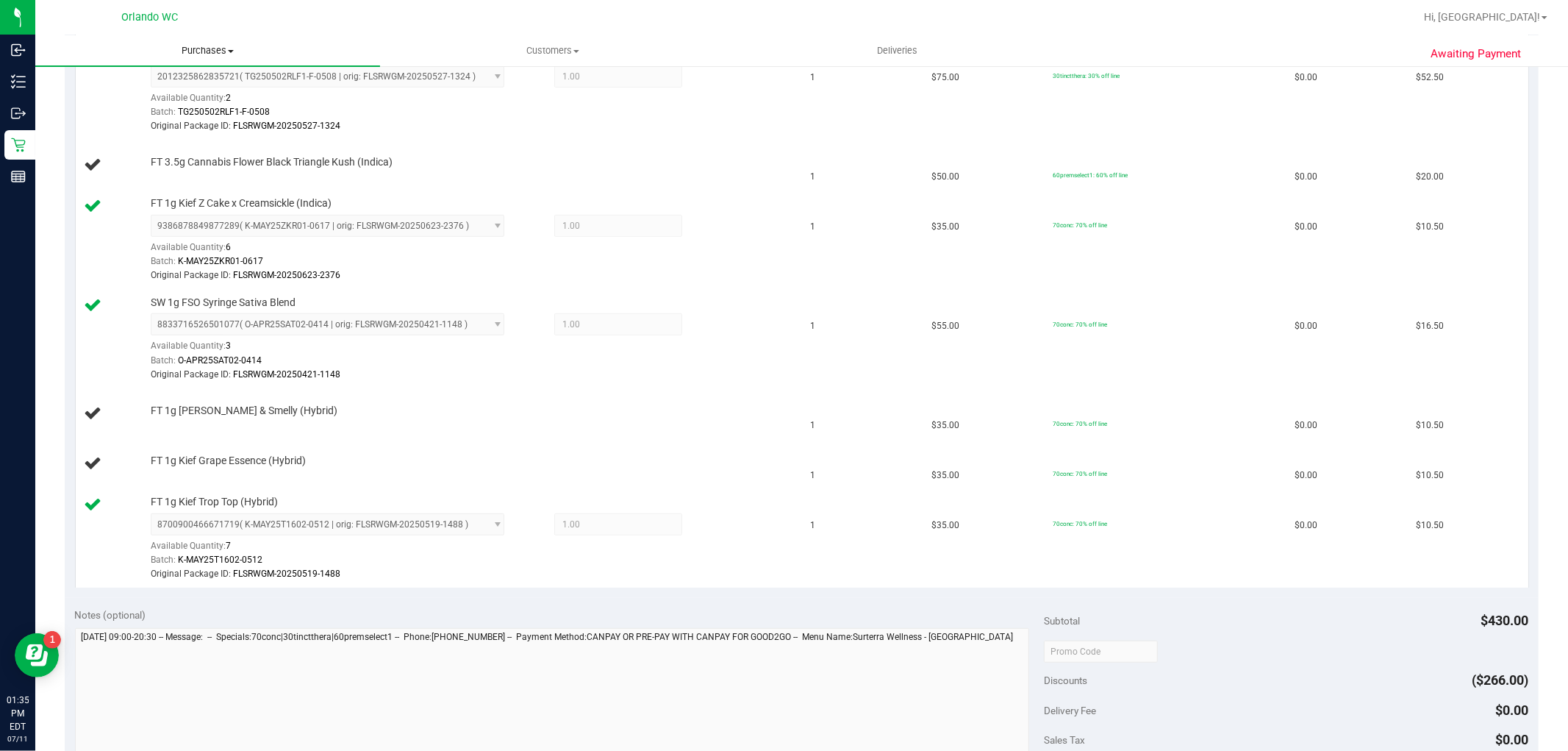 click on "Purchases" at bounding box center [207, 51] 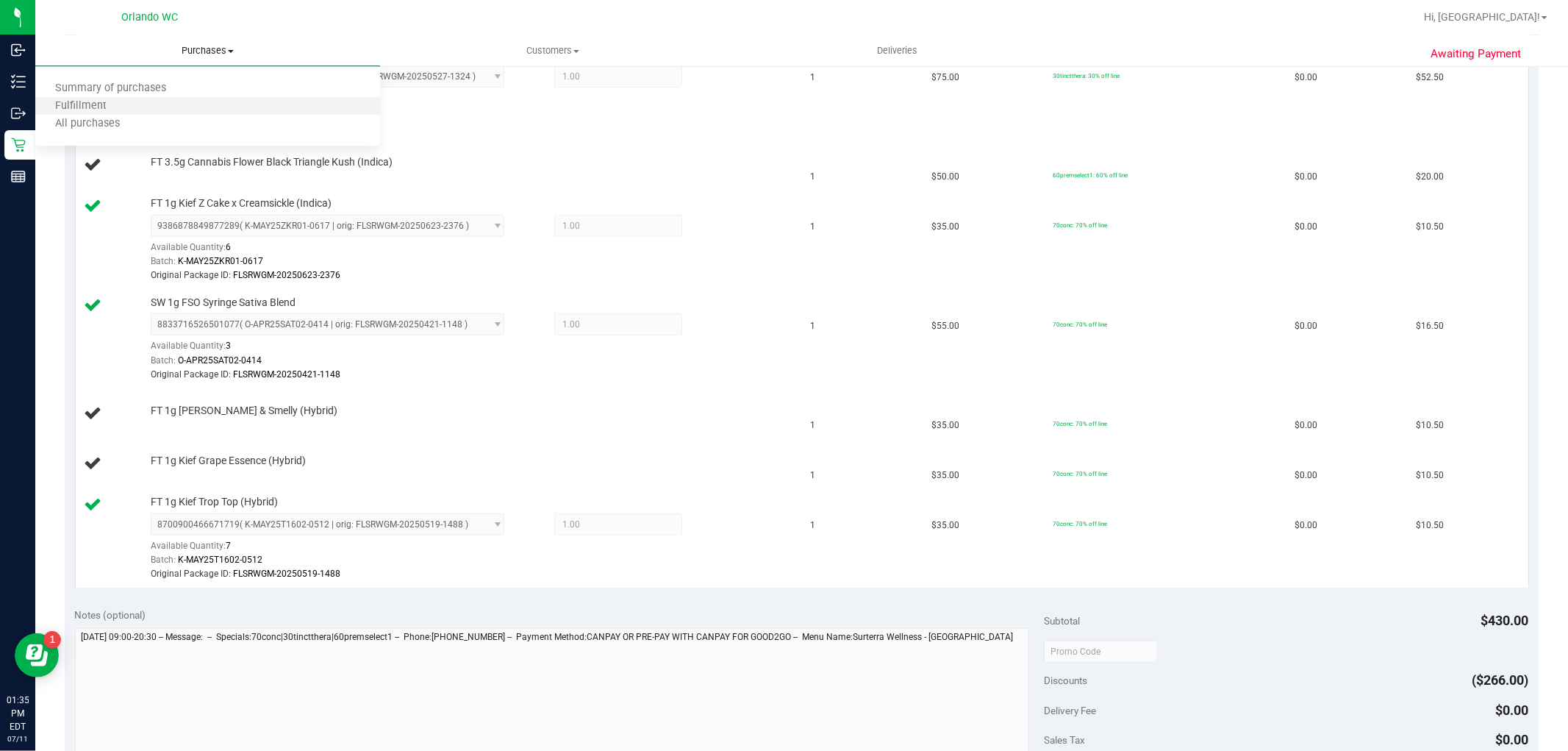 click on "Fulfillment" at bounding box center [207, 107] 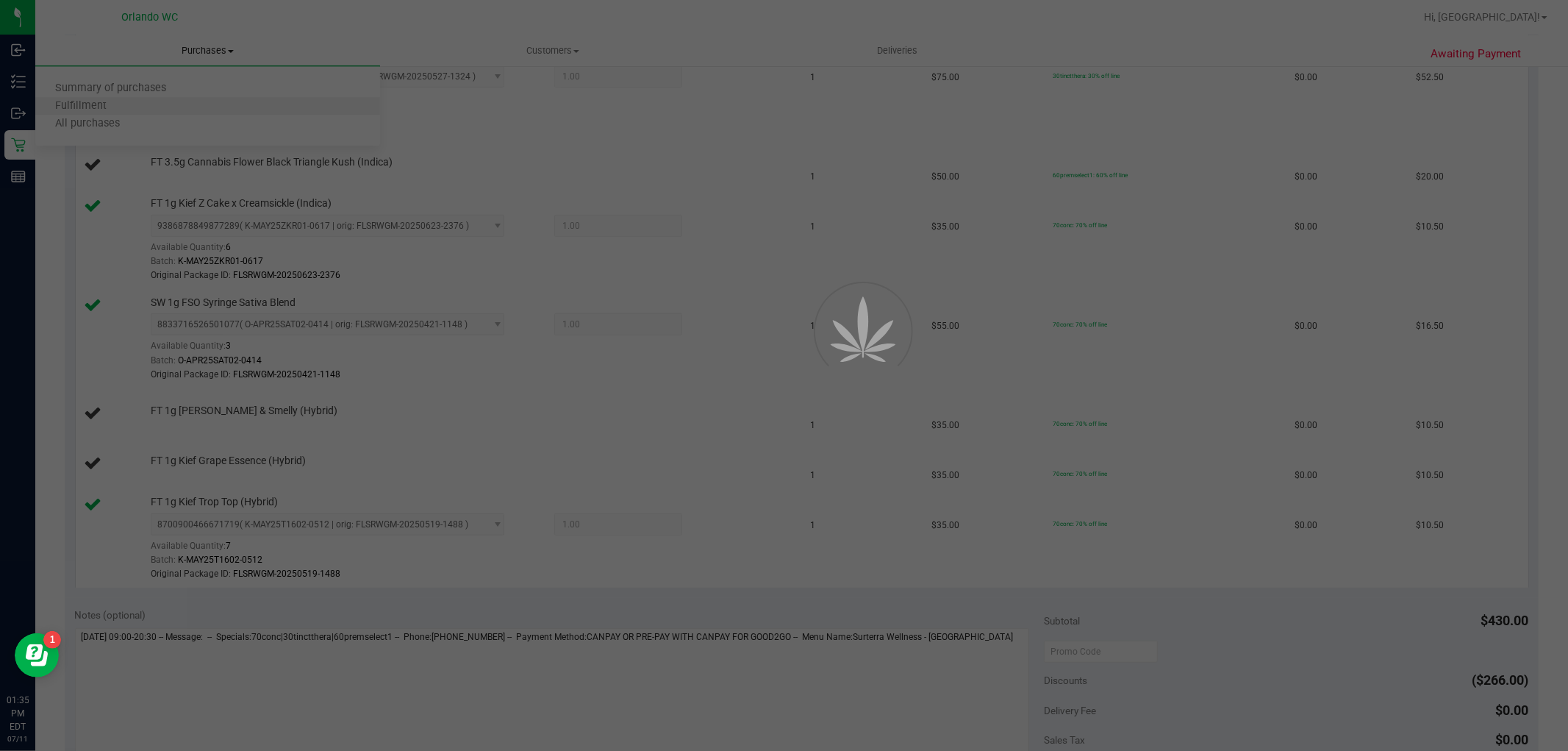 scroll, scrollTop: 0, scrollLeft: 0, axis: both 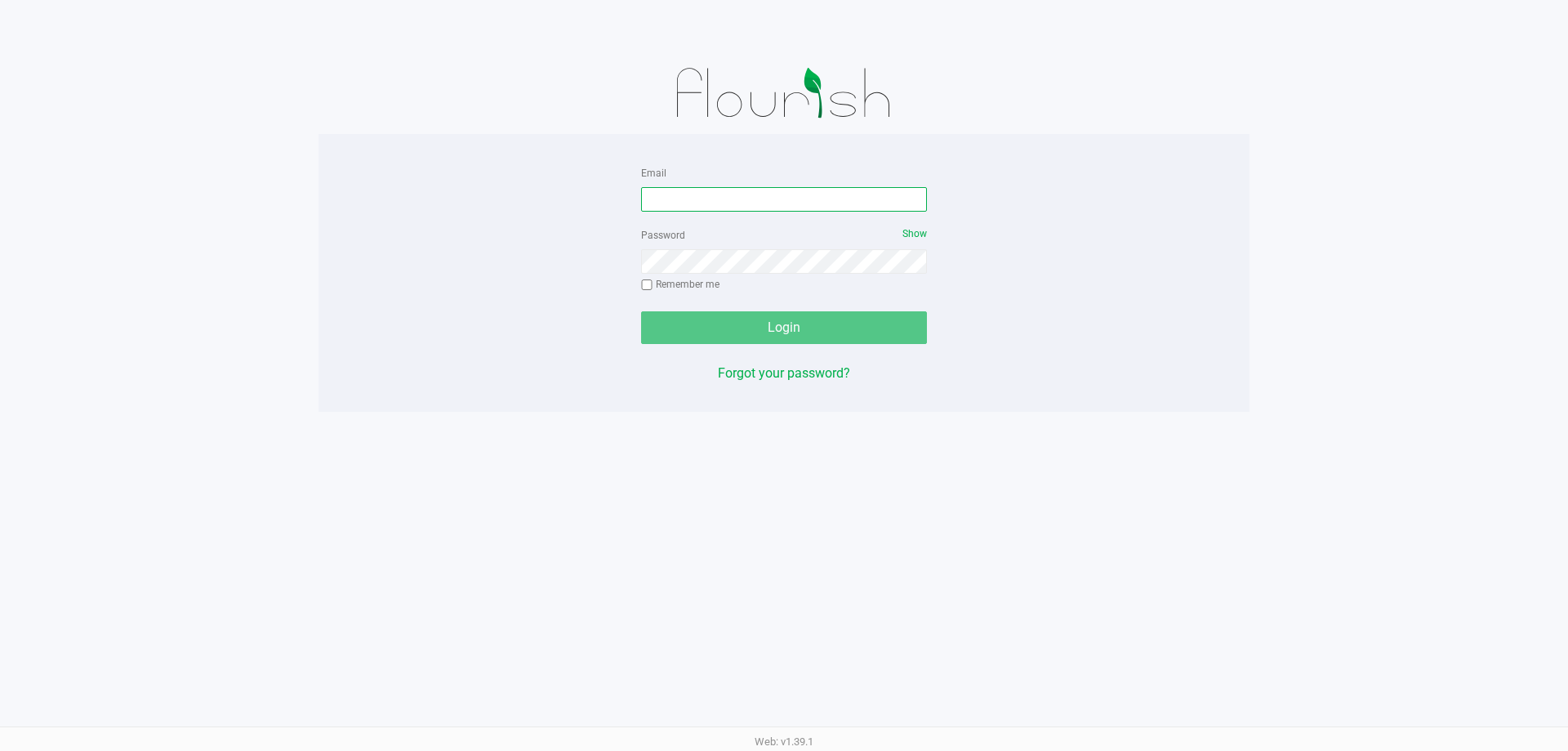 click on "Email" at bounding box center (784, 199) 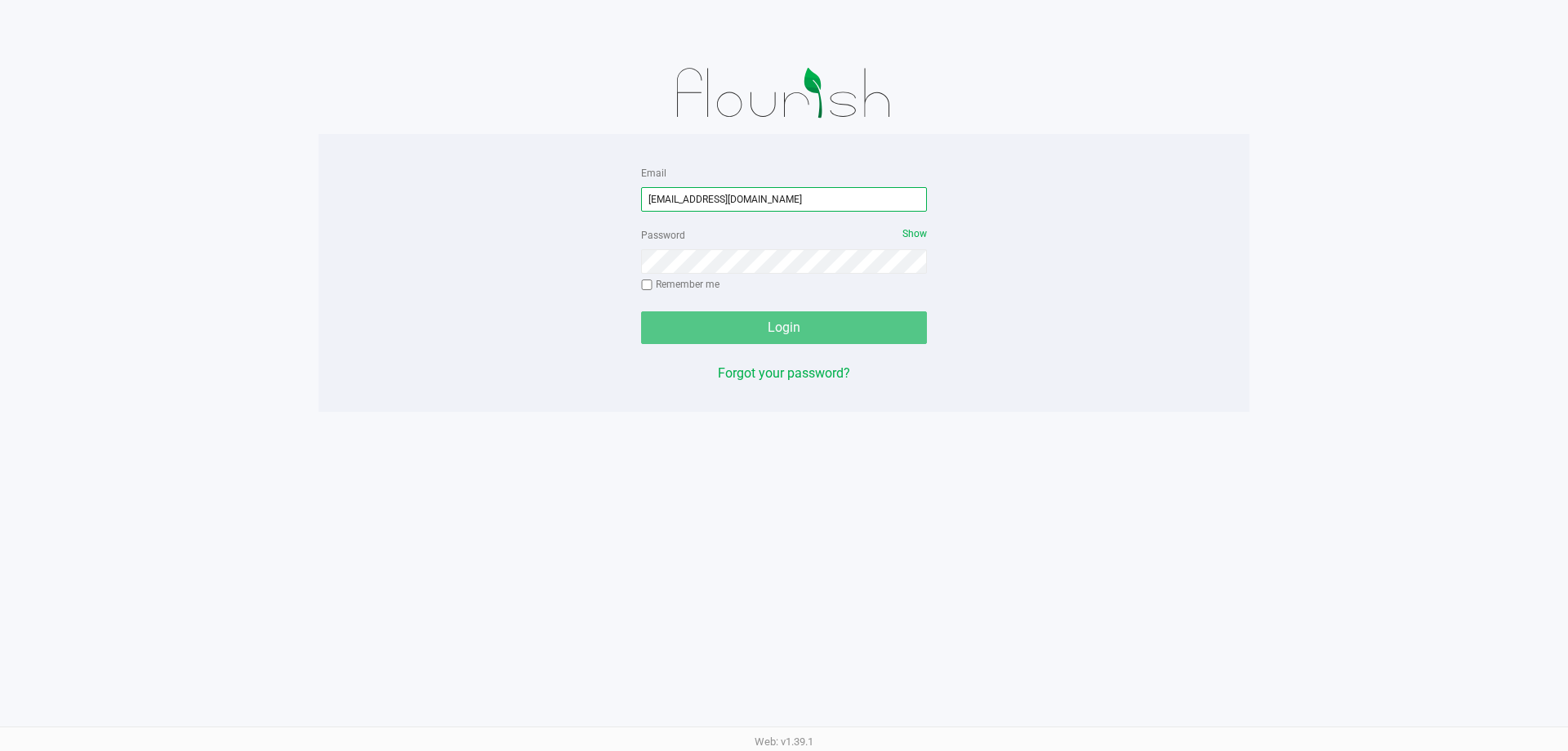 type on "[EMAIL_ADDRESS][DOMAIN_NAME]" 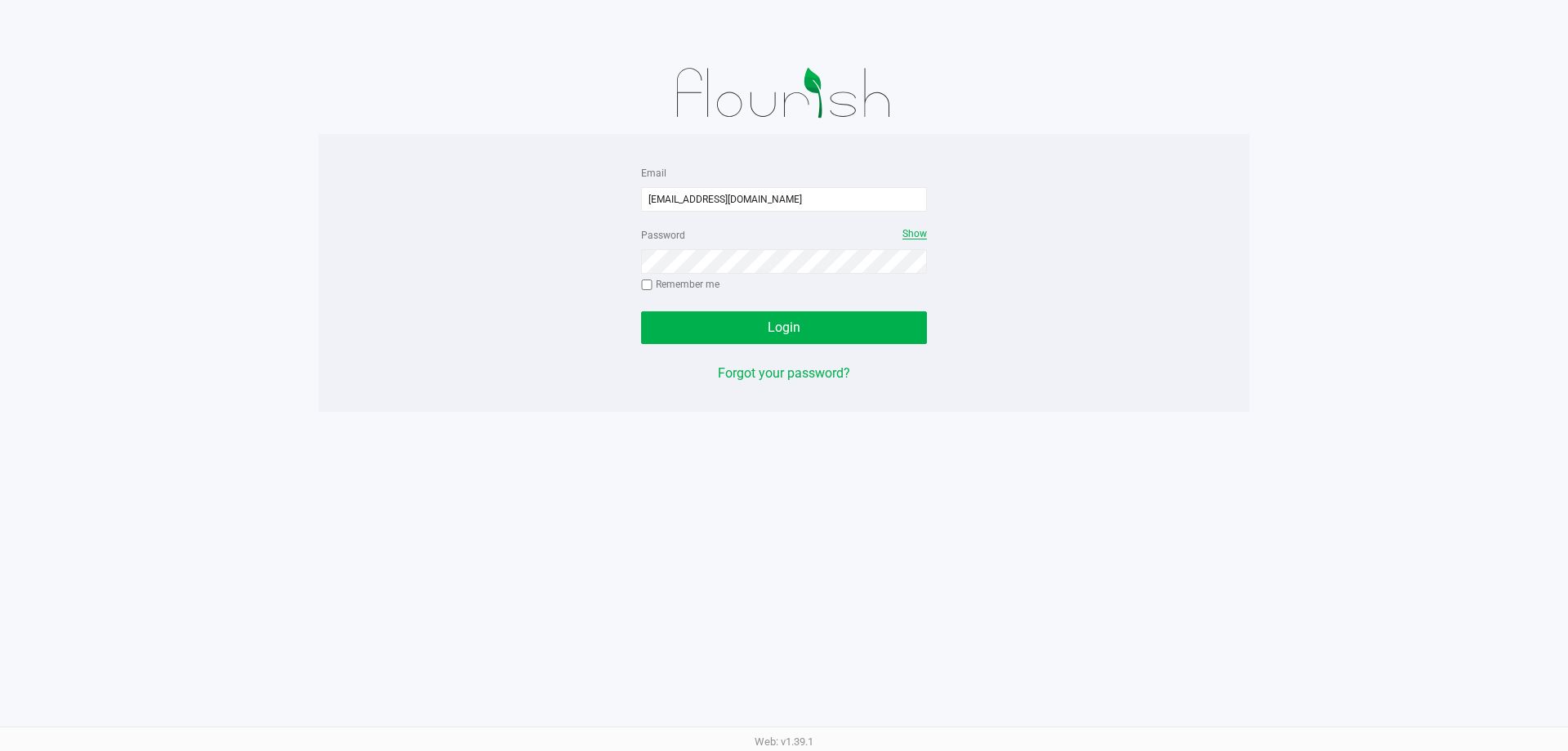 click on "Show" 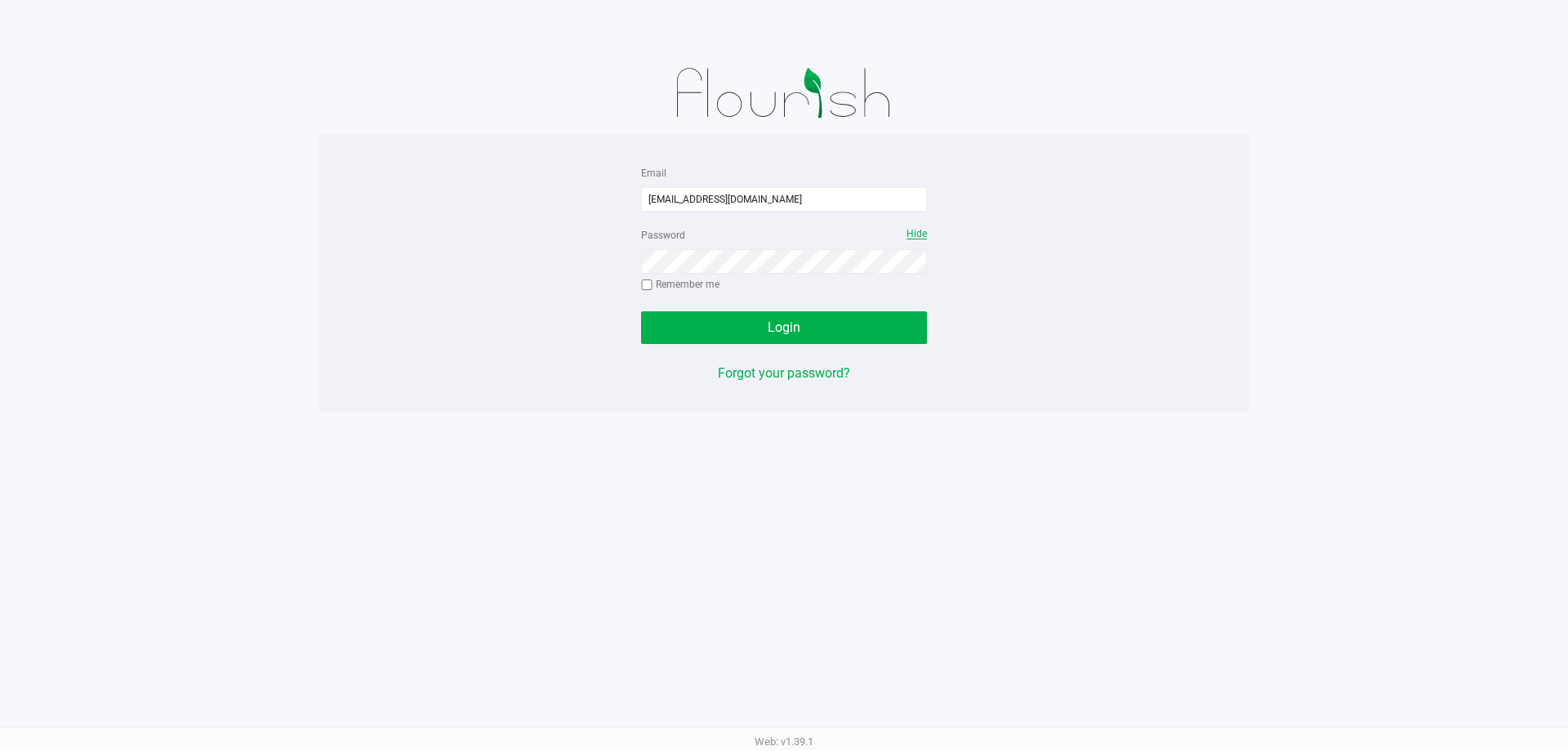 click on "Email  [EMAIL_ADDRESS][DOMAIN_NAME]  Password   Hide  Remember me   Login   Forgot your password?" 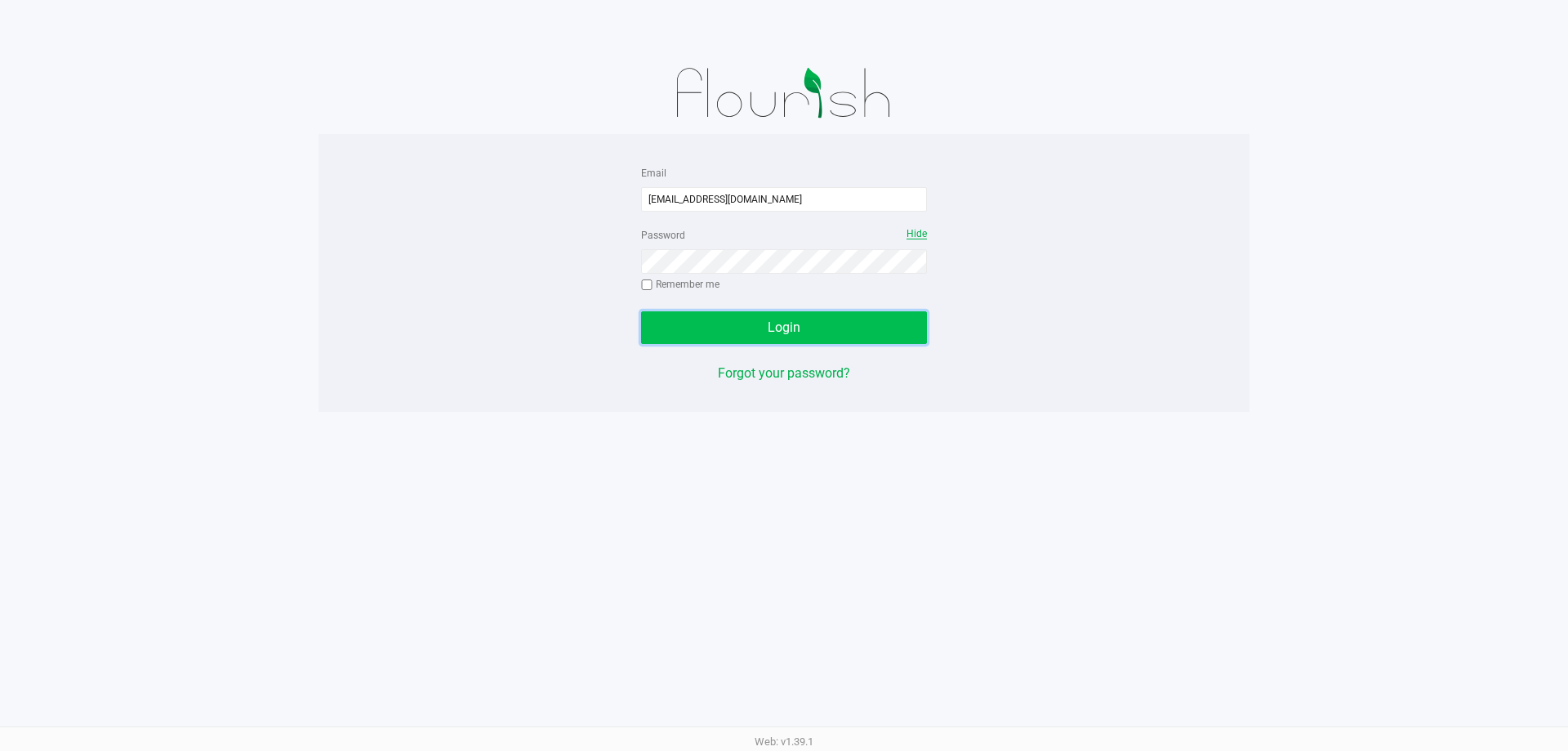 click on "Login" 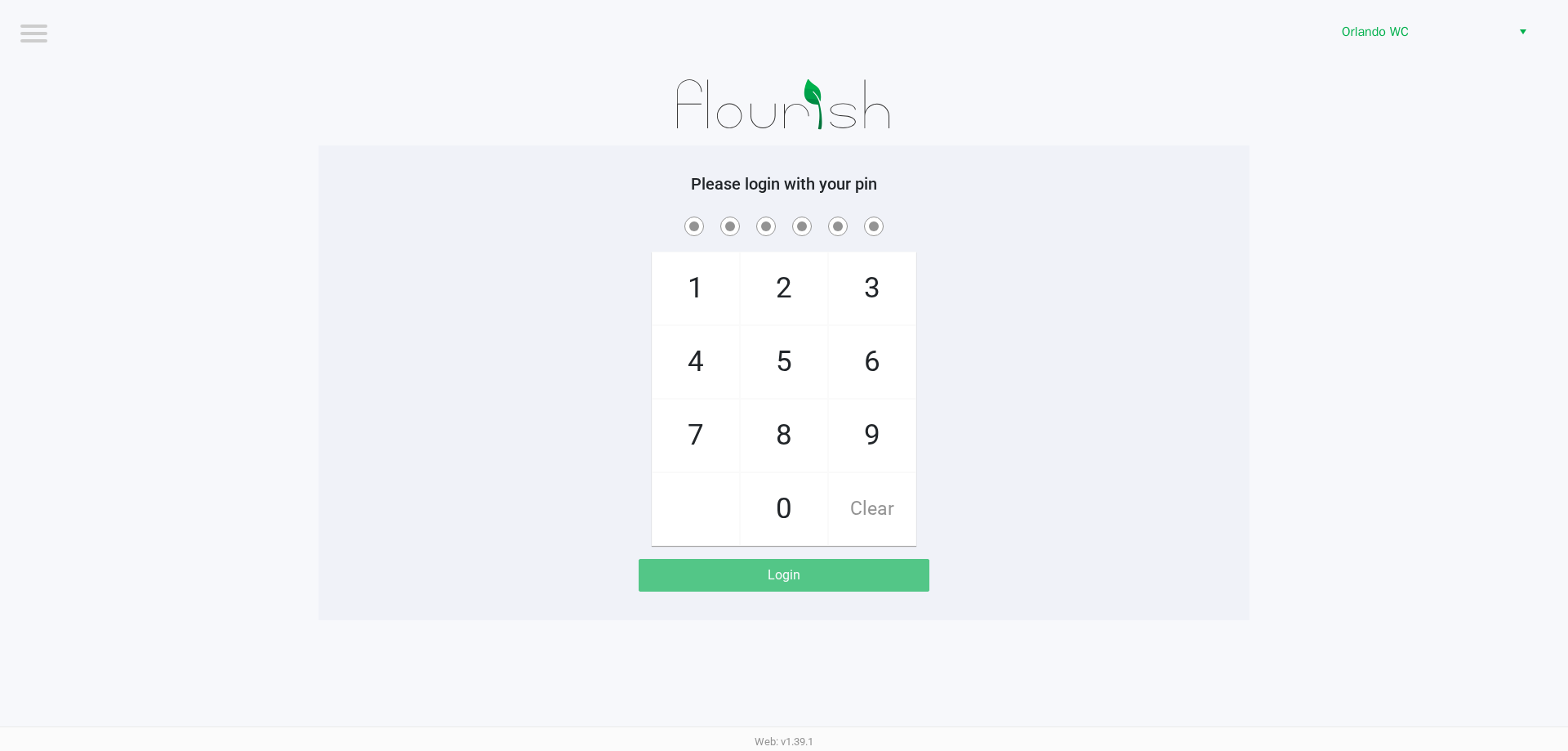 drag, startPoint x: 1305, startPoint y: 284, endPoint x: 1298, endPoint y: 300, distance: 17.464249 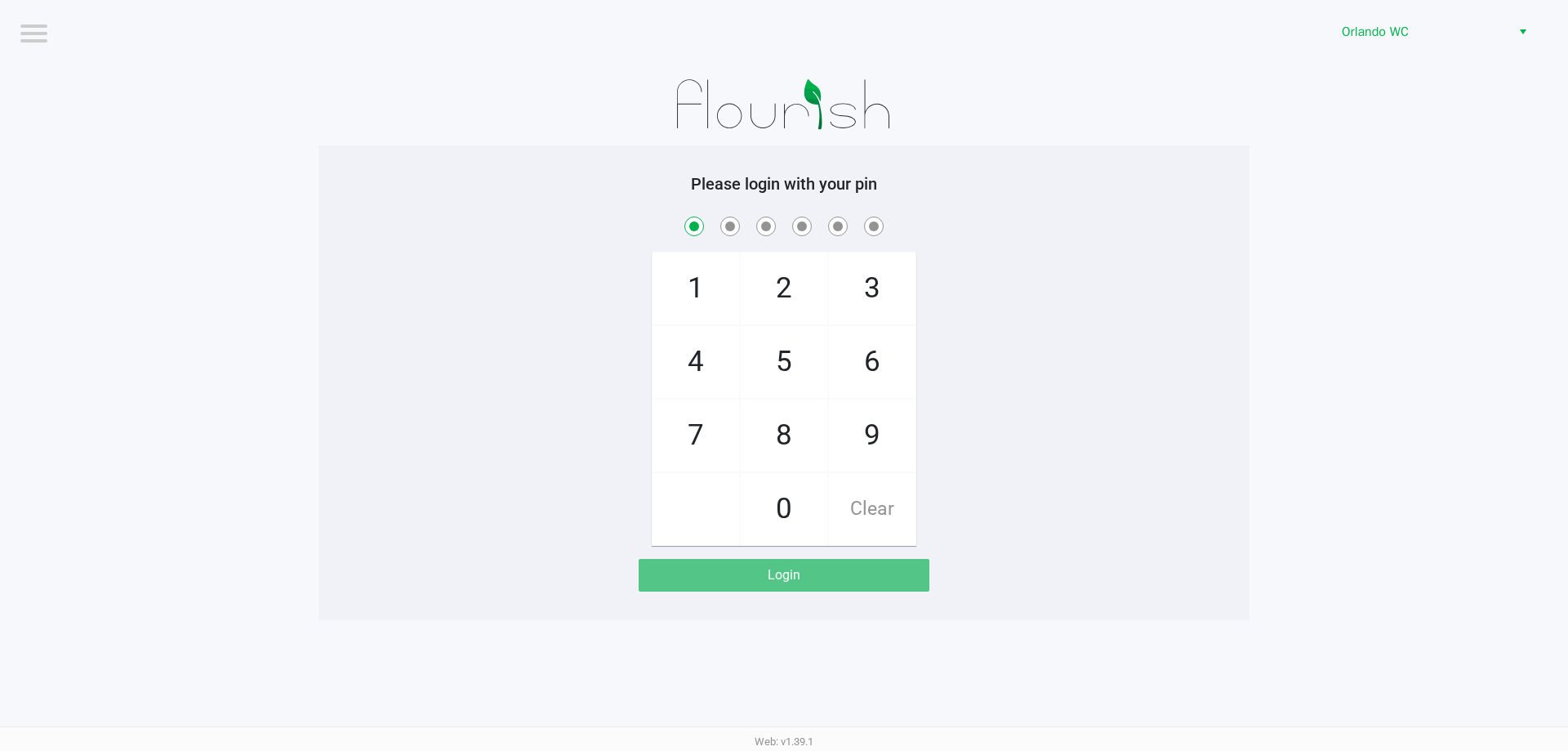 checkbox on "true" 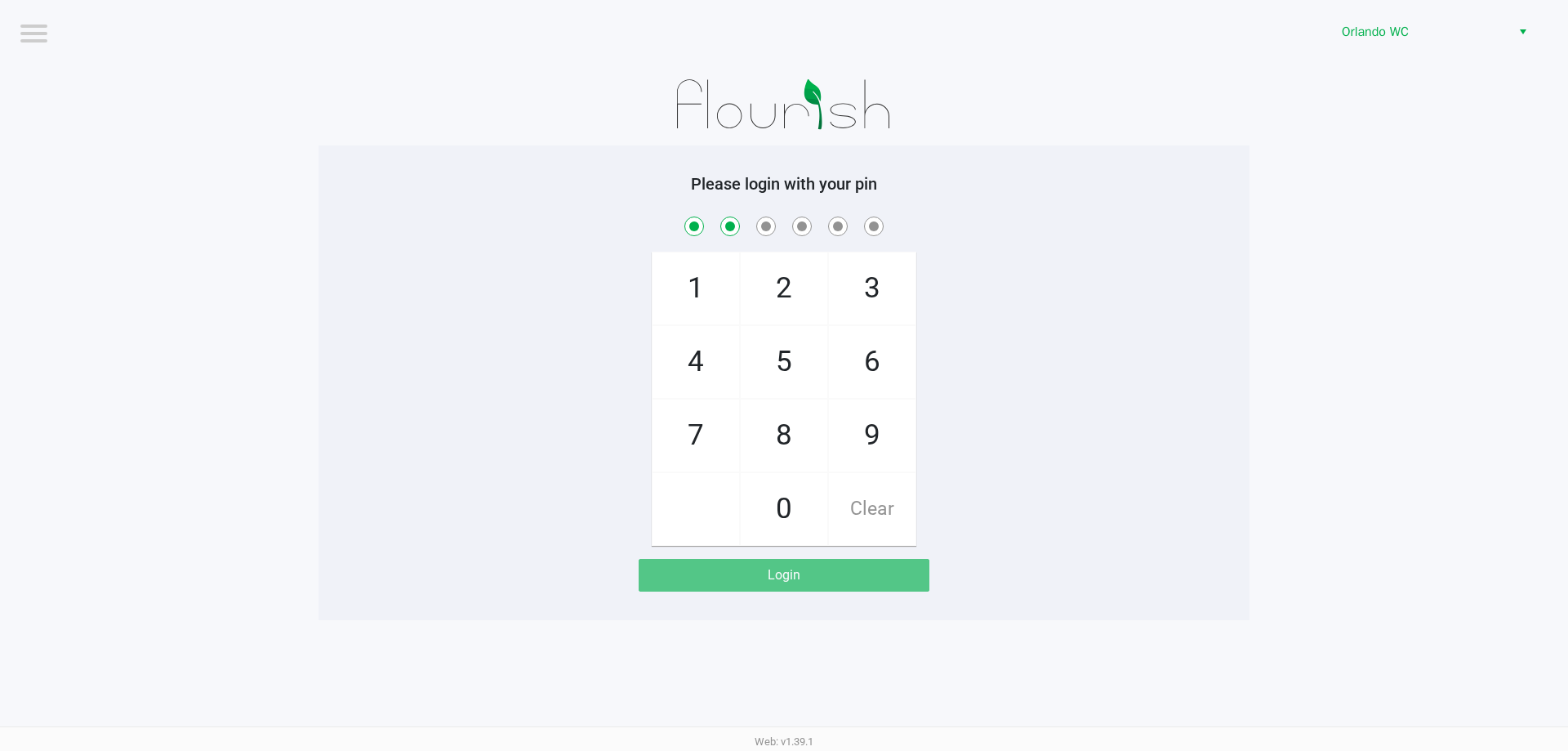 checkbox on "true" 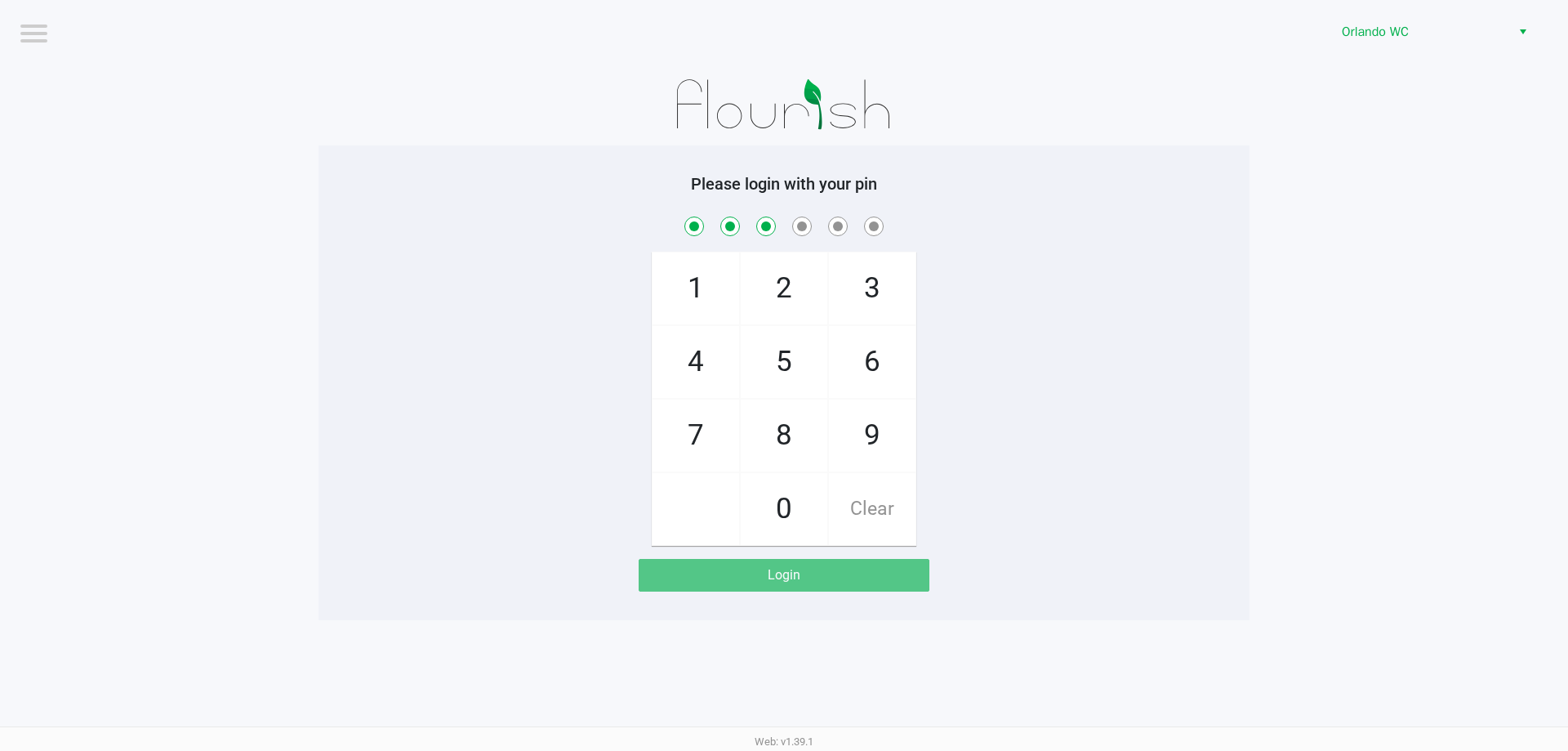 checkbox on "true" 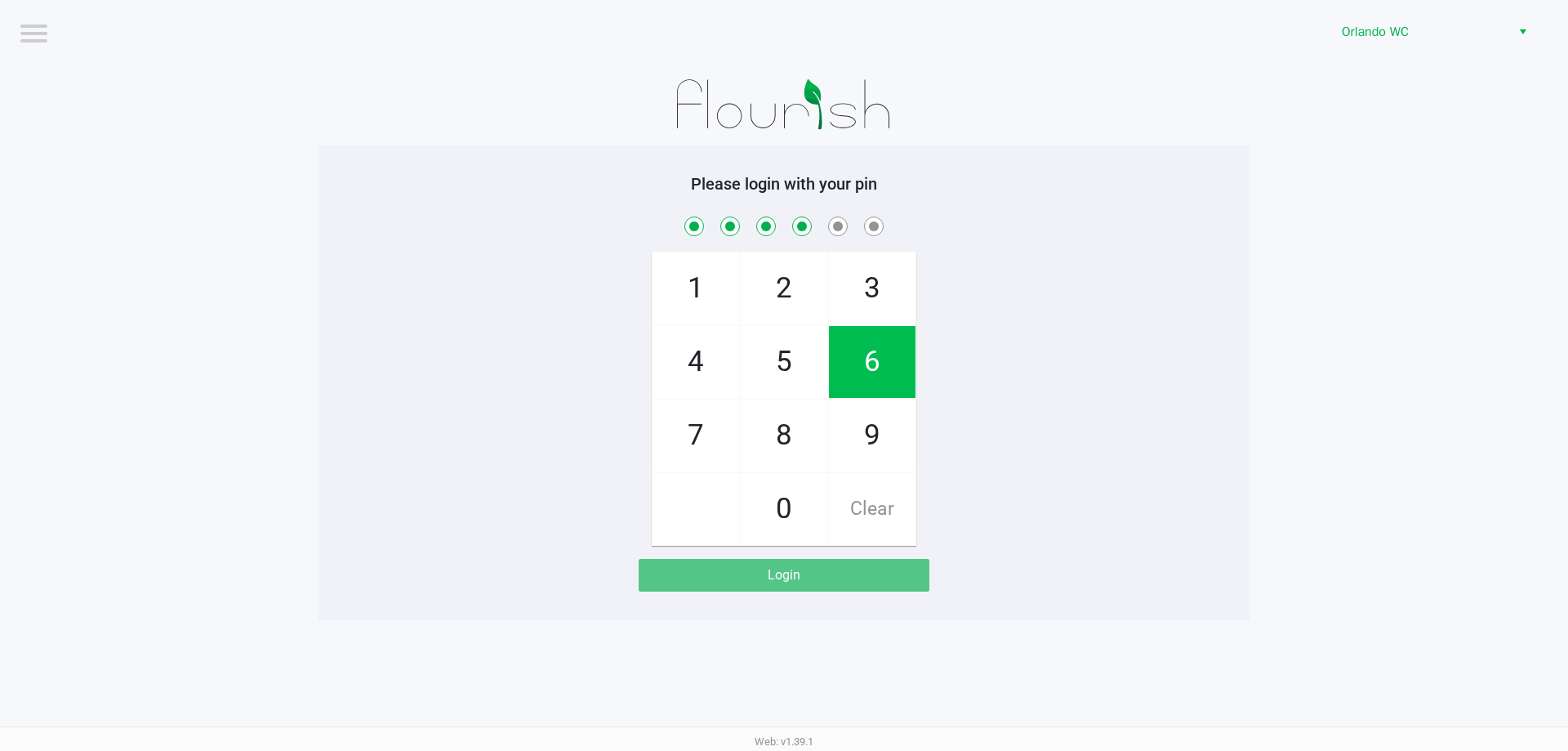 checkbox on "true" 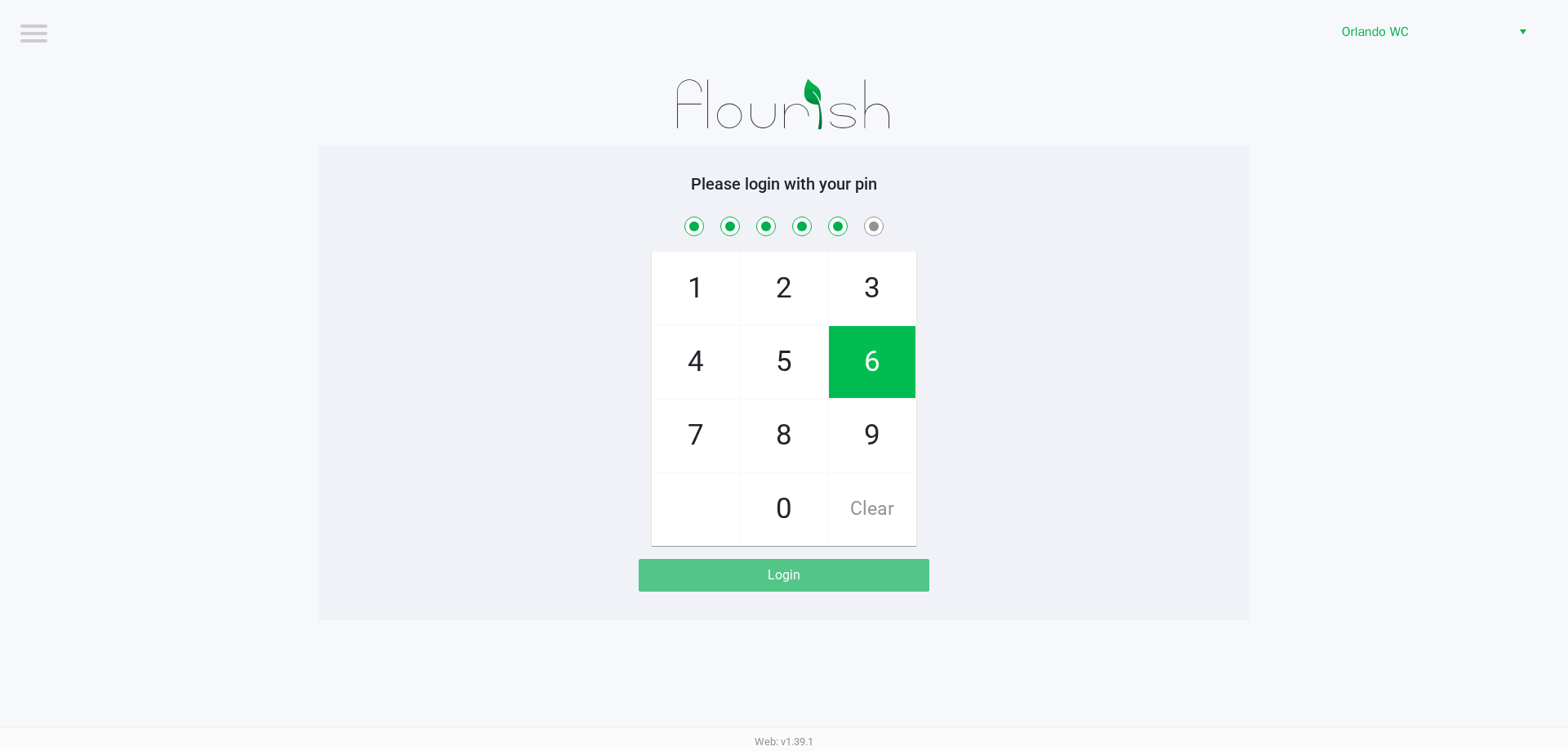 checkbox on "true" 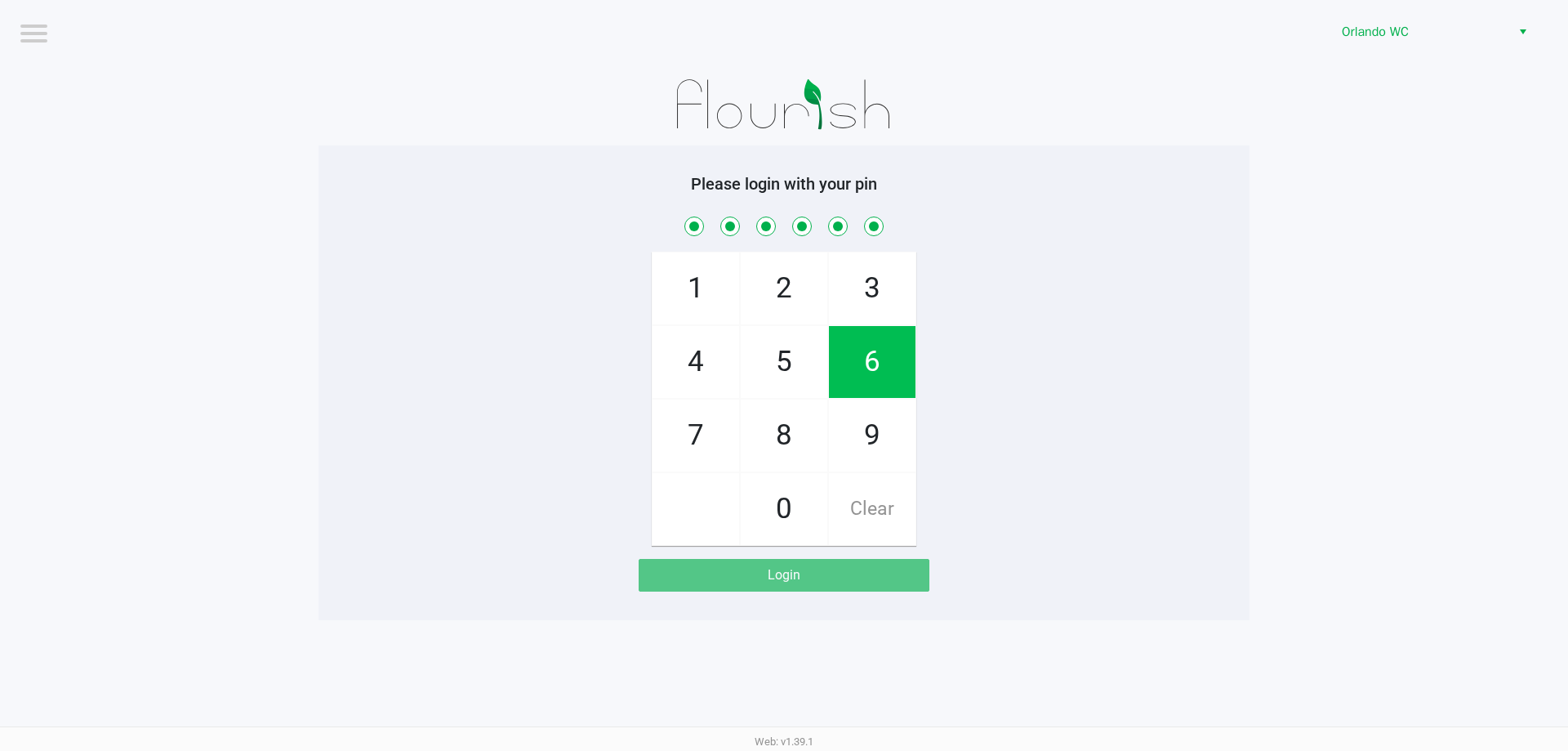 checkbox on "true" 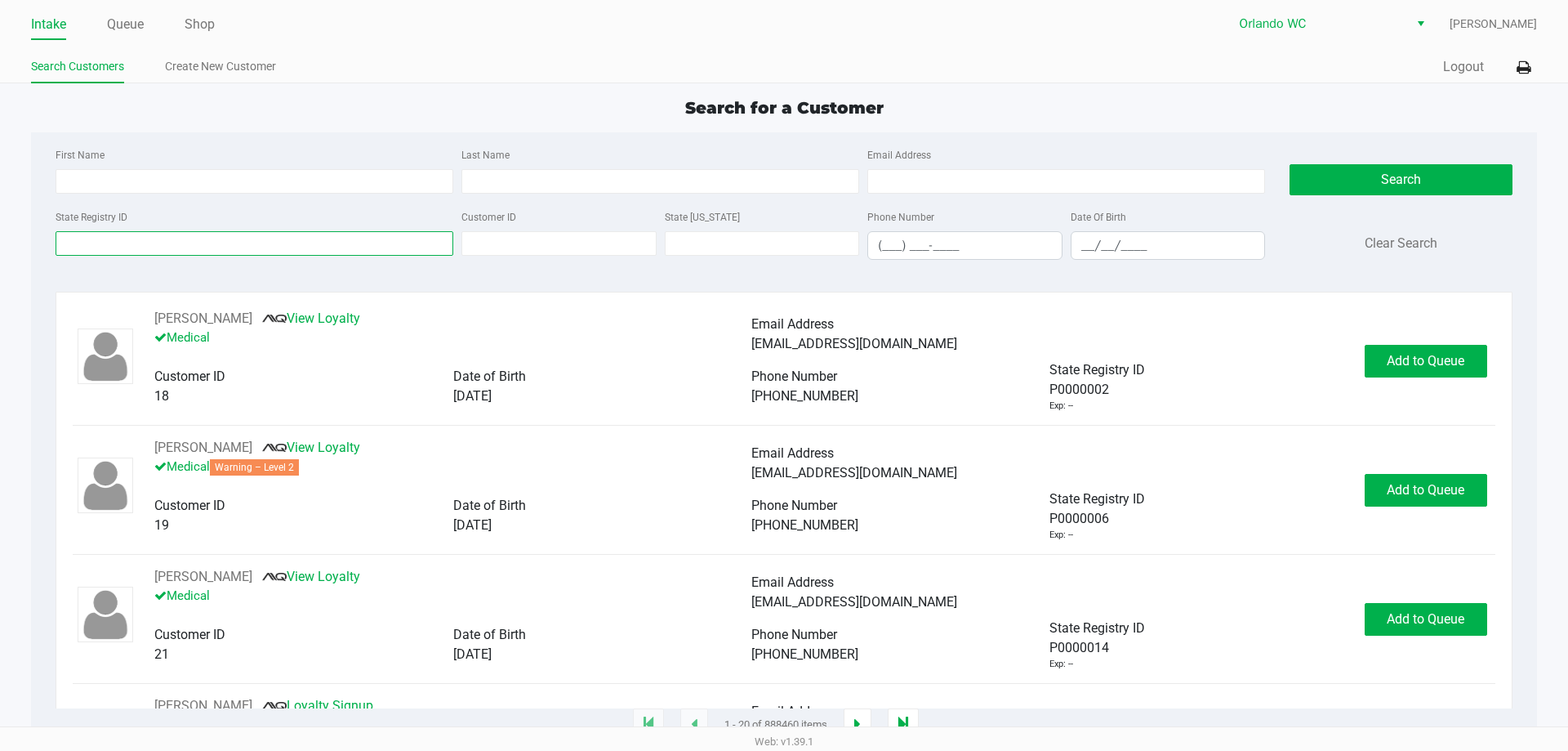 click on "State Registry ID" at bounding box center [254, 244] 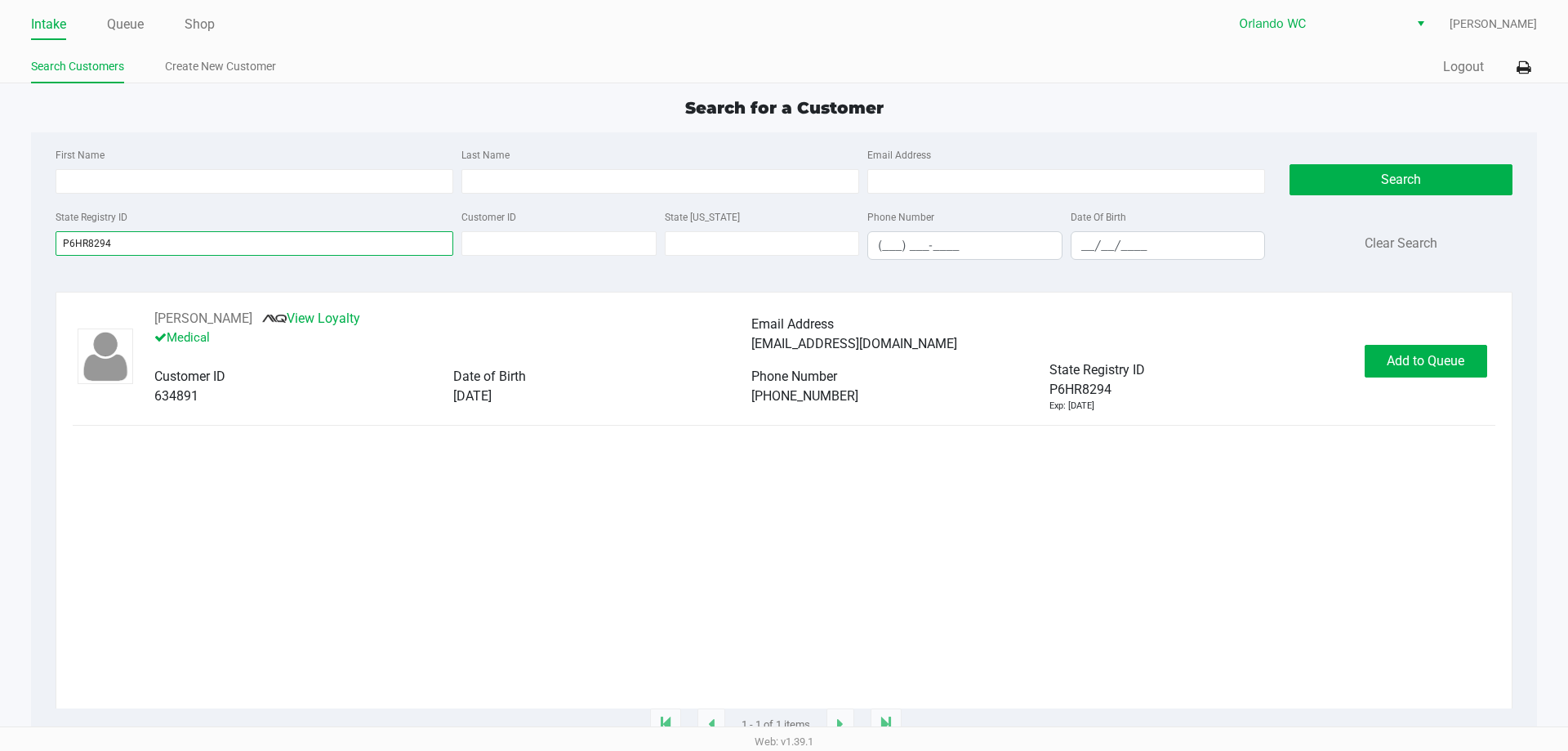 type on "P6HR8294" 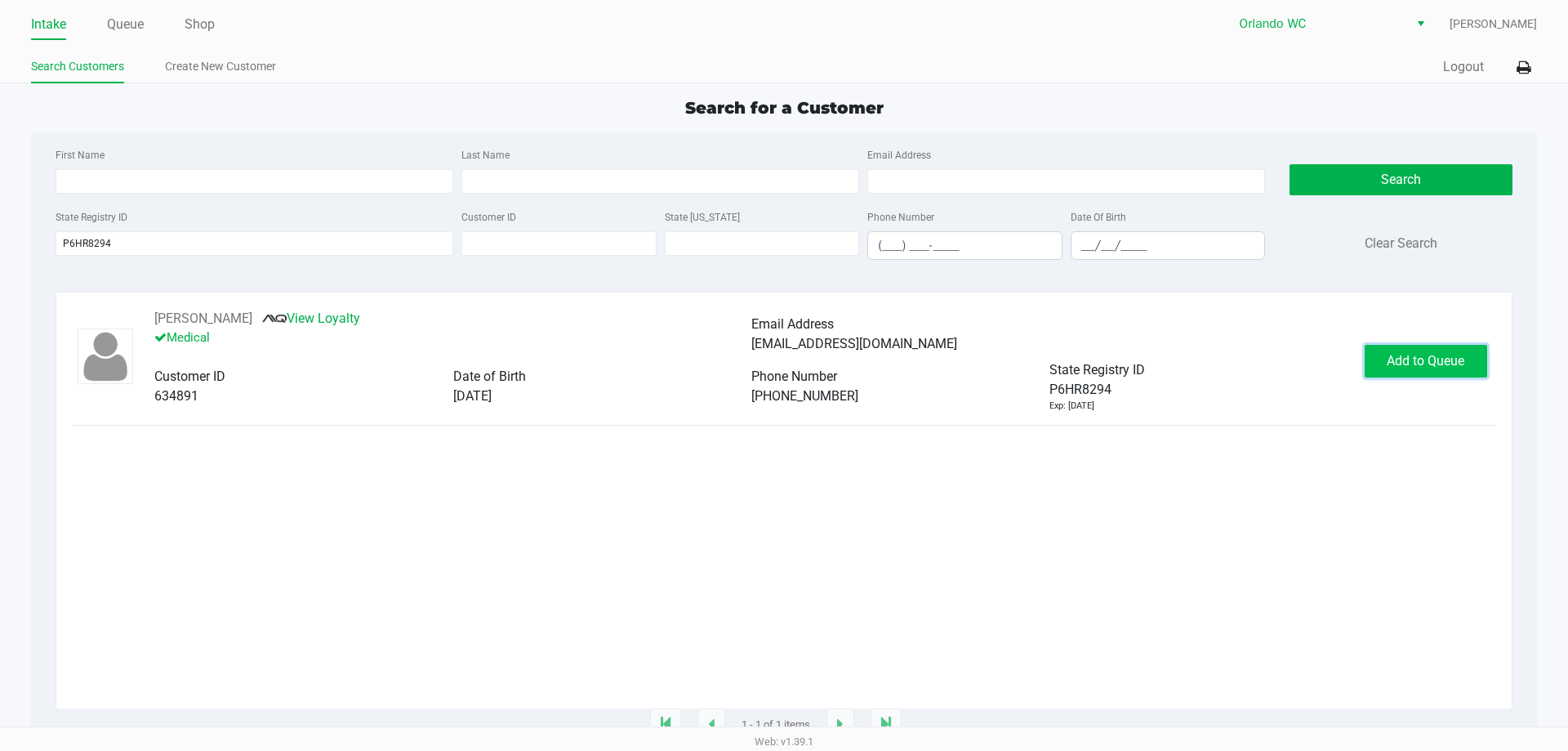 click on "Add to Queue" 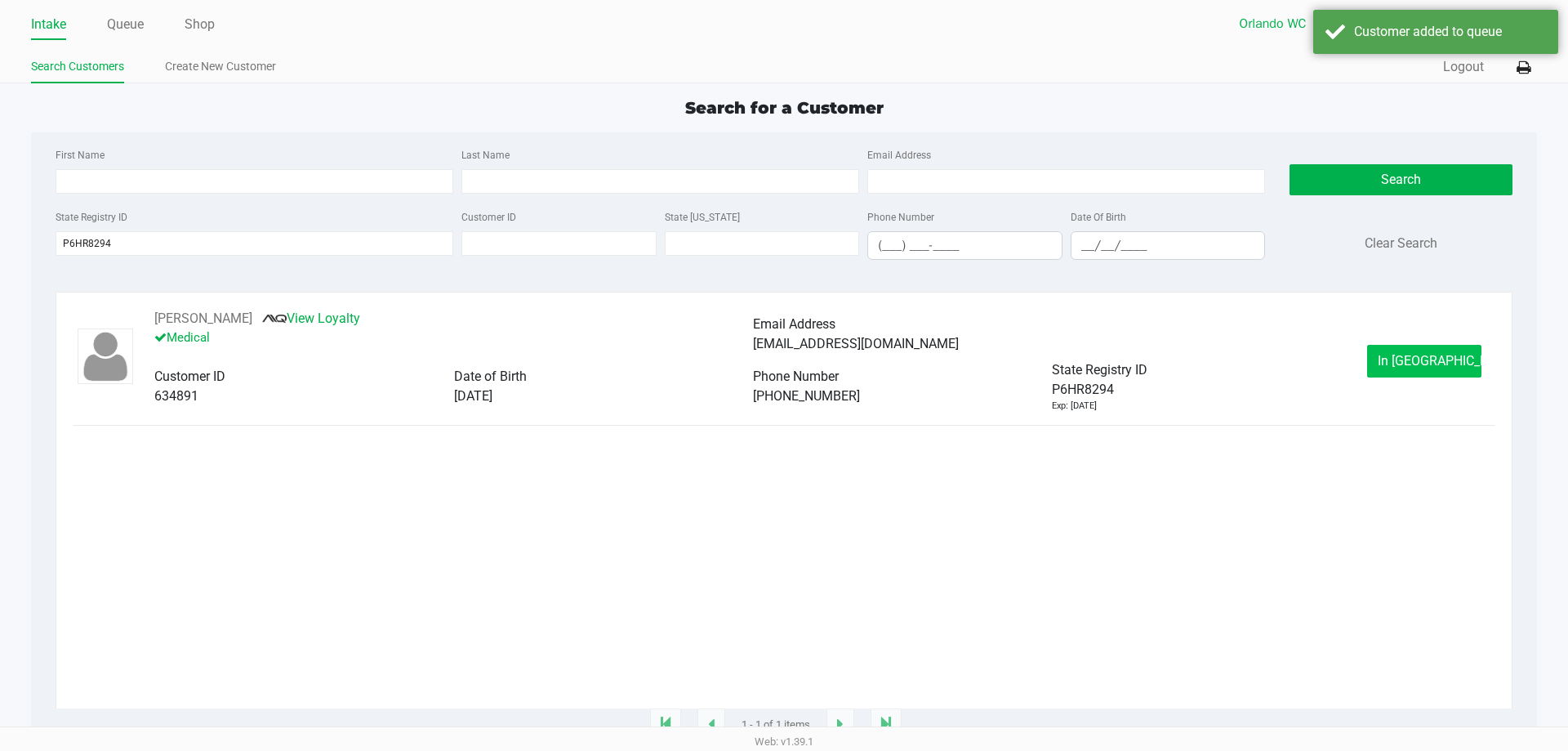 click on "In [GEOGRAPHIC_DATA]" 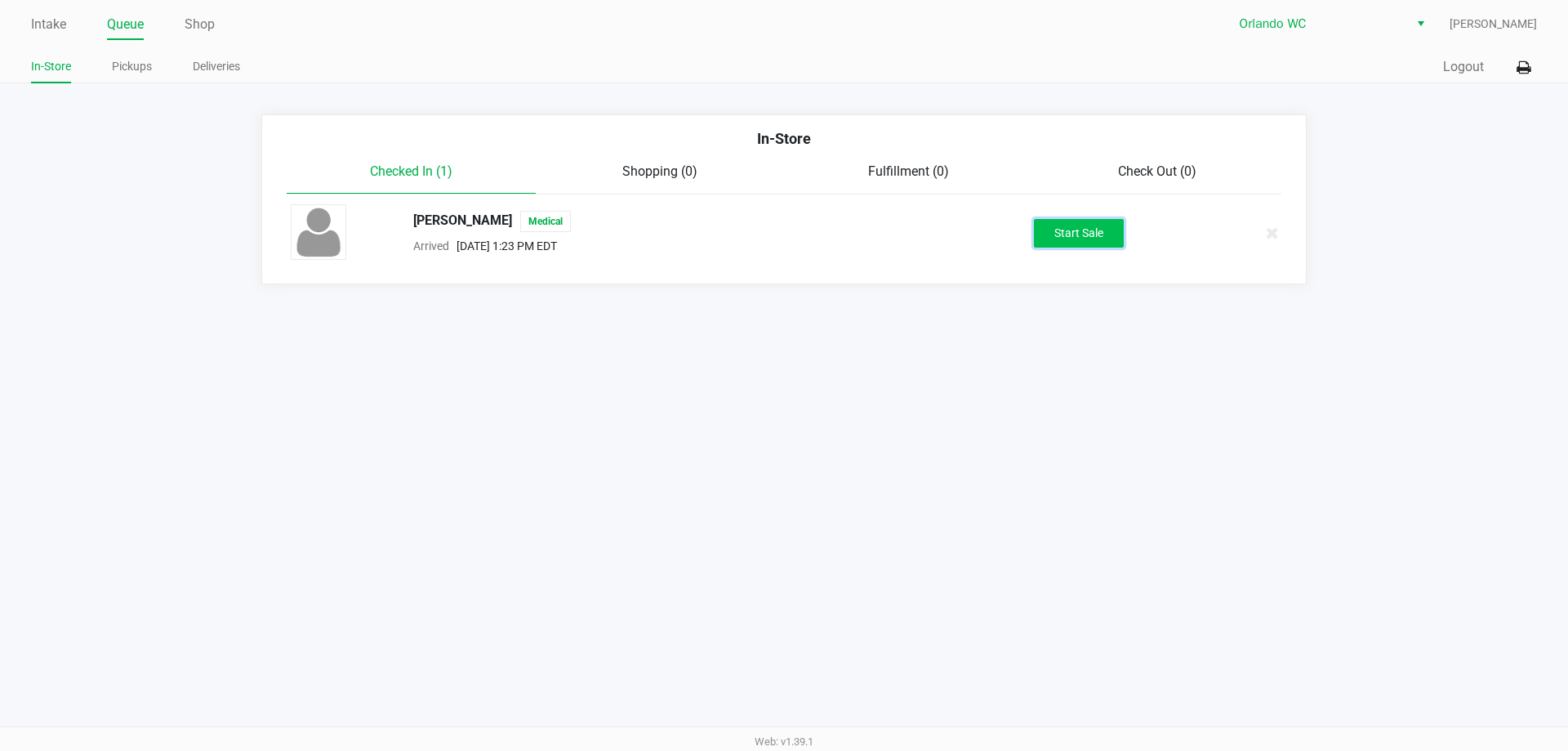 click on "Start Sale" 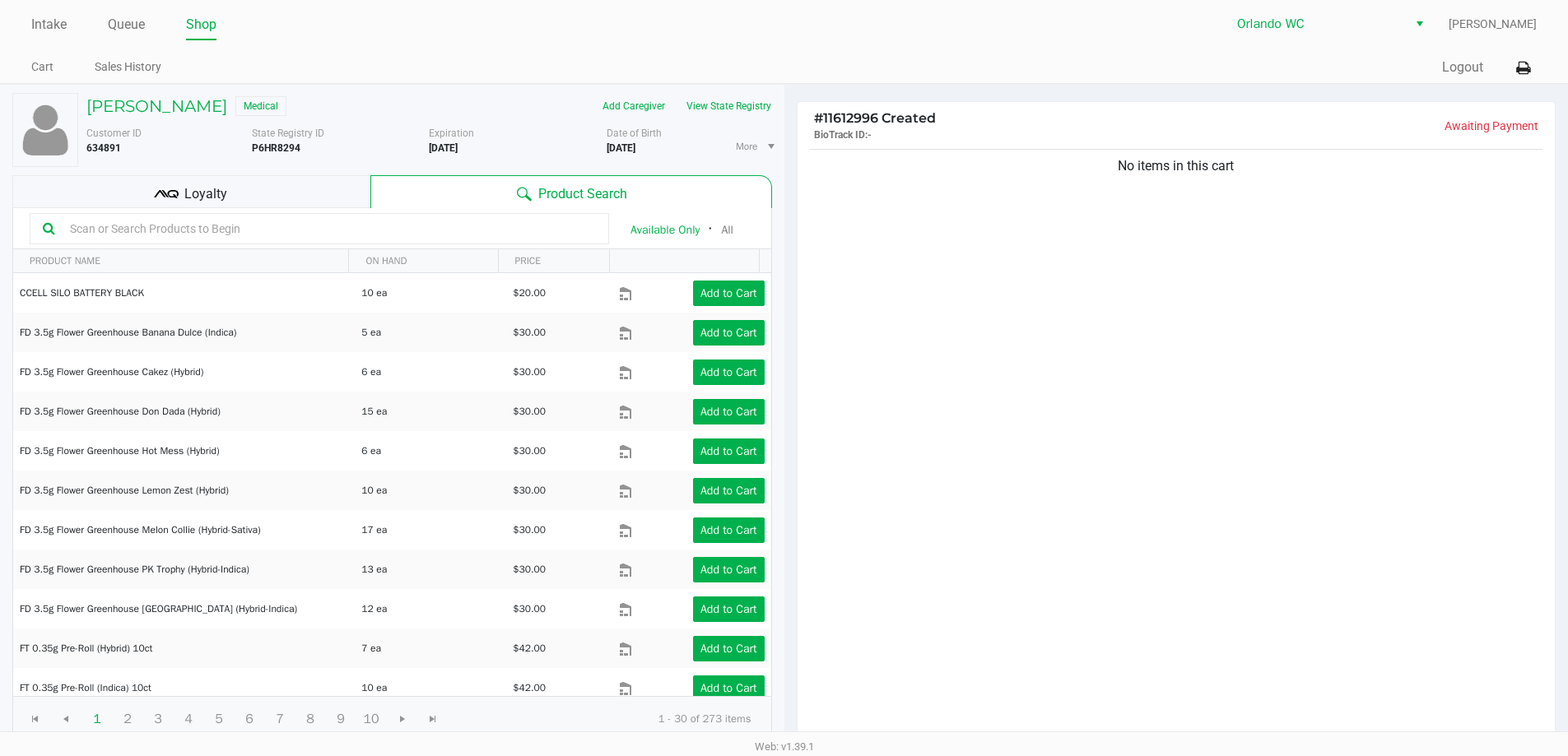 click 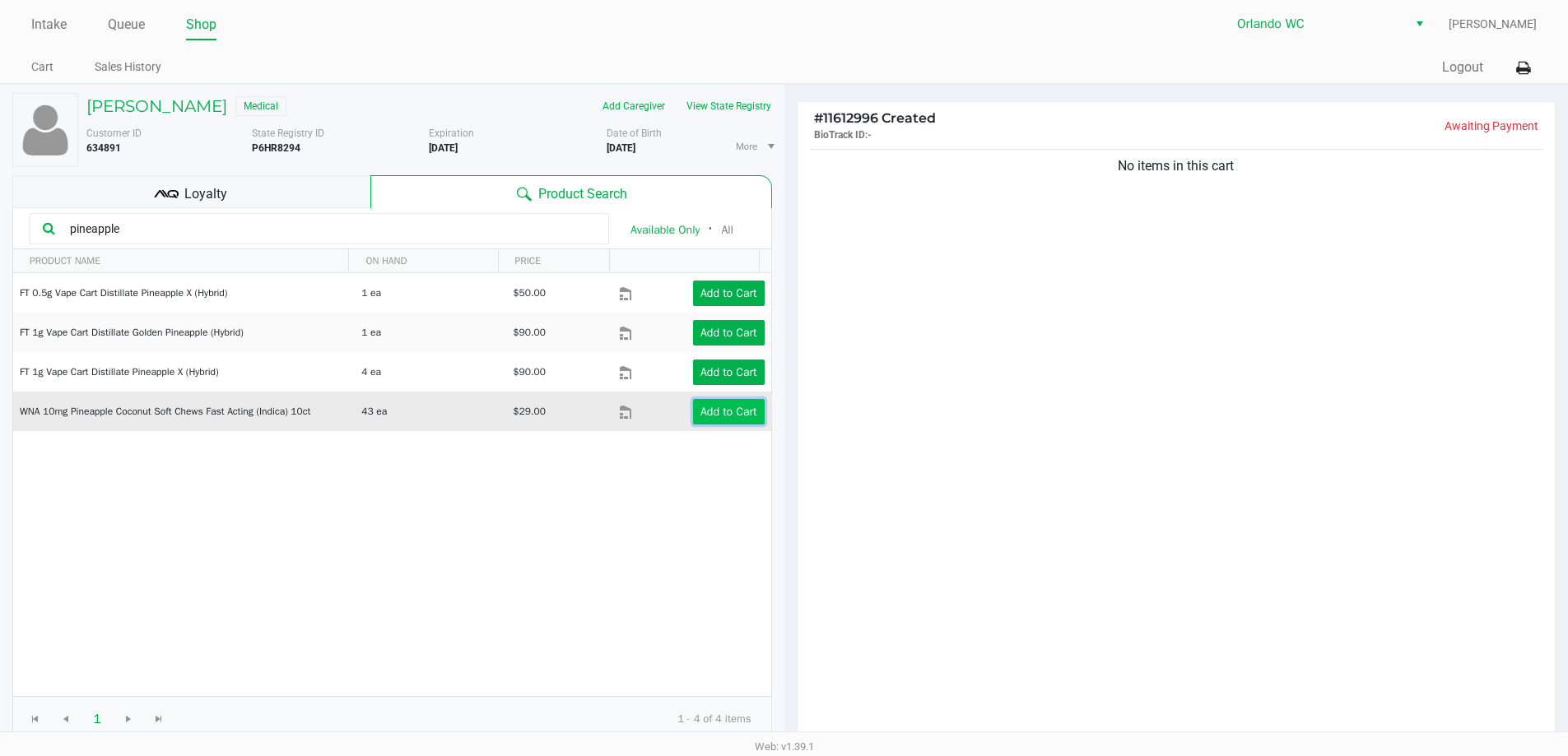 click on "Add to Cart" 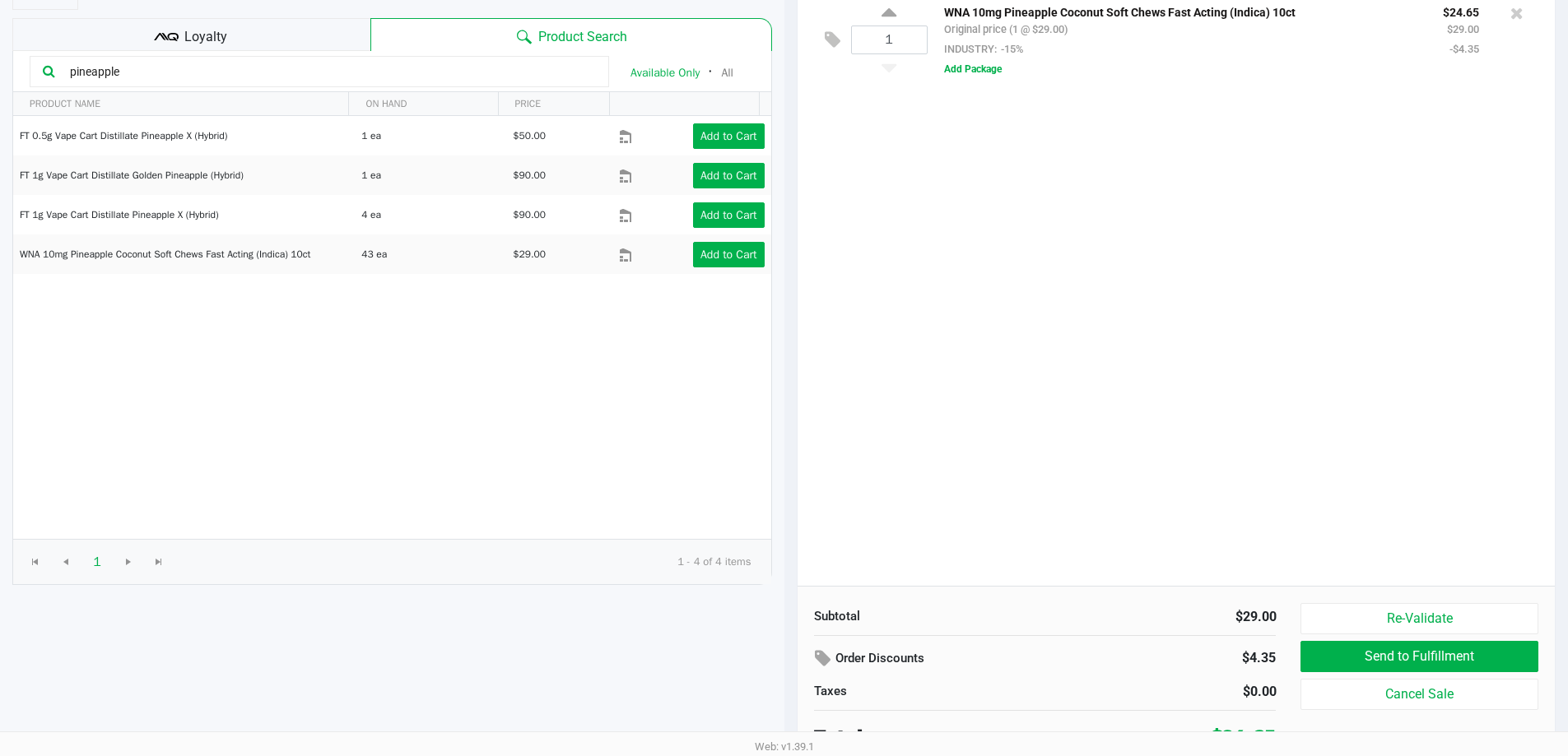 scroll, scrollTop: 169, scrollLeft: 0, axis: vertical 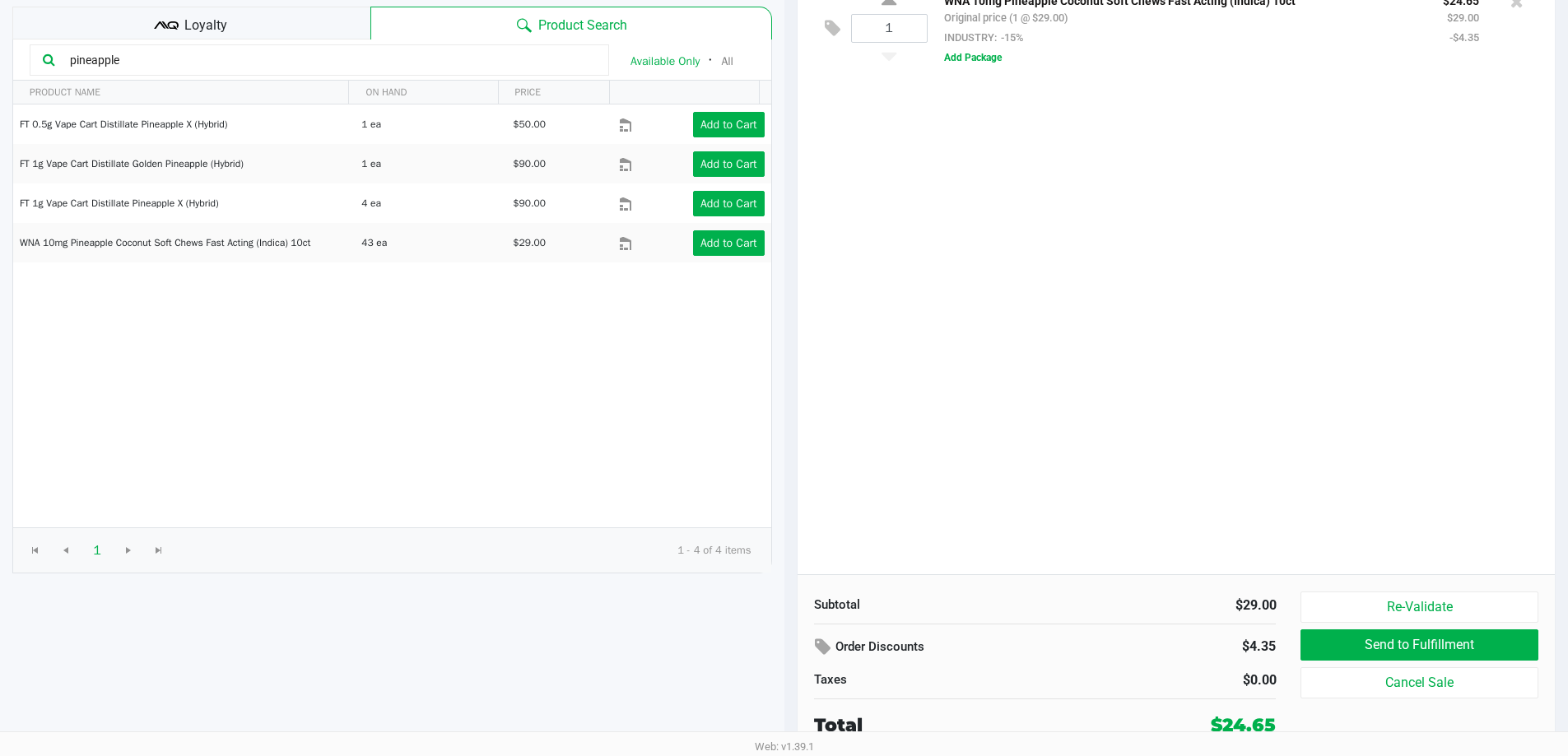 click on "pineapple" 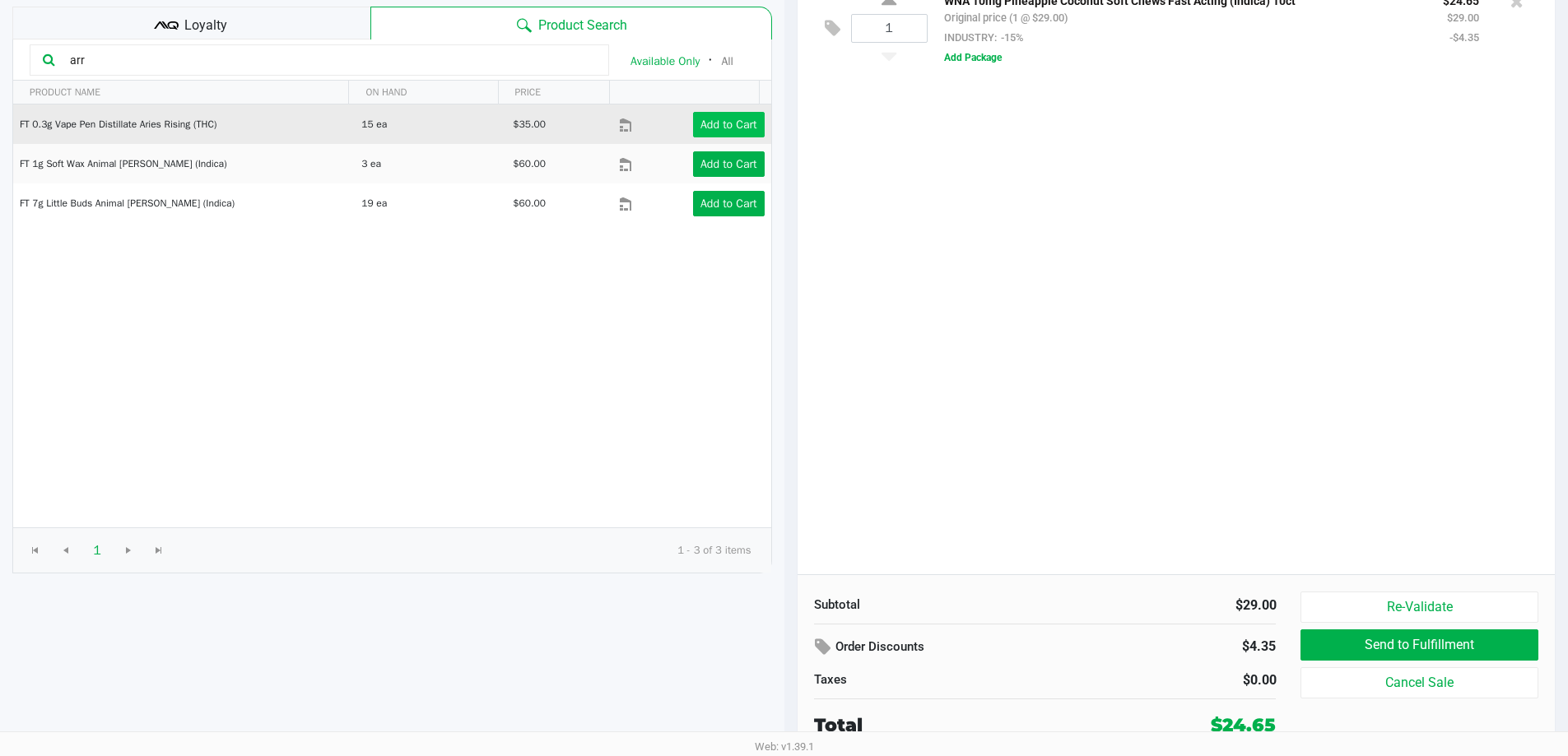 type on "arr" 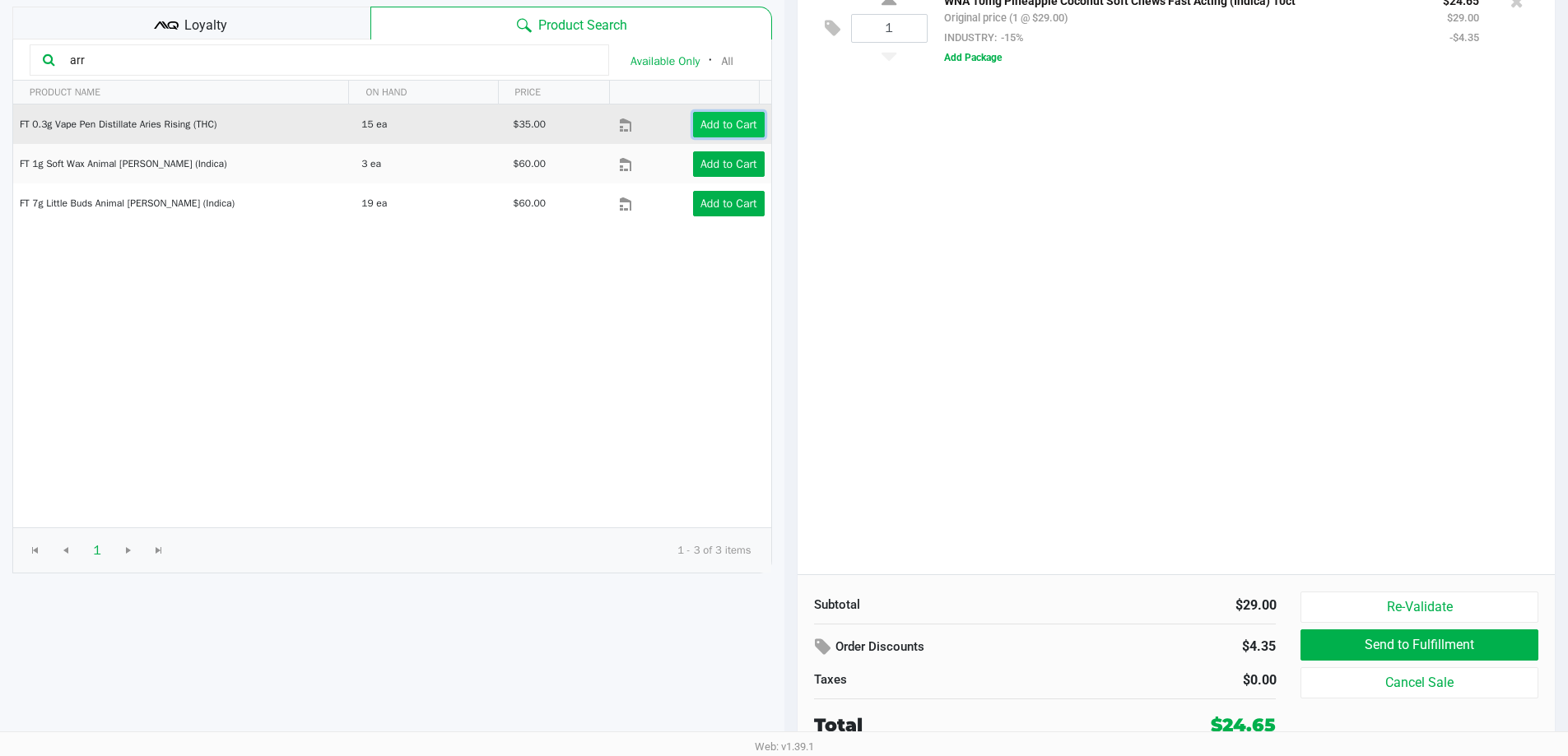 click on "Add to Cart" 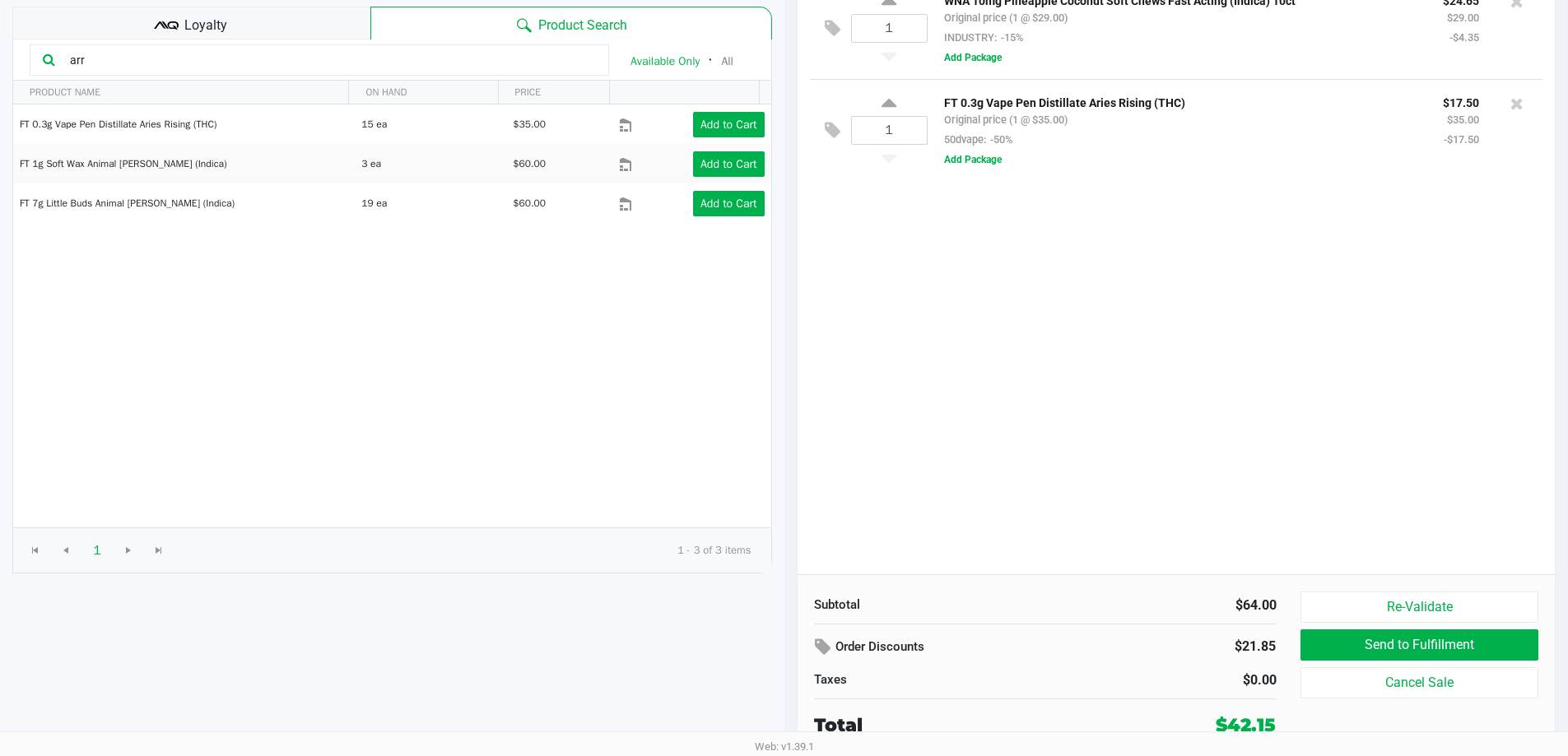 scroll, scrollTop: 169, scrollLeft: 0, axis: vertical 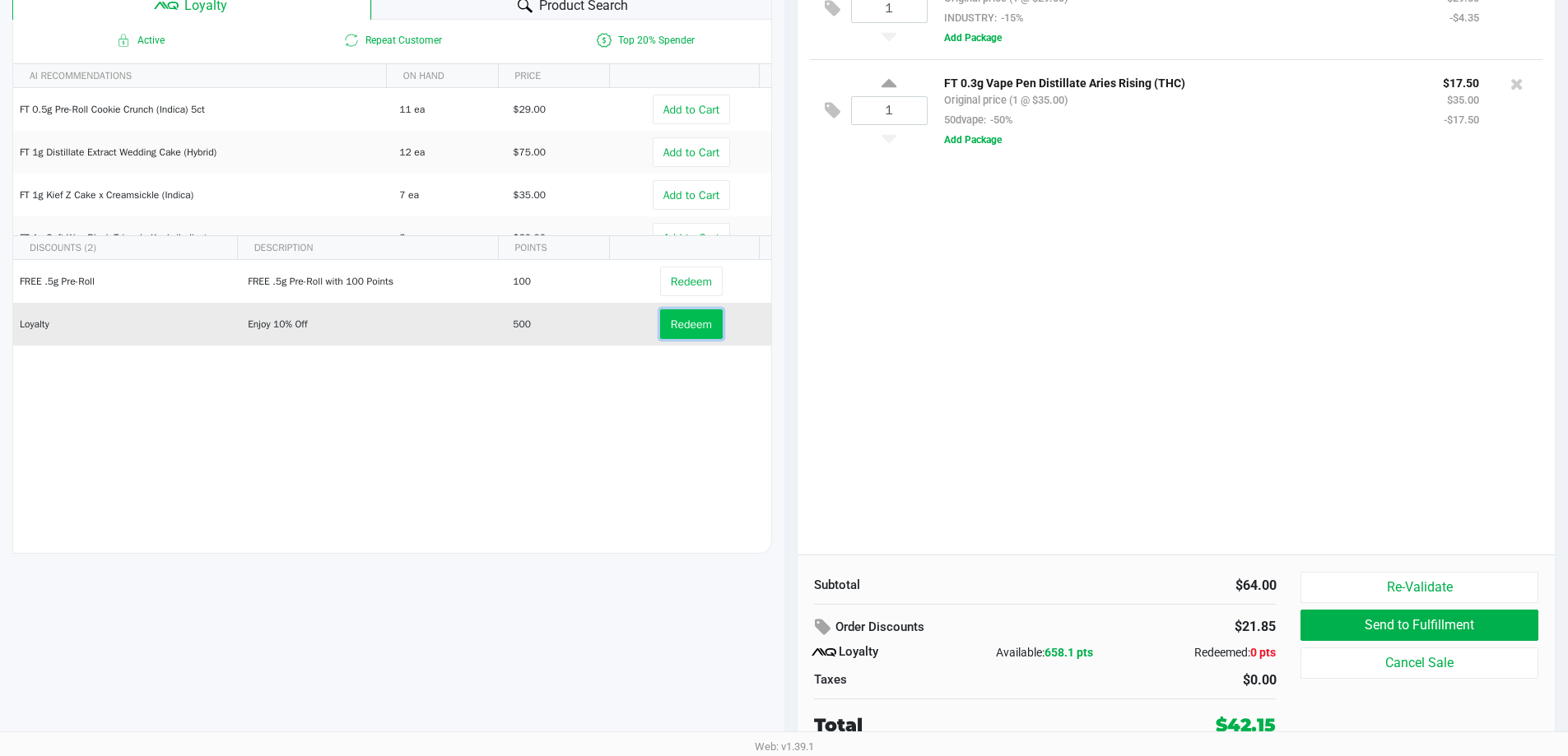 click on "Redeem" 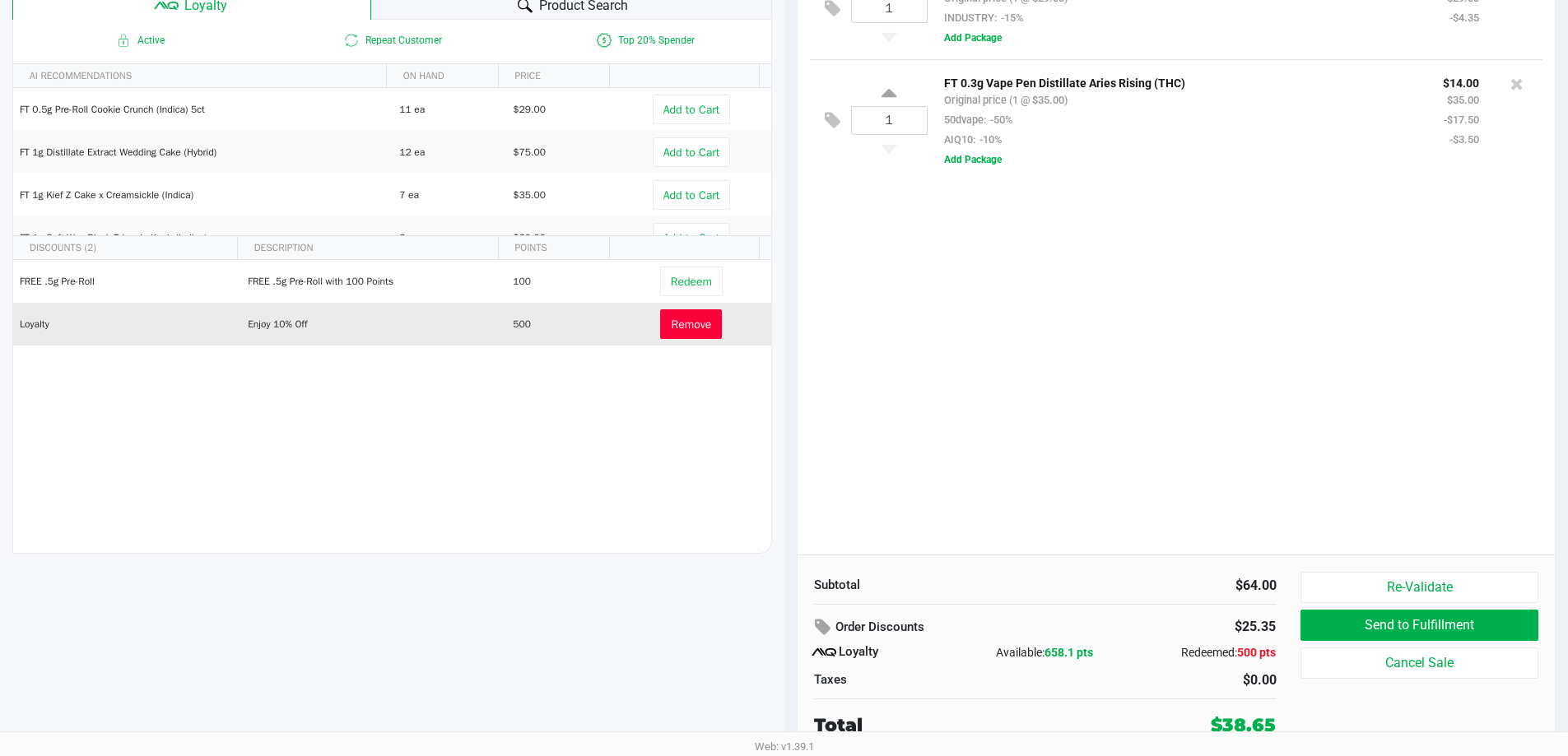 click on "$38.65" 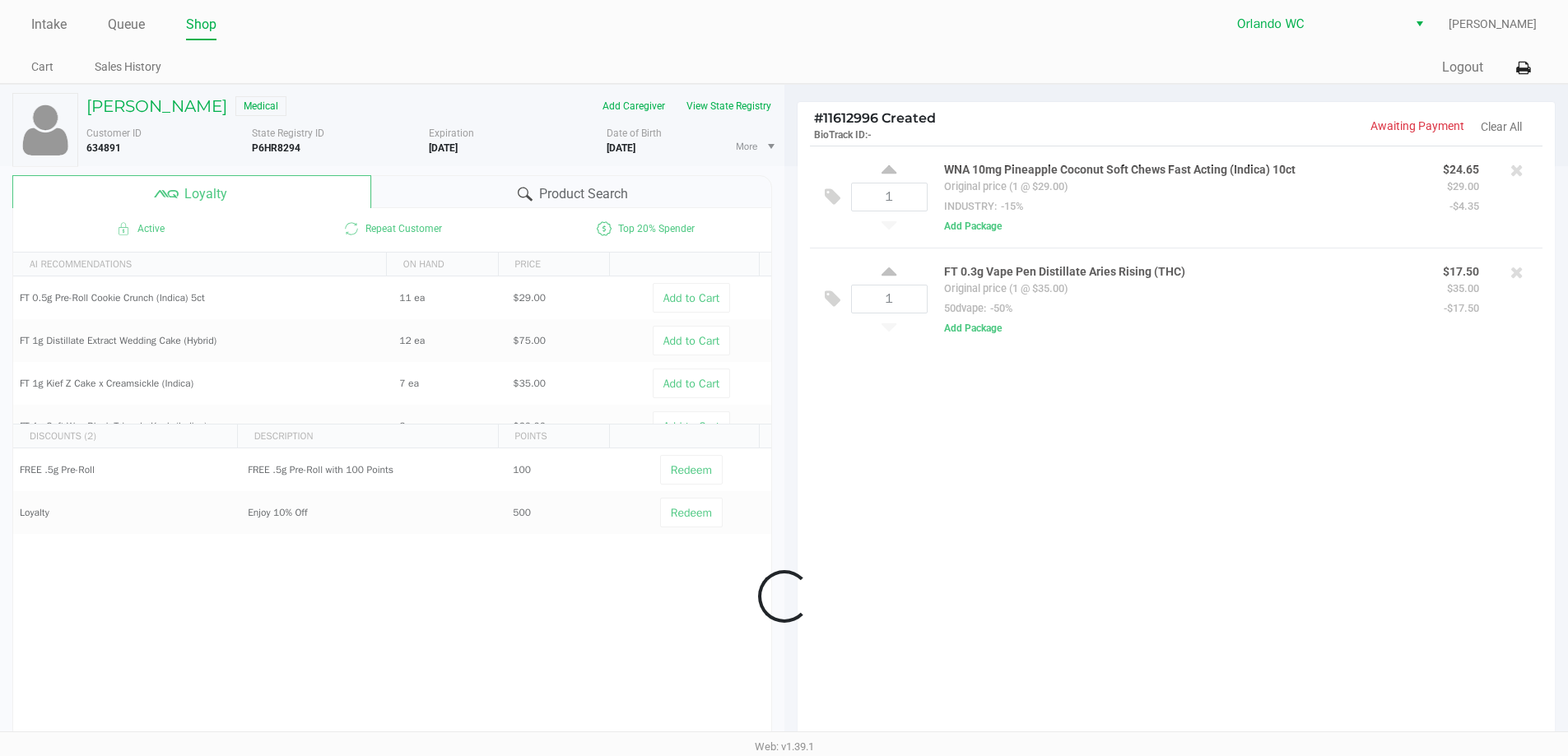 scroll, scrollTop: 1, scrollLeft: 0, axis: vertical 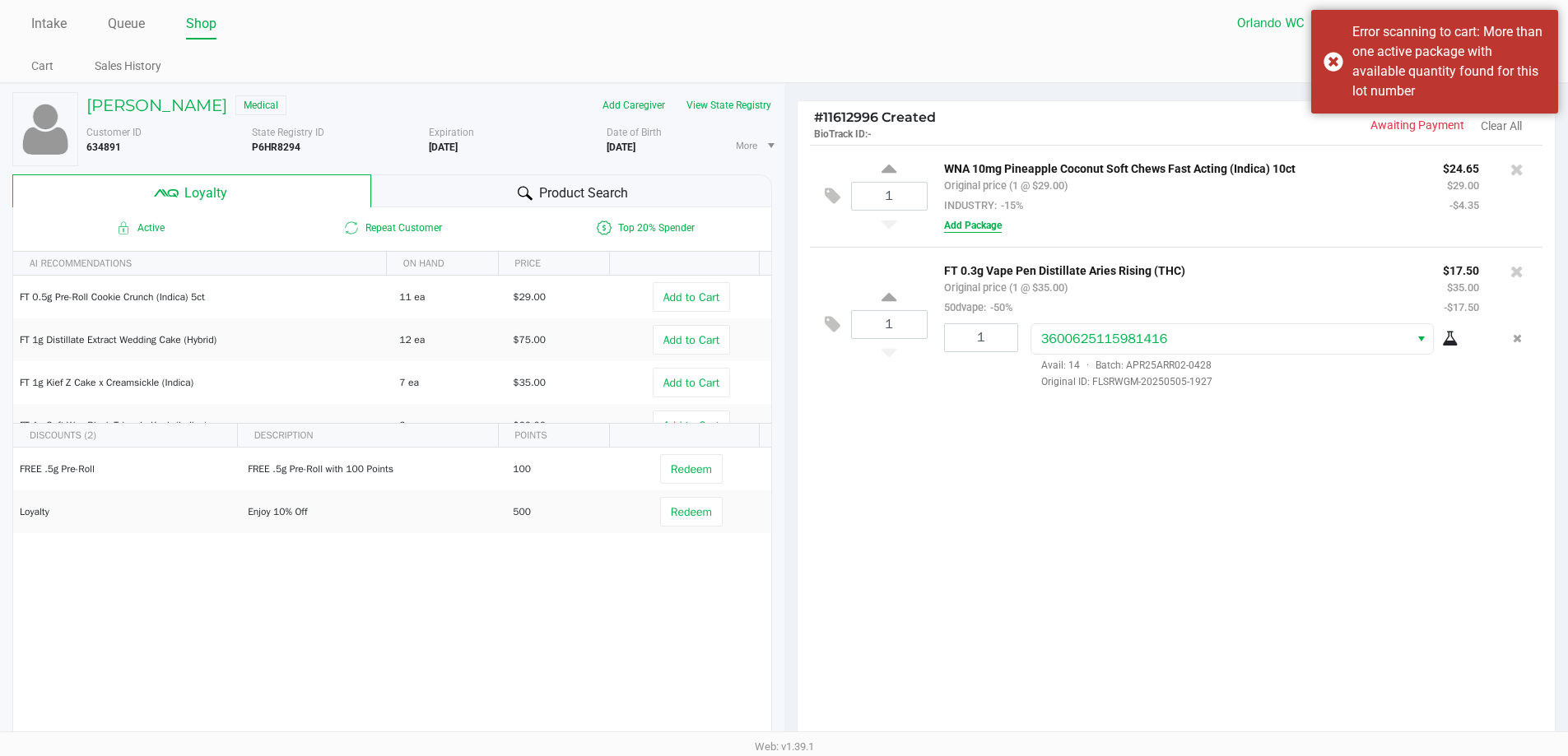 click on "Add Package" 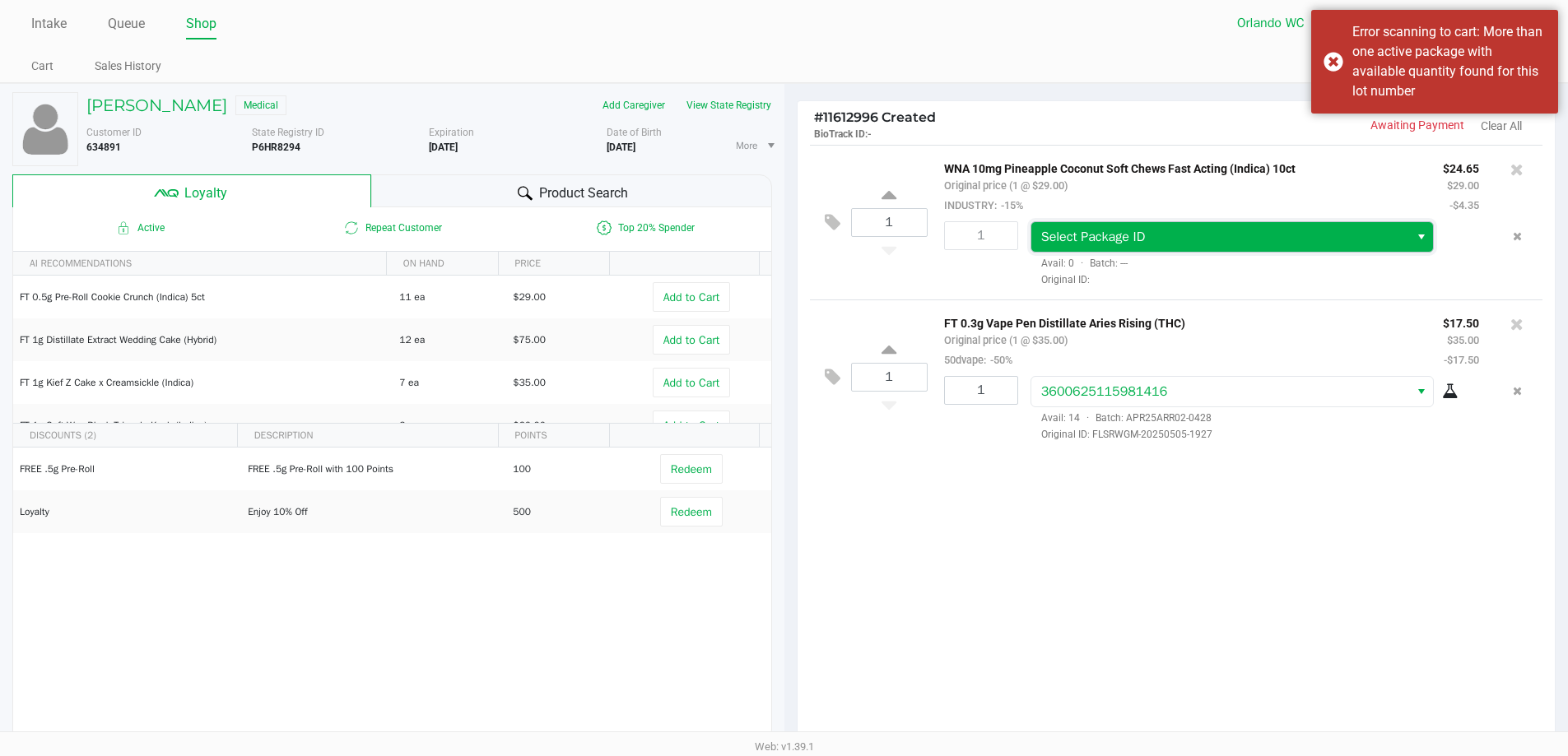click on "Select Package ID" at bounding box center (1221, 237) 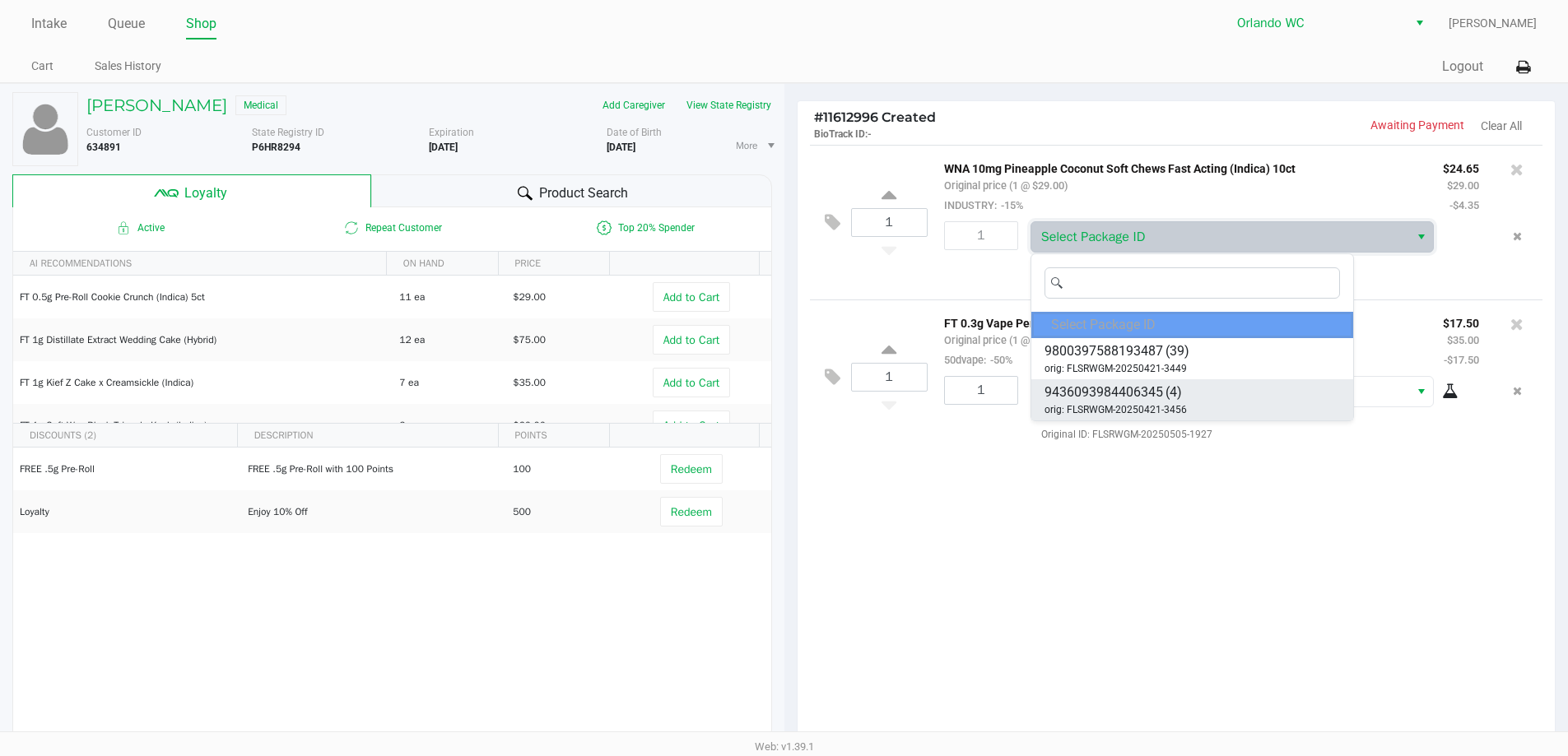 click on "9436093984406345   (4)   orig: FLSRWGM-20250421-3456" at bounding box center [1192, 400] 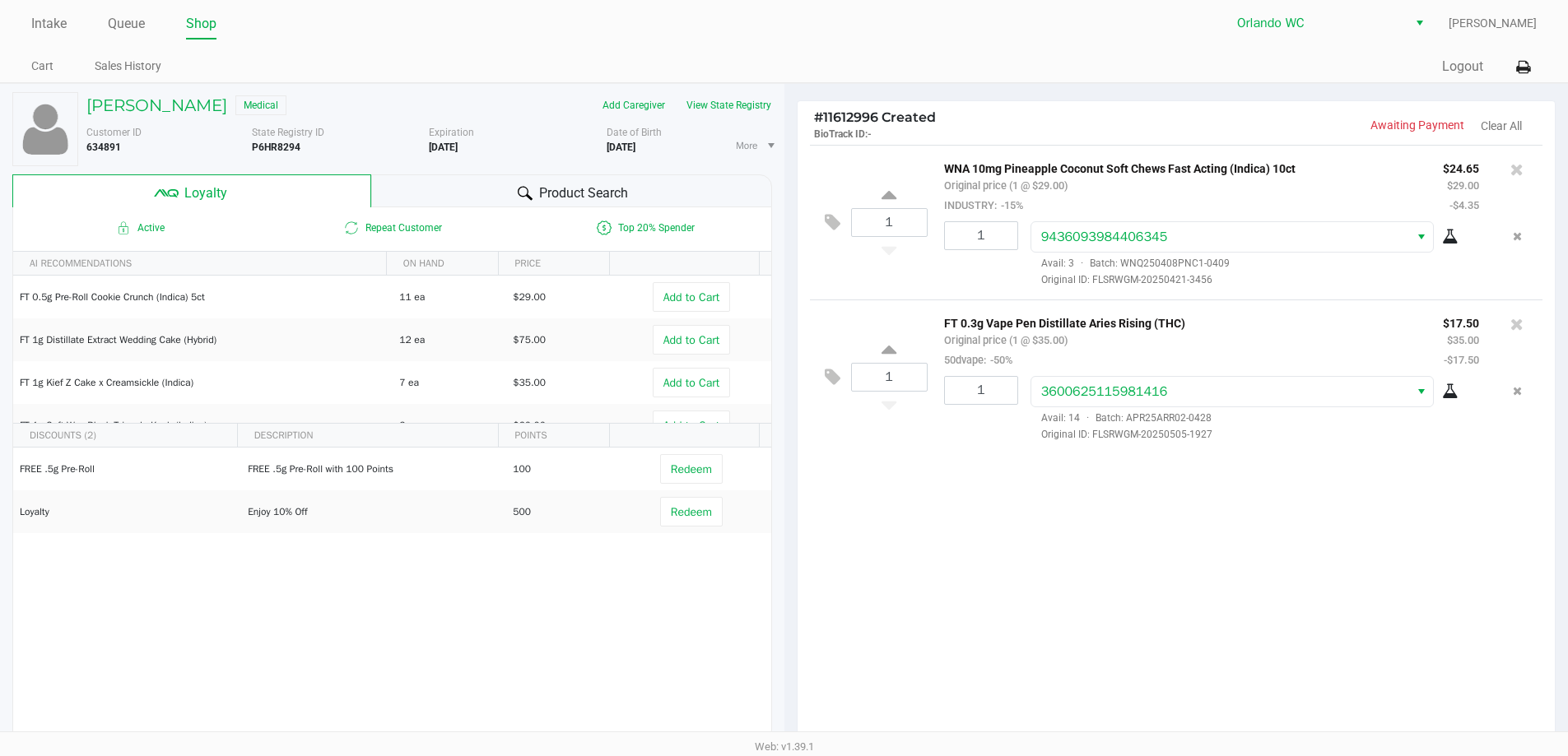 click on "1  WNA 10mg Pineapple Coconut Soft Chews Fast Acting (Indica) 10ct   Original price (1 @ $29.00)  INDUSTRY:  -15% $24.65 $29.00 -$4.35 1 9436093984406345  Avail: 3  ·  Batch: WNQ250408PNC1-0409   Original ID: FLSRWGM-20250421-3456  1  FT 0.3g Vape Pen Distillate Aries Rising (THC)   Original price (1 @ $35.00)  50dvape:  -50% $17.50 $35.00 -$17.50 1 3600625115981416  Avail: 14  ·  Batch: APR25ARR02-0428   Original ID: FLSRWGM-20250505-1927" 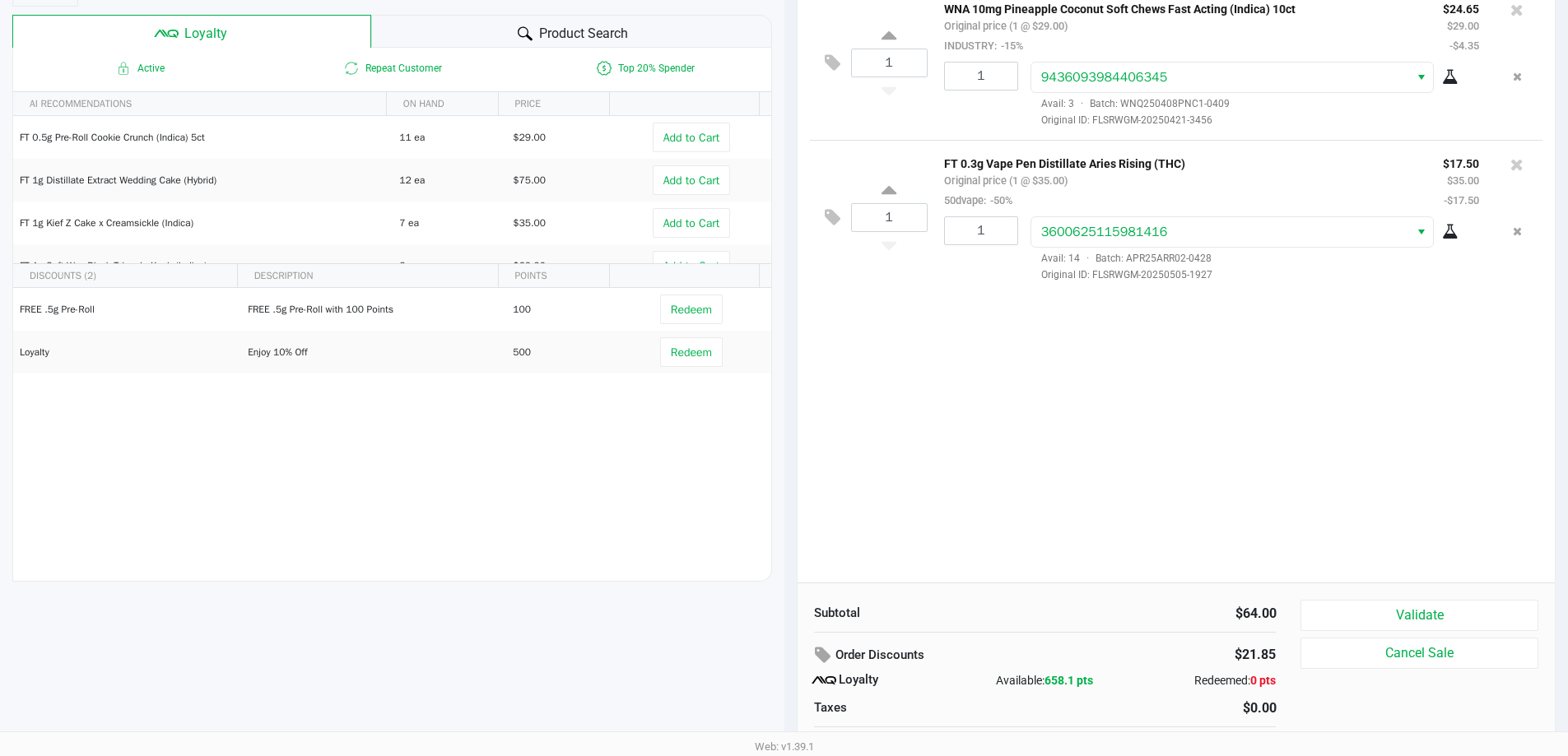 scroll, scrollTop: 165, scrollLeft: 0, axis: vertical 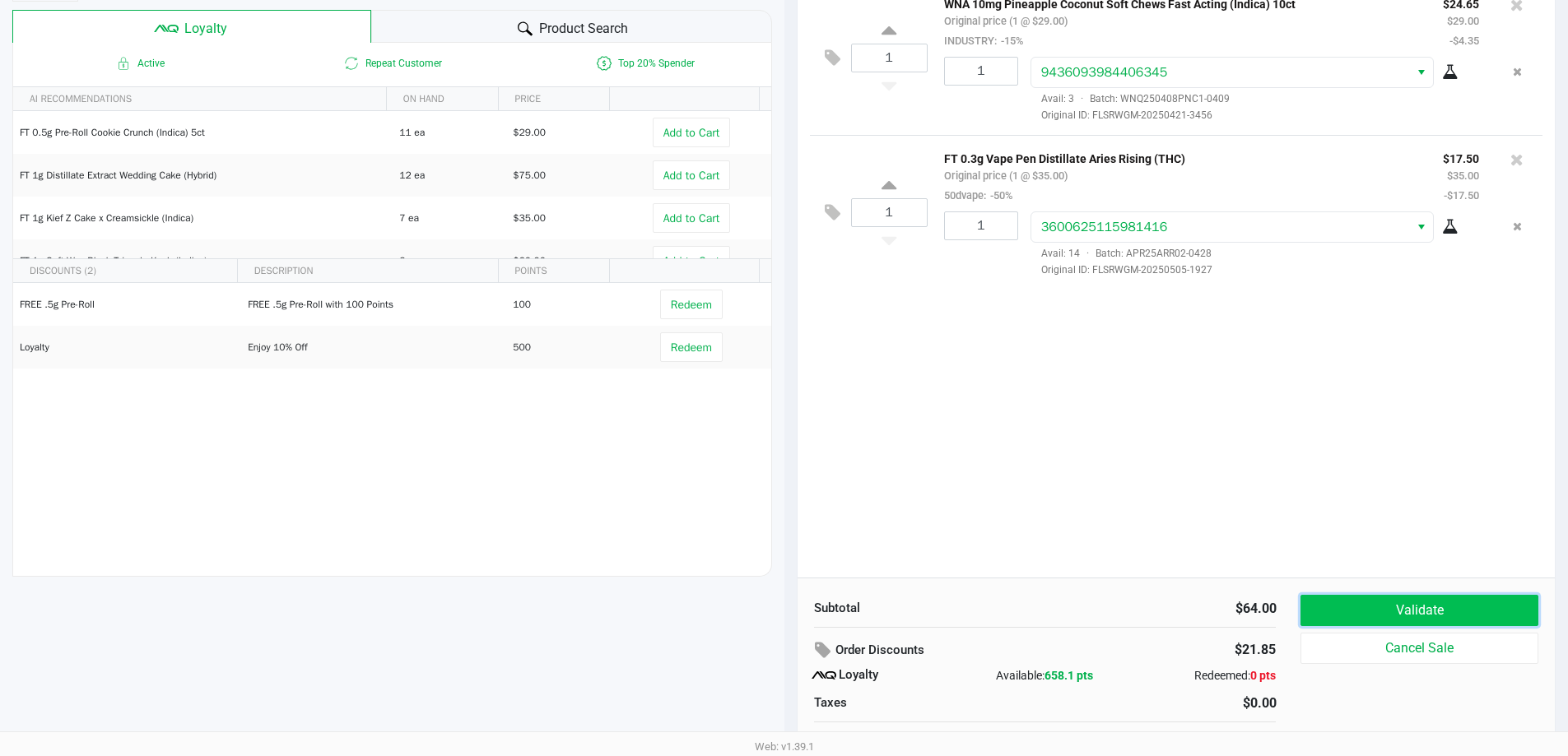 click on "Validate" 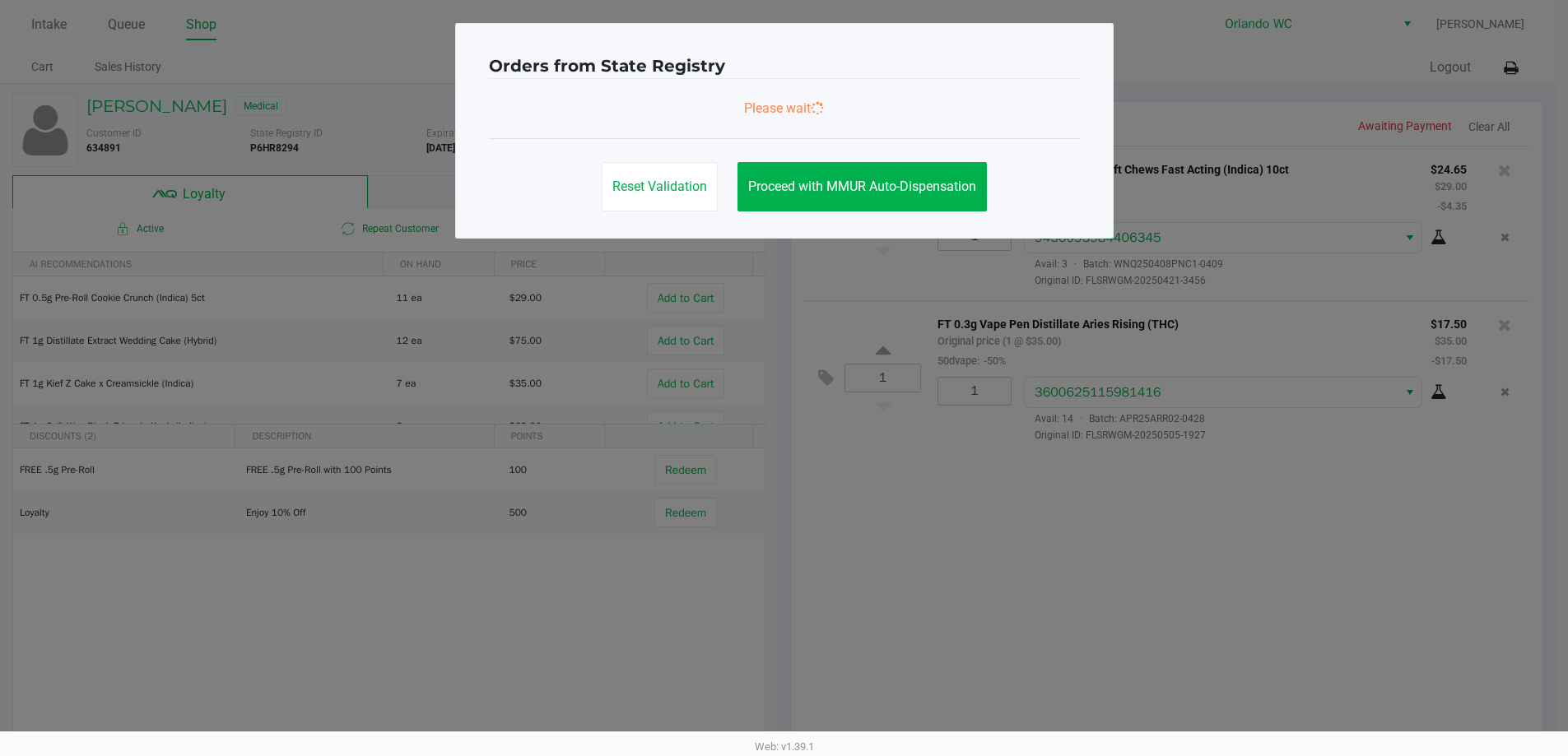 scroll, scrollTop: 0, scrollLeft: 0, axis: both 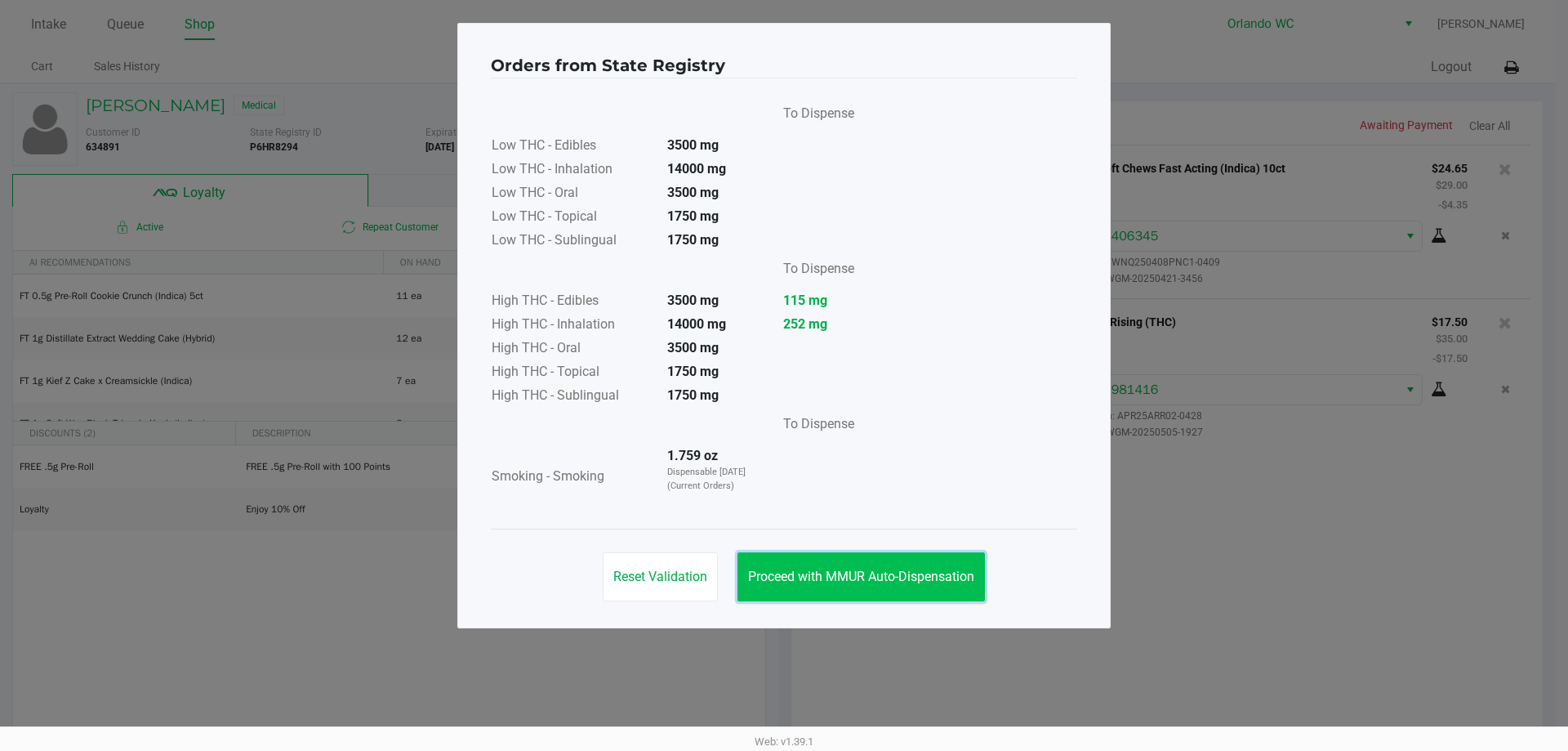 click on "Proceed with MMUR Auto-Dispensation" 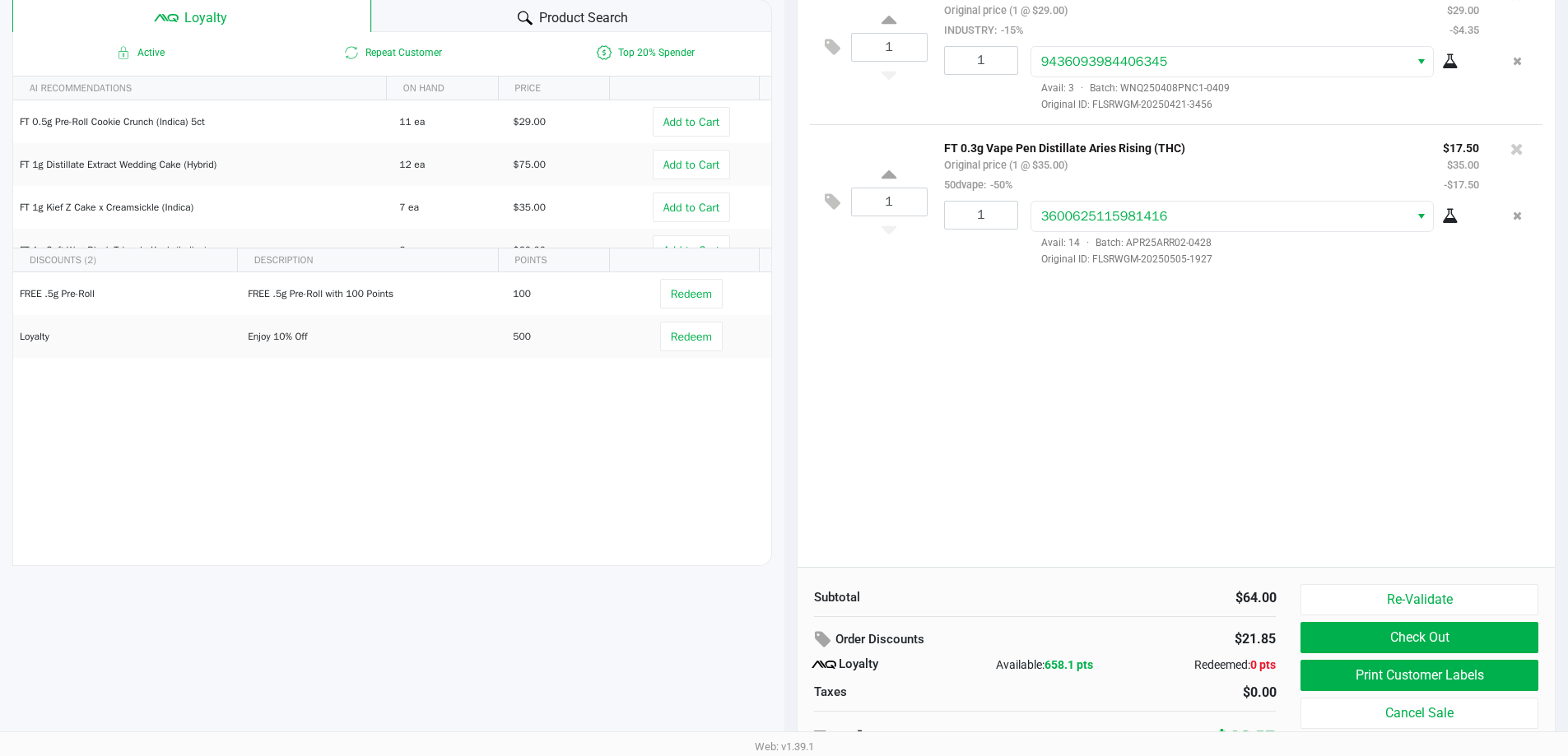 scroll, scrollTop: 188, scrollLeft: 0, axis: vertical 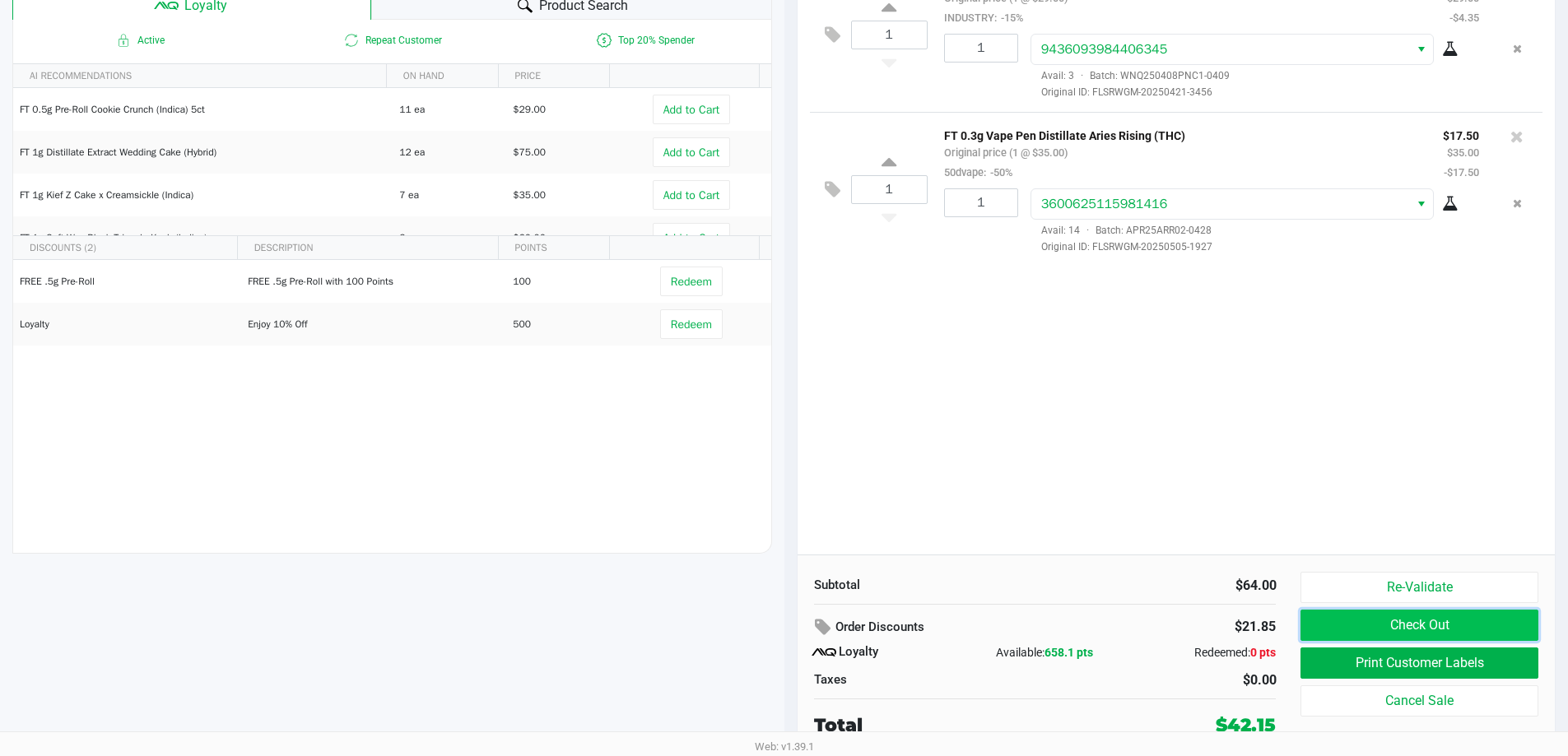 click on "Check Out" 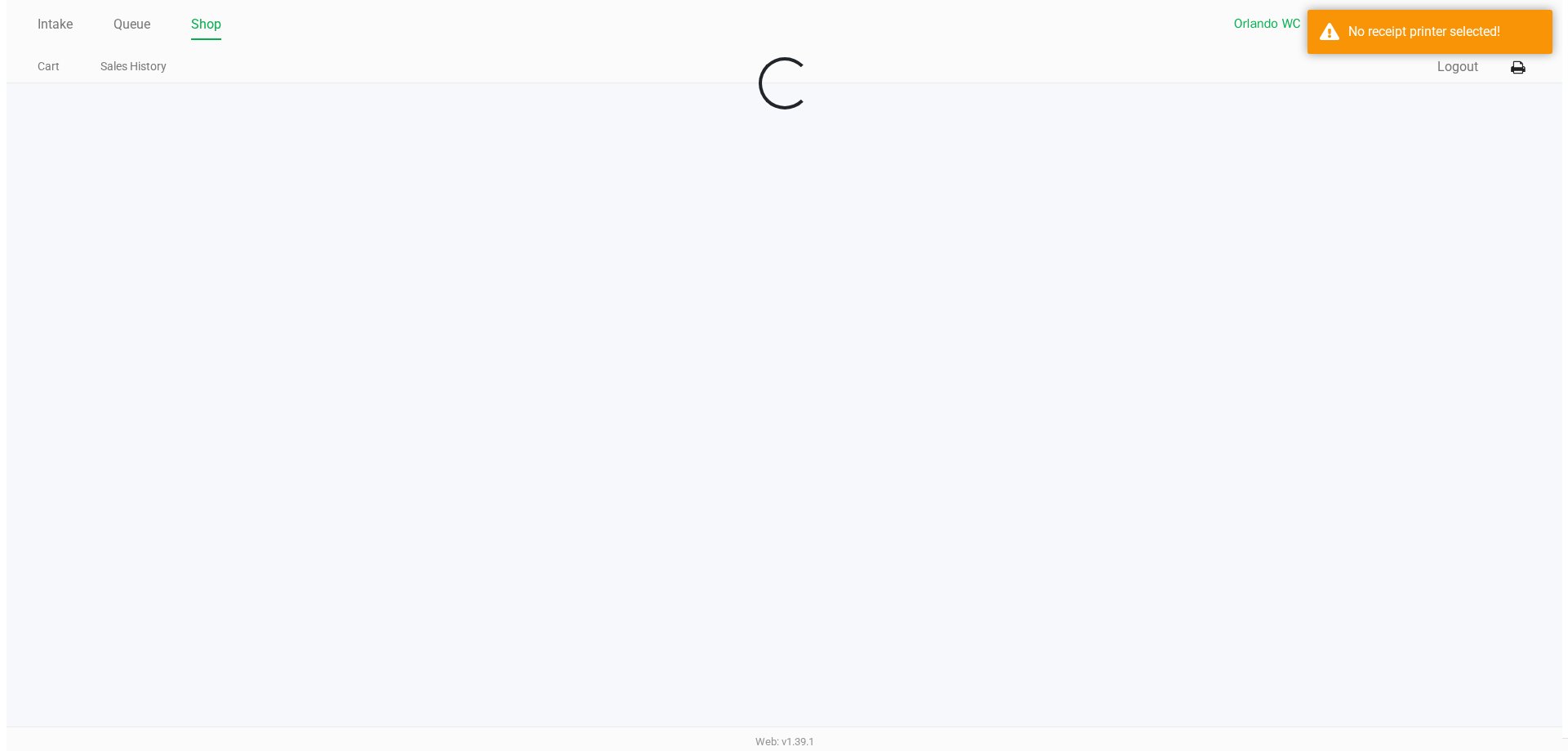 scroll, scrollTop: 0, scrollLeft: 0, axis: both 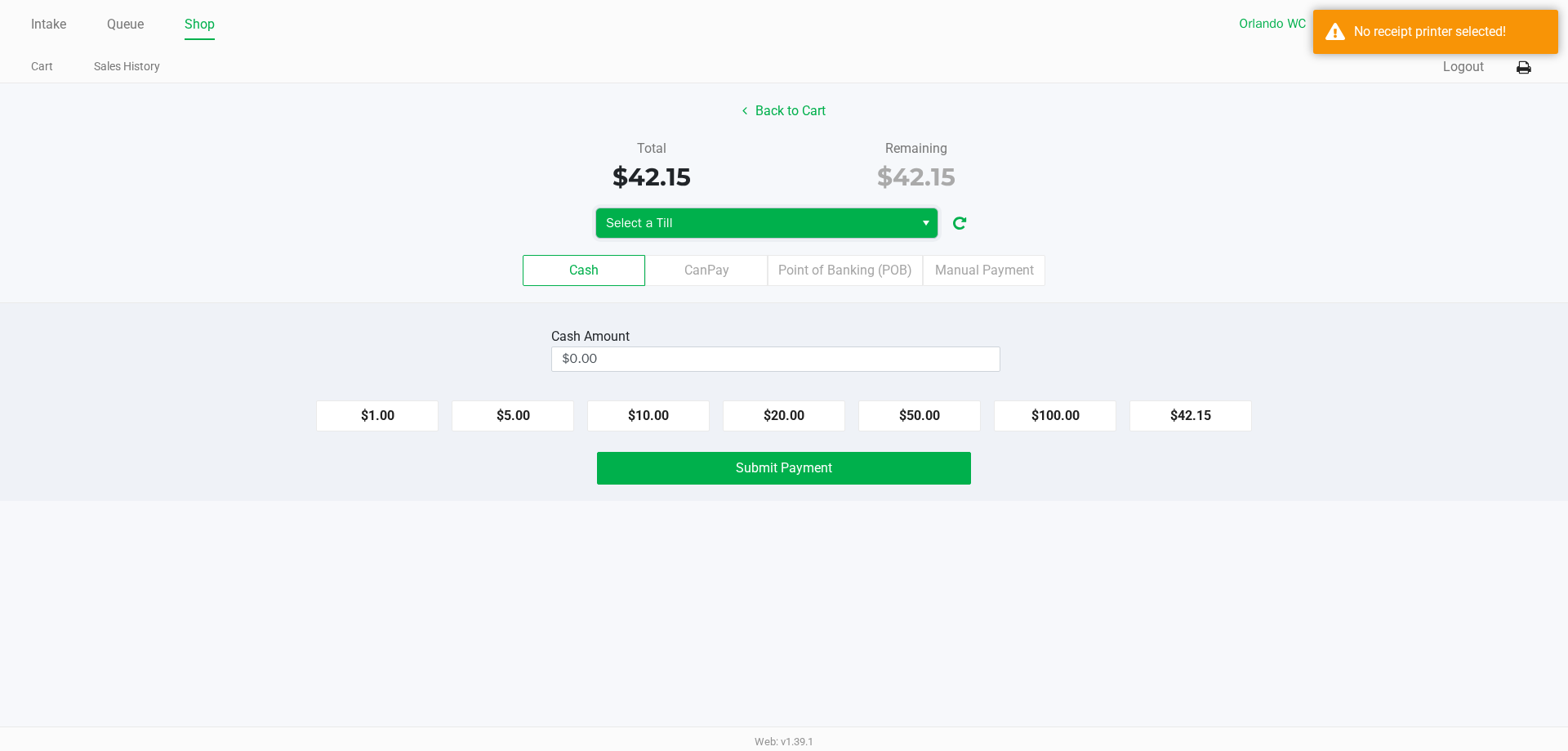 click on "Select a Till" at bounding box center [755, 223] 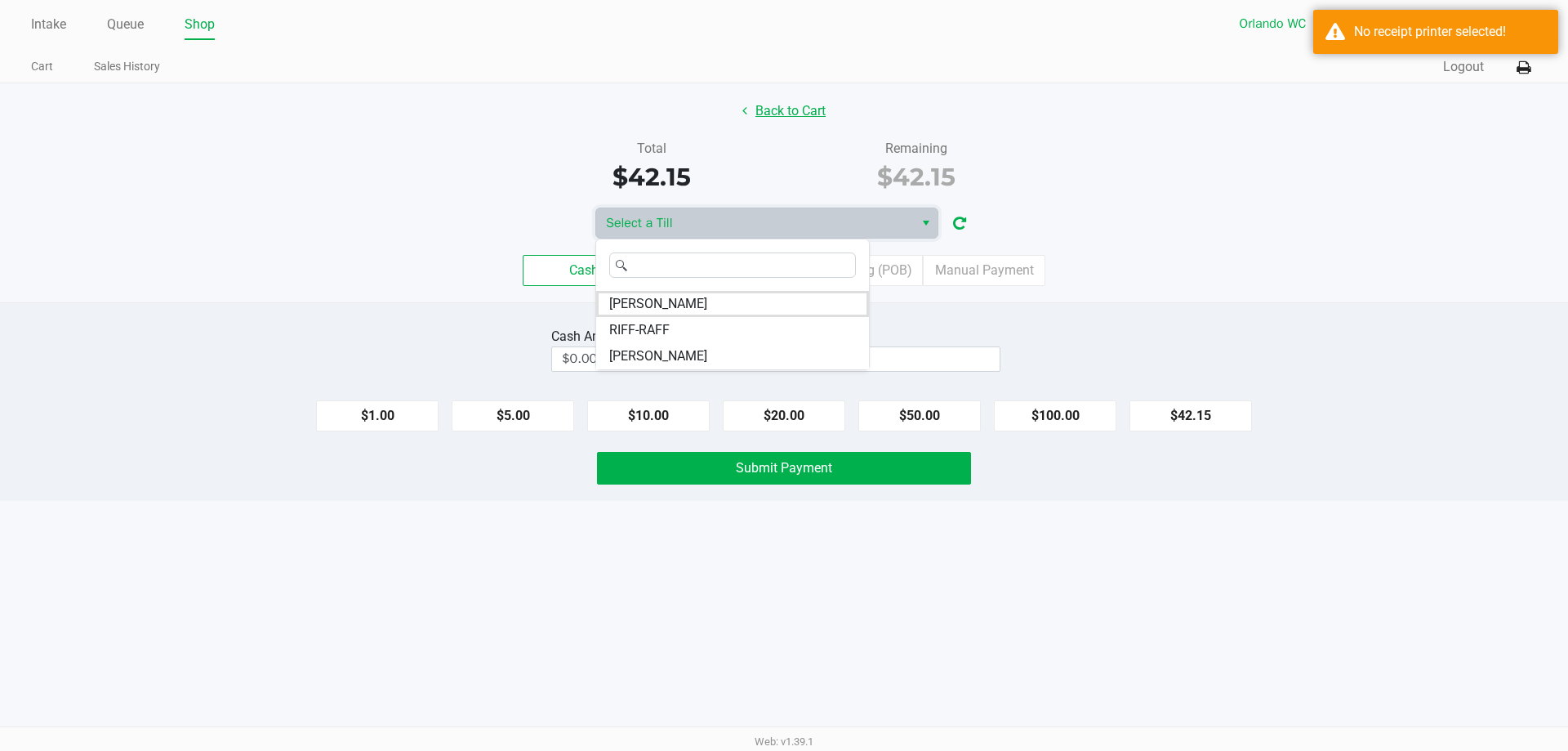click on "Back to Cart" 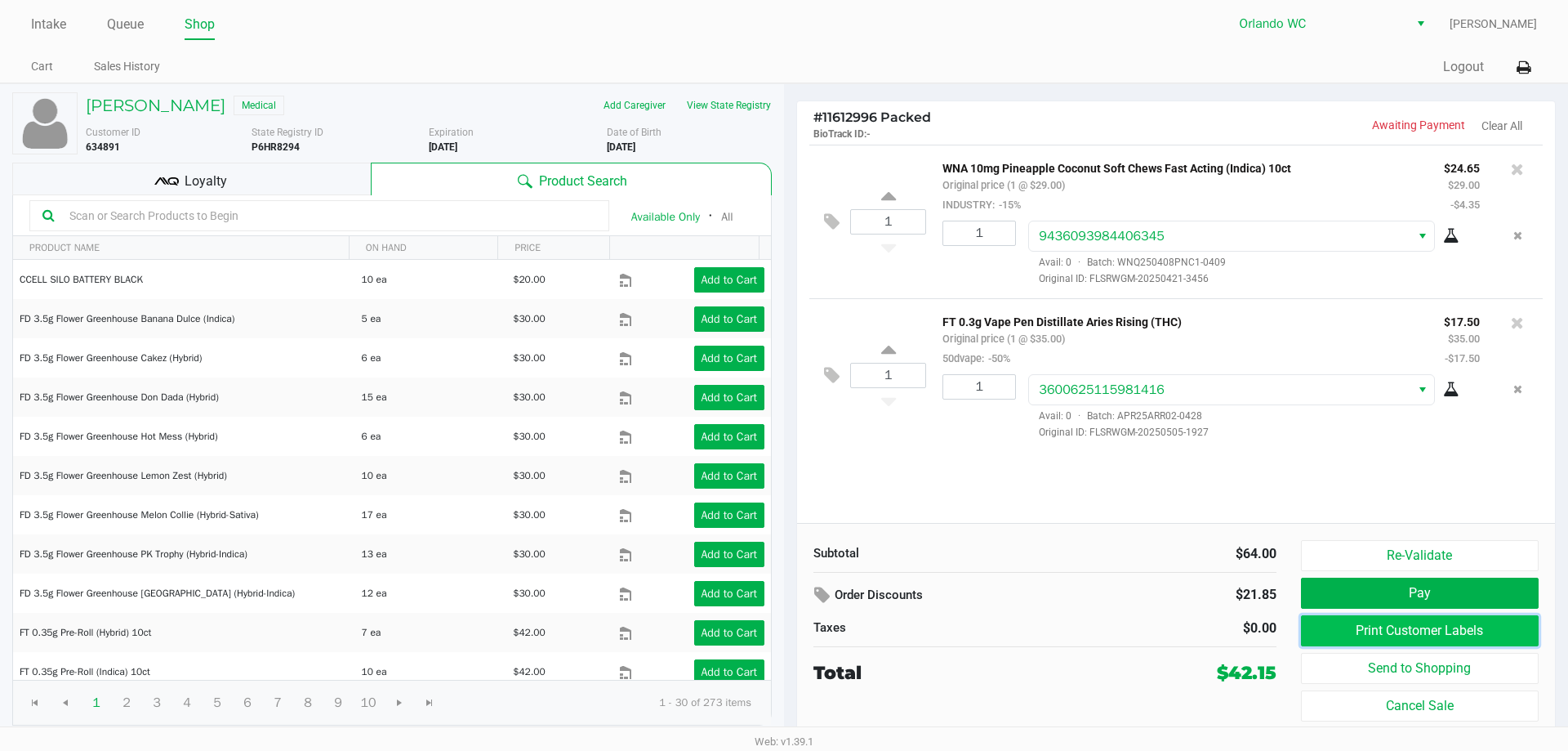 click on "Print Customer Labels" 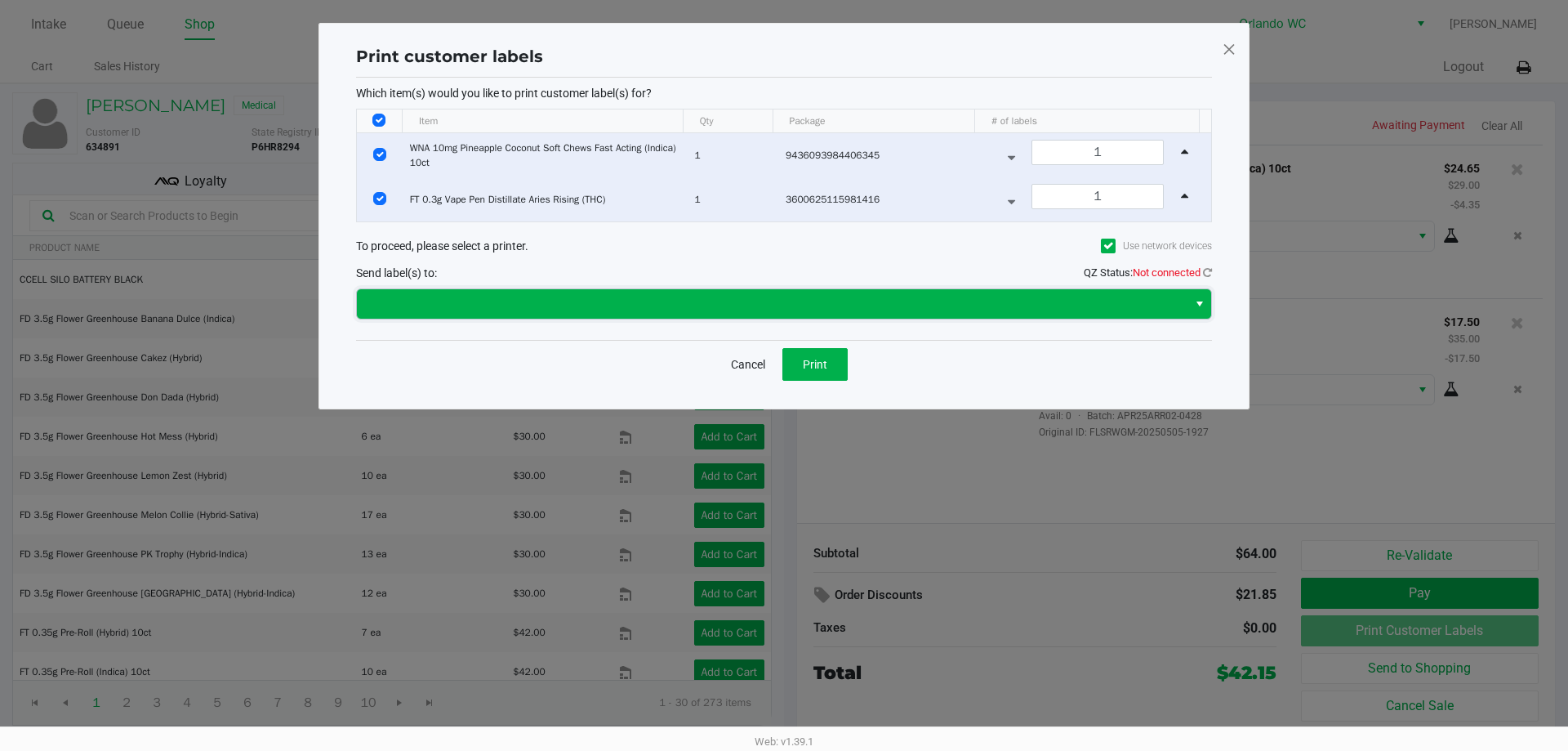 click at bounding box center (772, 304) 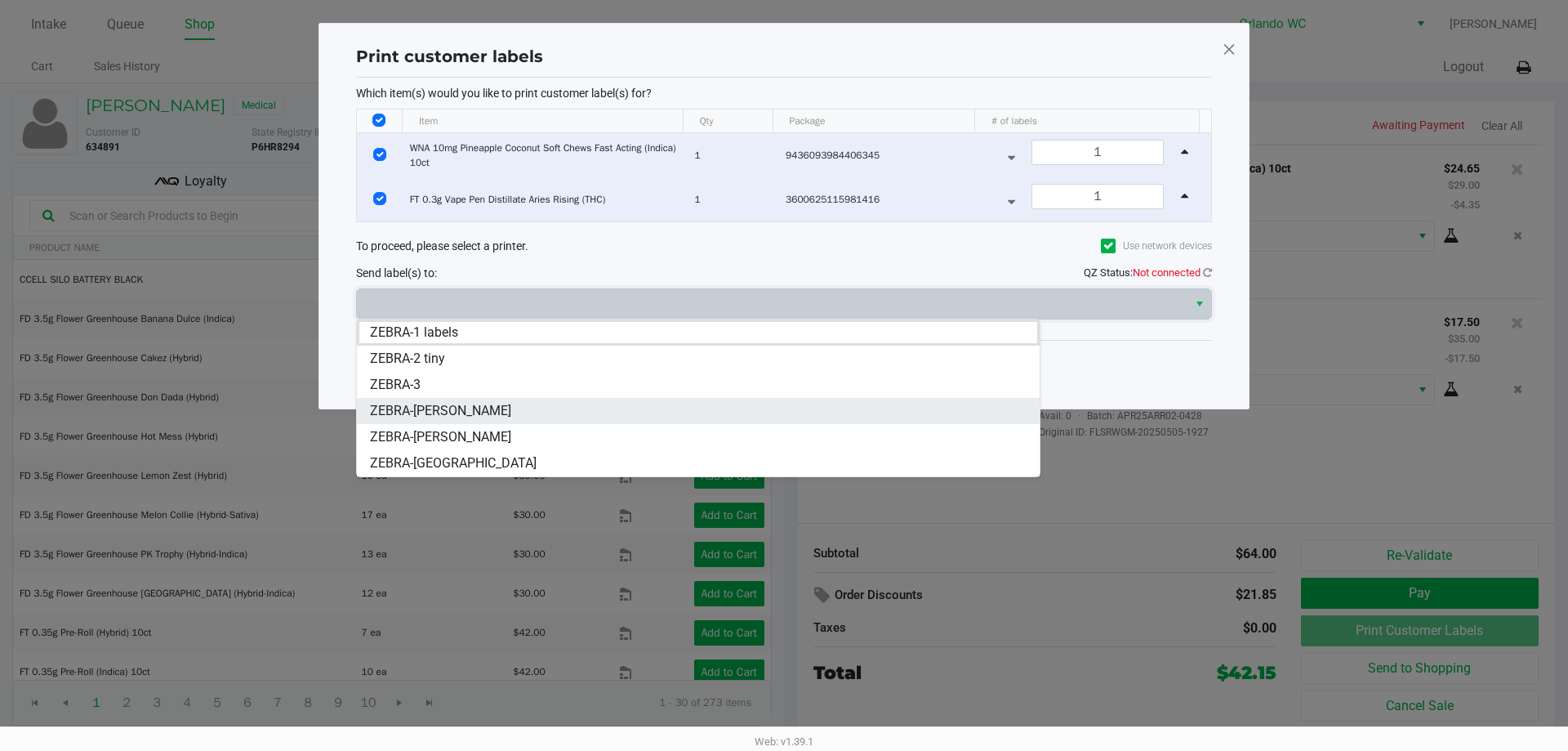 click on "ZEBRA-[PERSON_NAME]" at bounding box center [440, 411] 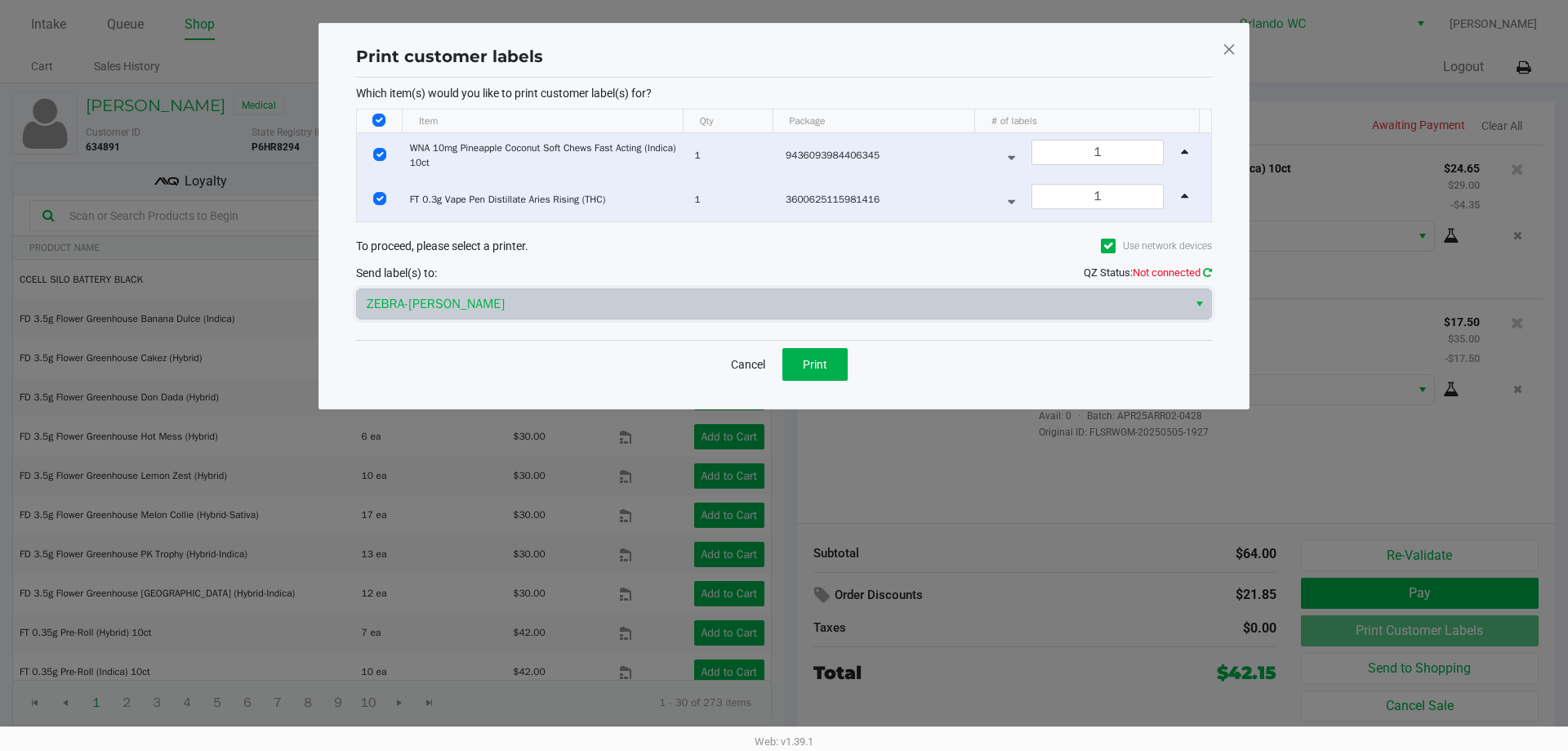 click 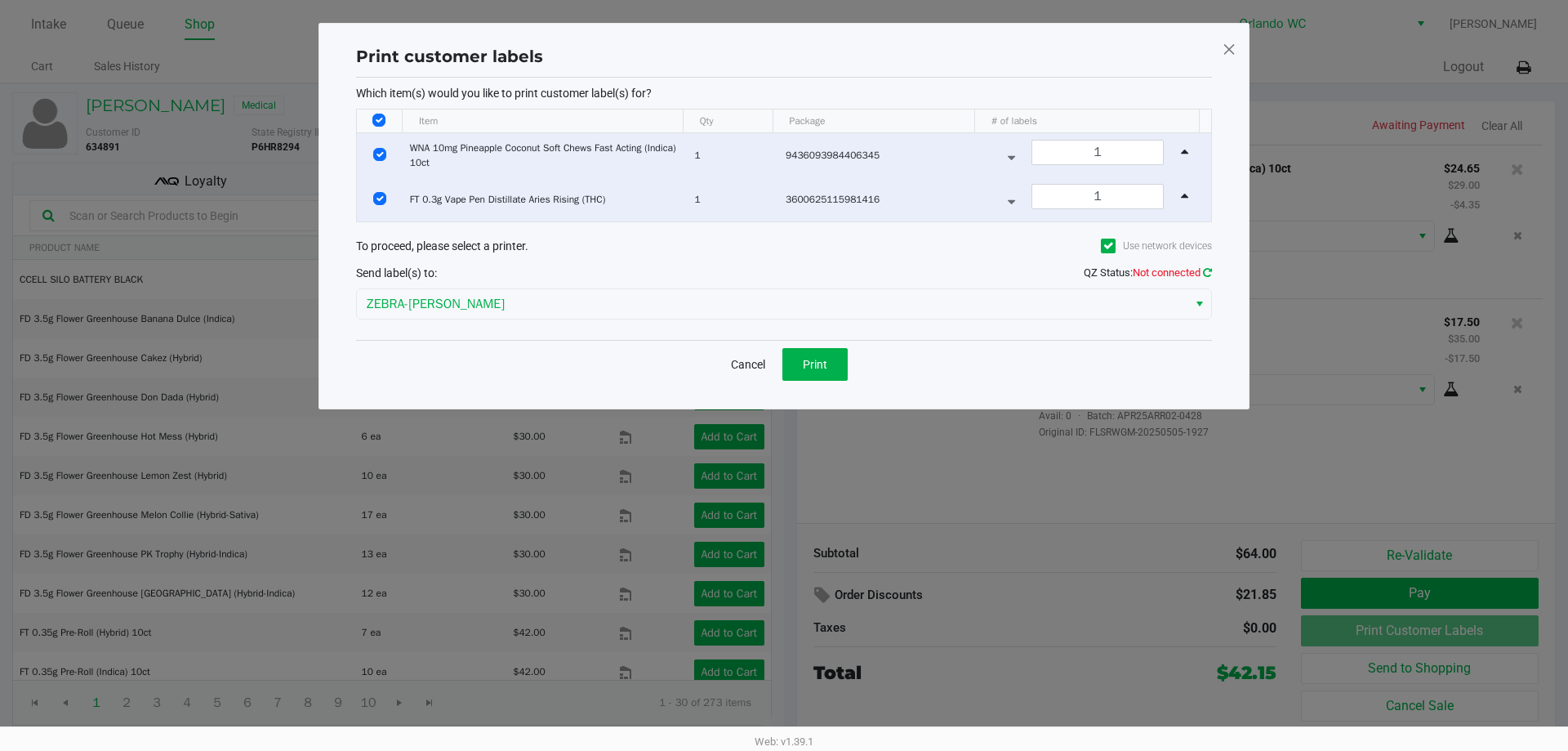 click 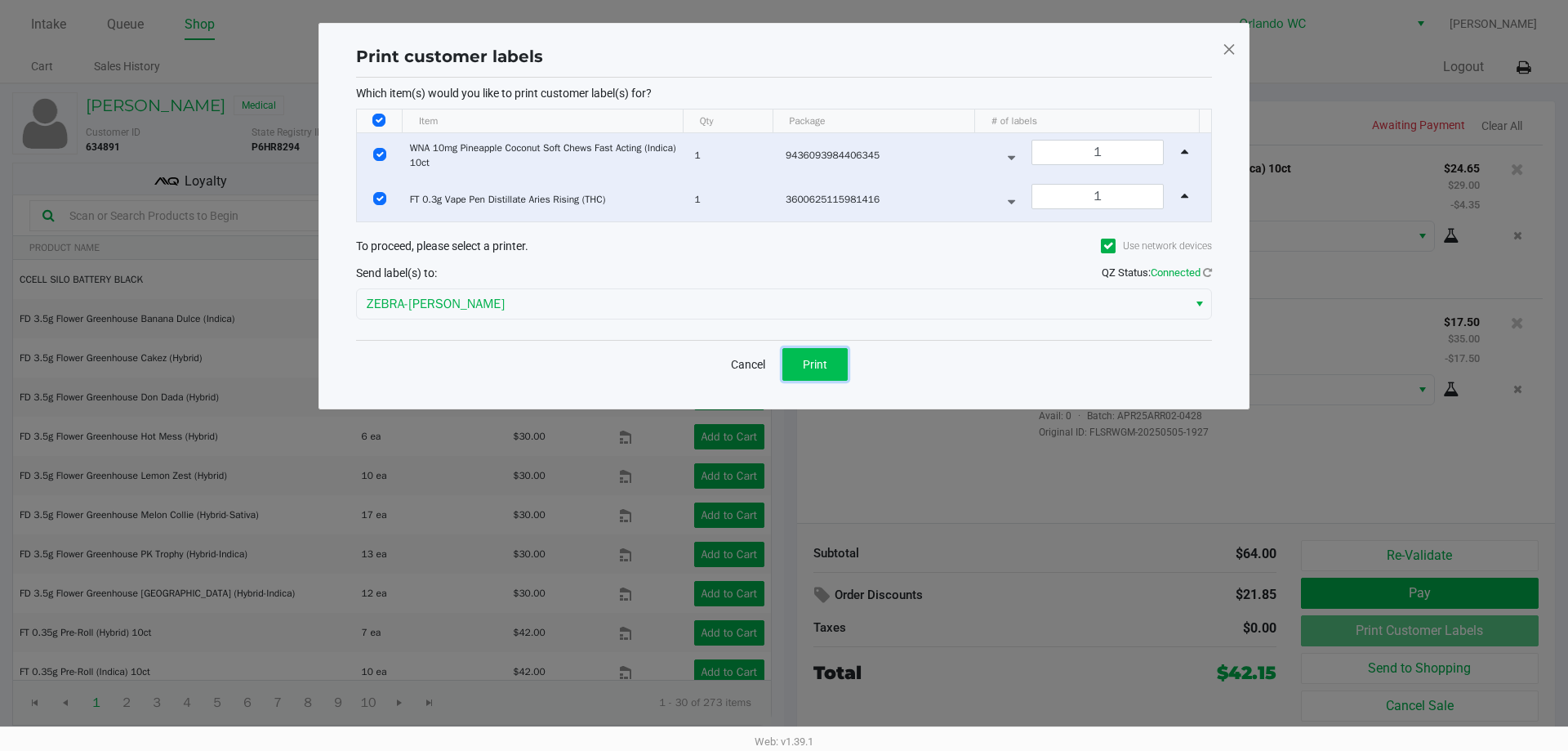 click on "Print" 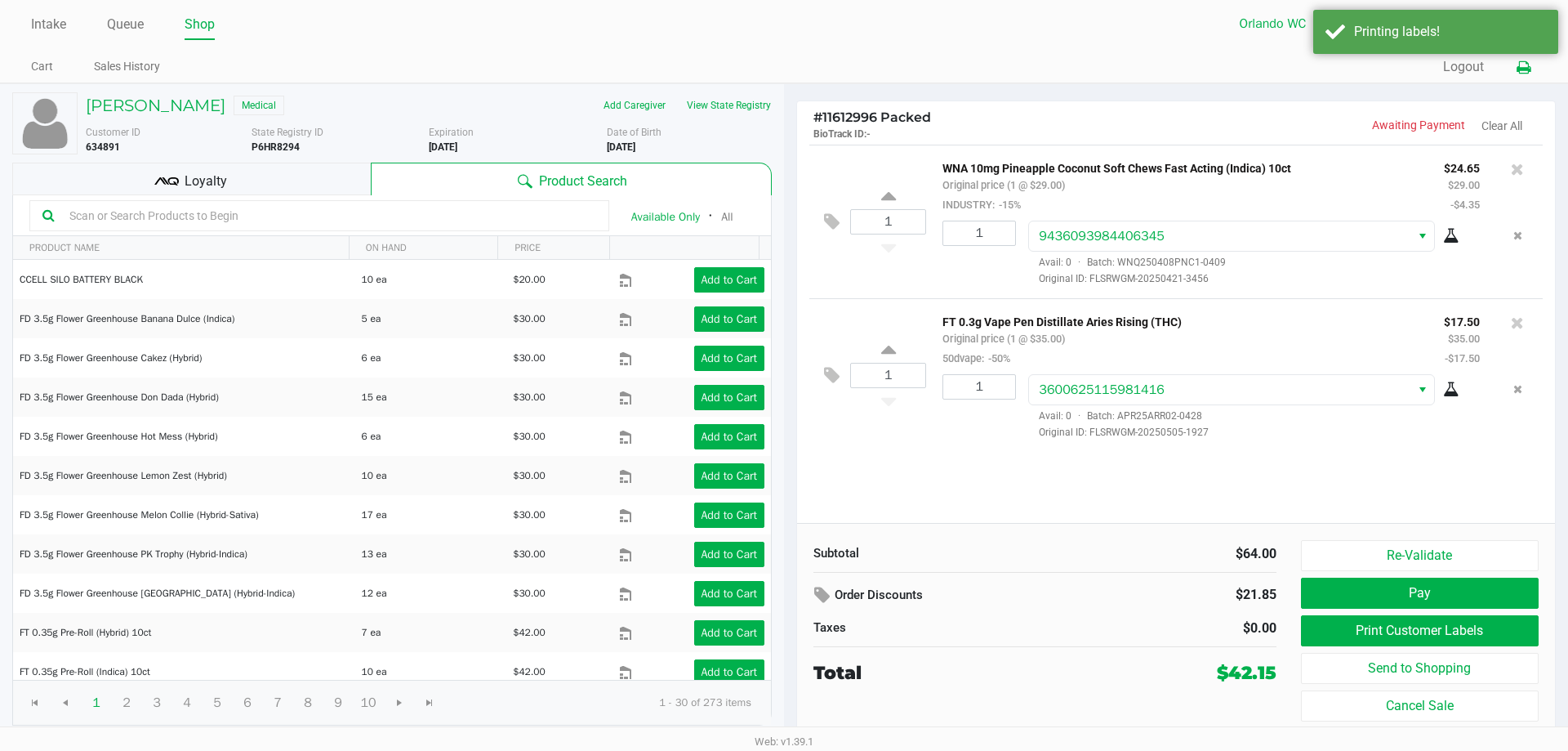 click 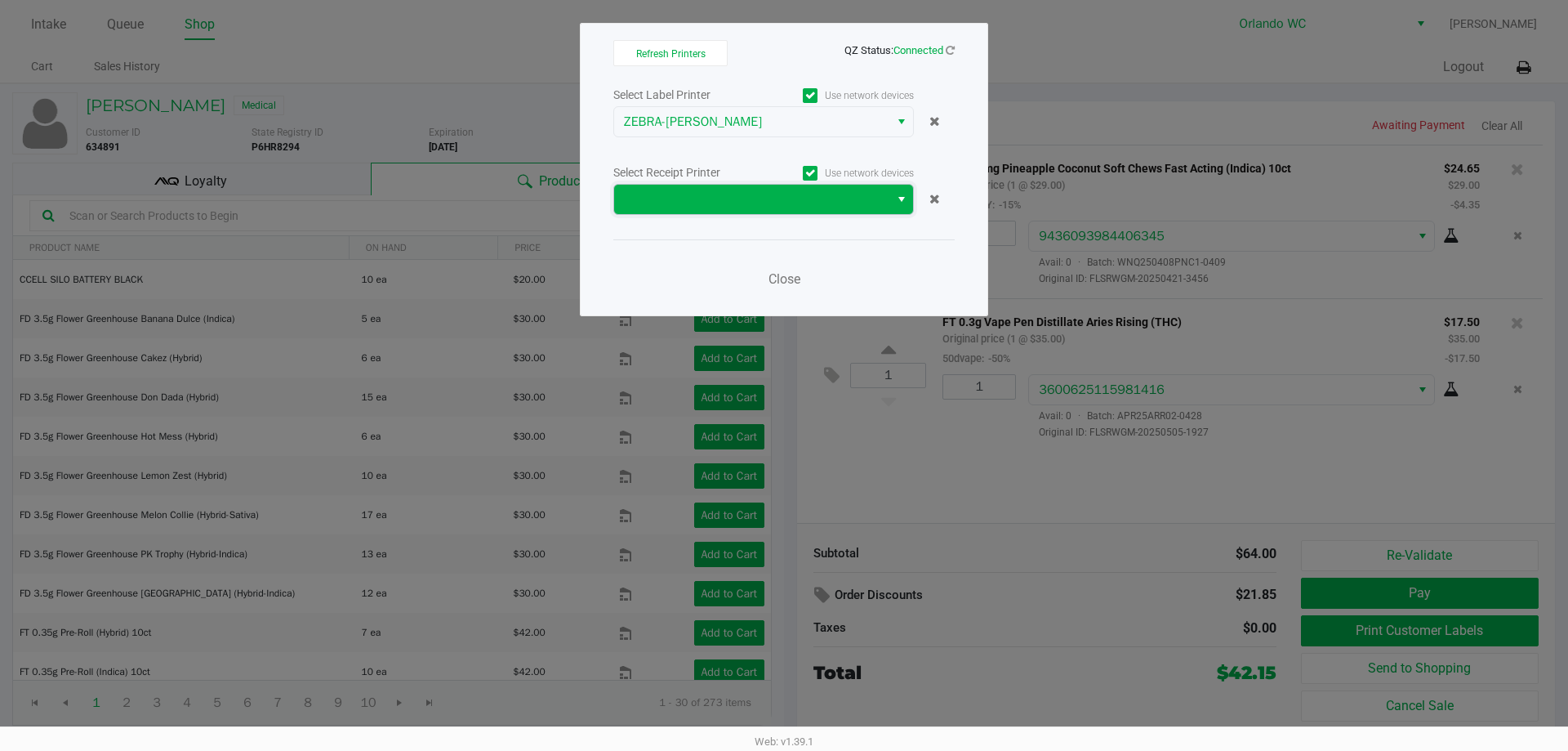 click at bounding box center (751, 199) 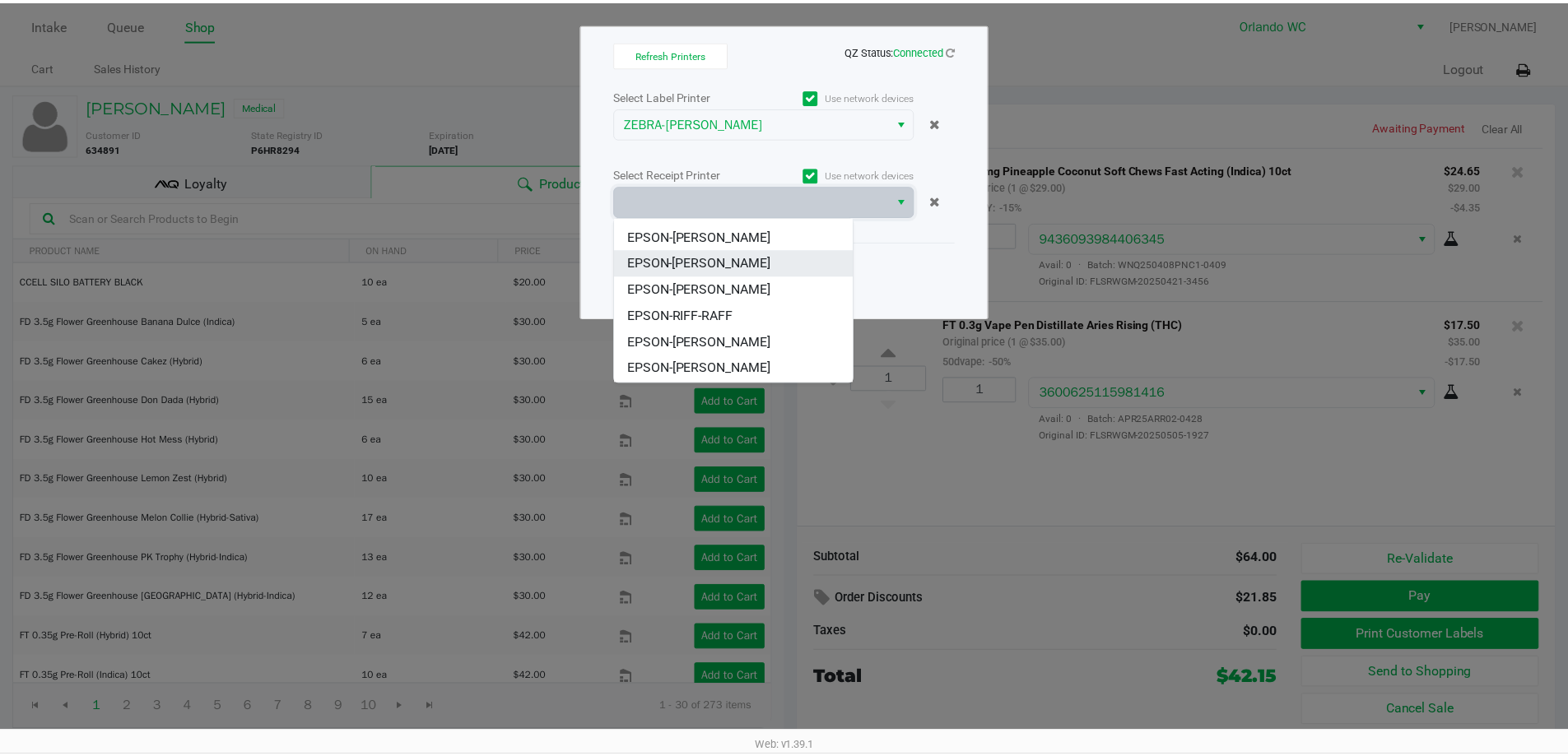 scroll, scrollTop: 72, scrollLeft: 0, axis: vertical 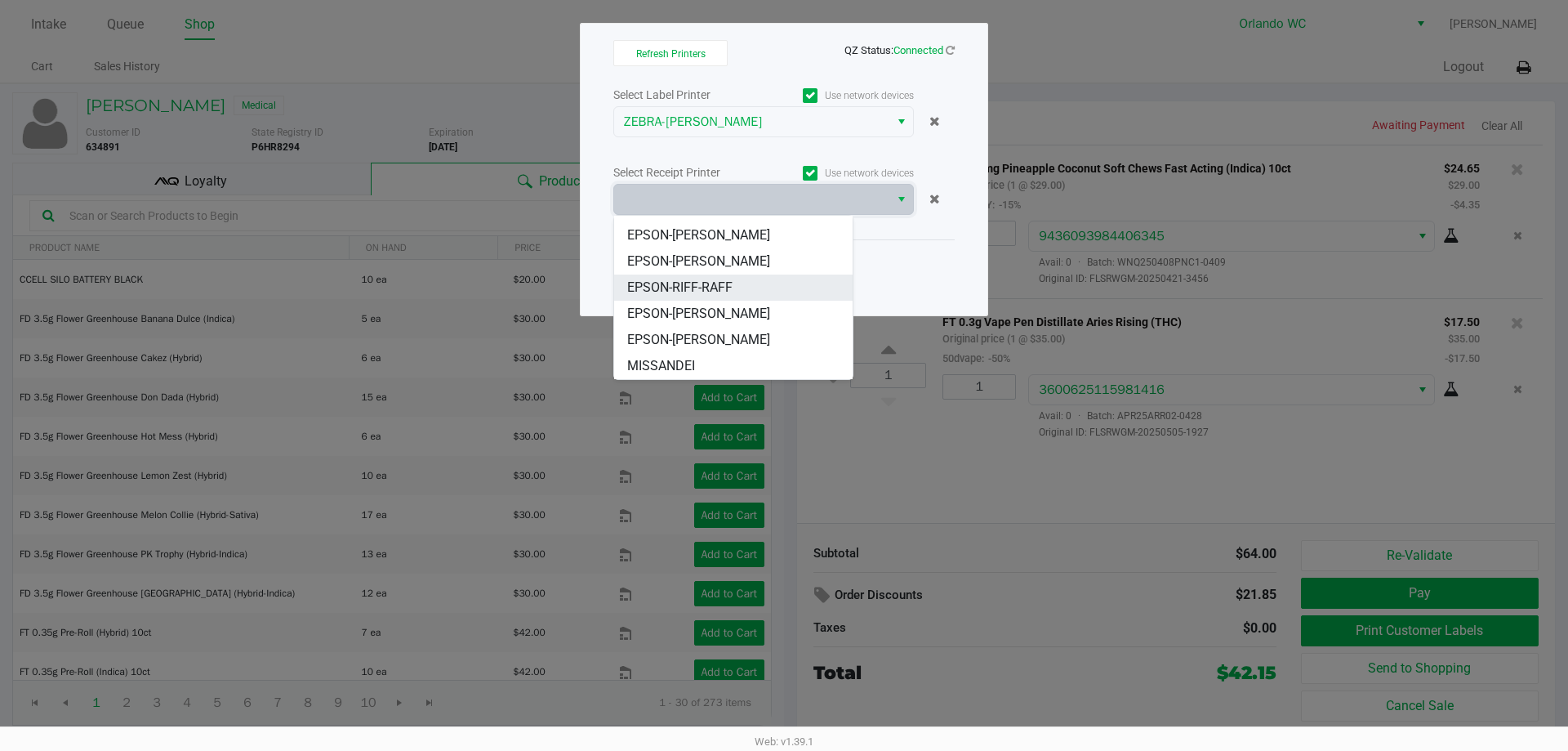 click on "EPSON-RIFF-RAFF" at bounding box center [733, 288] 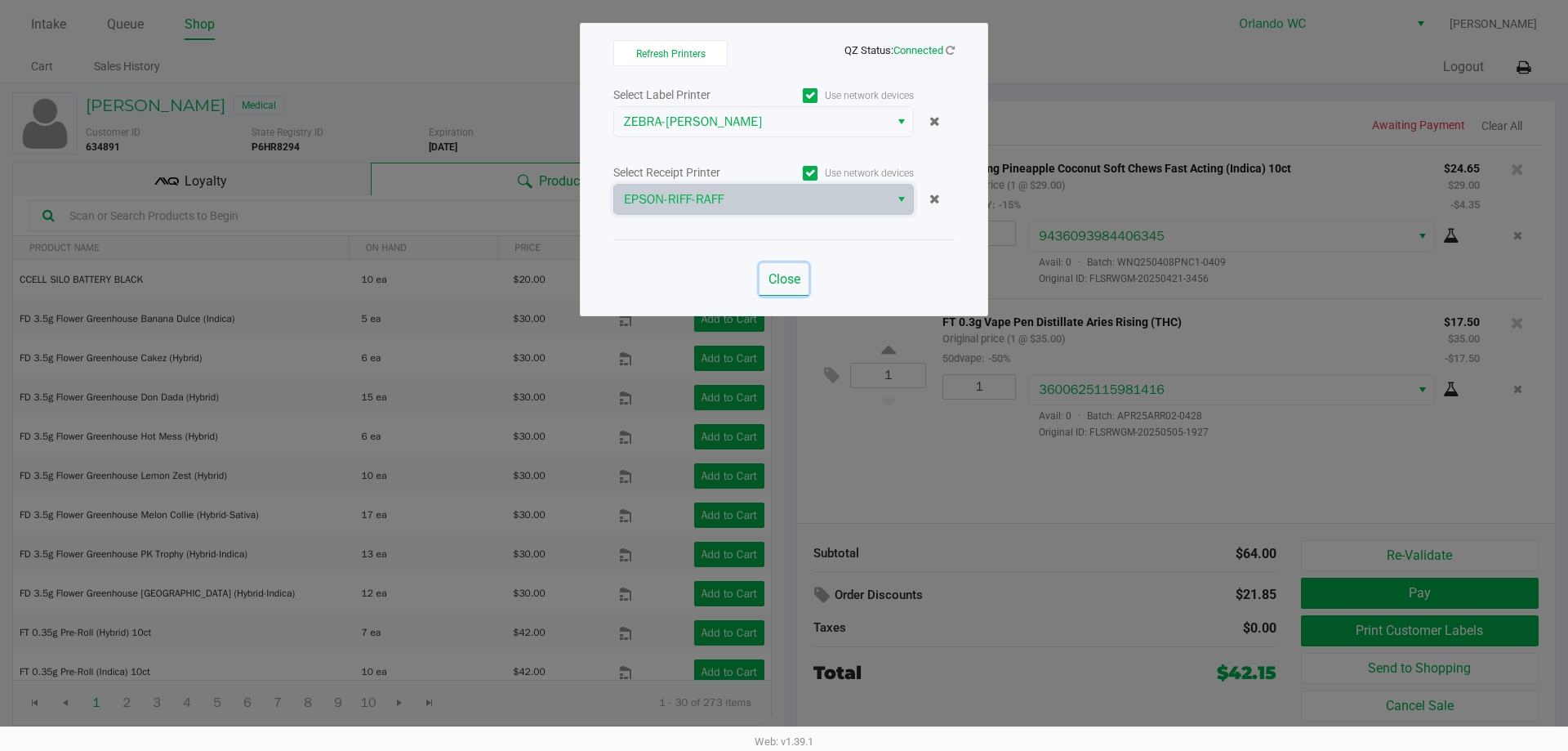 click on "Close" 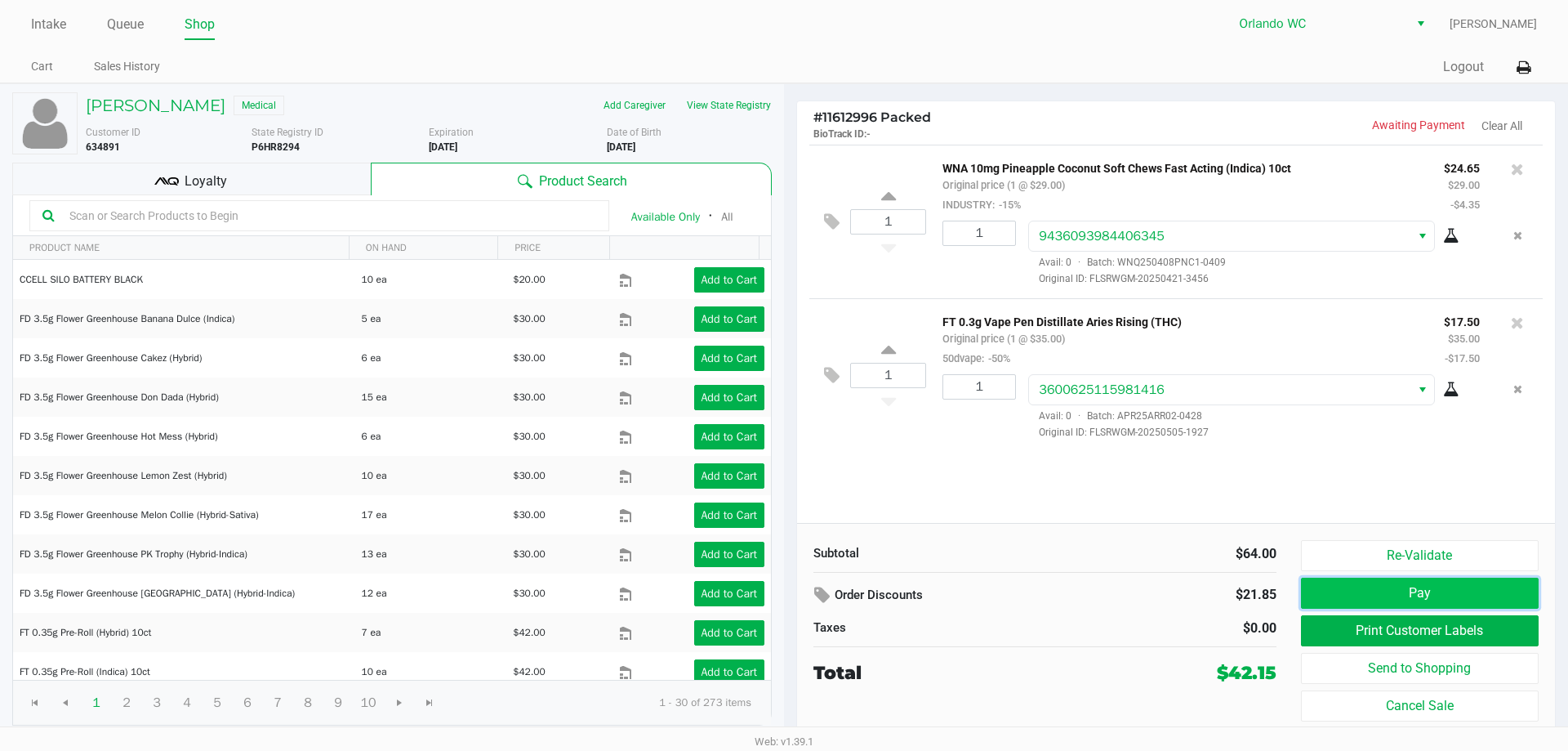 click on "Pay" 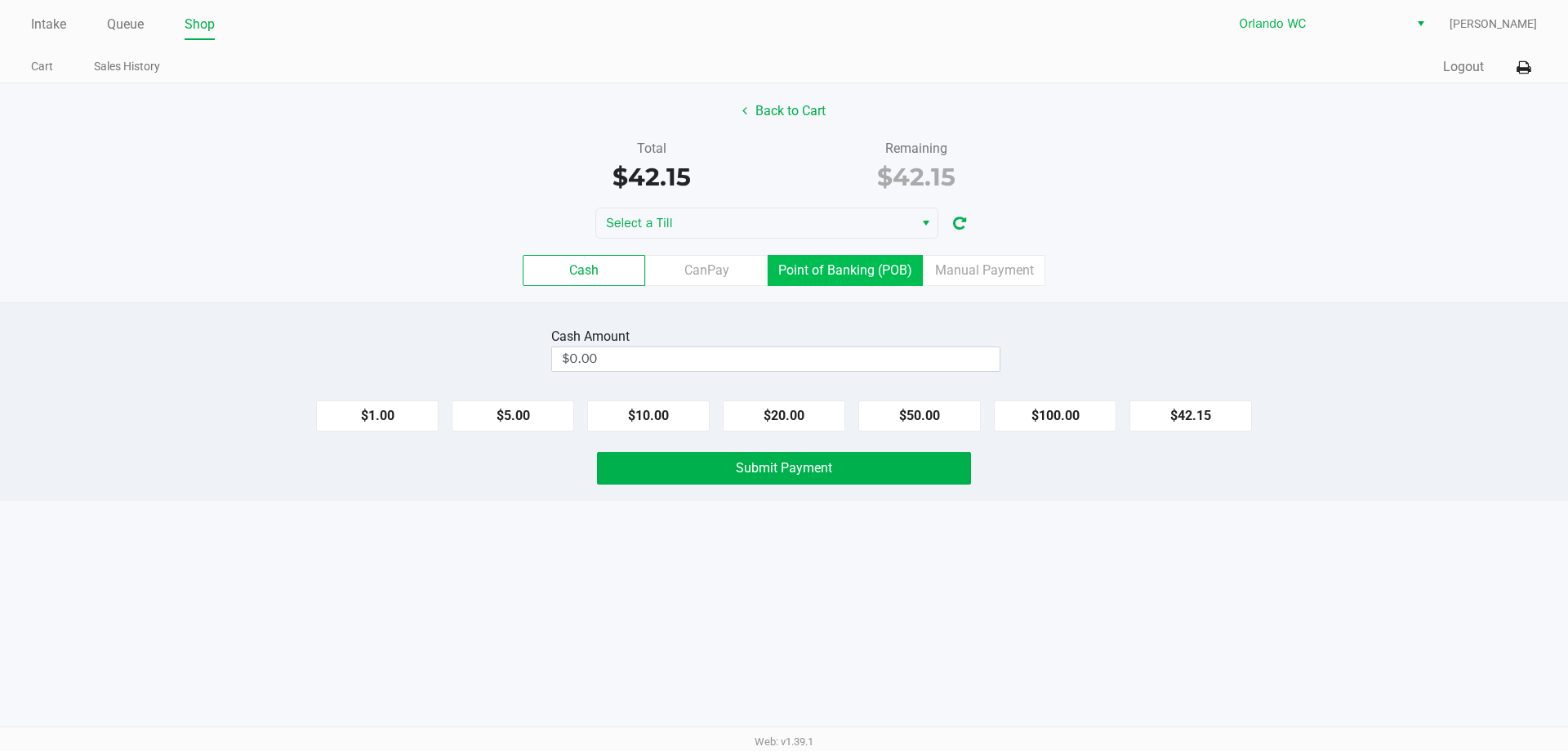 click on "Point of Banking (POB)" 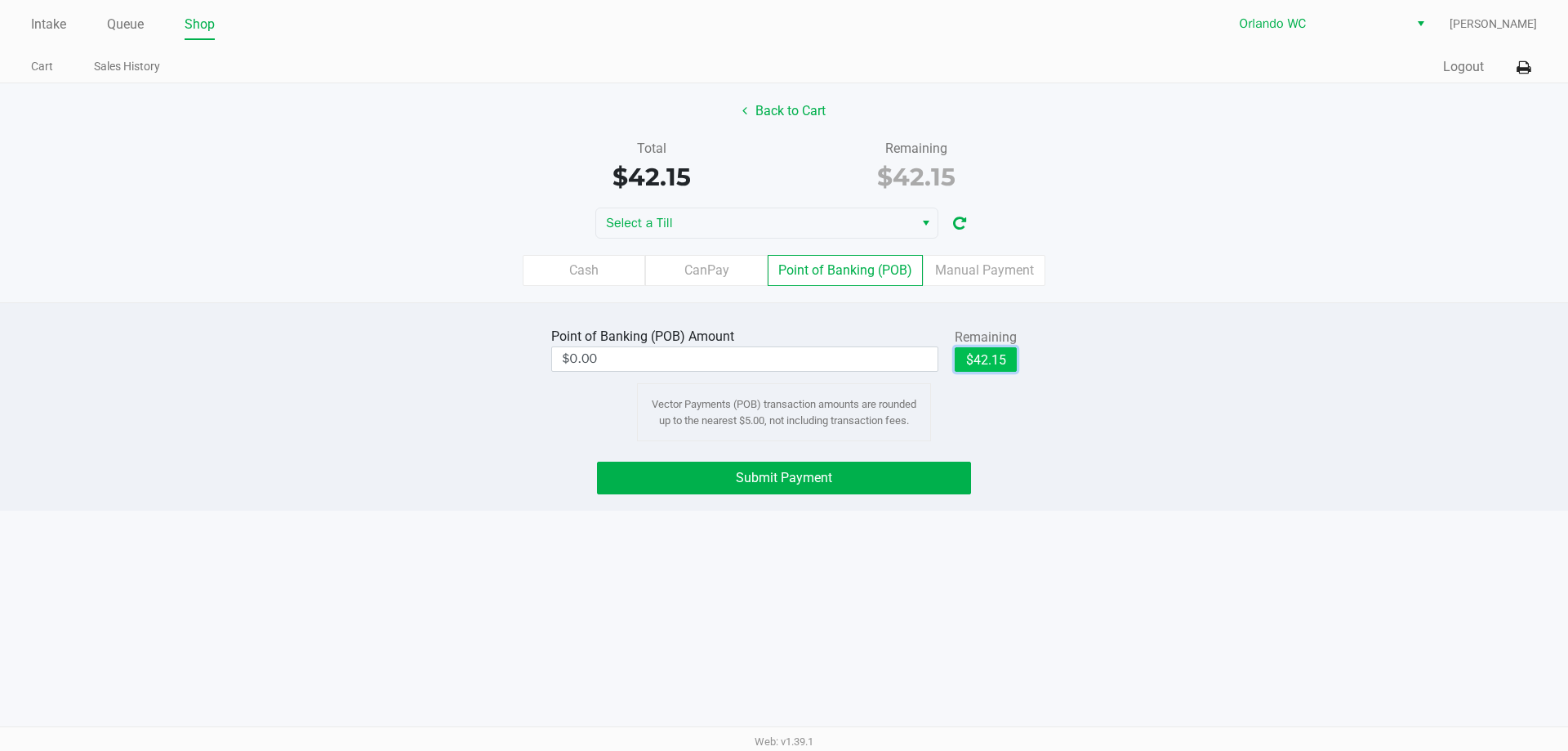 click on "$42.15" 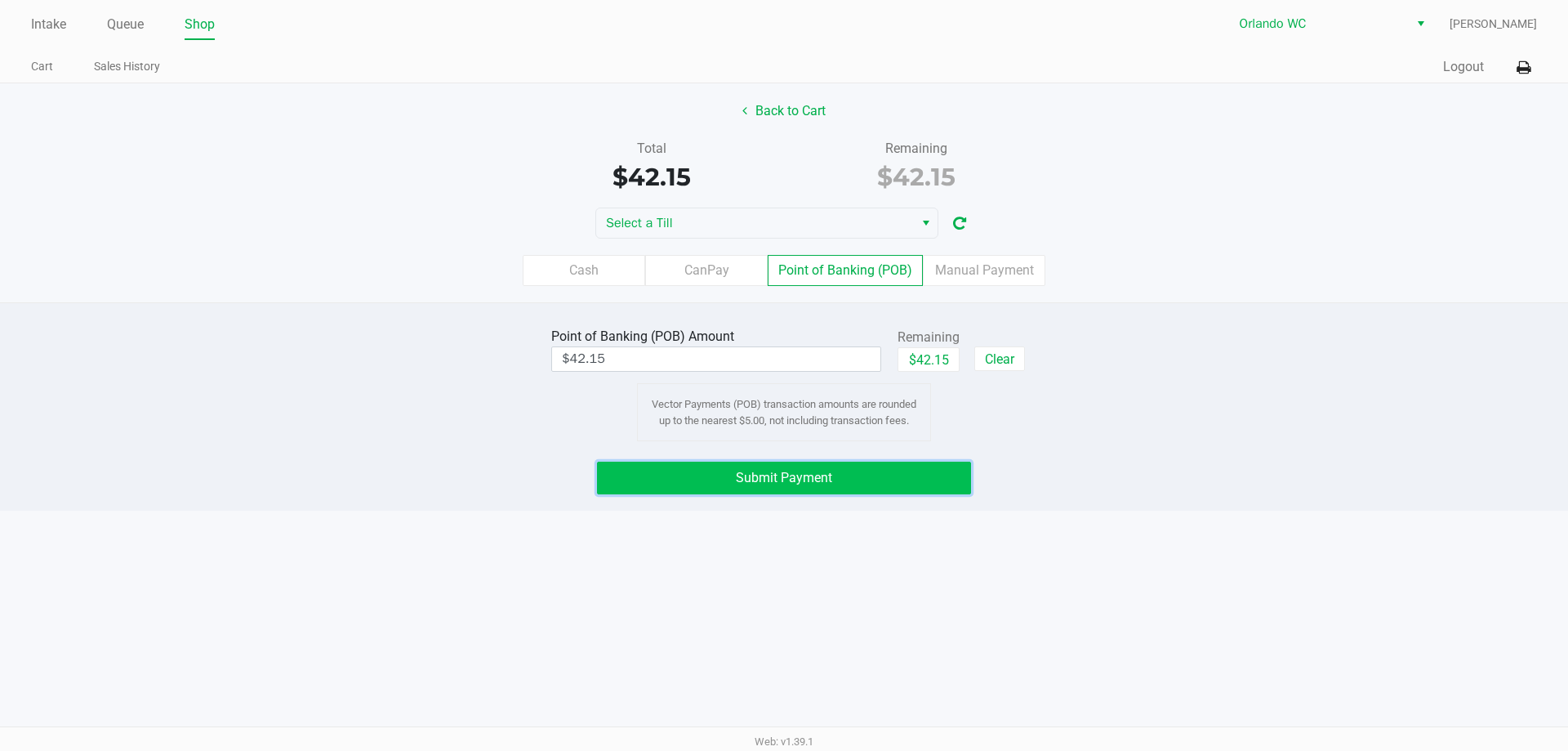 click on "Submit Payment" 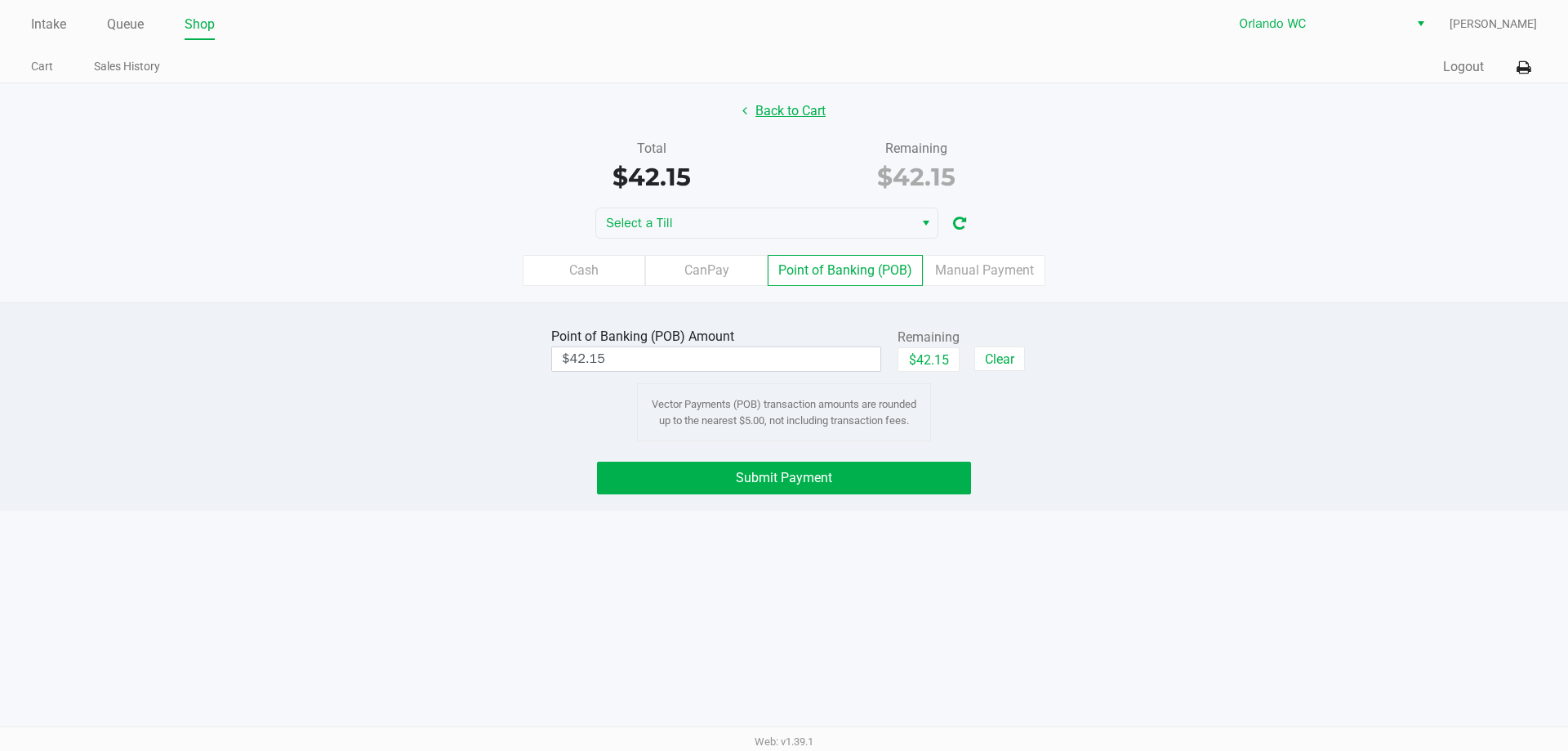 click on "Back to Cart" 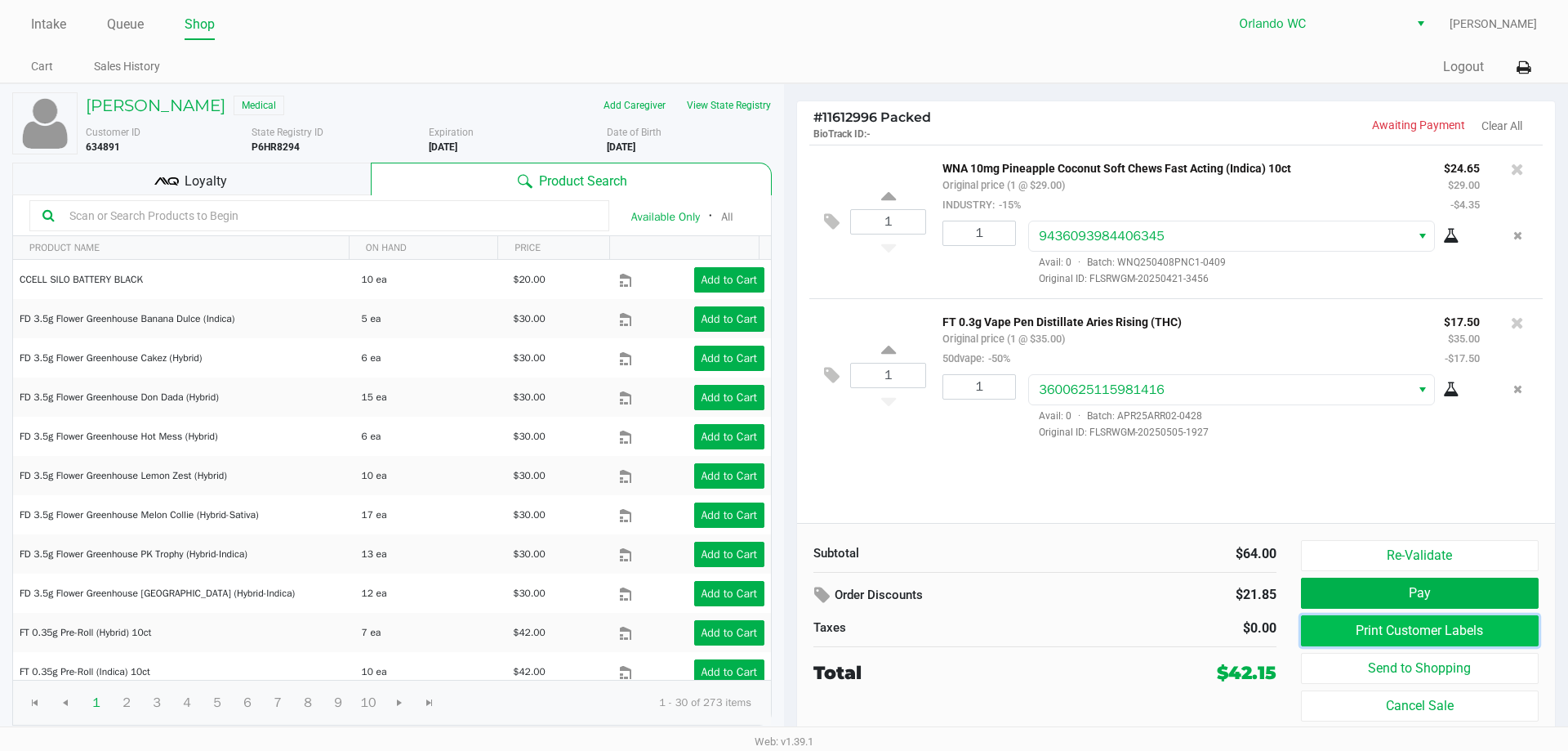 click on "Print Customer Labels" 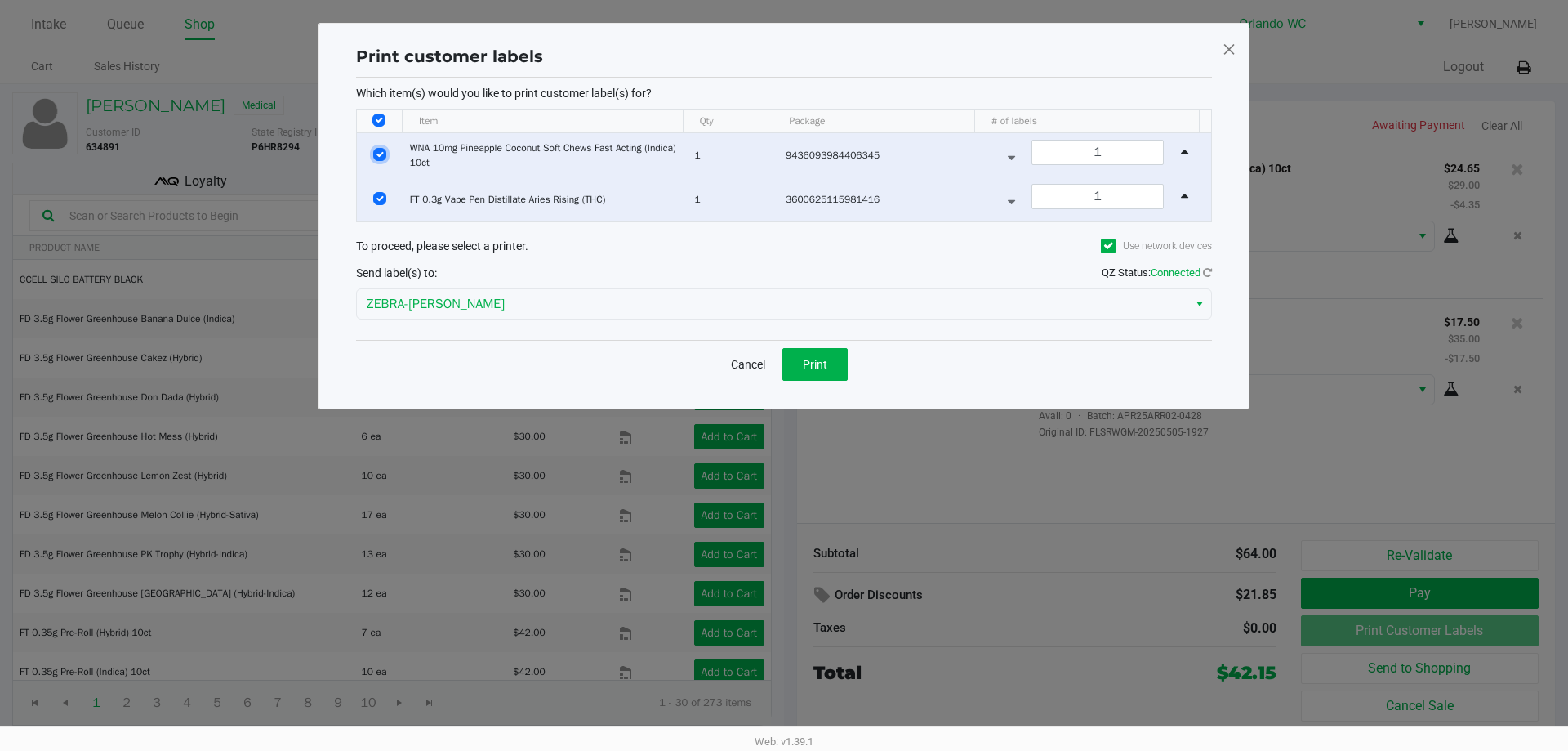 click at bounding box center (380, 154) 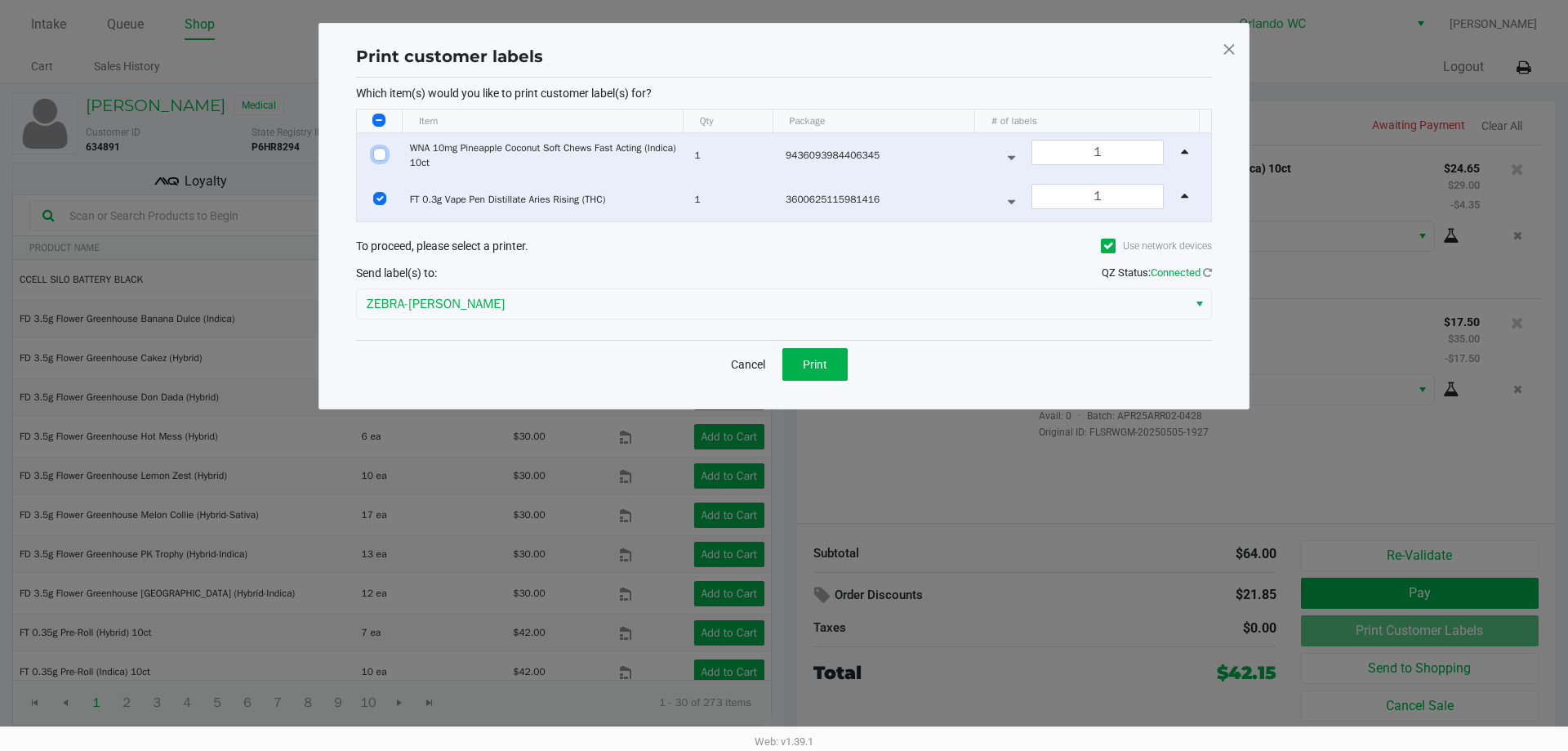 checkbox on "false" 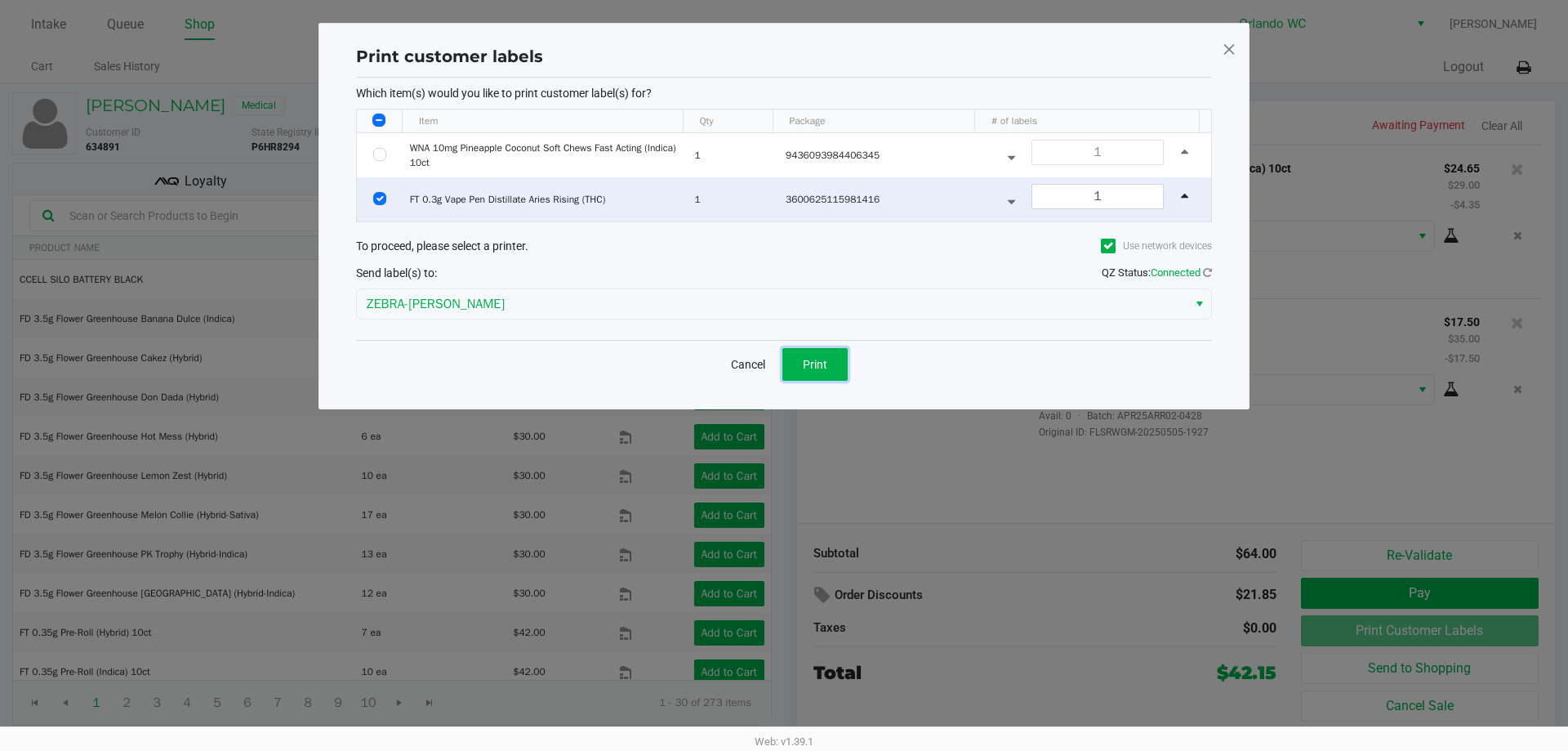click on "Print" 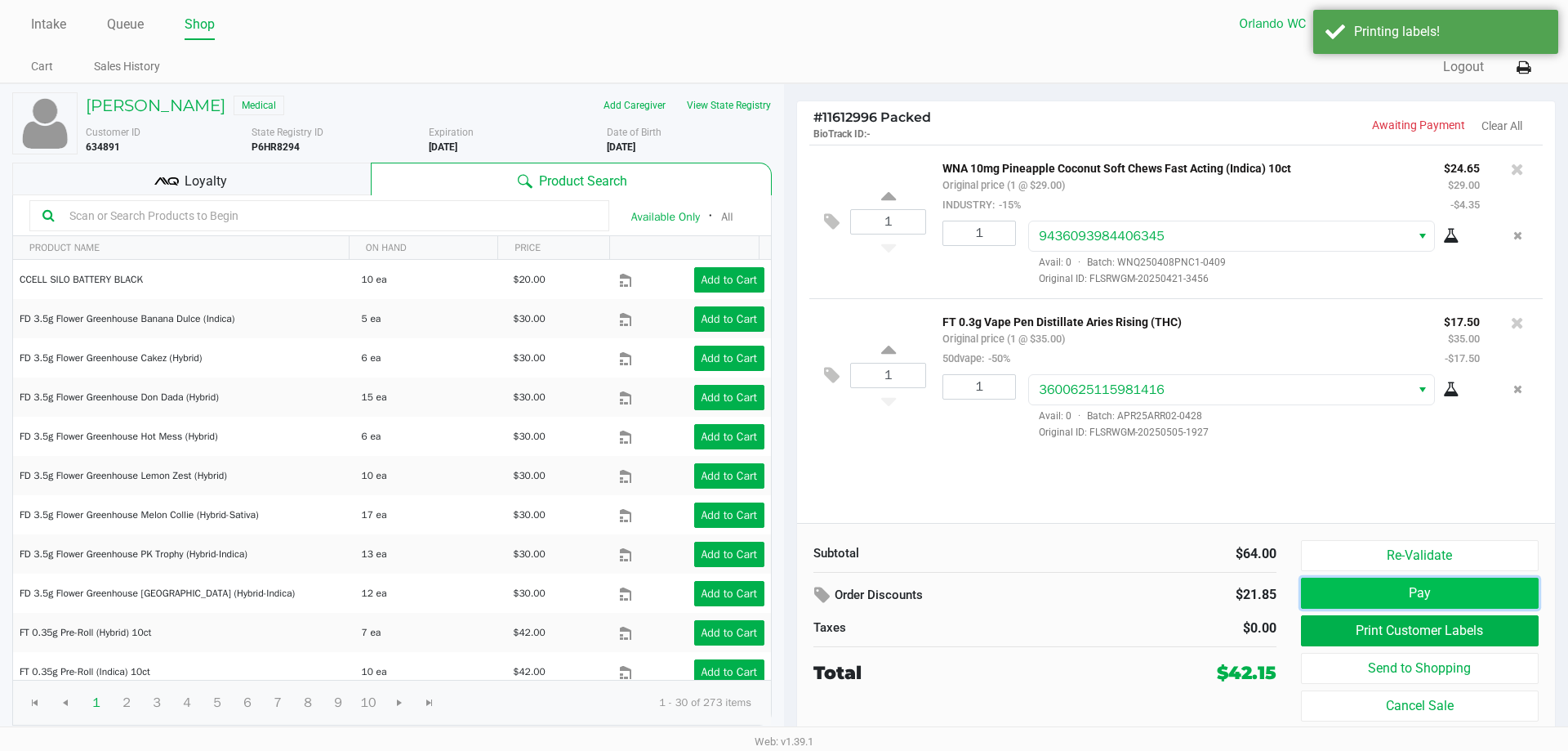 click on "Pay" 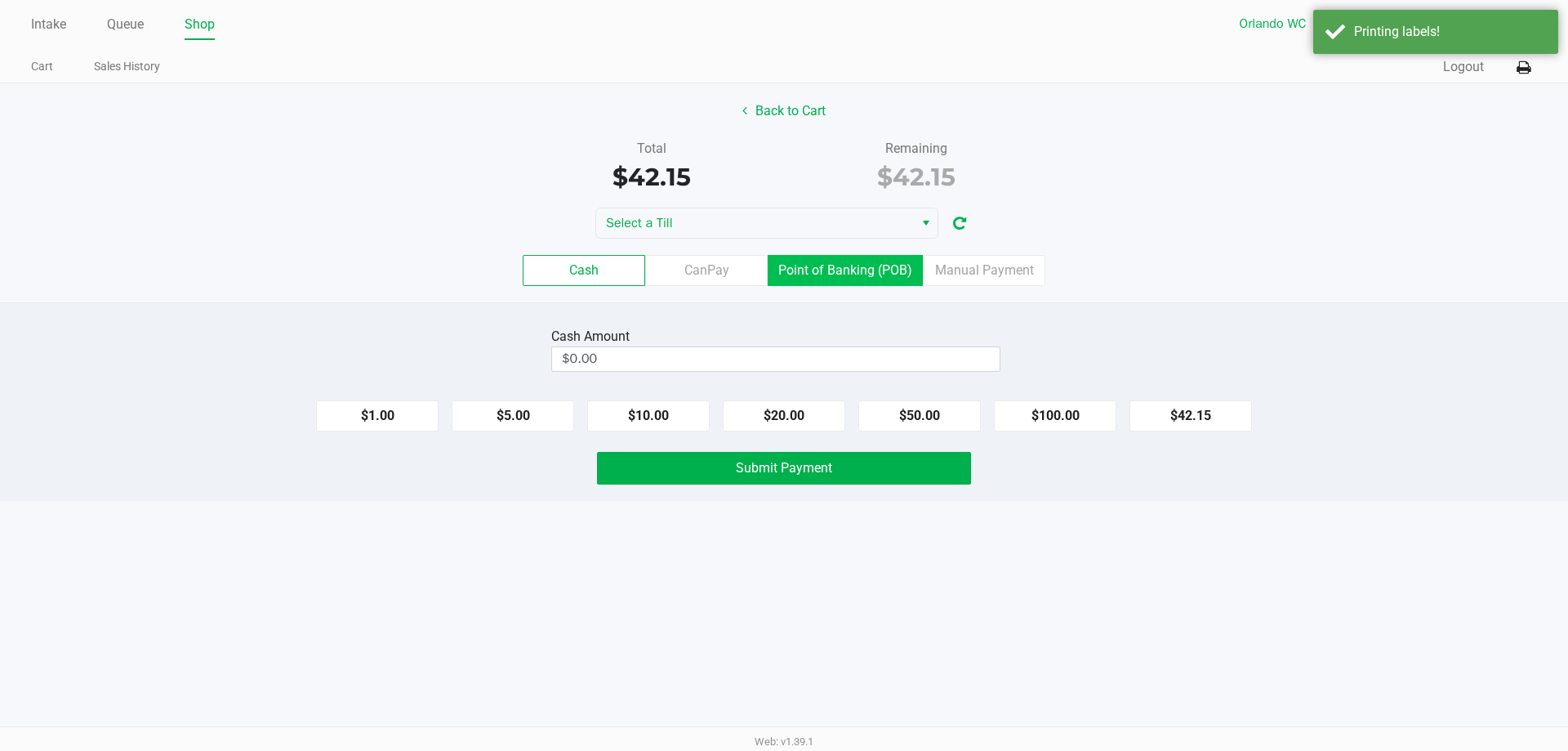 click on "Point of Banking (POB)" 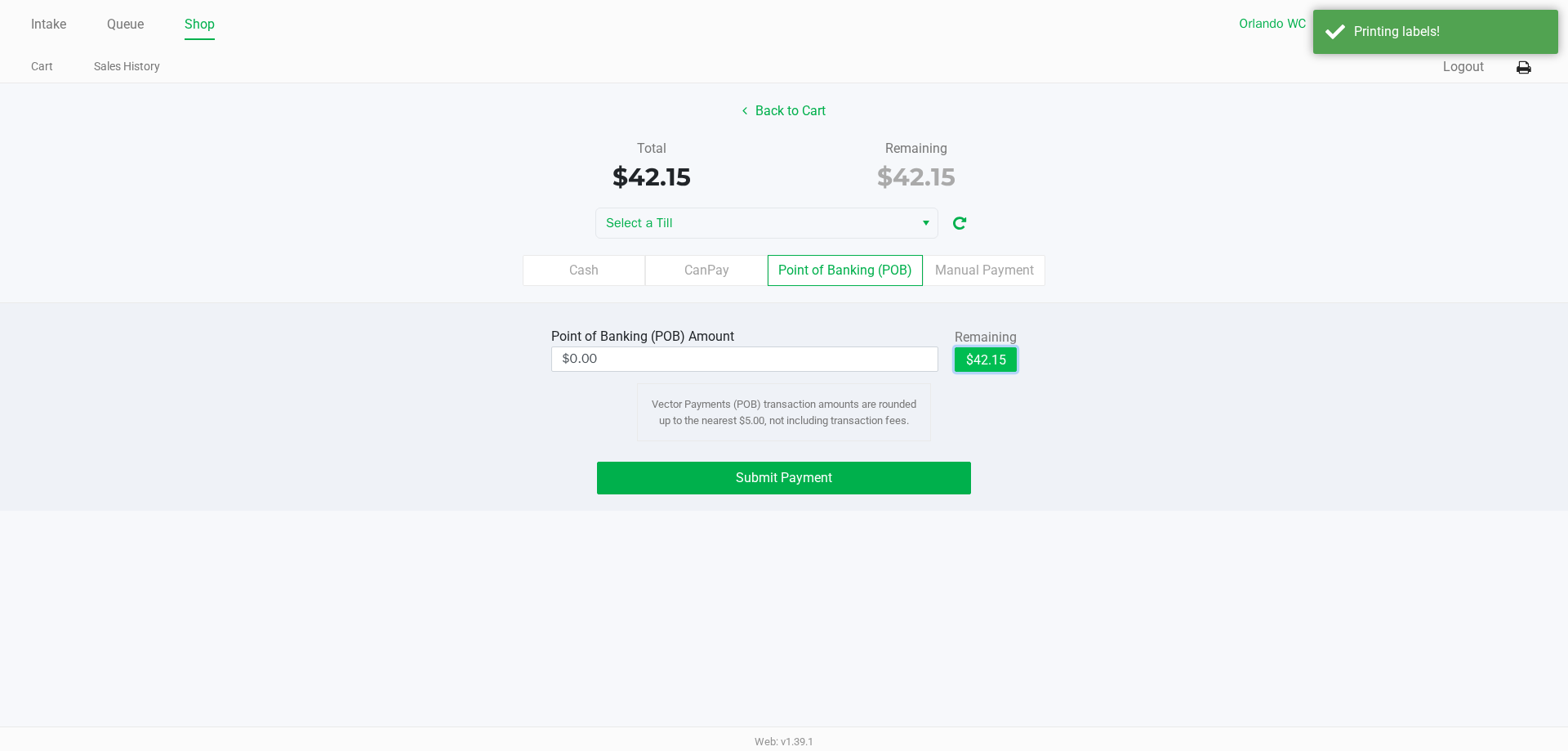 click on "$42.15" 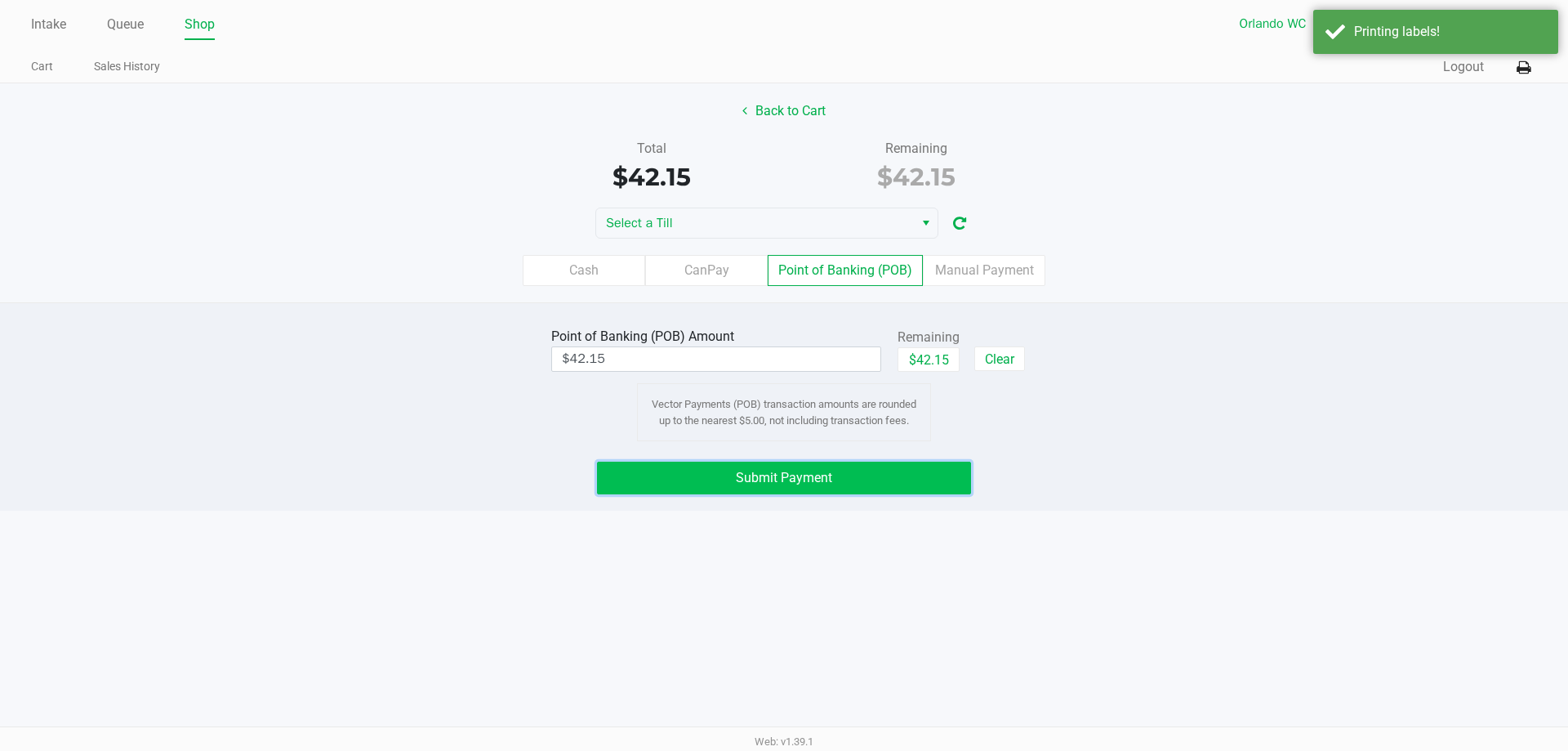 click on "Submit Payment" 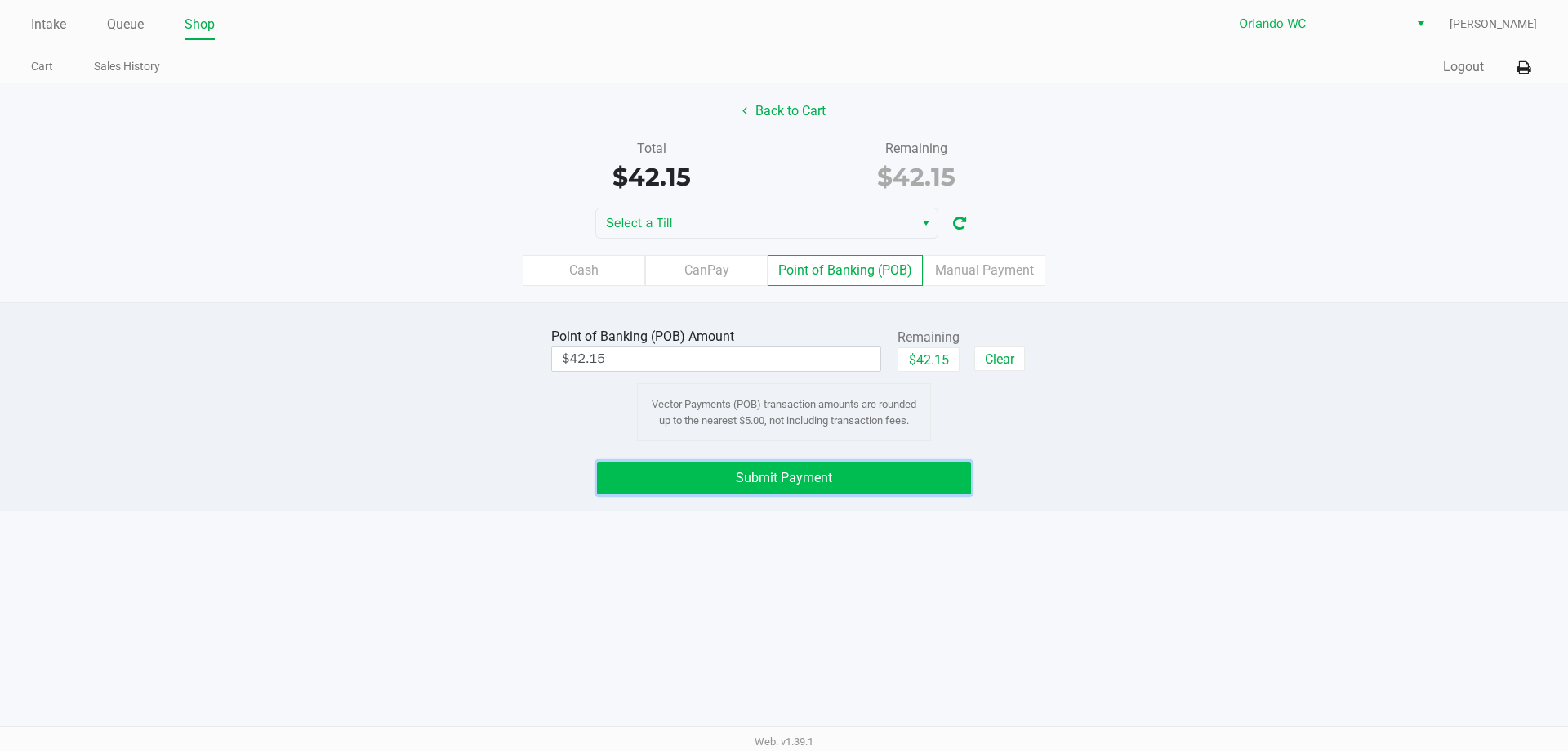 click on "Submit Payment" 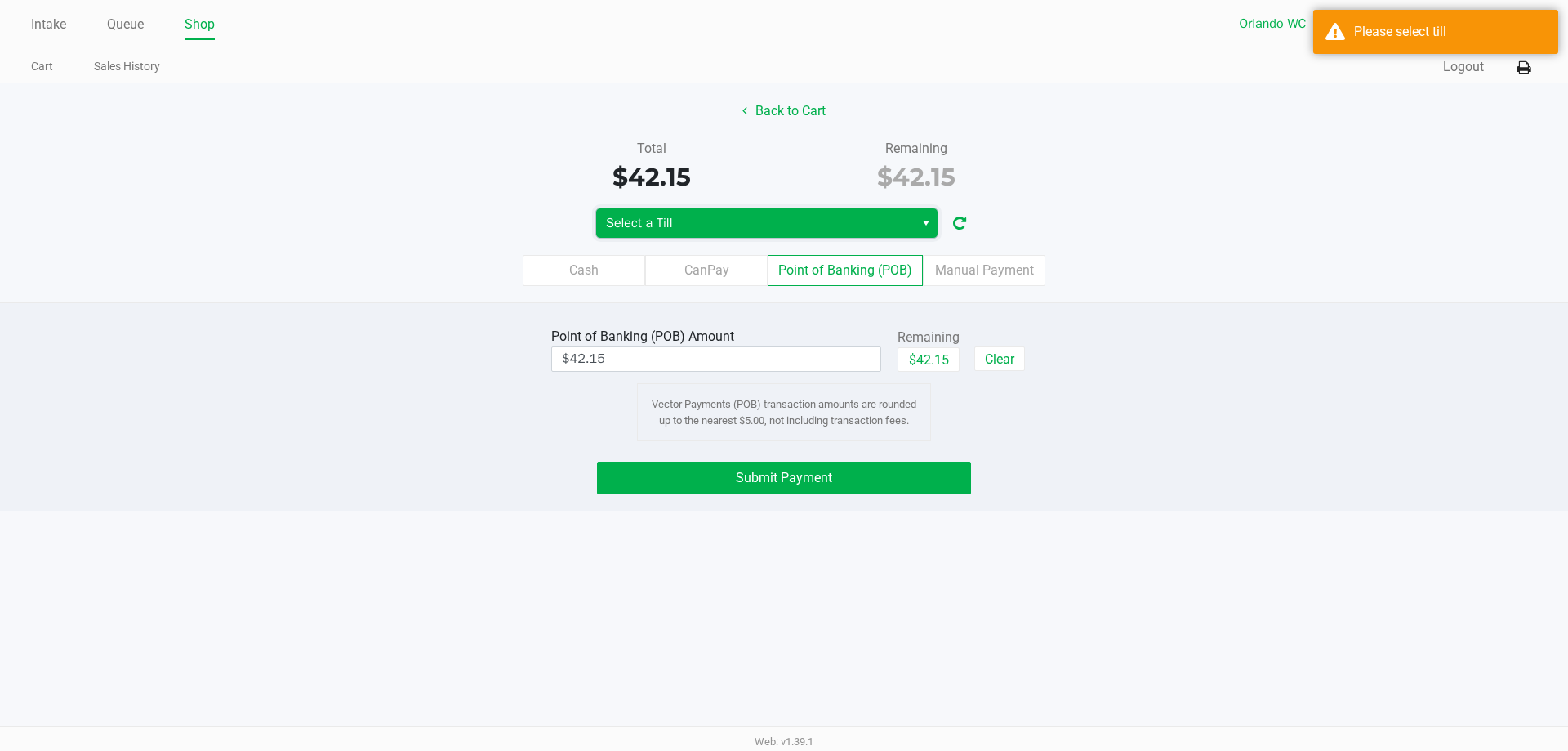 click on "Select a Till" at bounding box center (755, 223) 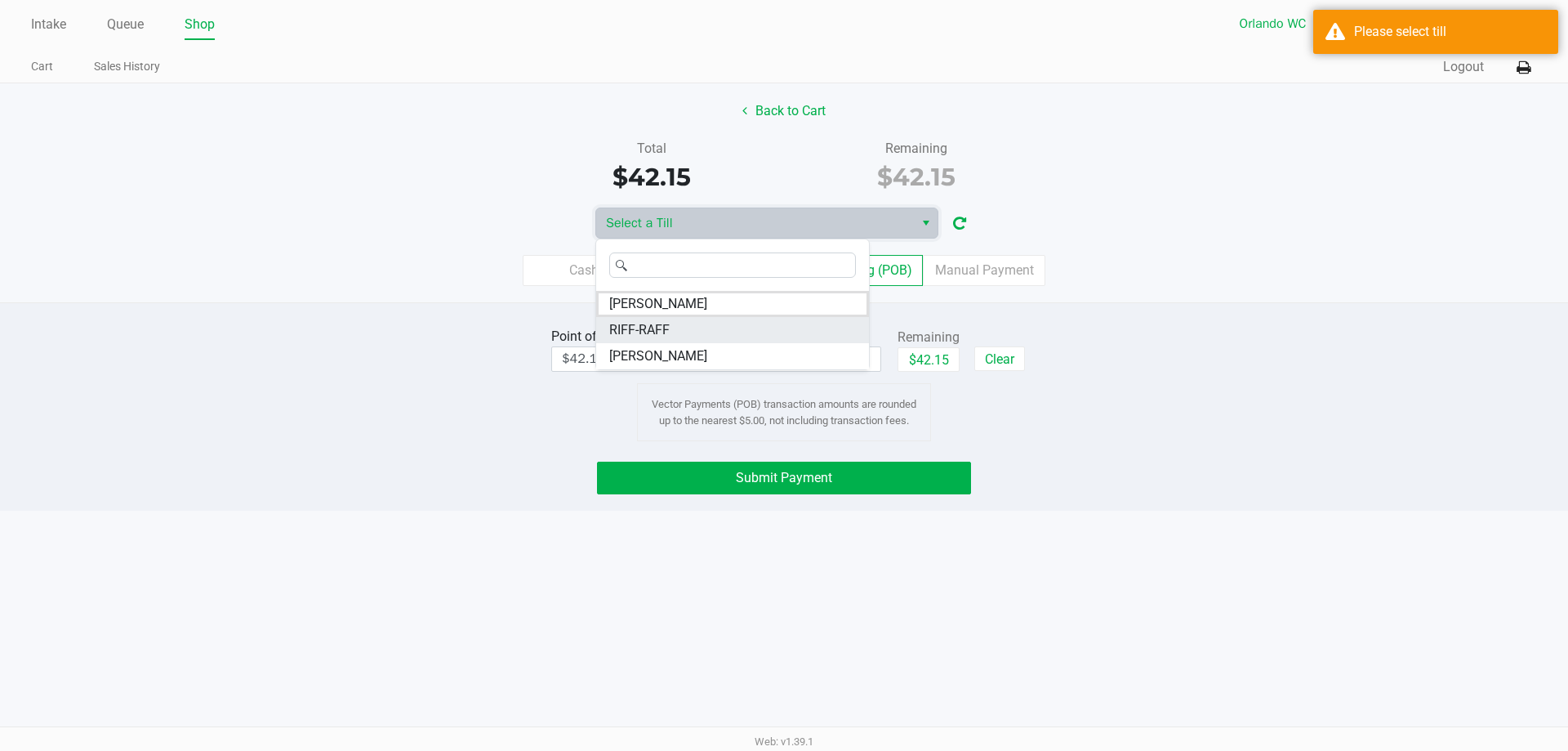 click on "RIFF-RAFF" at bounding box center [733, 330] 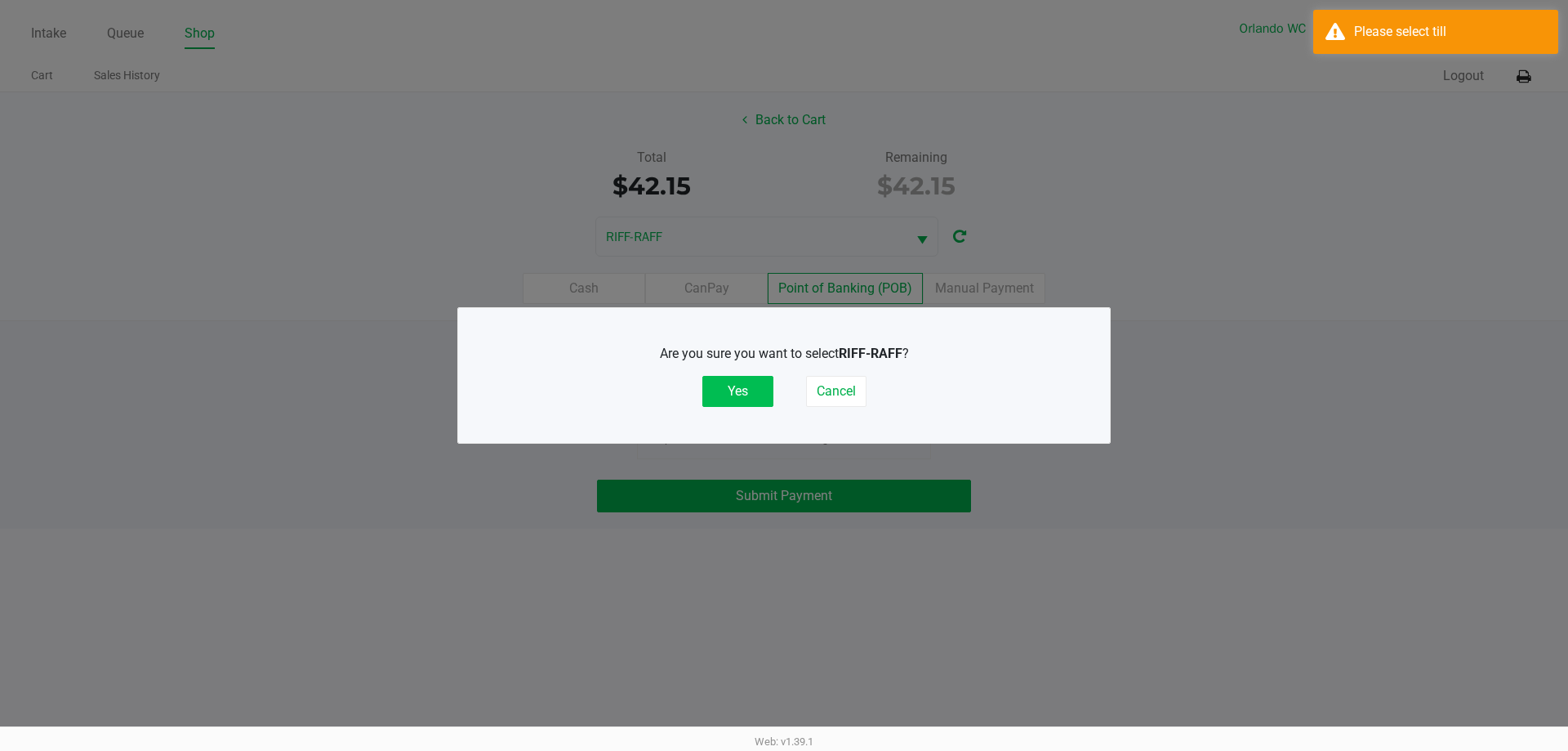 drag, startPoint x: 731, startPoint y: 394, endPoint x: 742, endPoint y: 399, distance: 12.083046 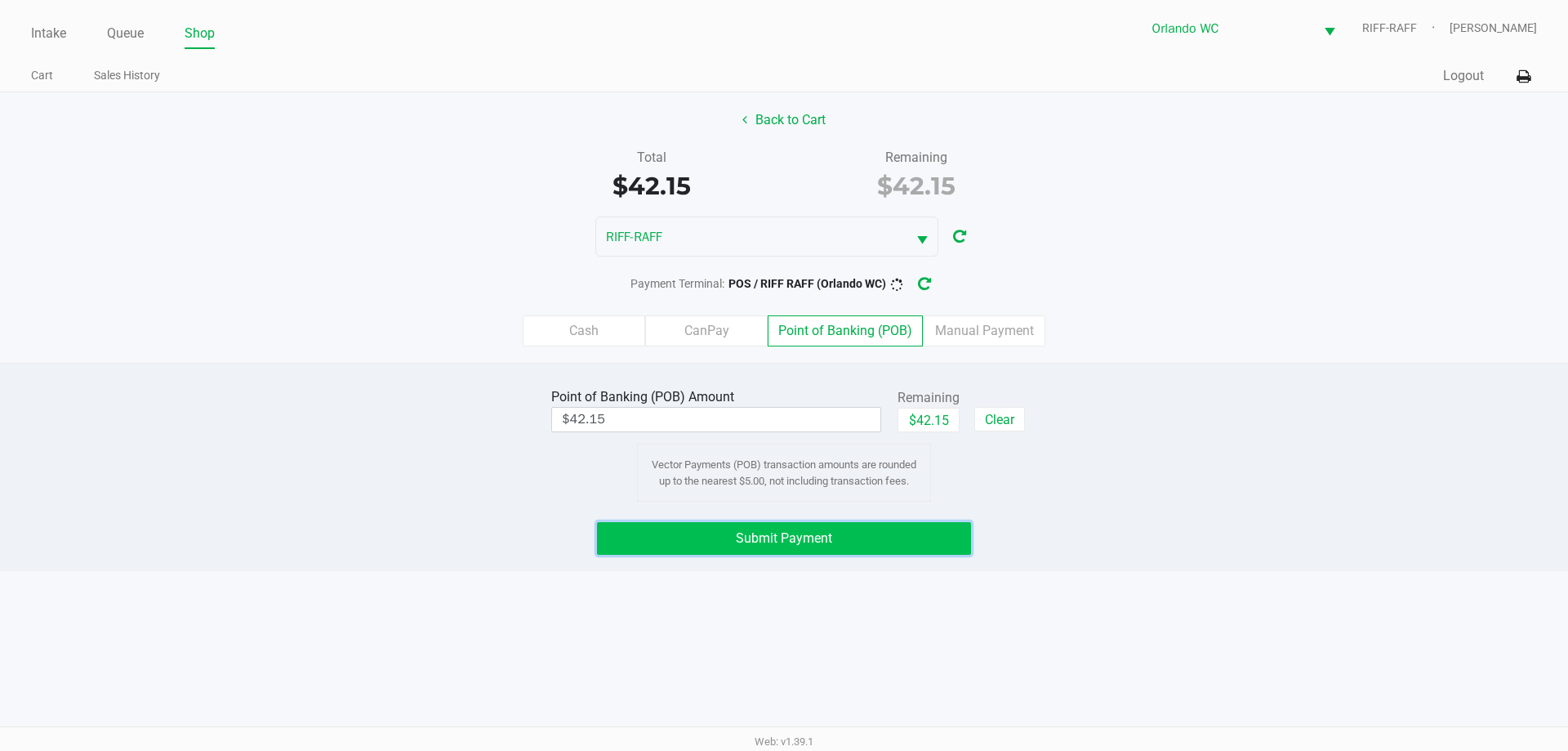 click on "Submit Payment" 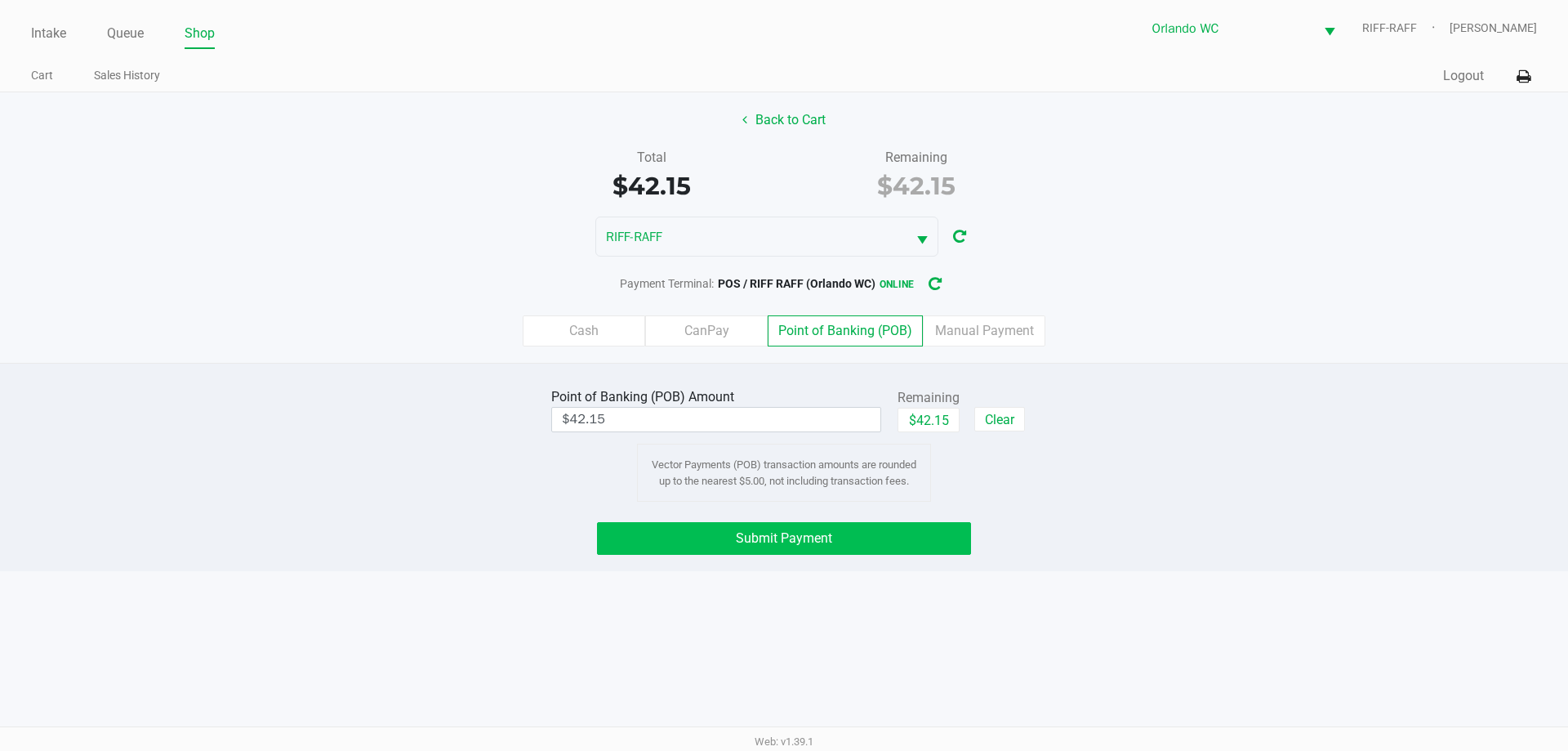 click on "Submit Payment" 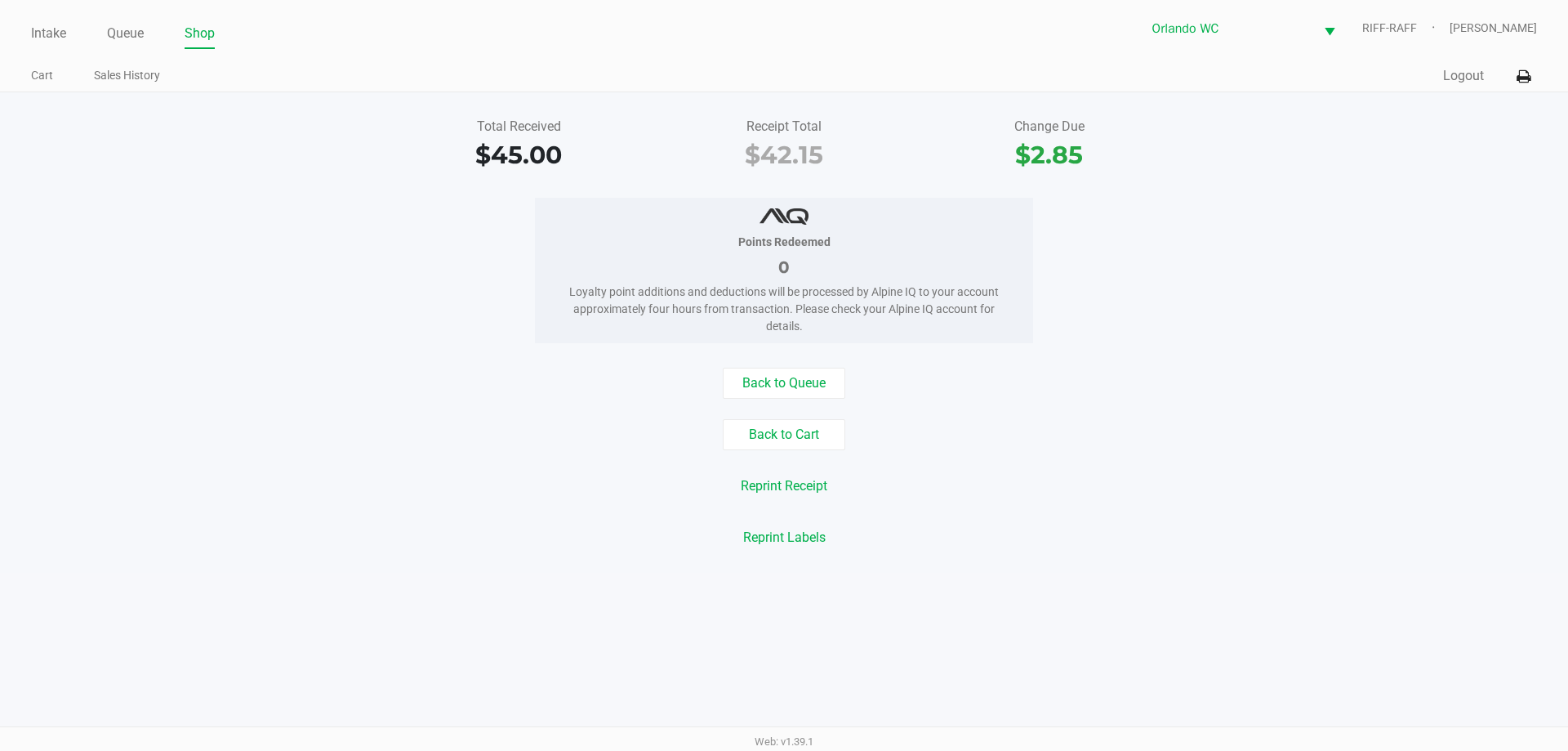 click on "Back to Queue" 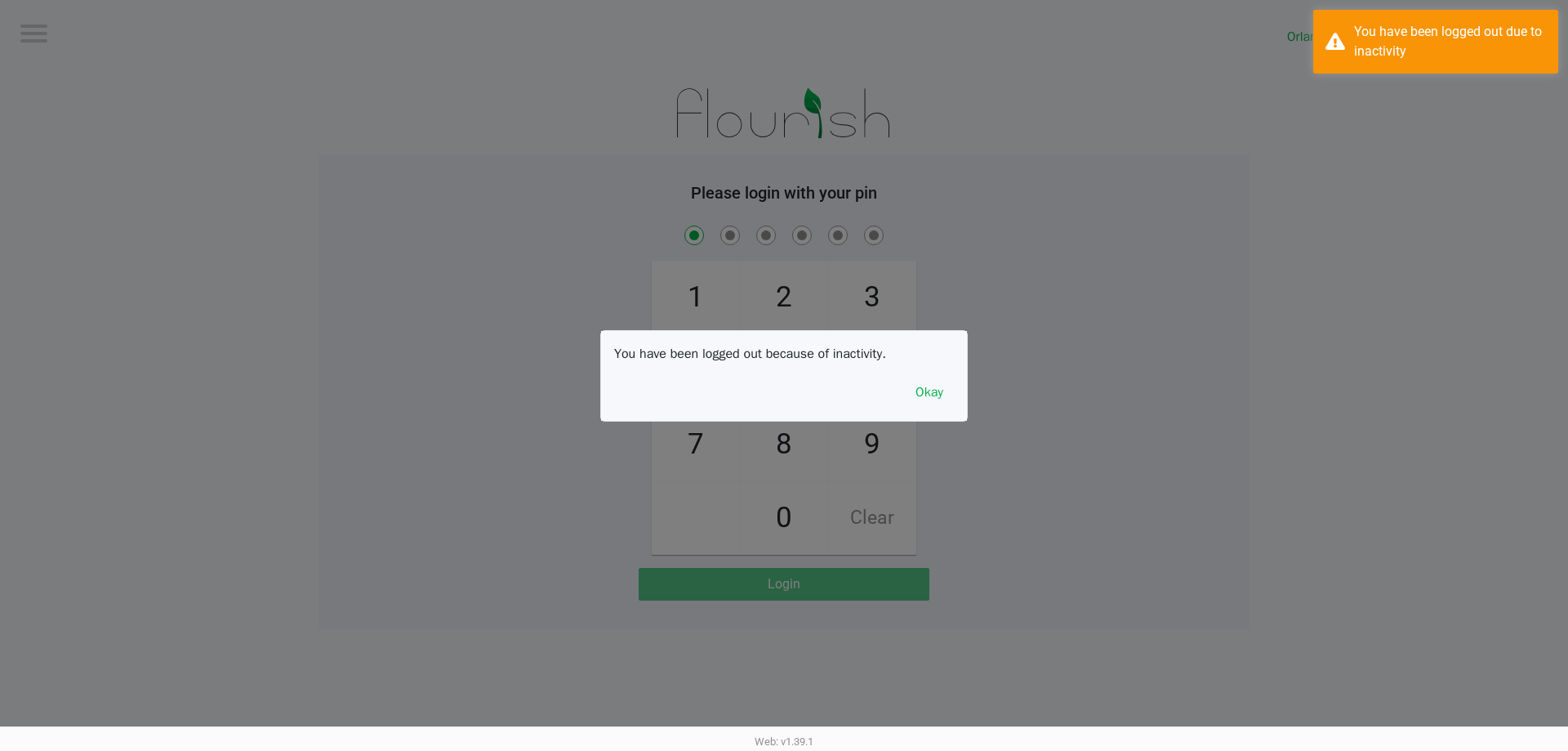 checkbox on "true" 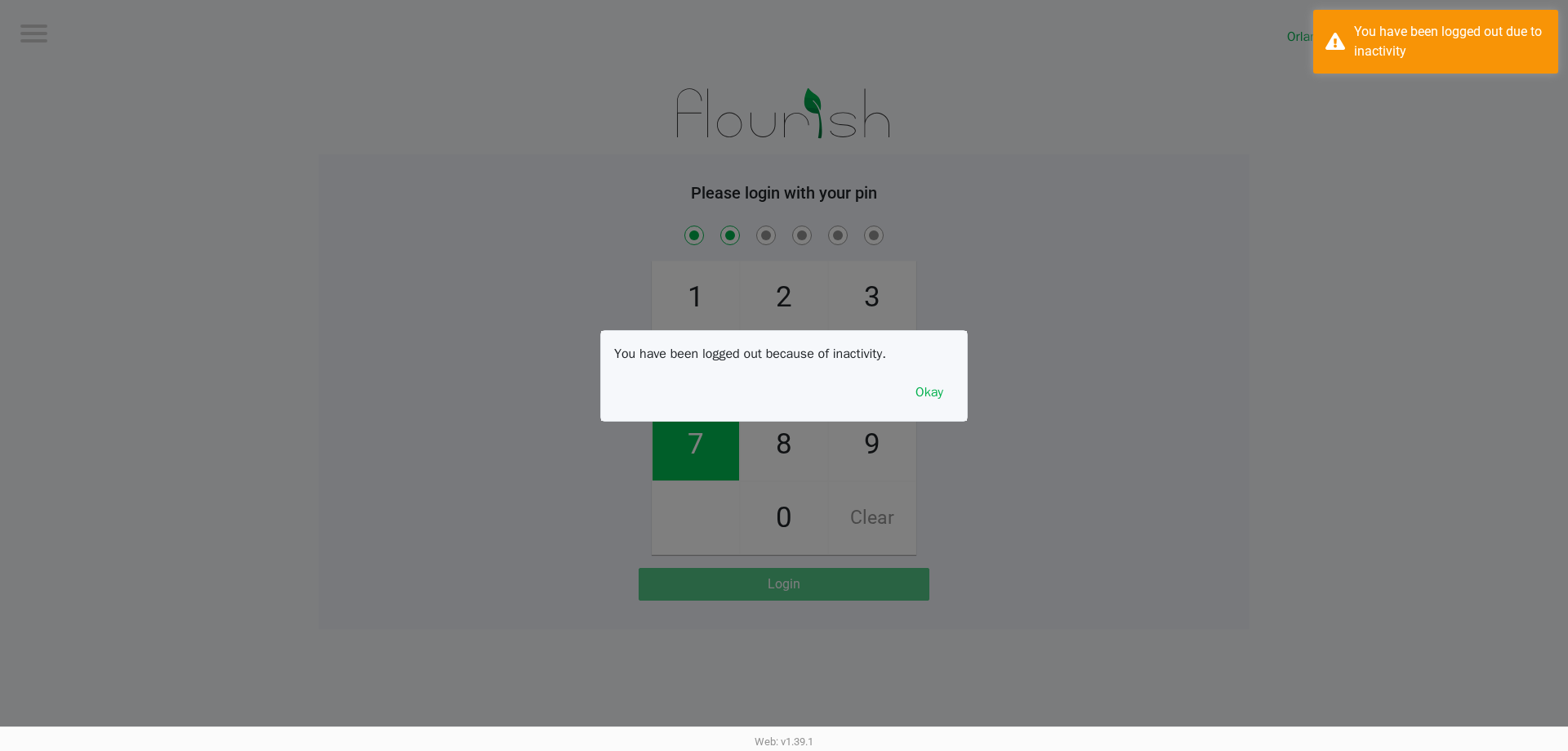 checkbox on "true" 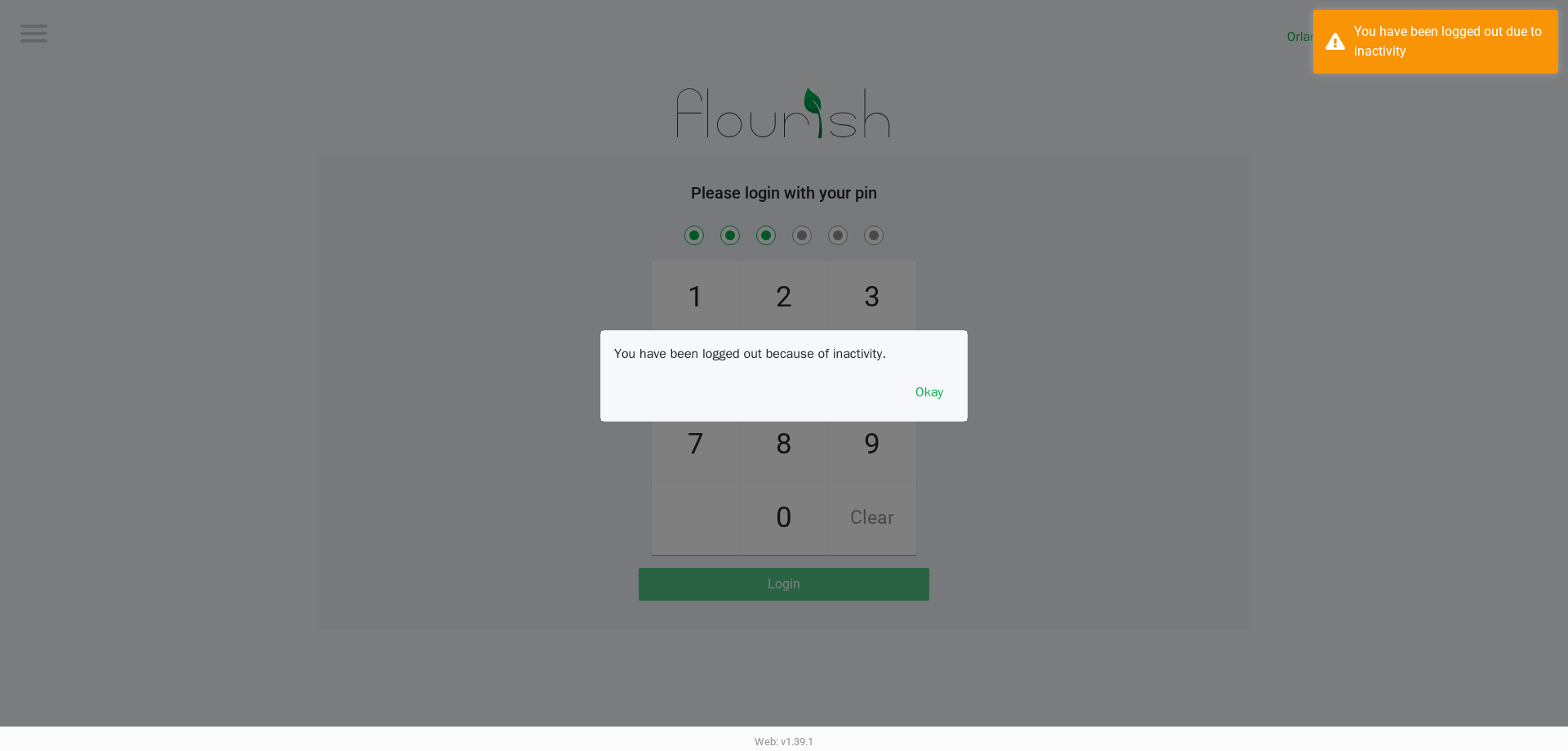 checkbox on "true" 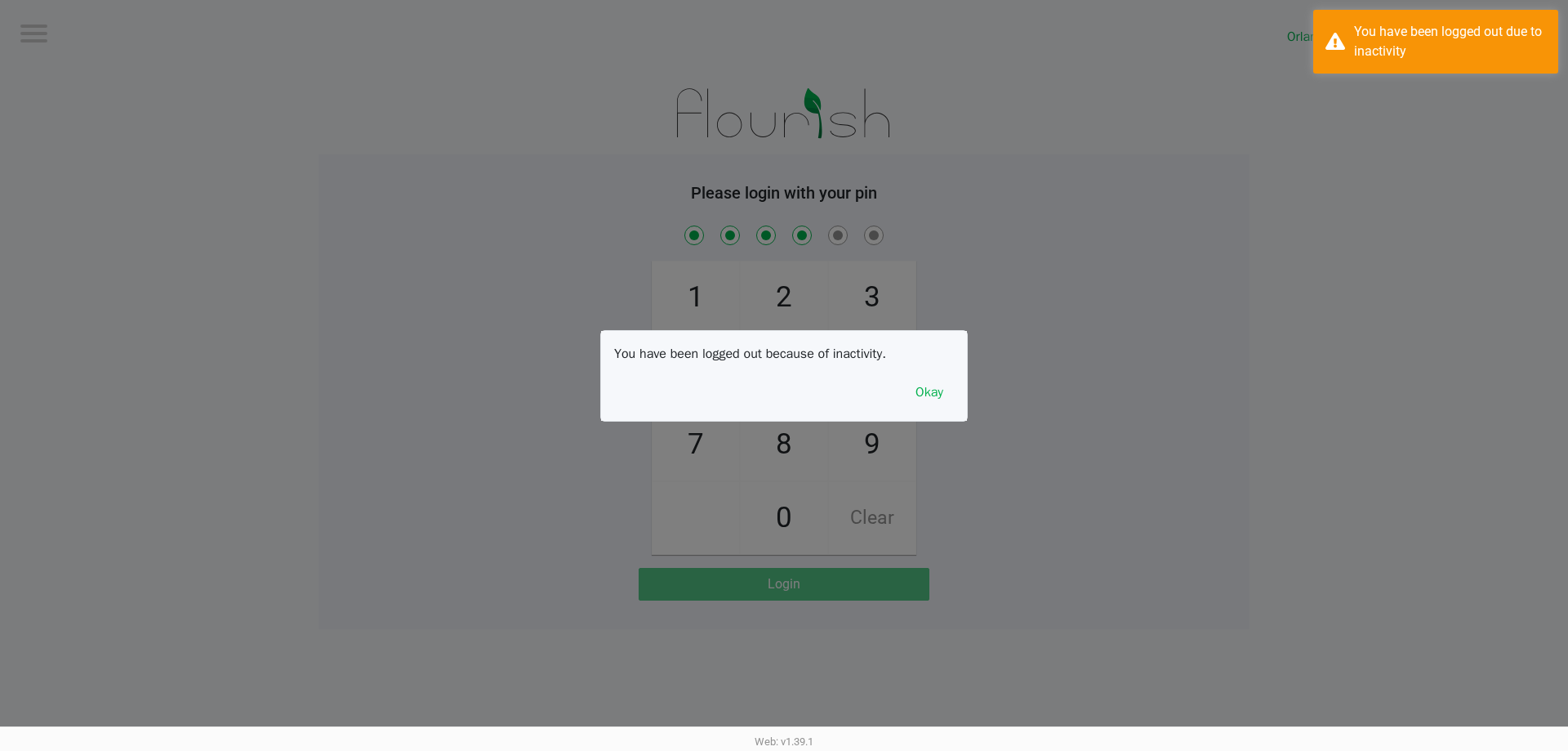 checkbox on "true" 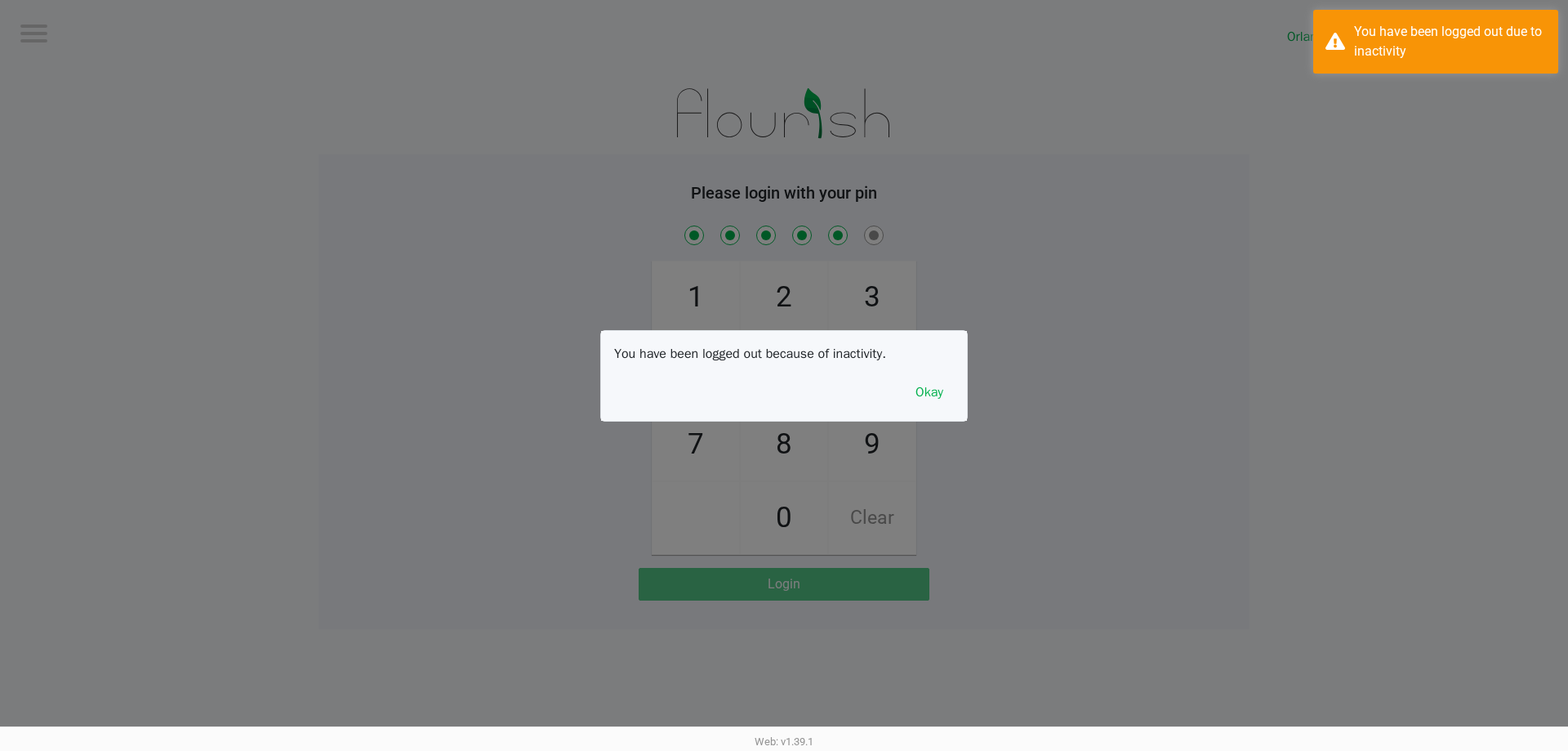 checkbox on "true" 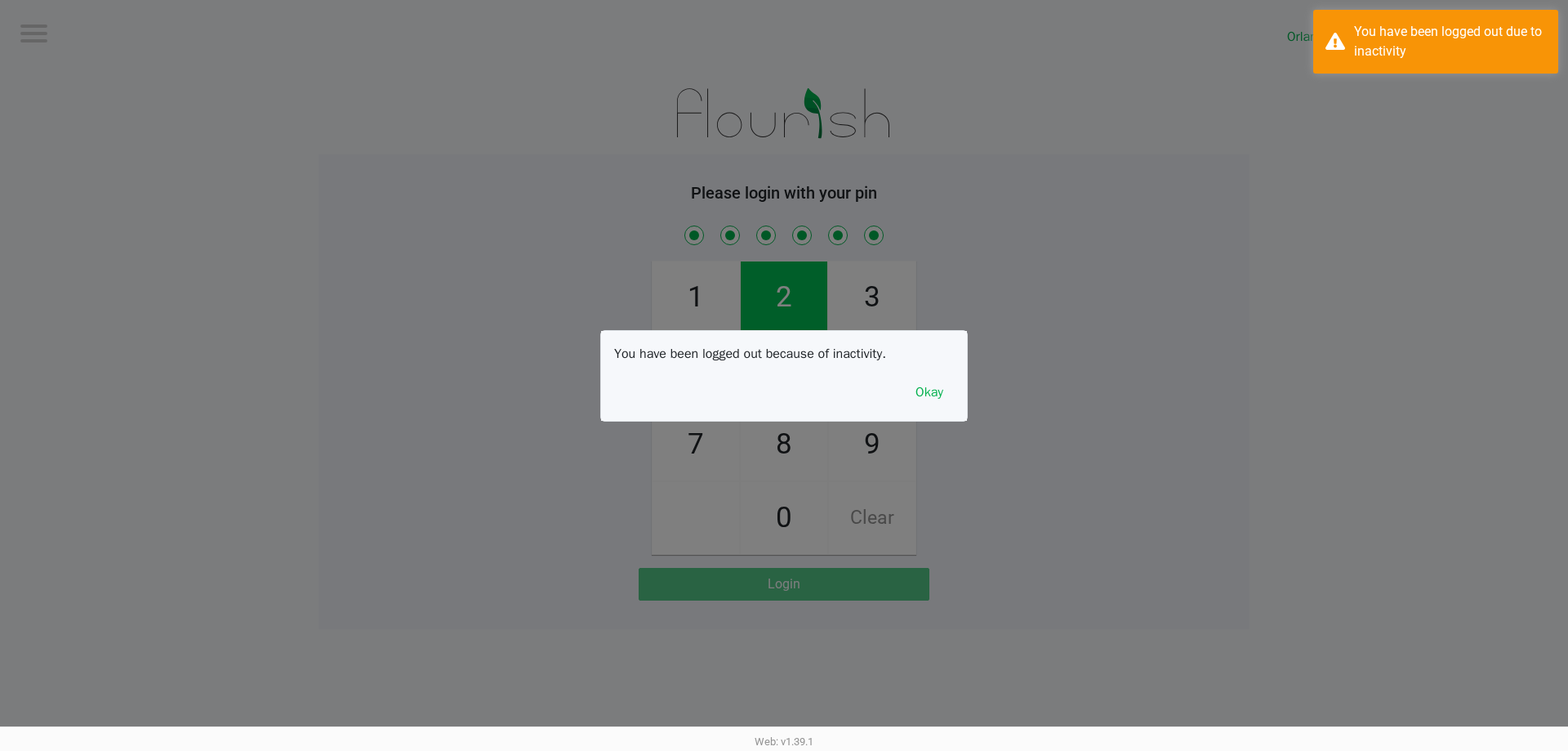 checkbox on "true" 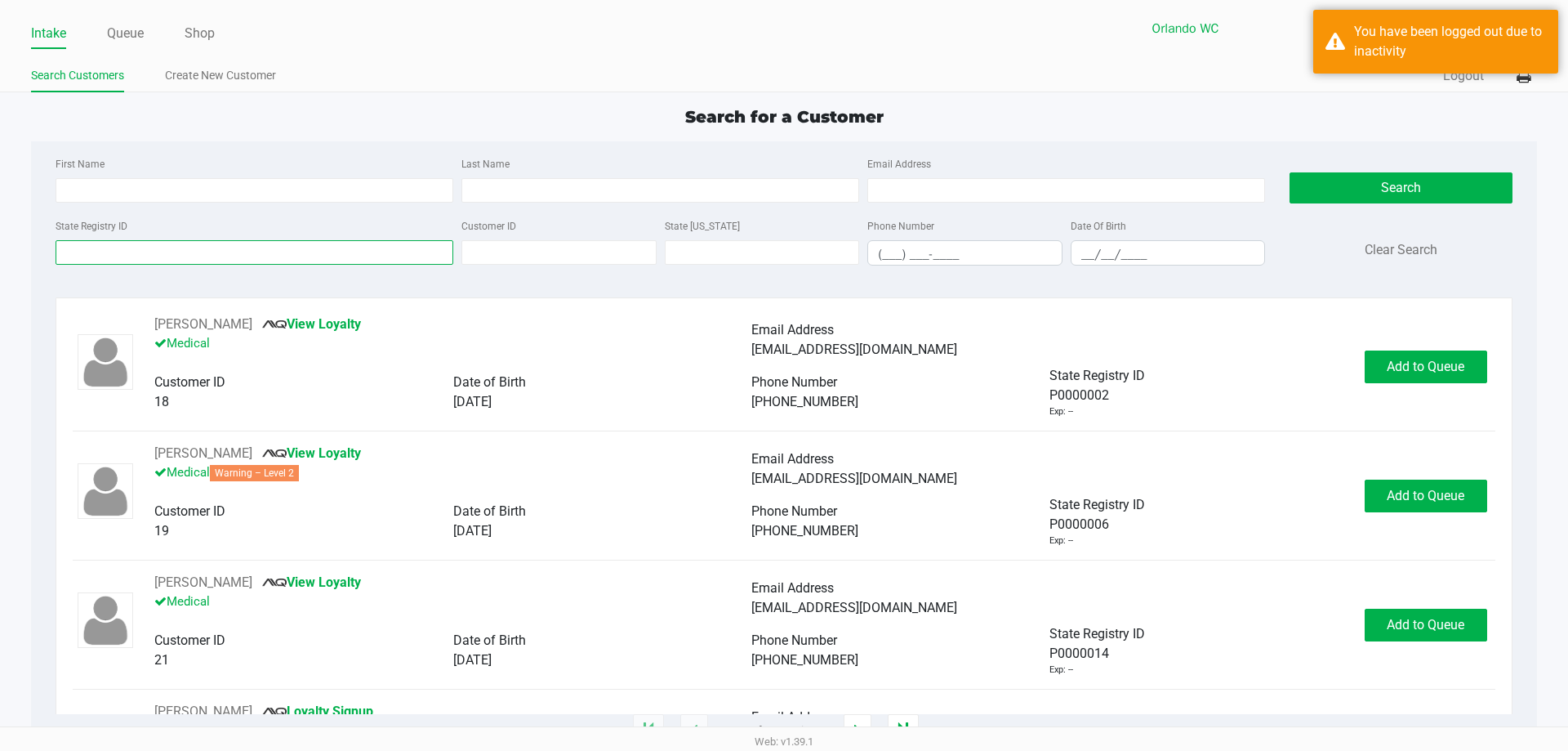 click on "State Registry ID" at bounding box center (254, 253) 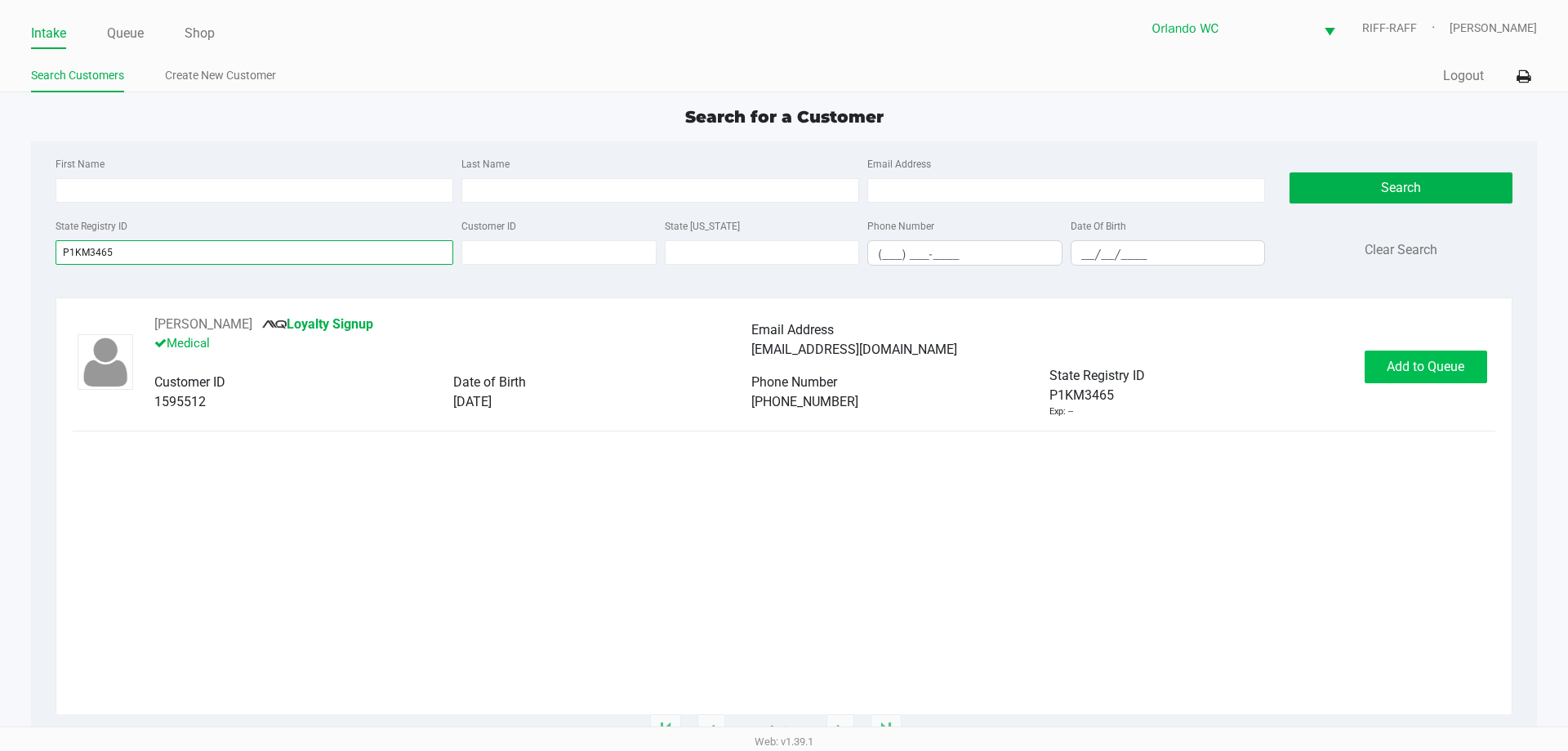 type on "P1KM3465" 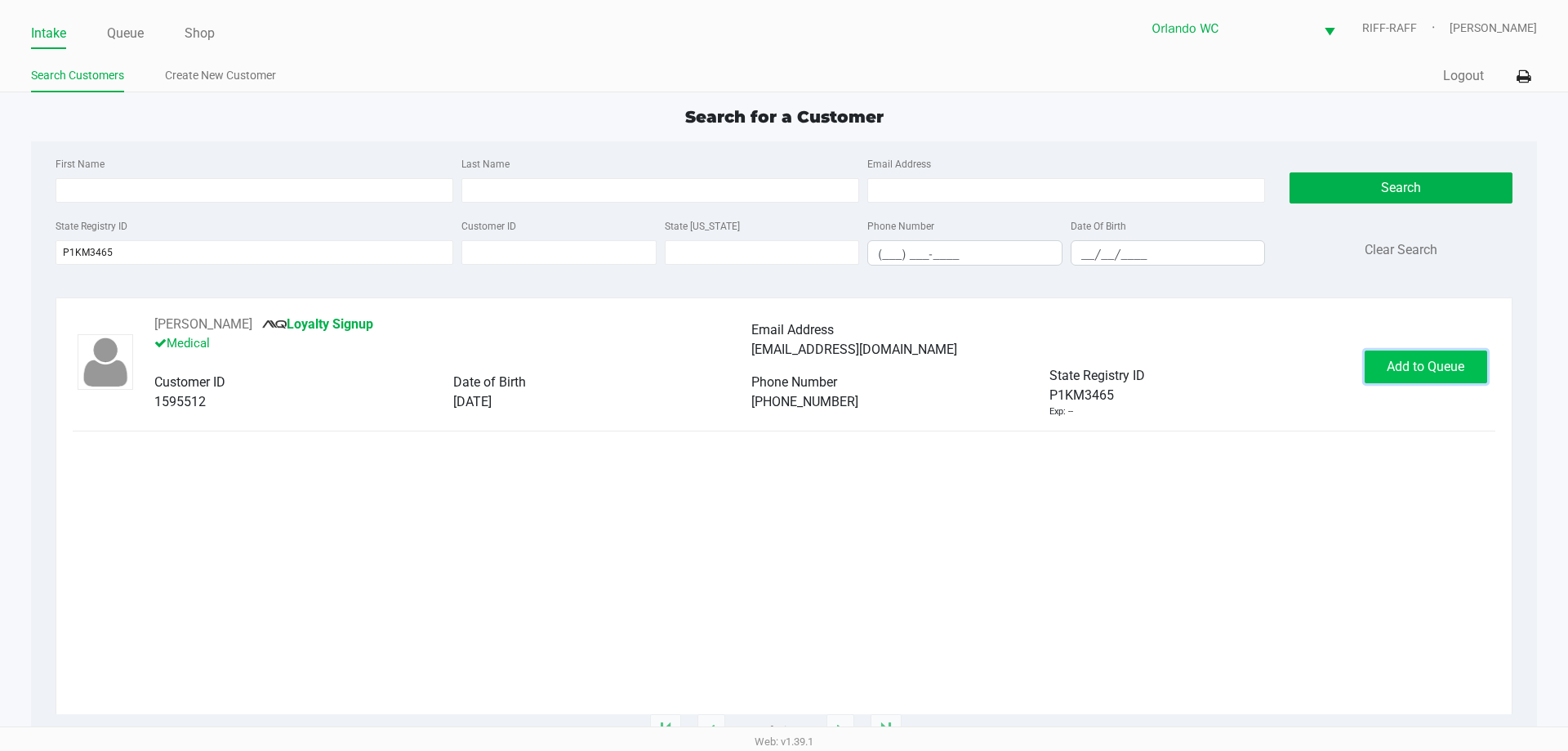 click on "Add to Queue" 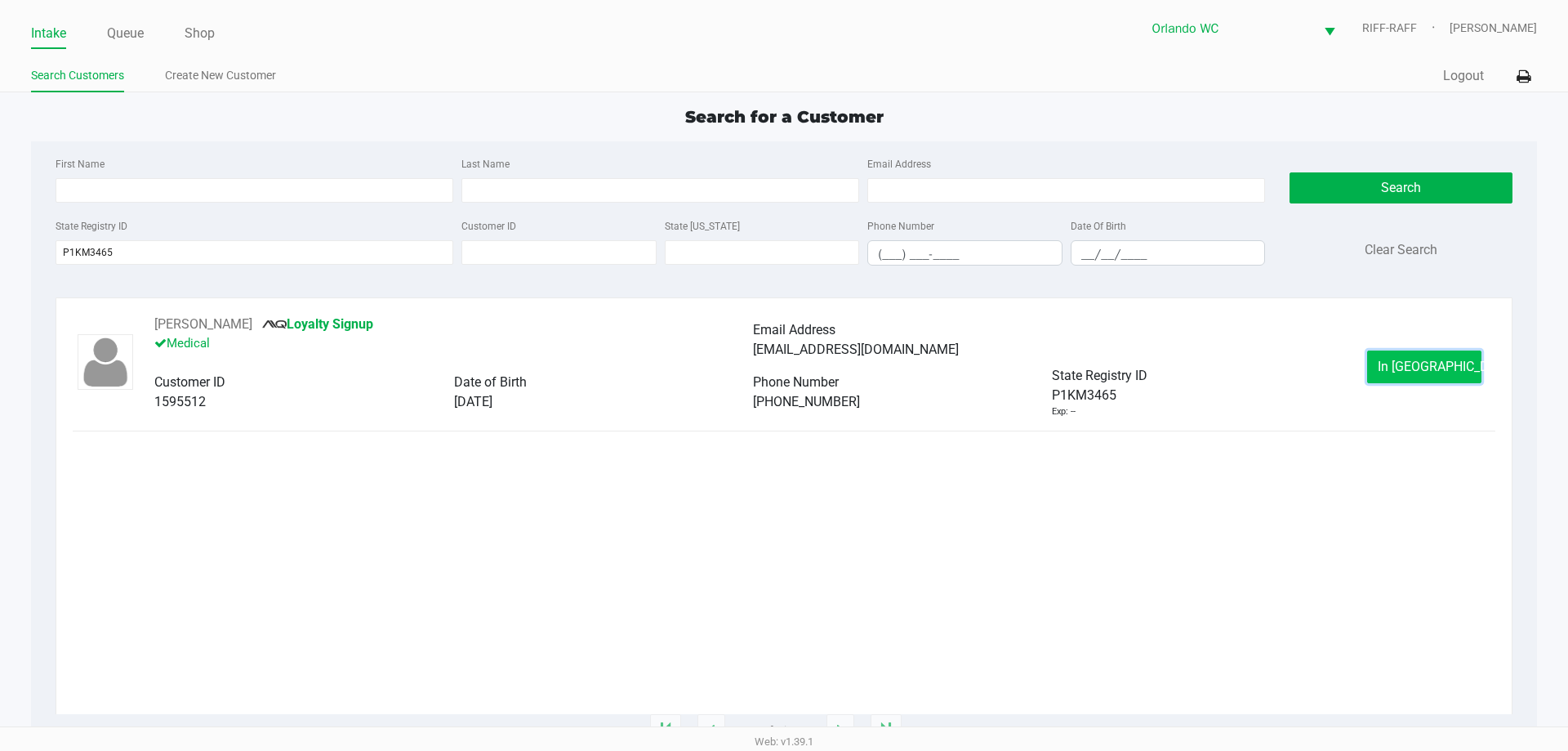 click on "In [GEOGRAPHIC_DATA]" 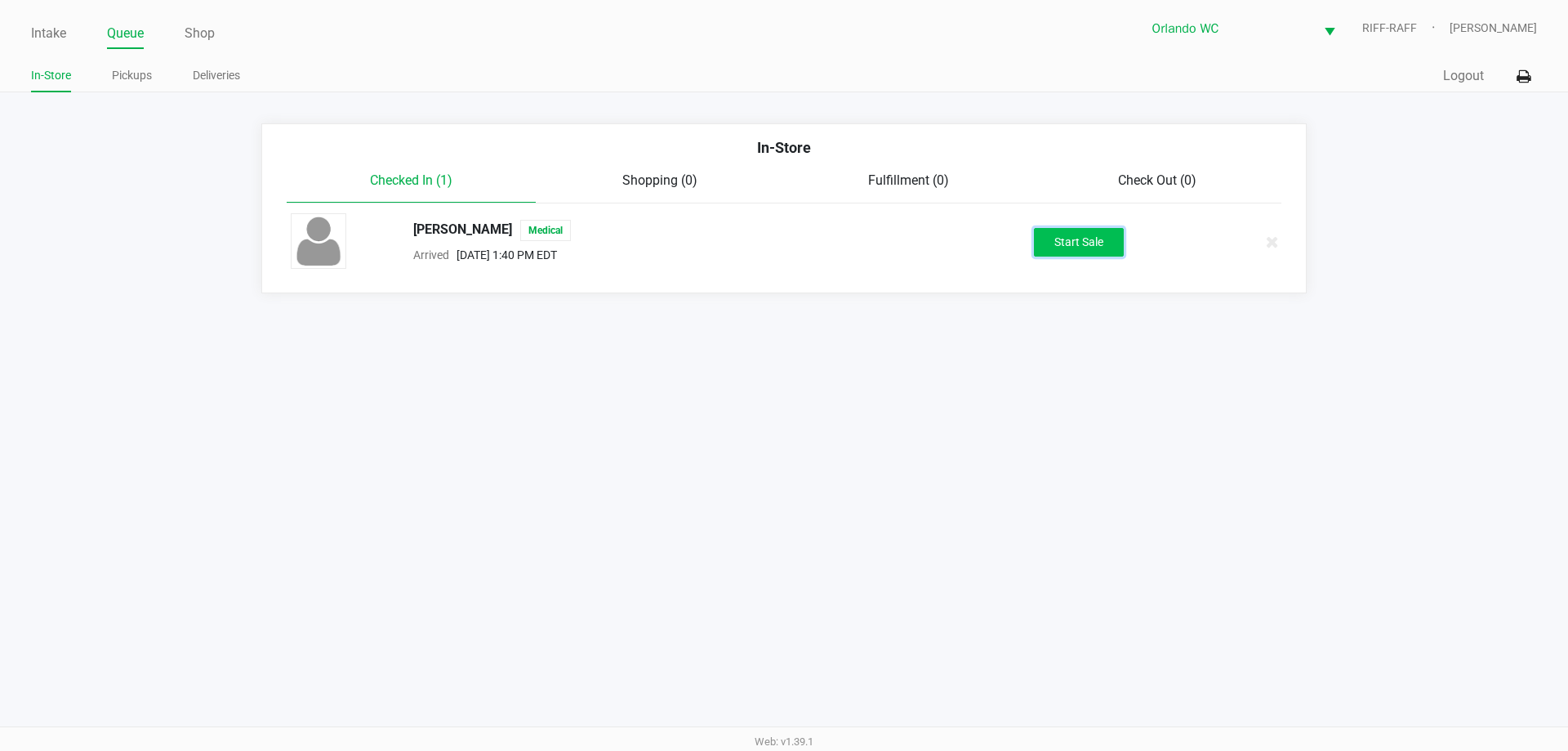 click on "Start Sale" 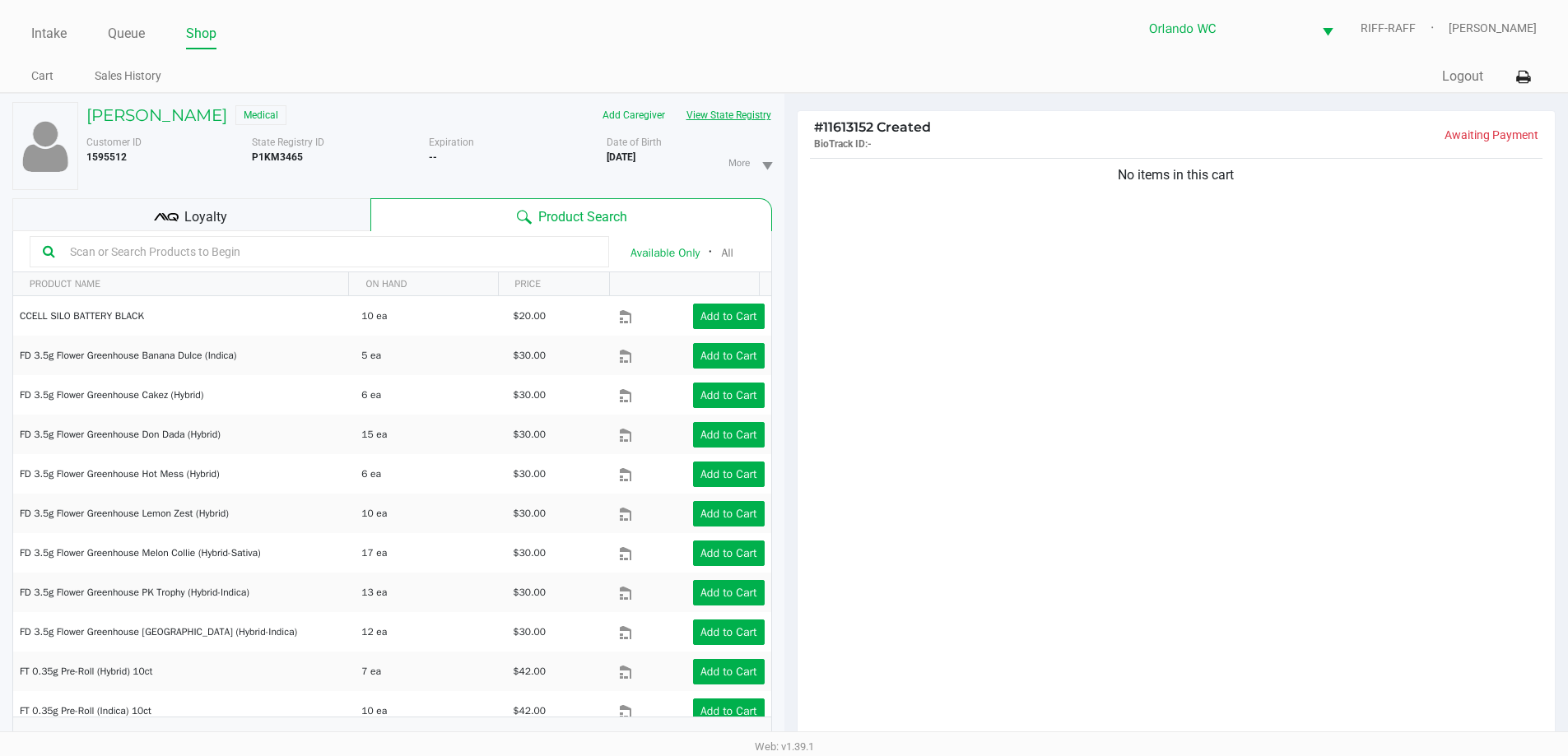 click on "View State Registry" 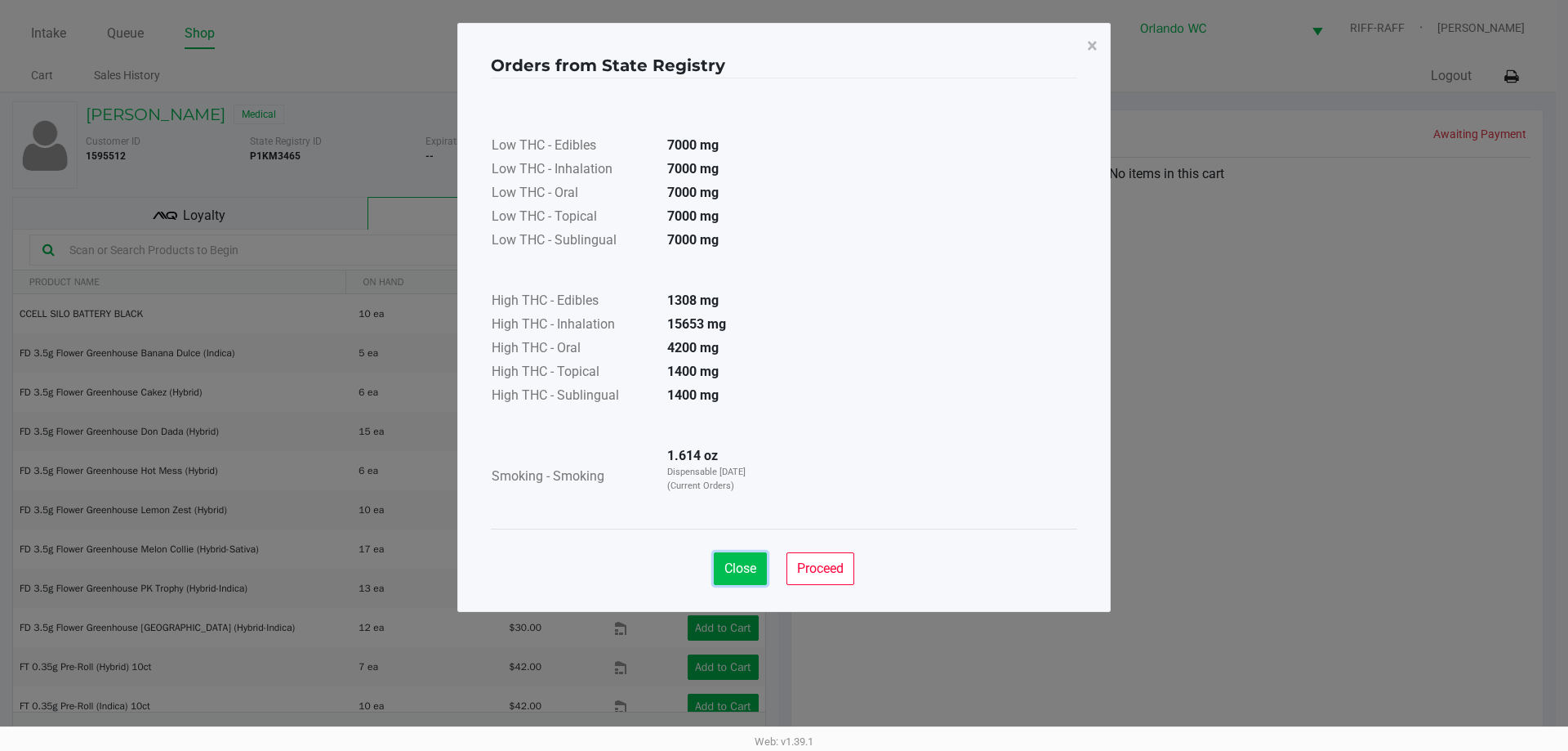 click on "Close" 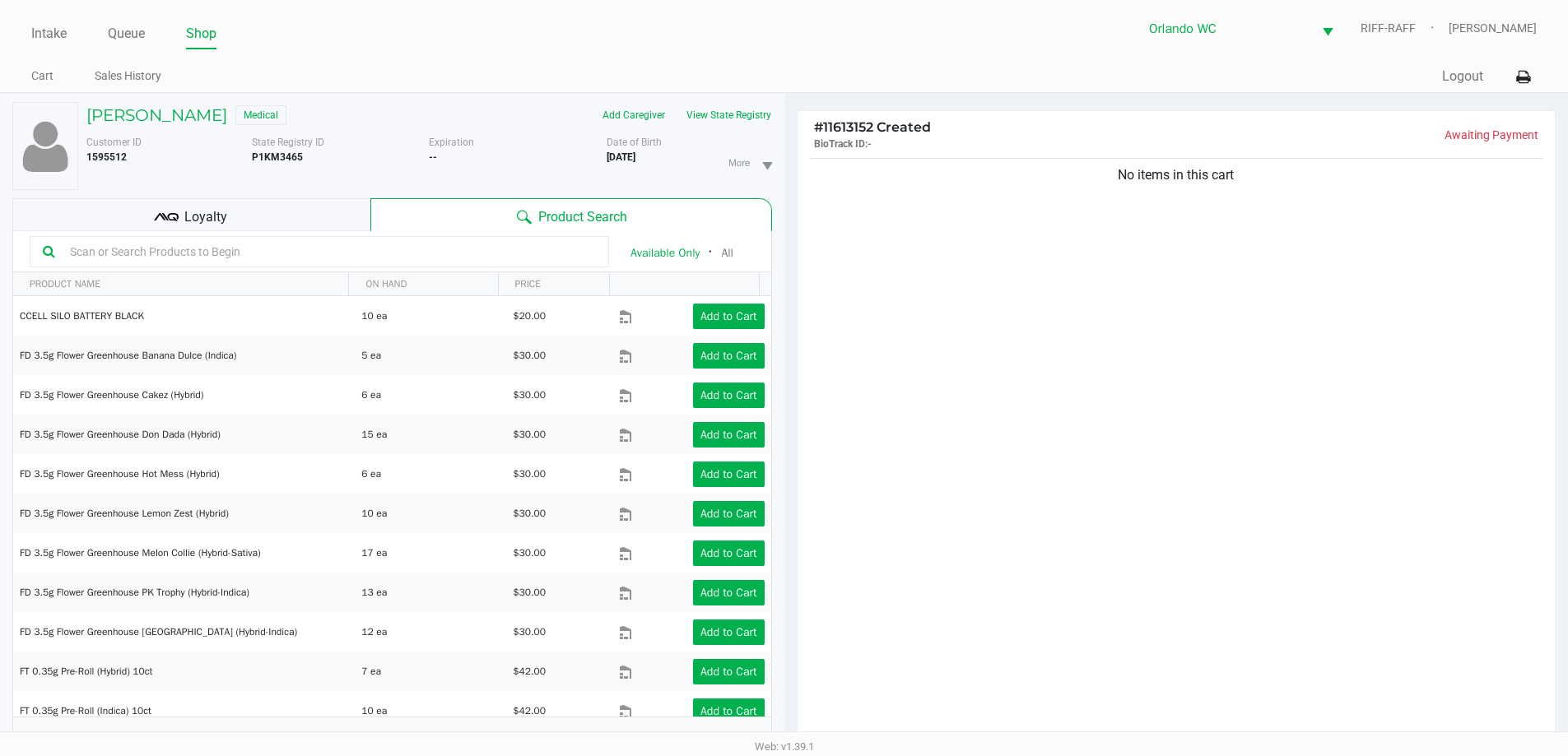 click on "Loyalty" 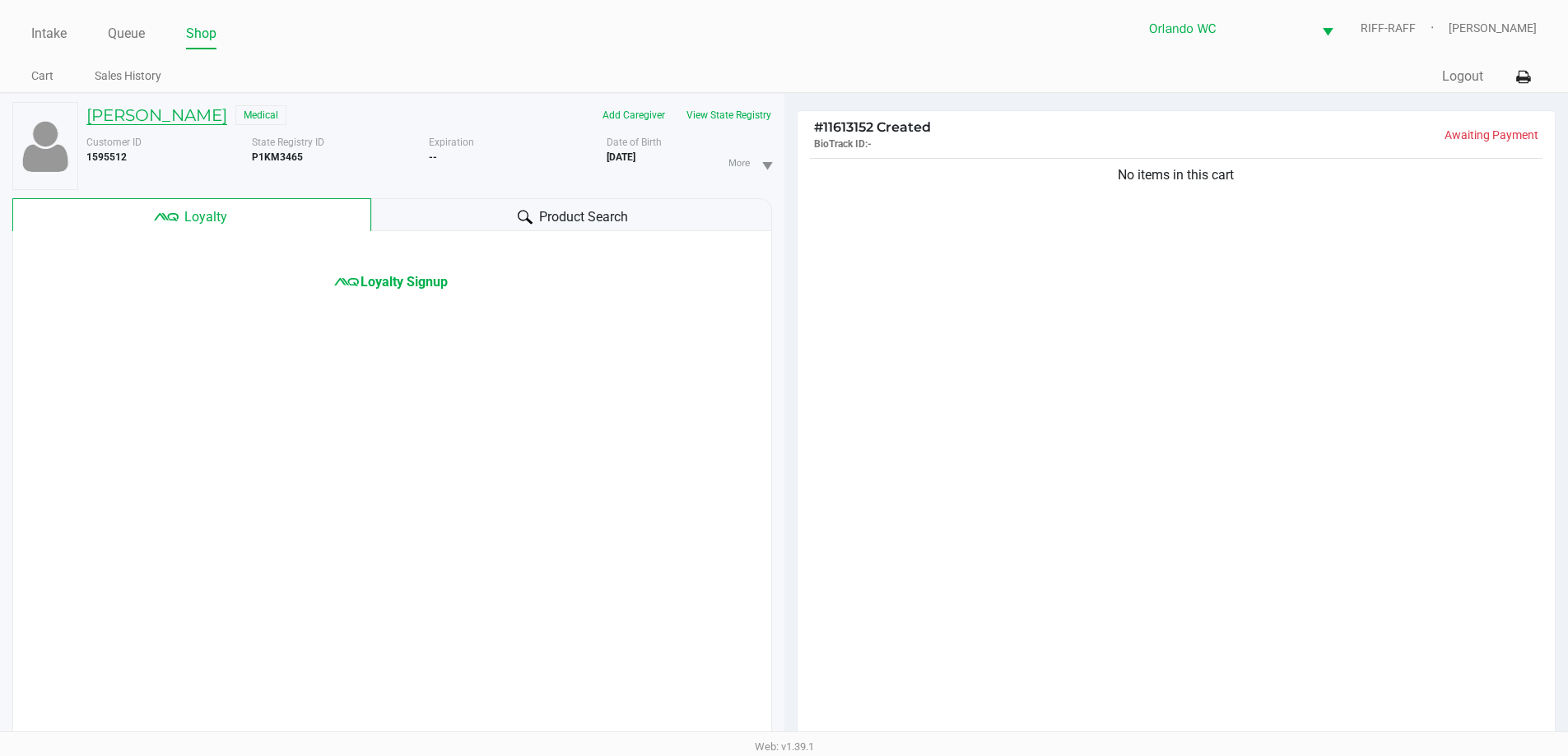 click on "[PERSON_NAME]" 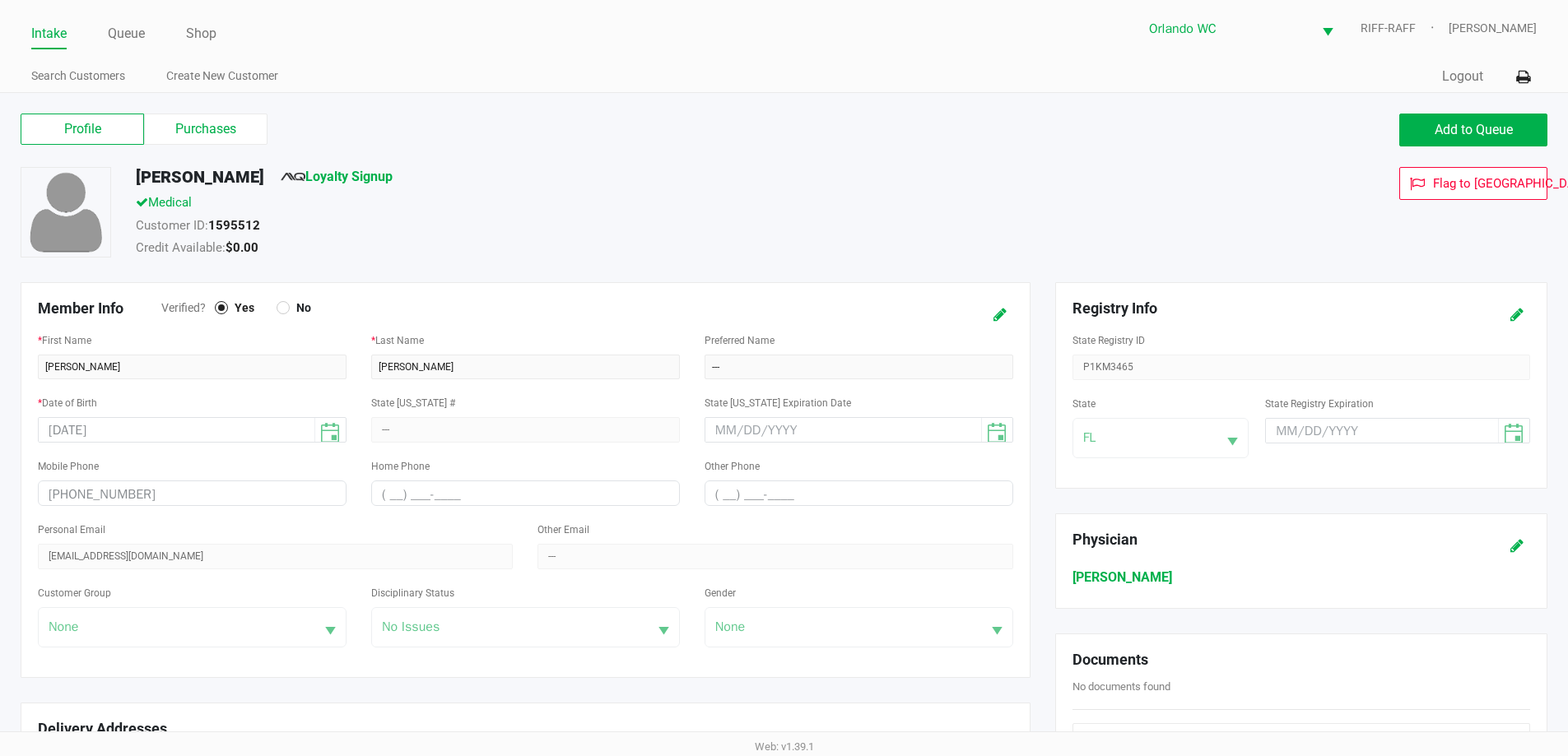 click on "Purchases" 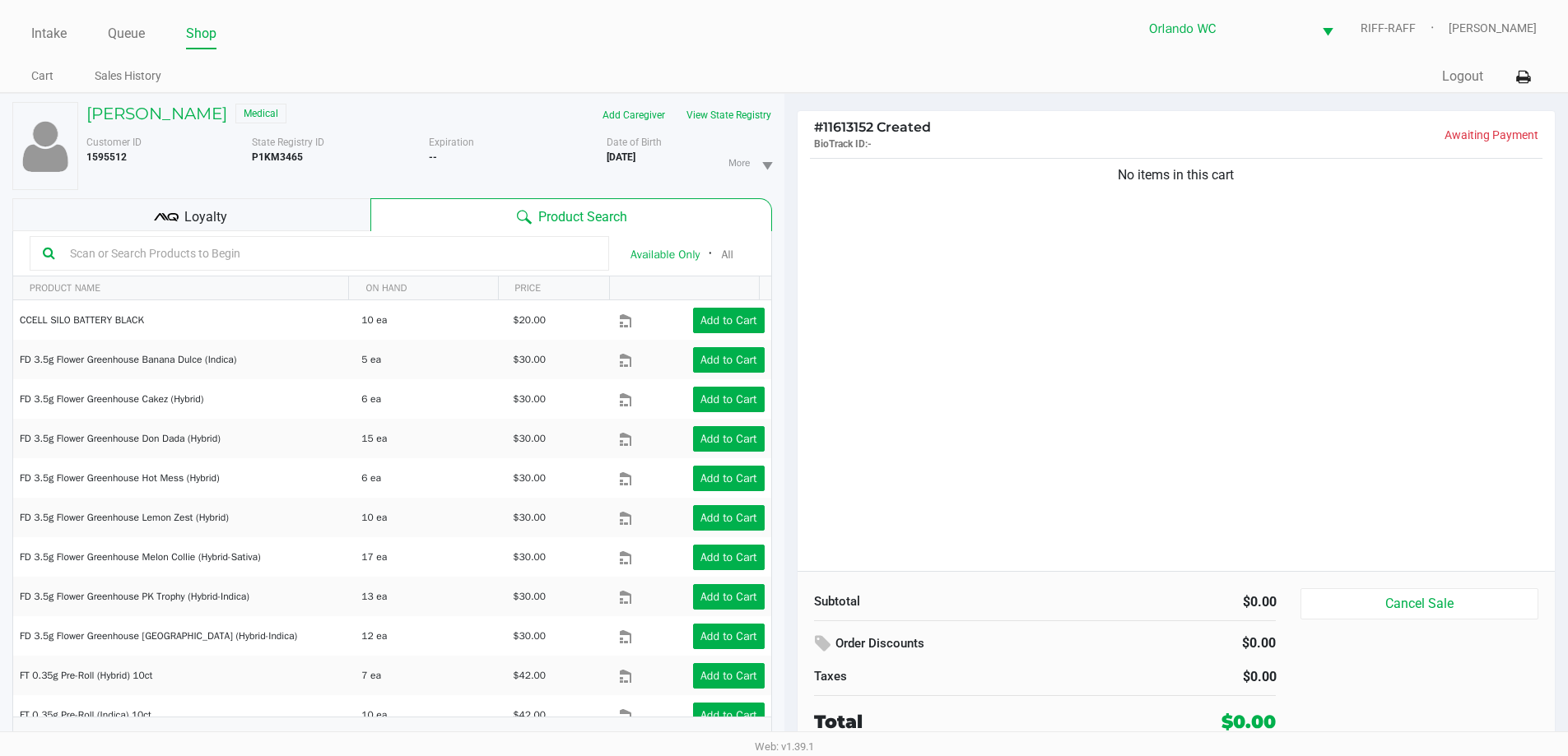 click 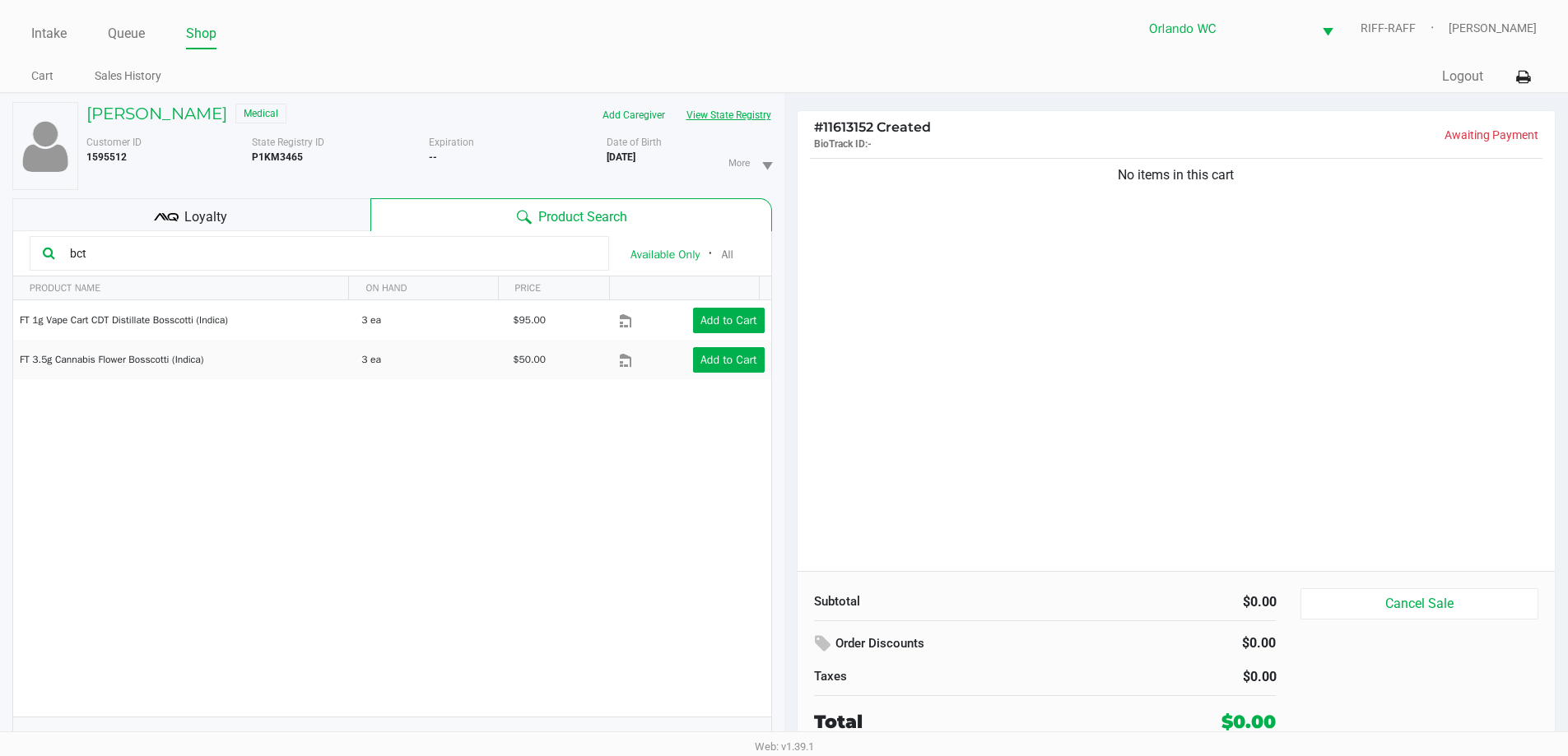 type on "bct" 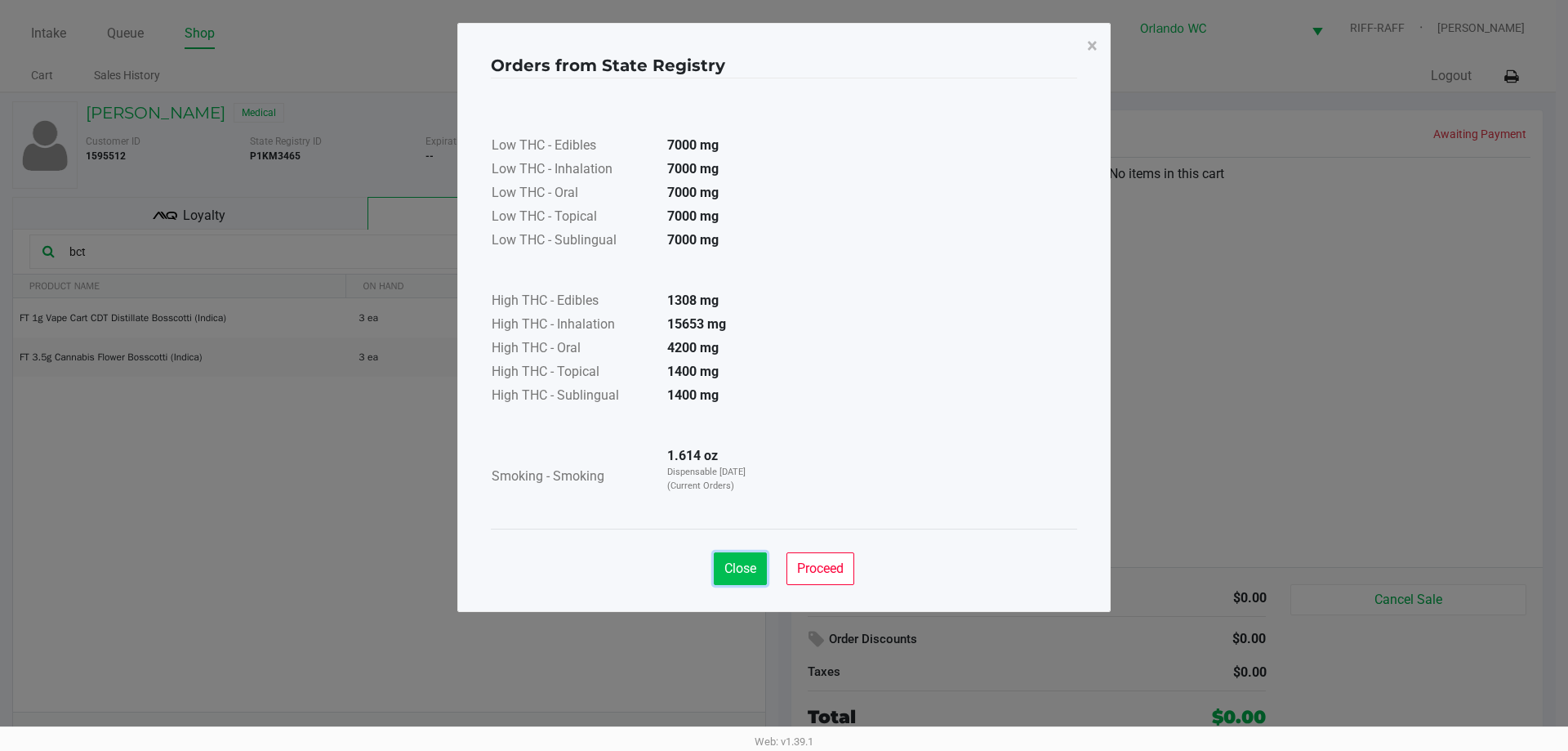 click on "Close" 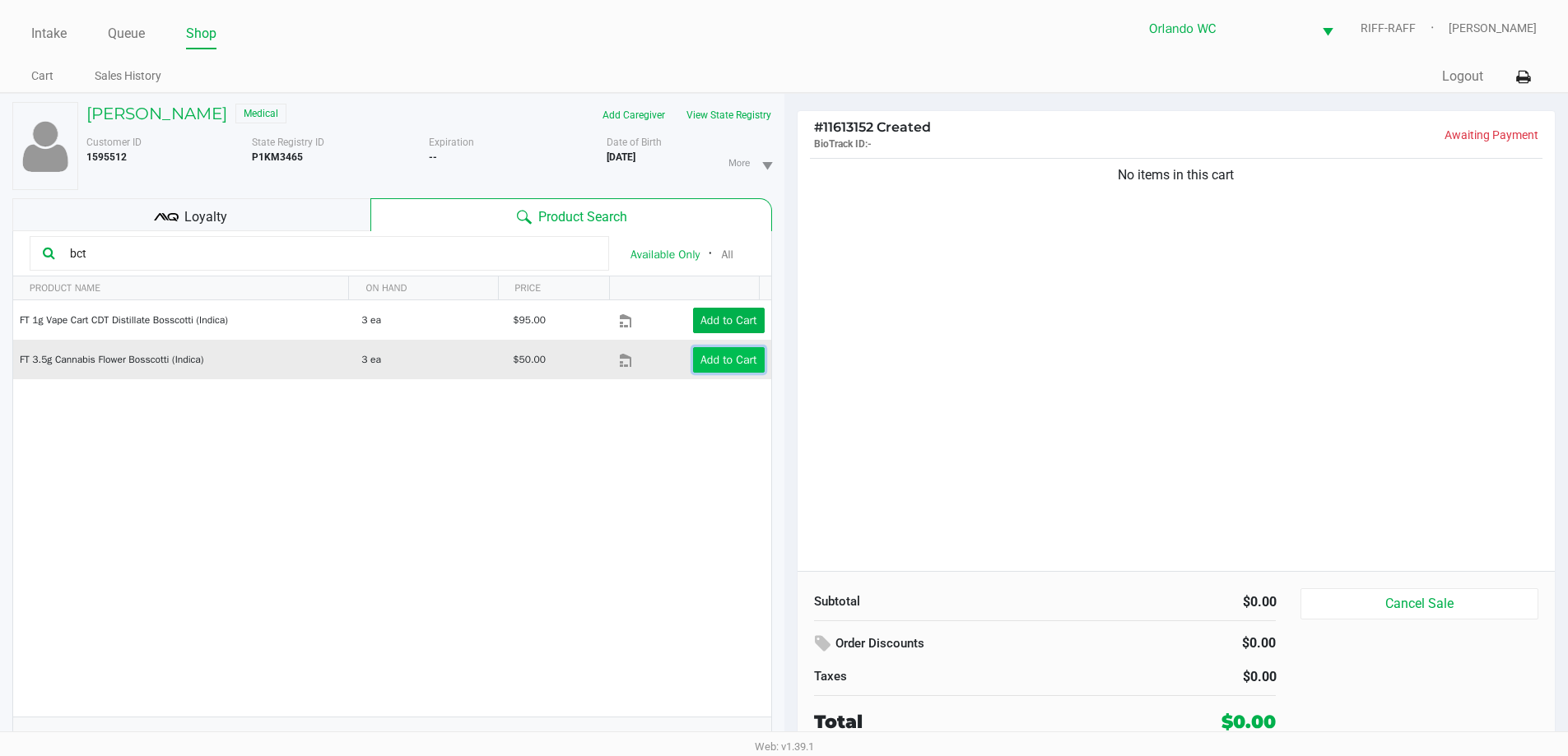 click on "Add to Cart" 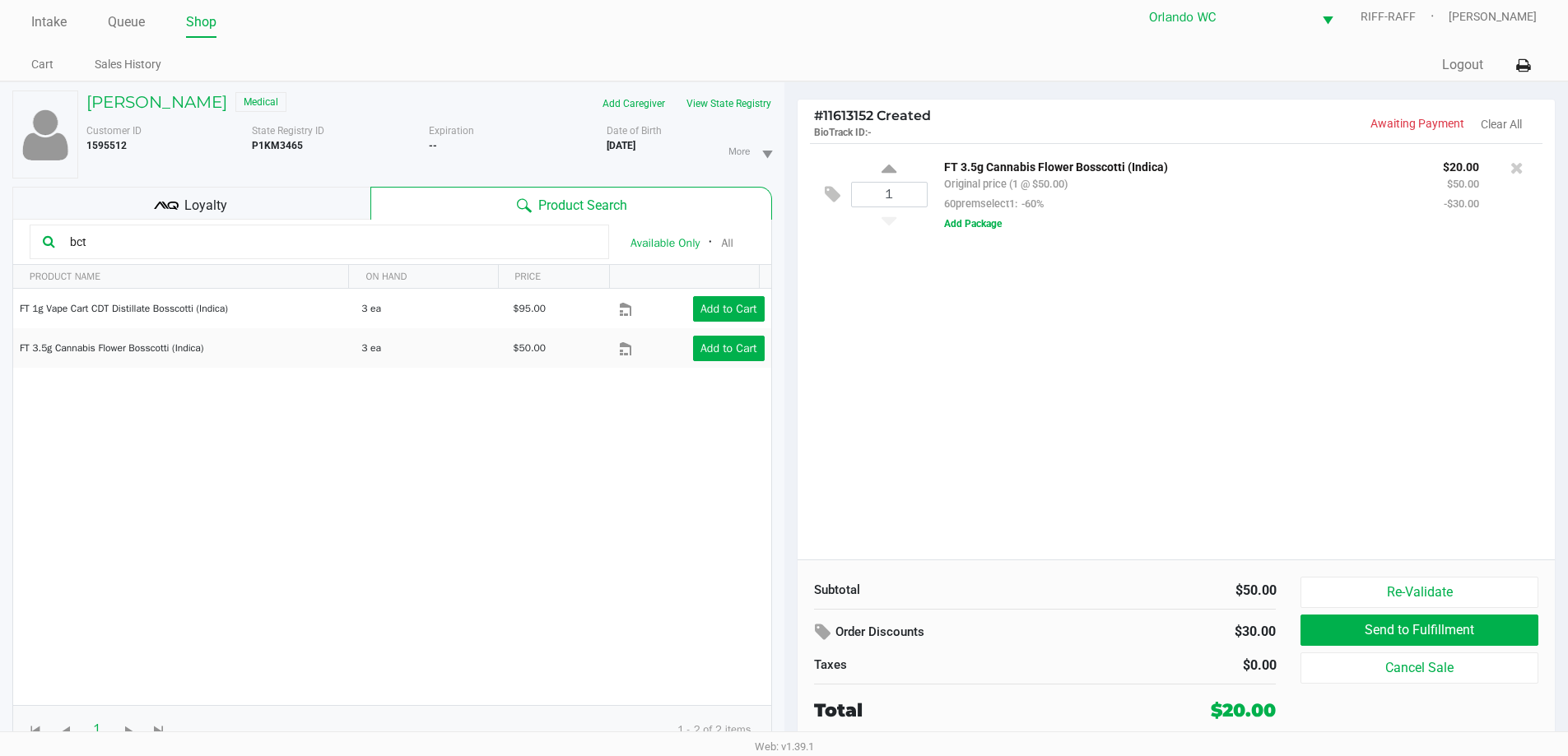 scroll, scrollTop: 17, scrollLeft: 0, axis: vertical 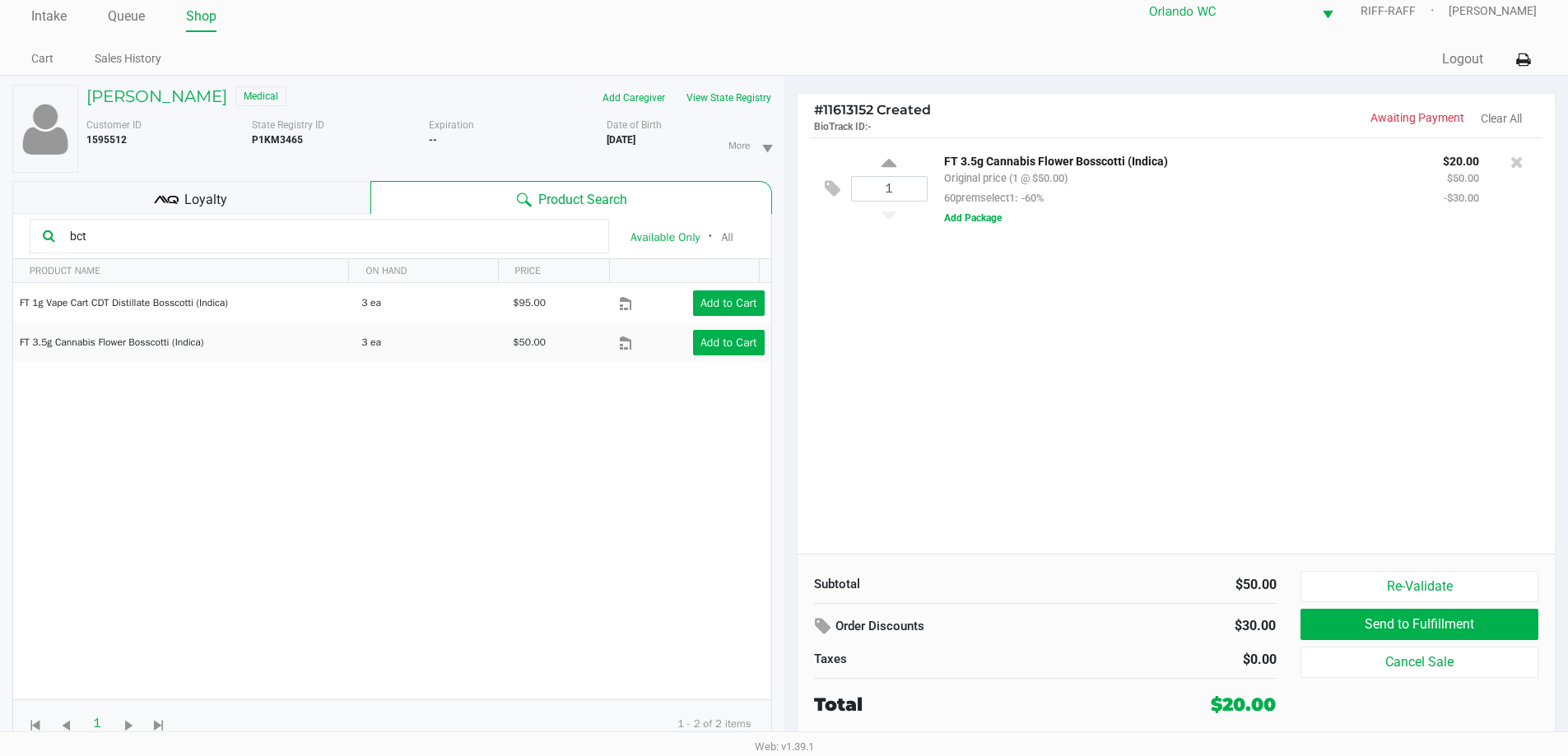 click on "Loyalty" 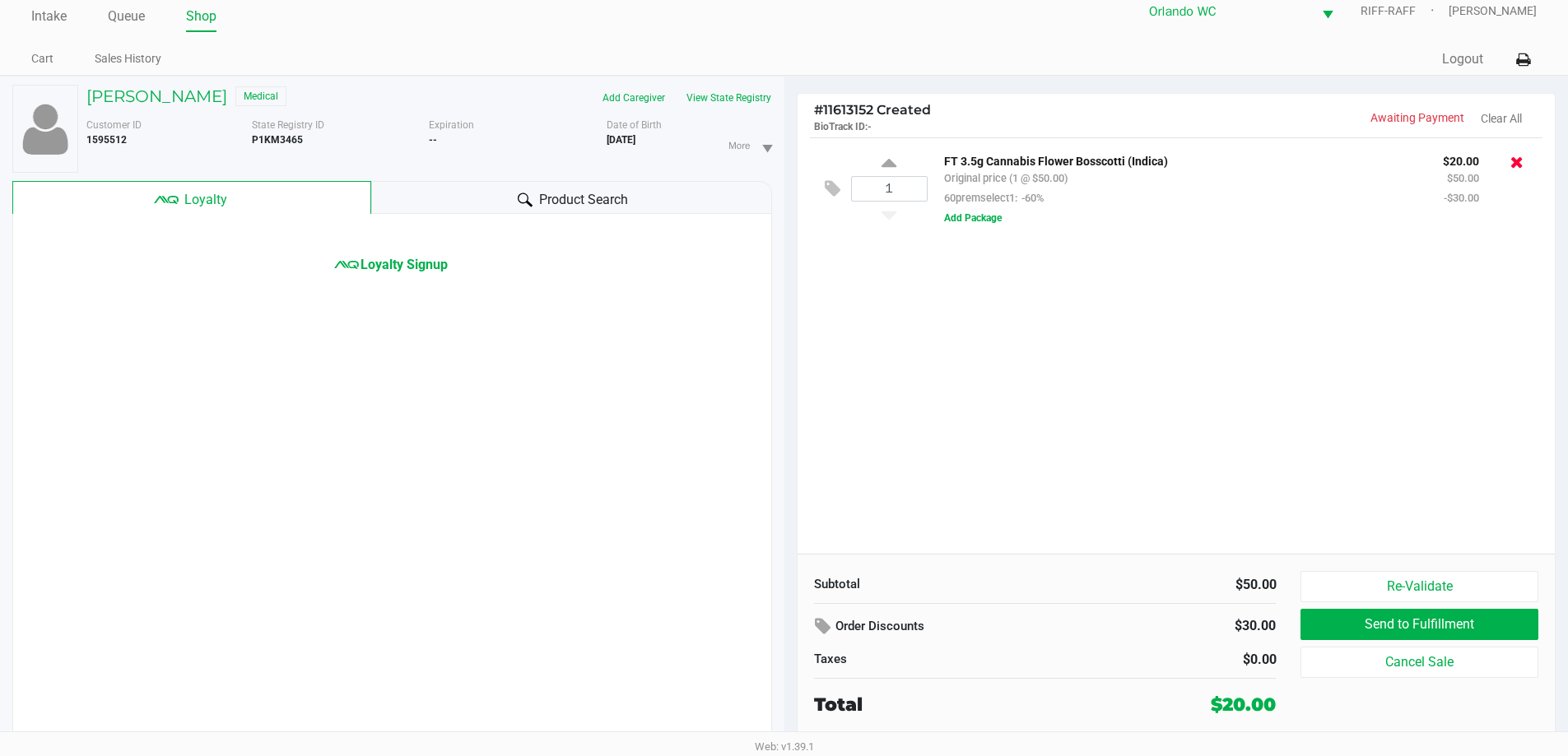click 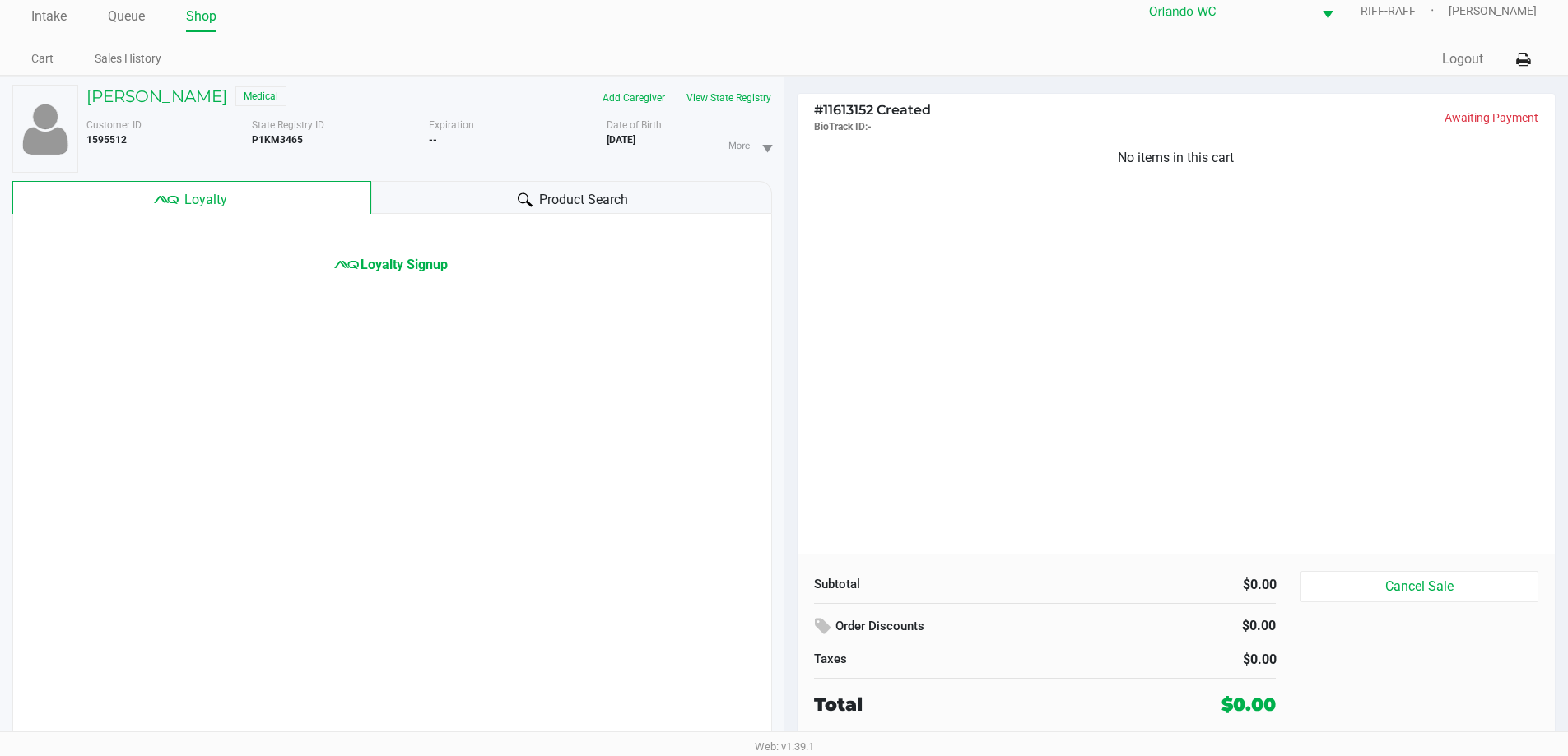 click on "Product Search" 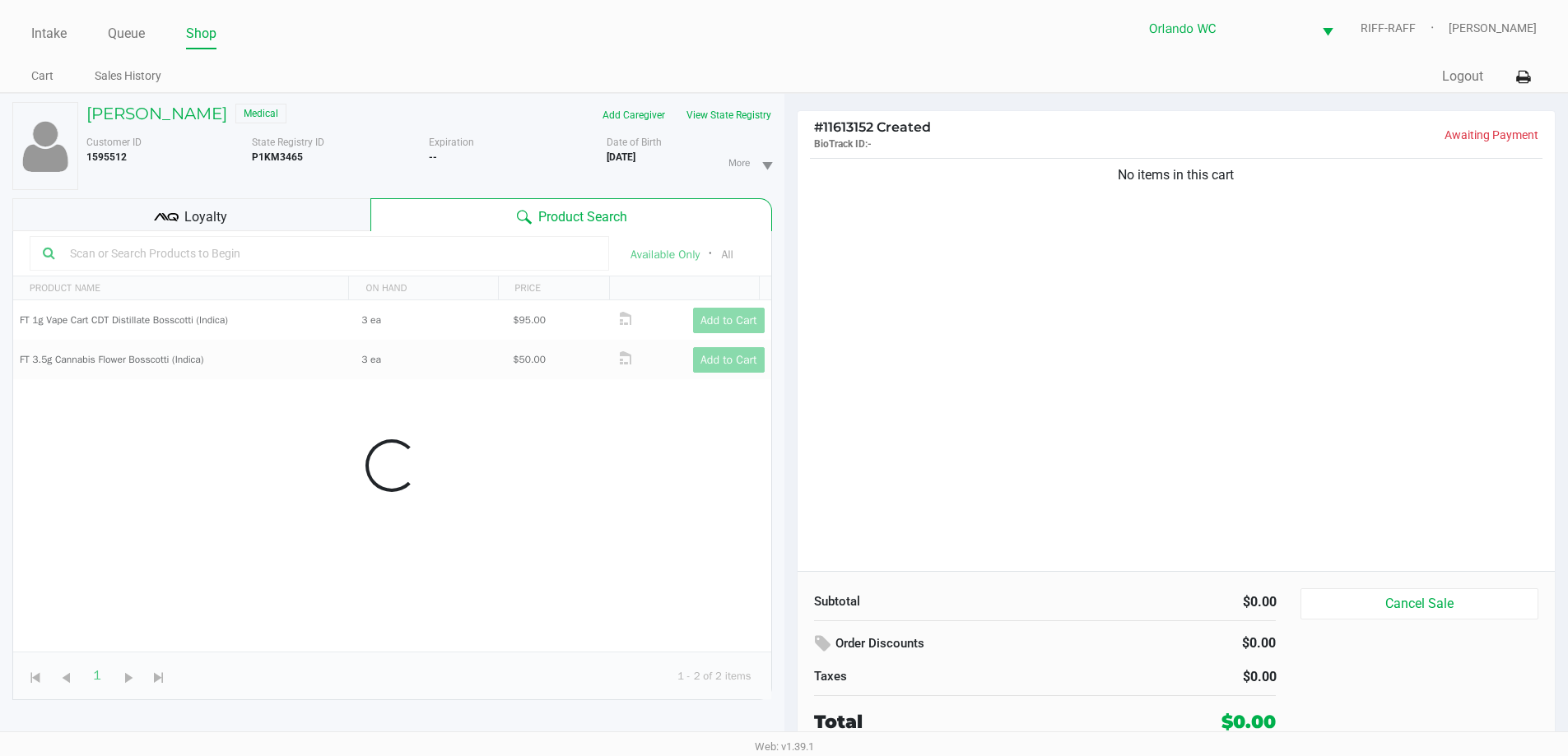 scroll, scrollTop: 0, scrollLeft: 0, axis: both 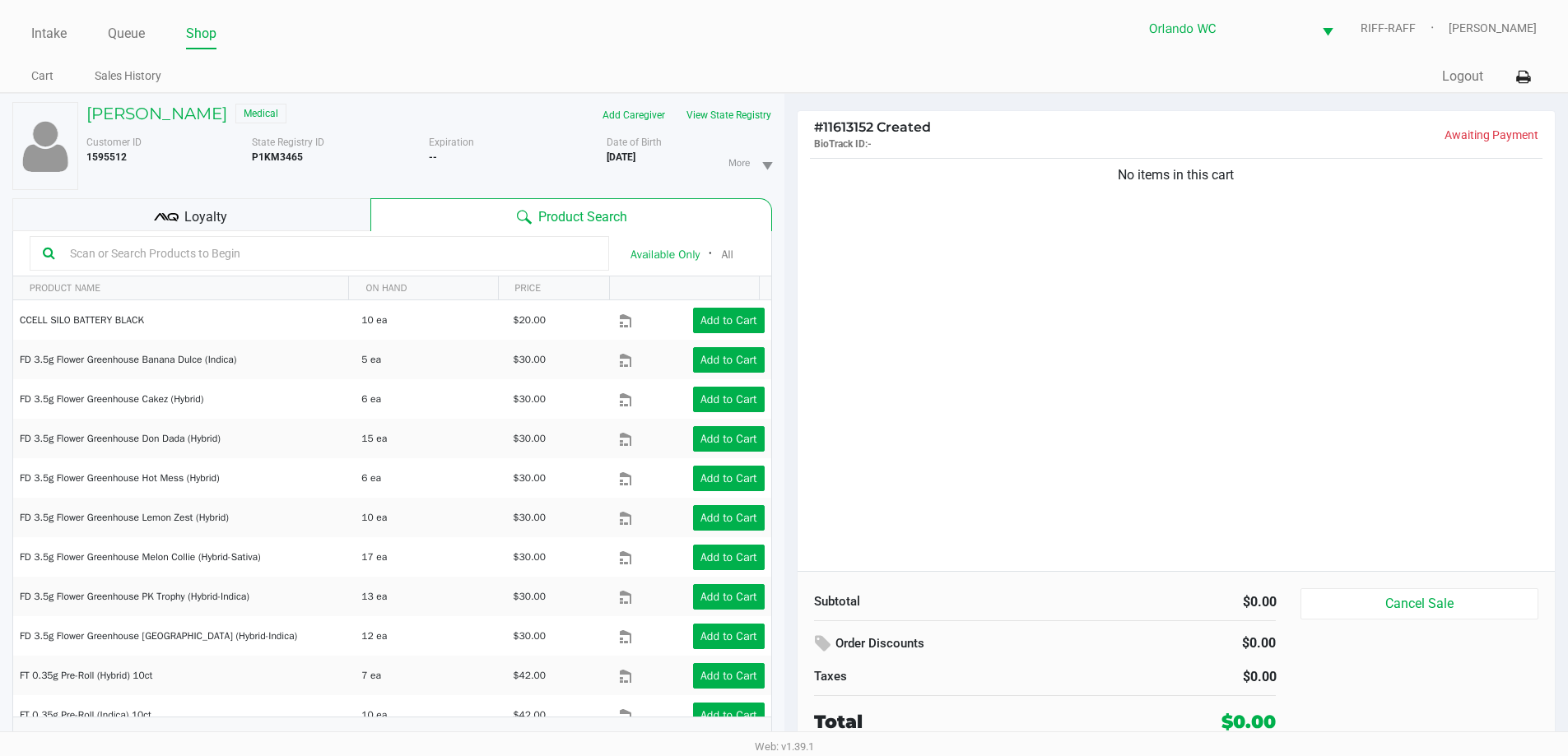 click 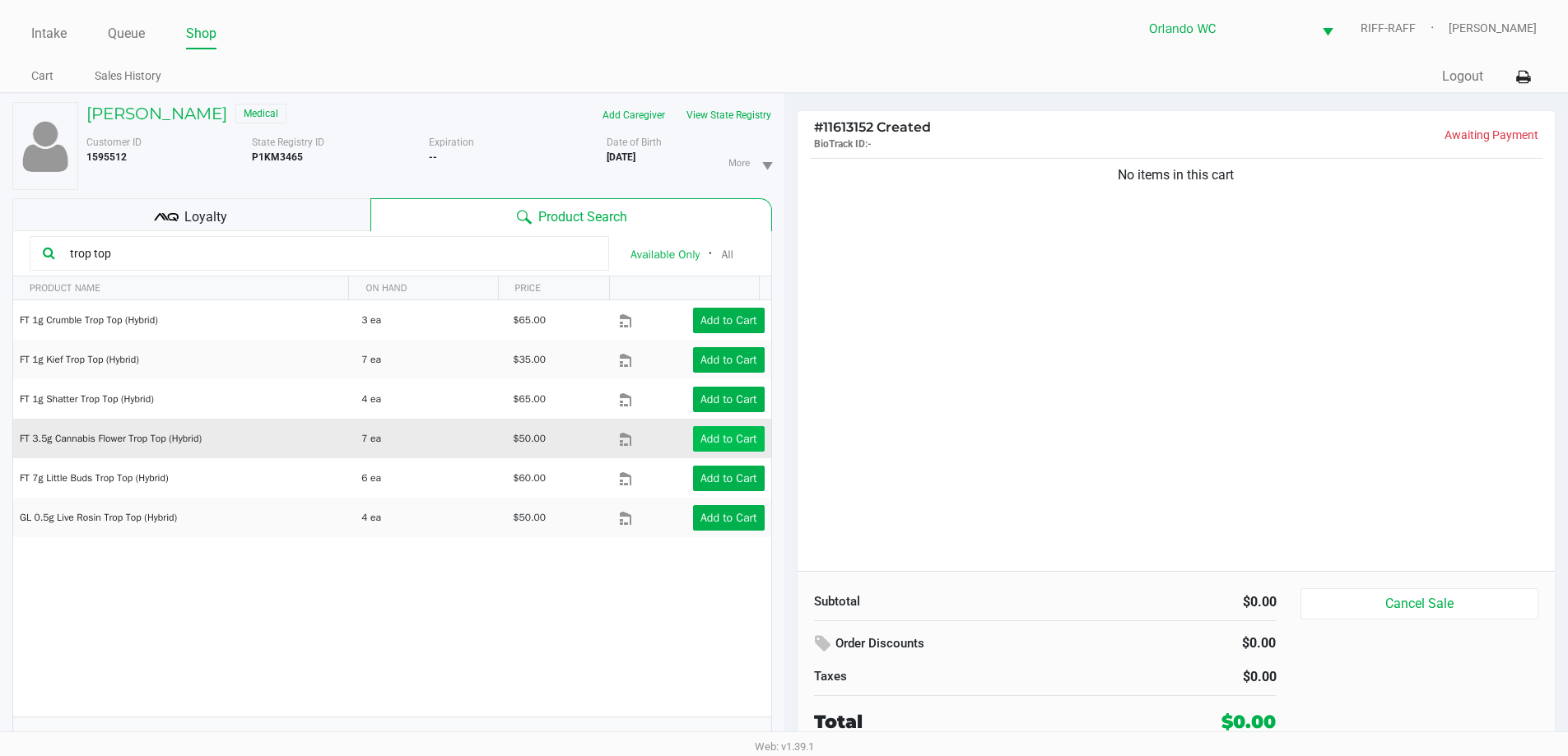 type on "trop top" 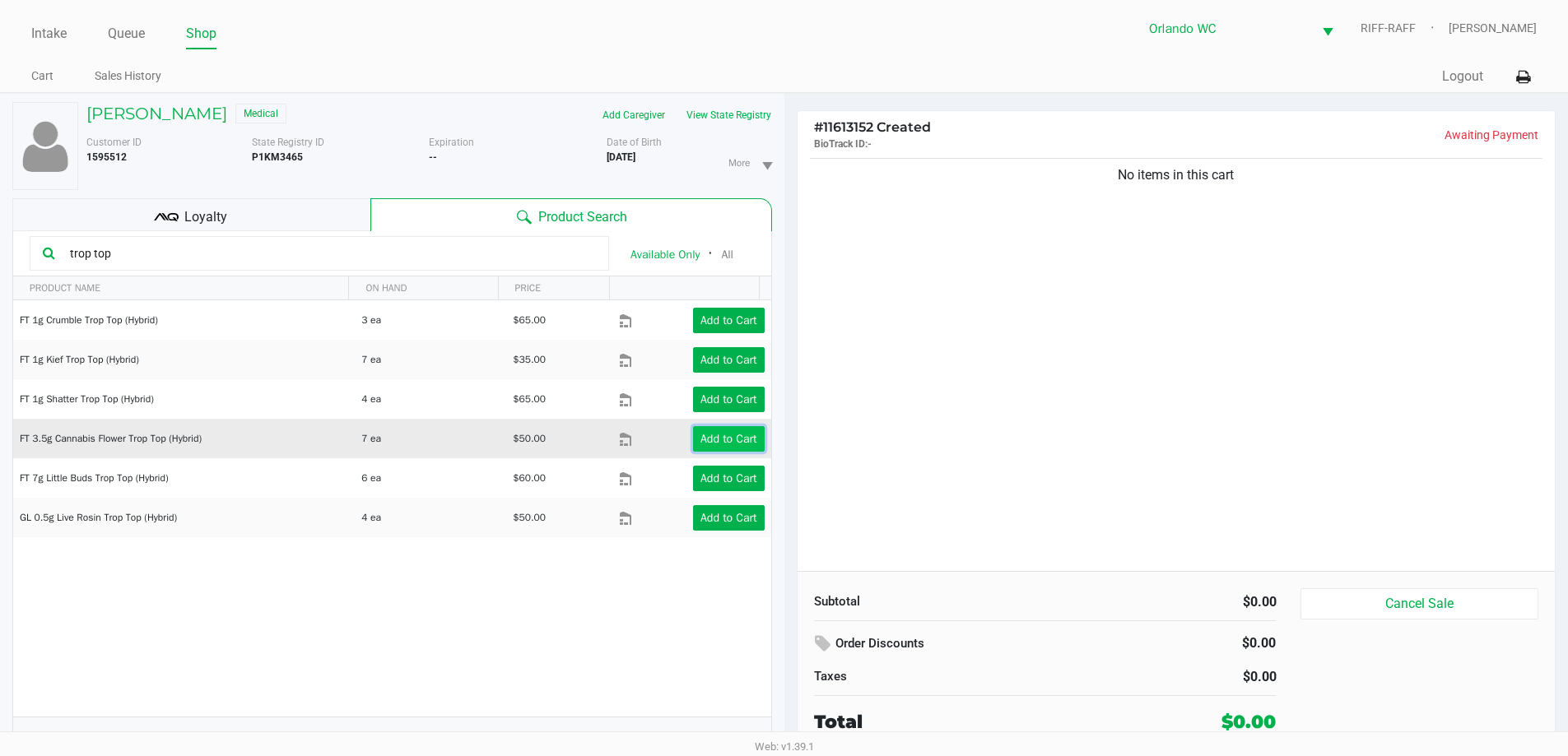 click on "Add to Cart" 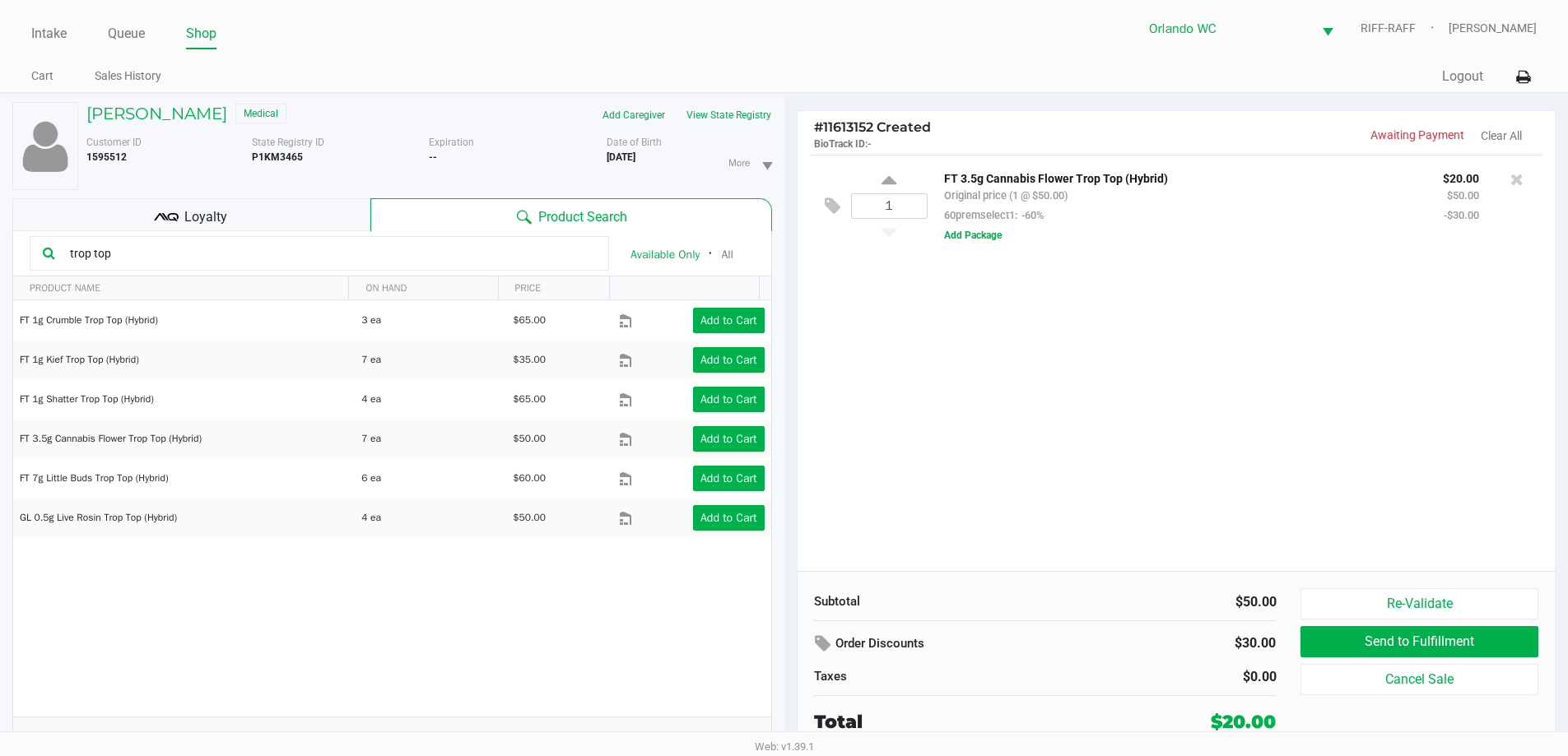 click on "Loyalty" 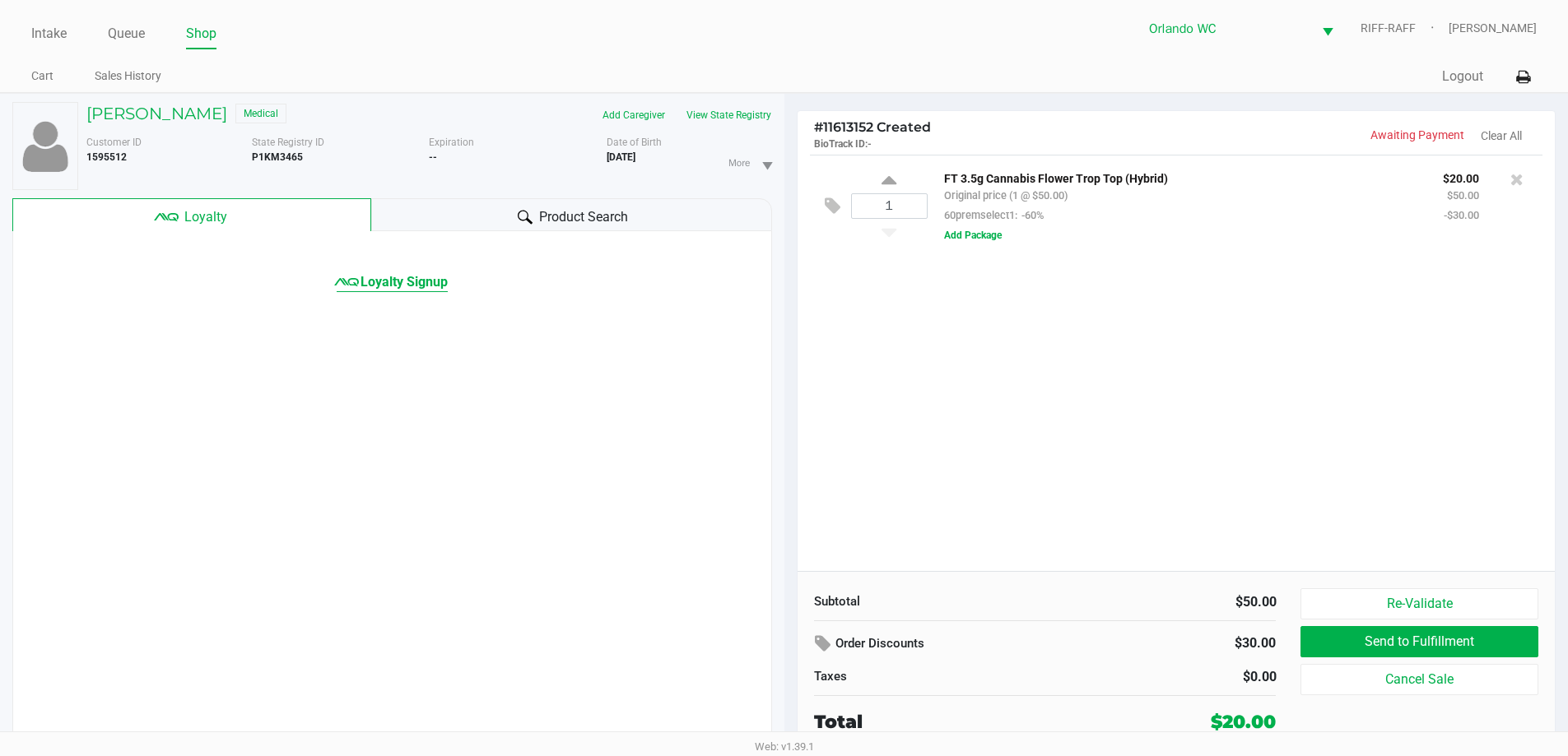 click on "Loyalty Signup" 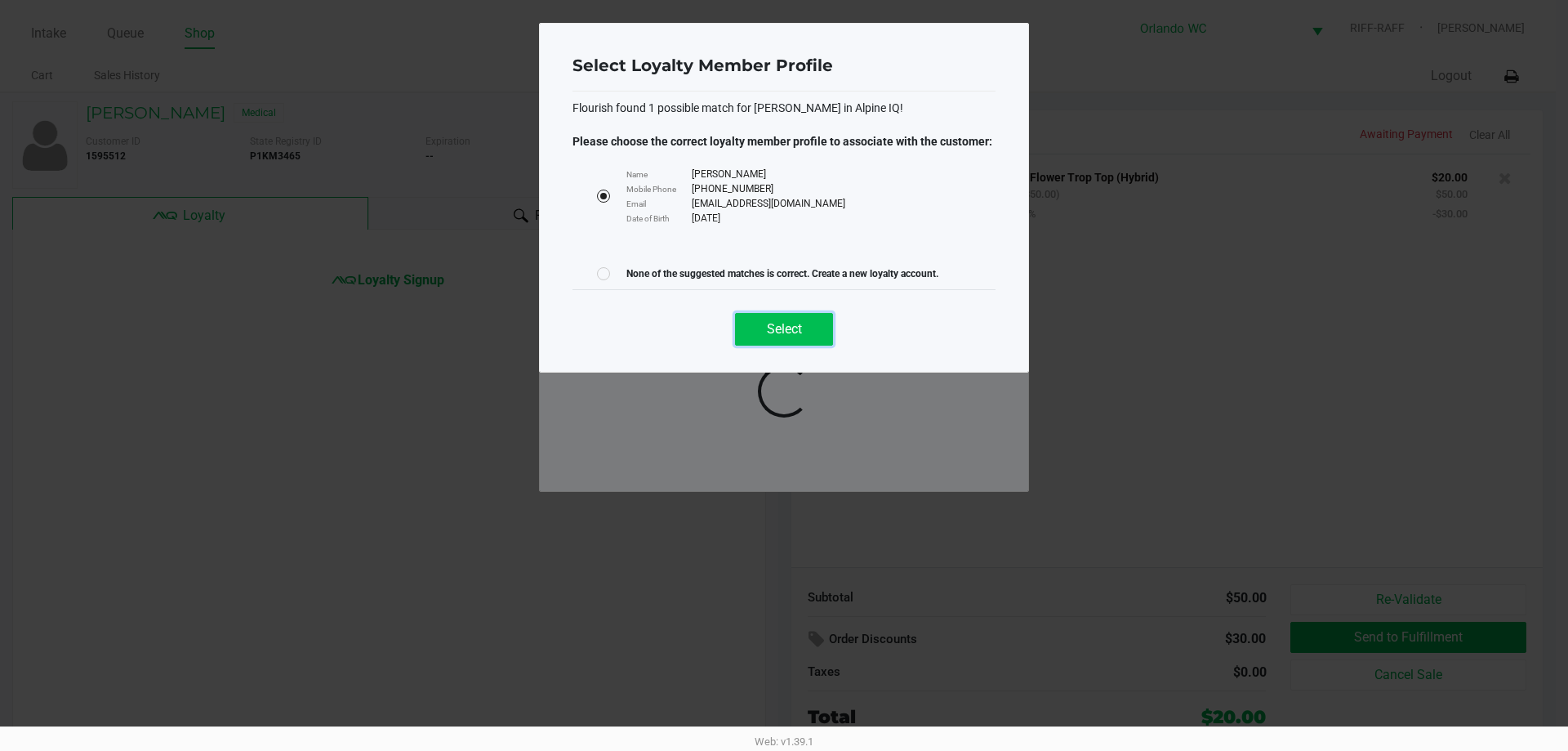 click on "Select" 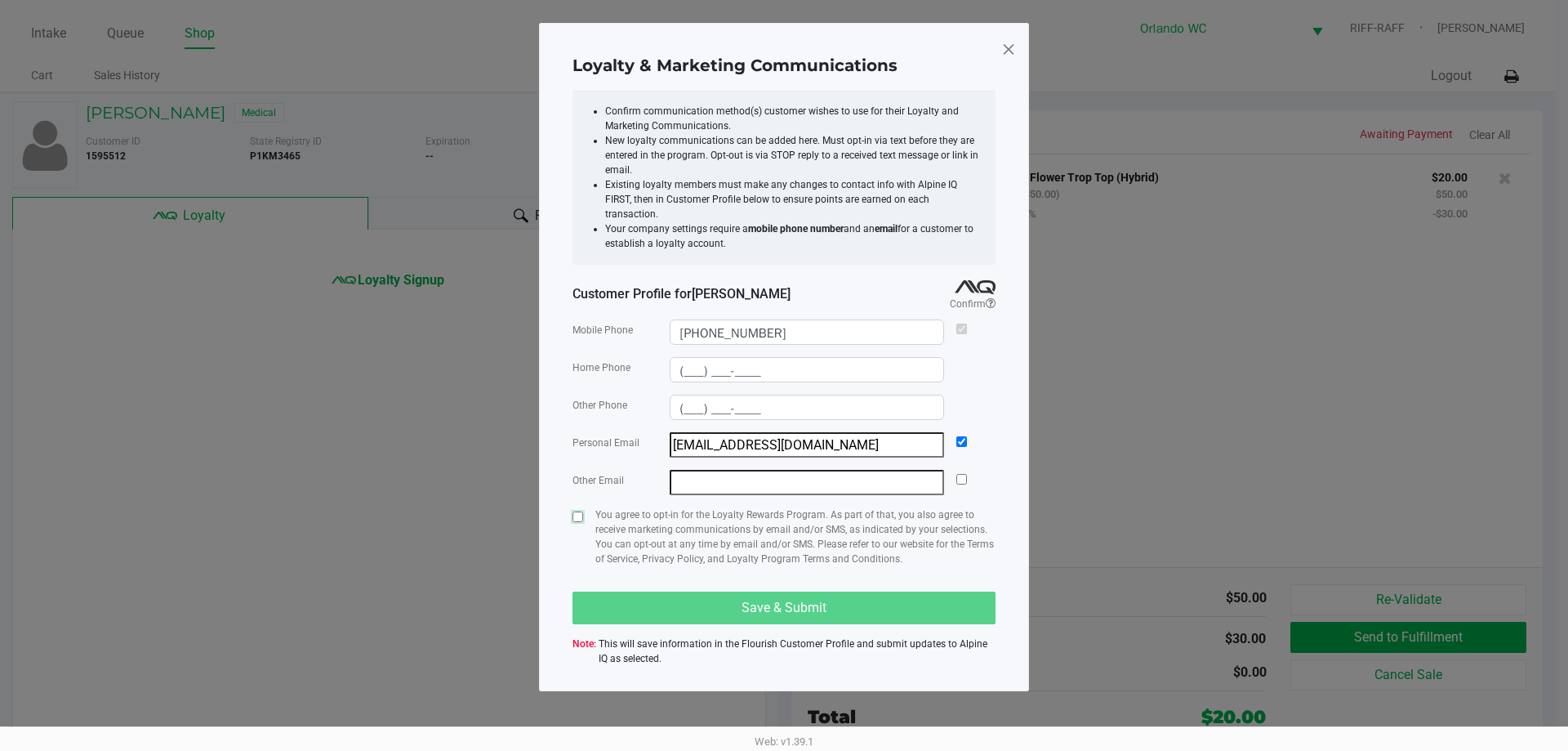 drag, startPoint x: 573, startPoint y: 503, endPoint x: 740, endPoint y: 583, distance: 185.17289 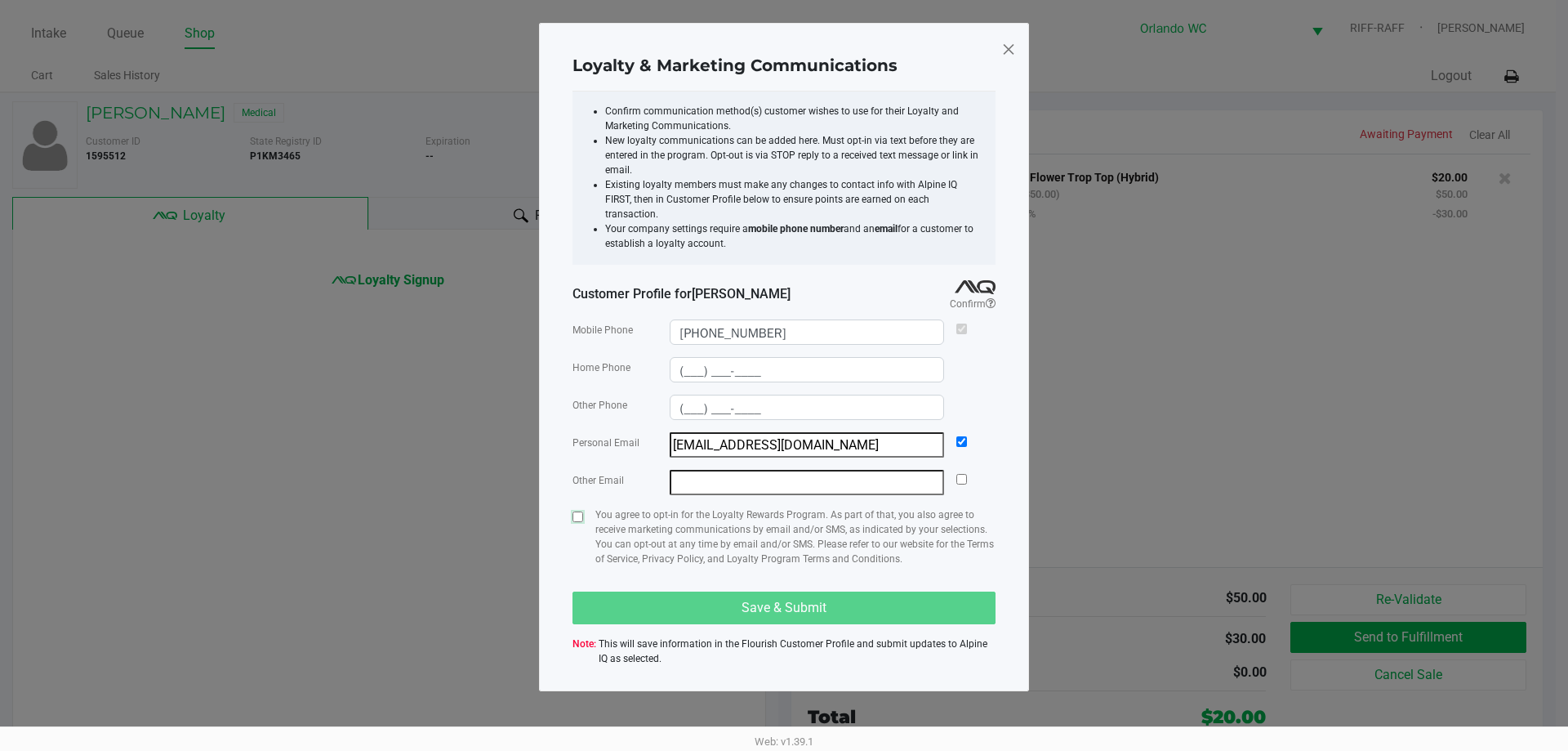 click 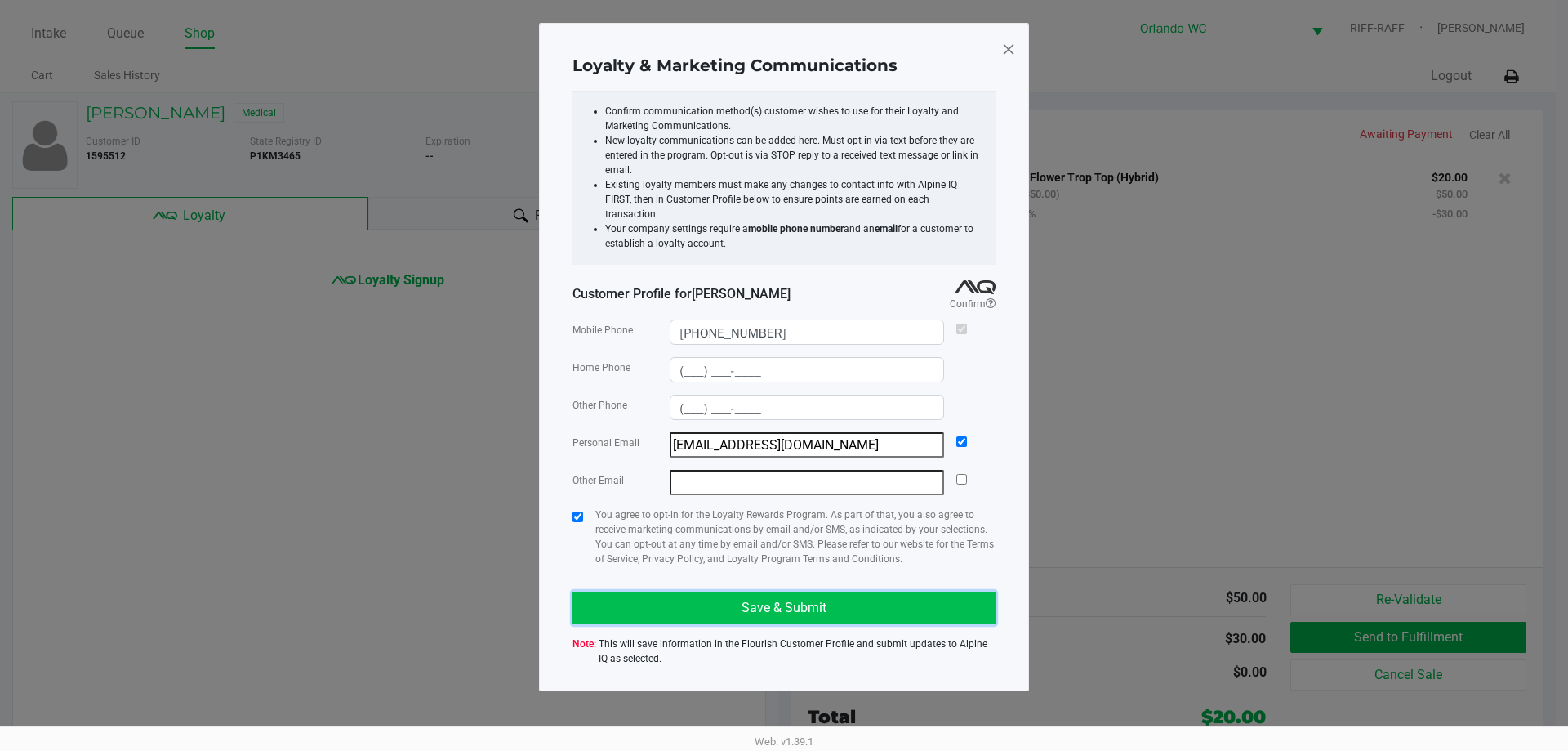 click on "Save & Submit" 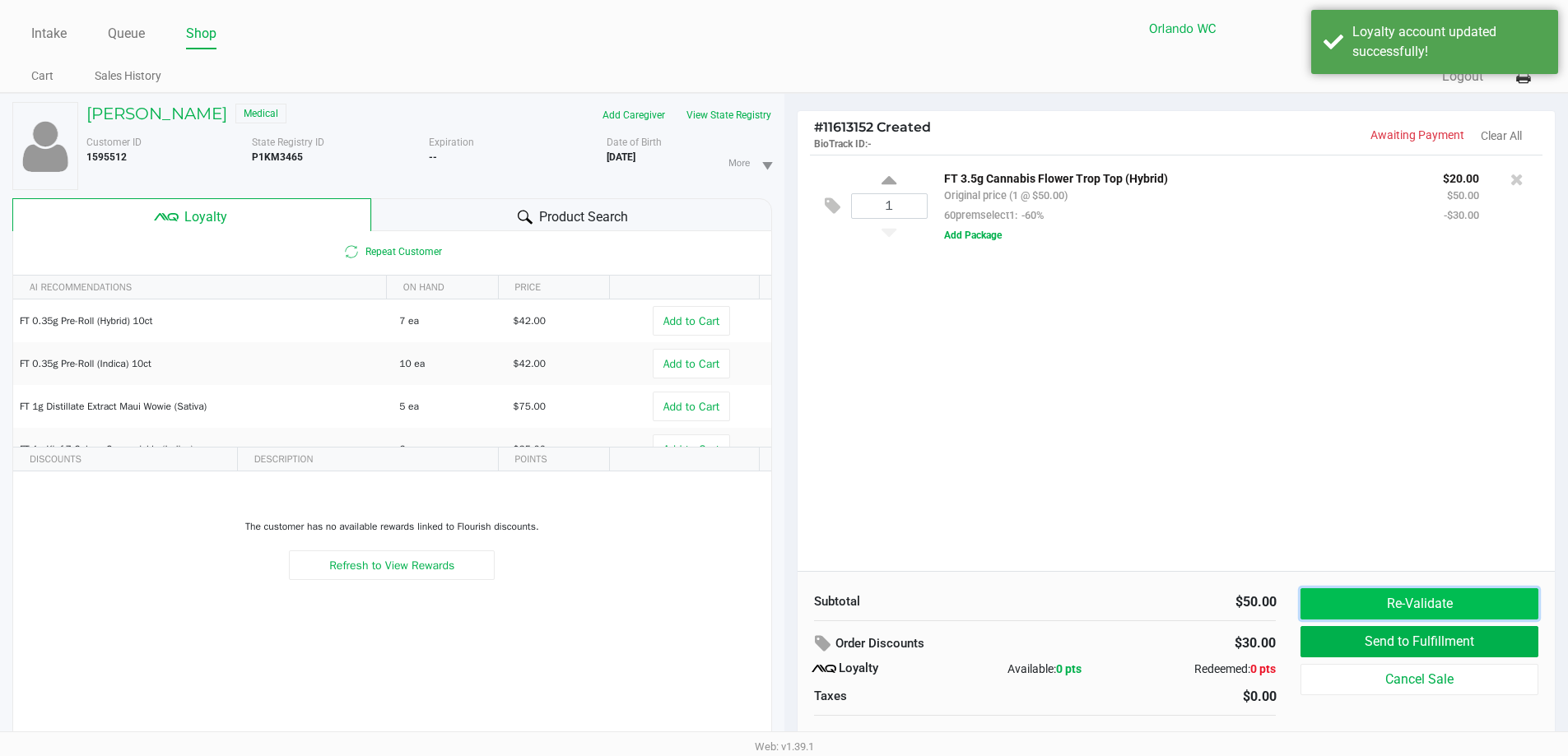 click on "Re-Validate" 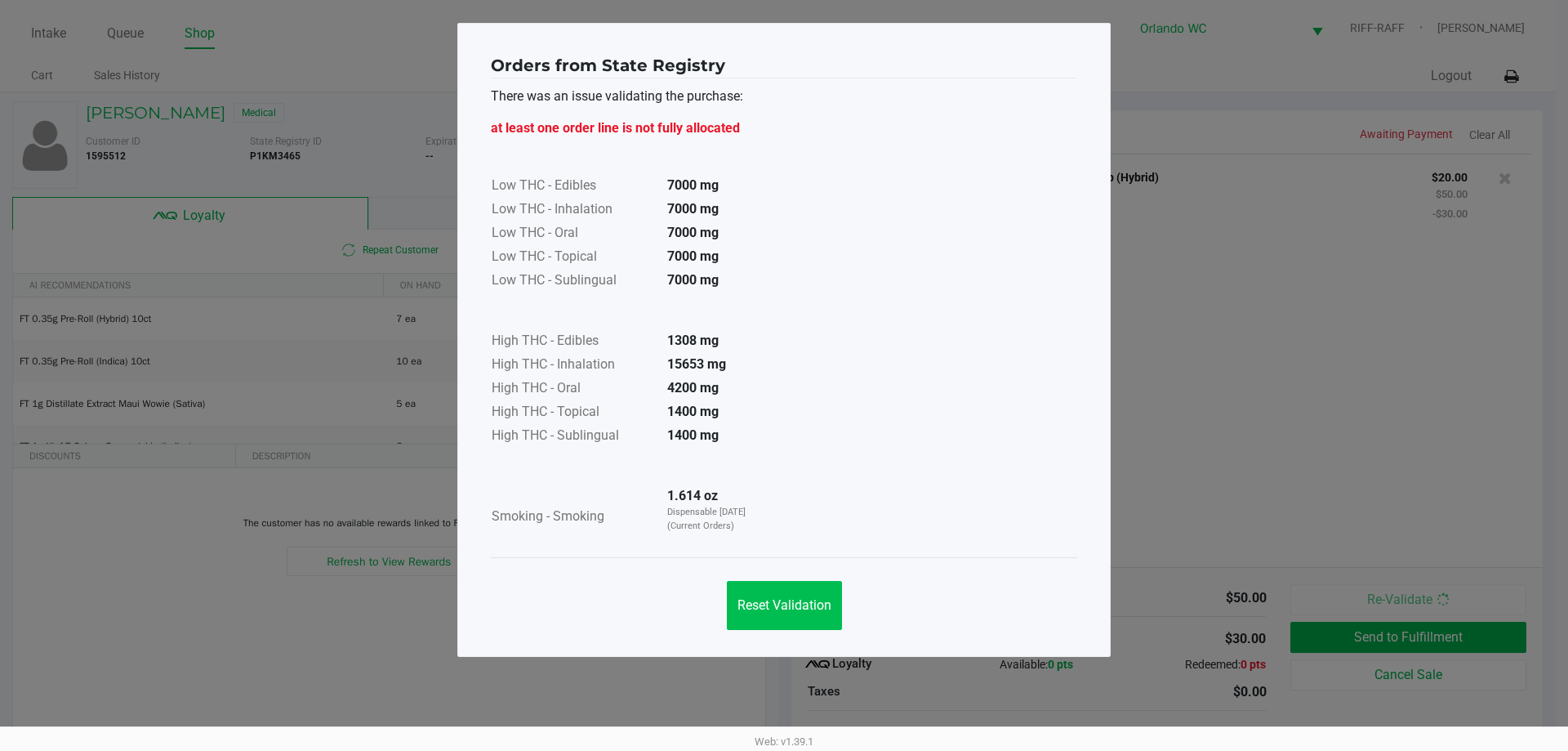 click on "Reset Validation" 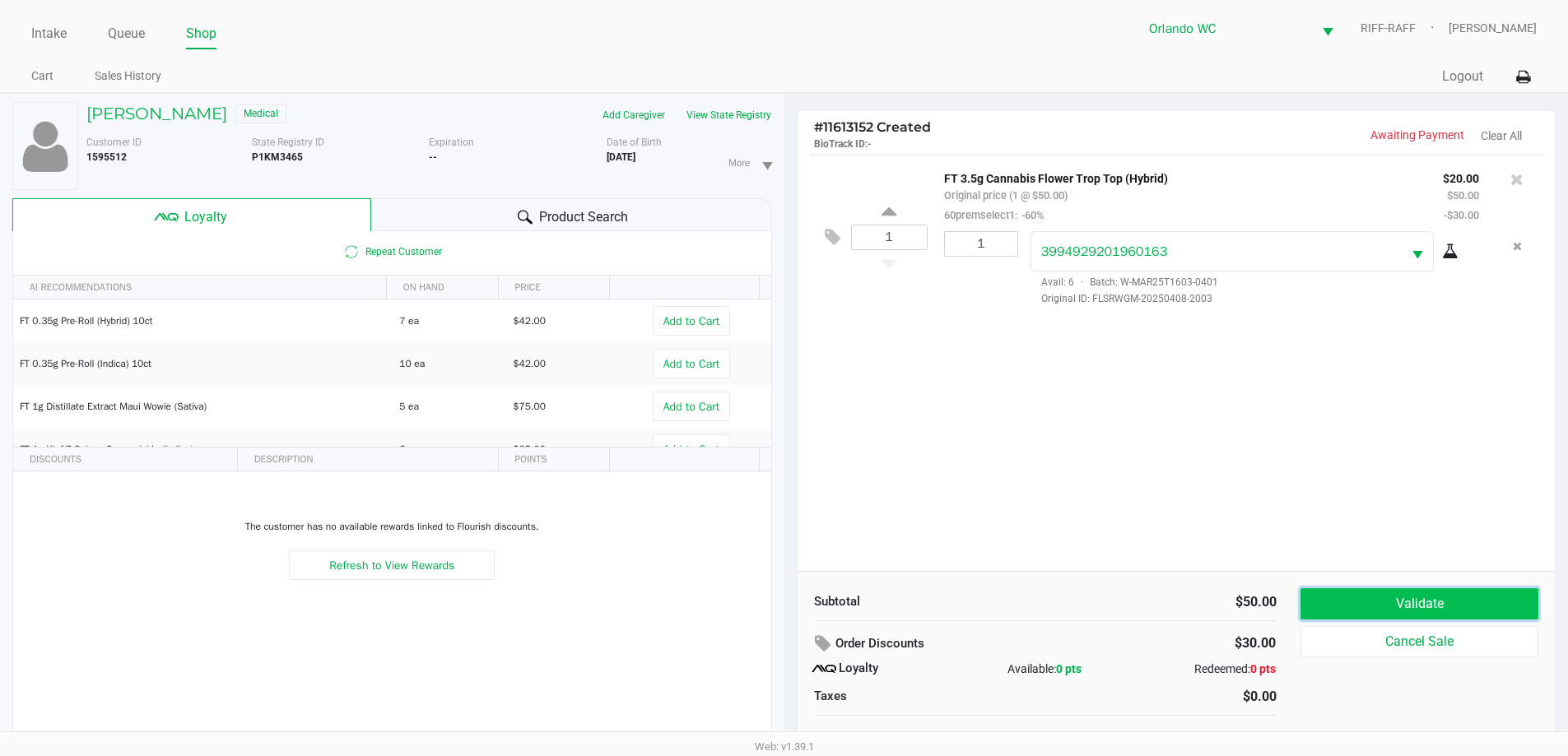 click on "Validate" 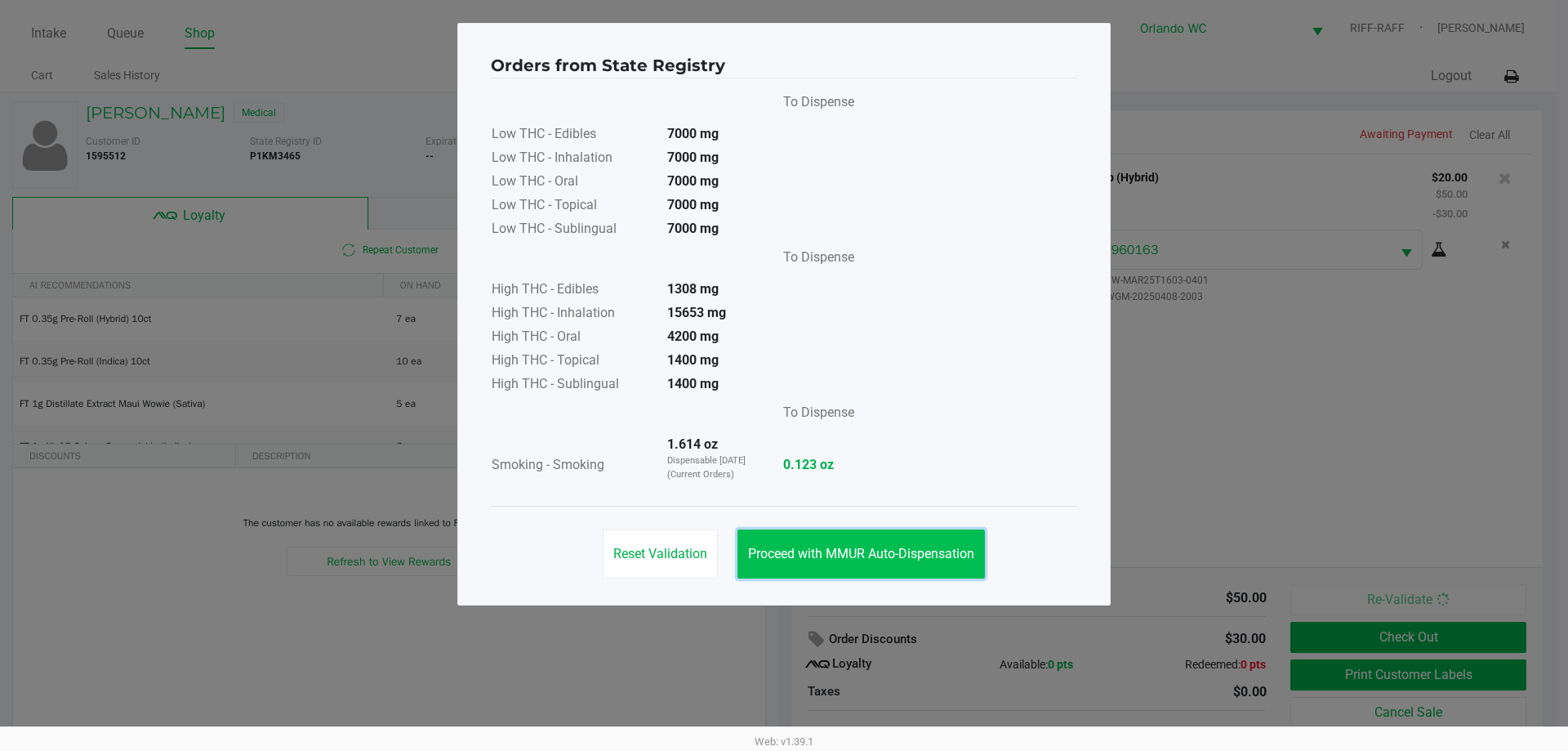 click on "Proceed with MMUR Auto-Dispensation" 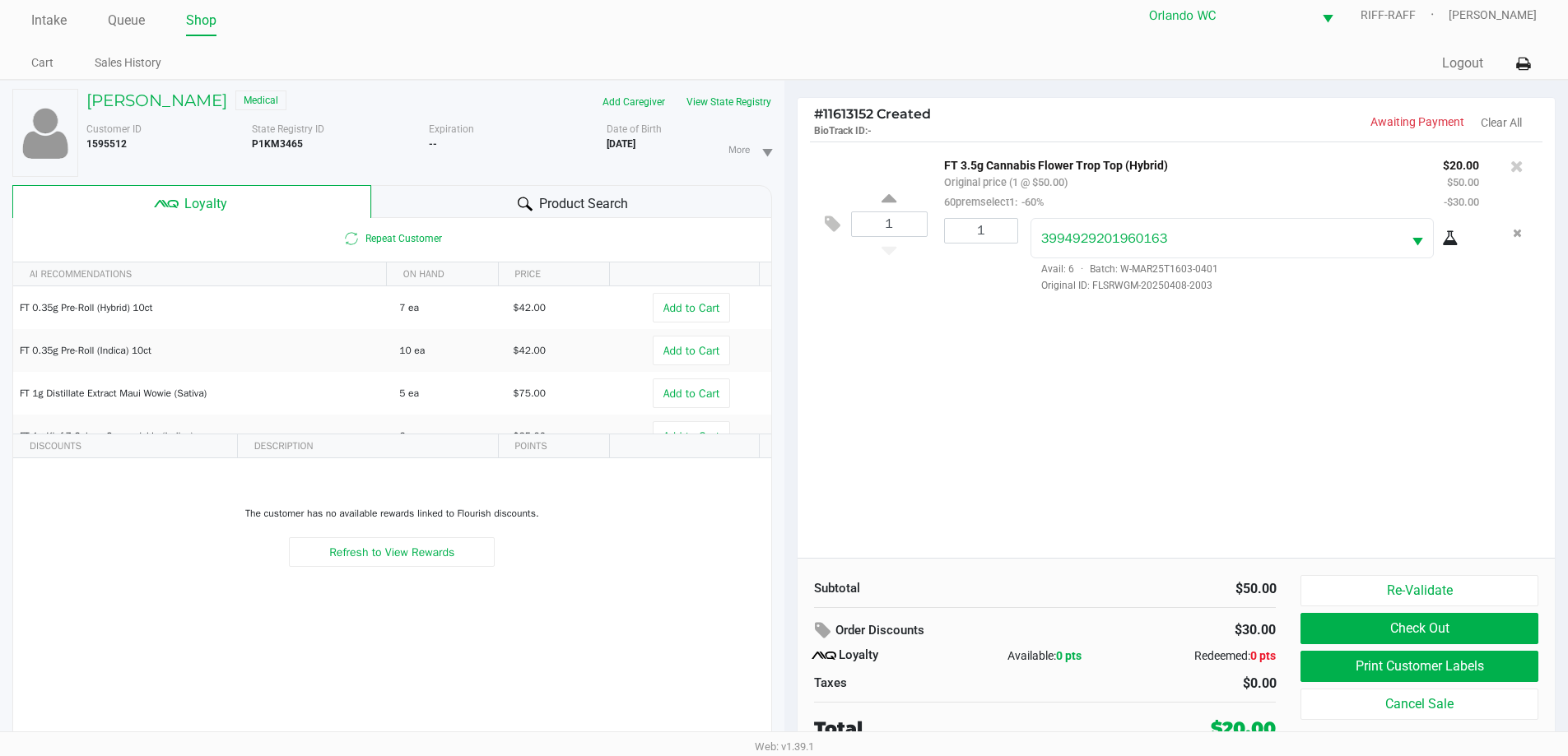 scroll, scrollTop: 17, scrollLeft: 0, axis: vertical 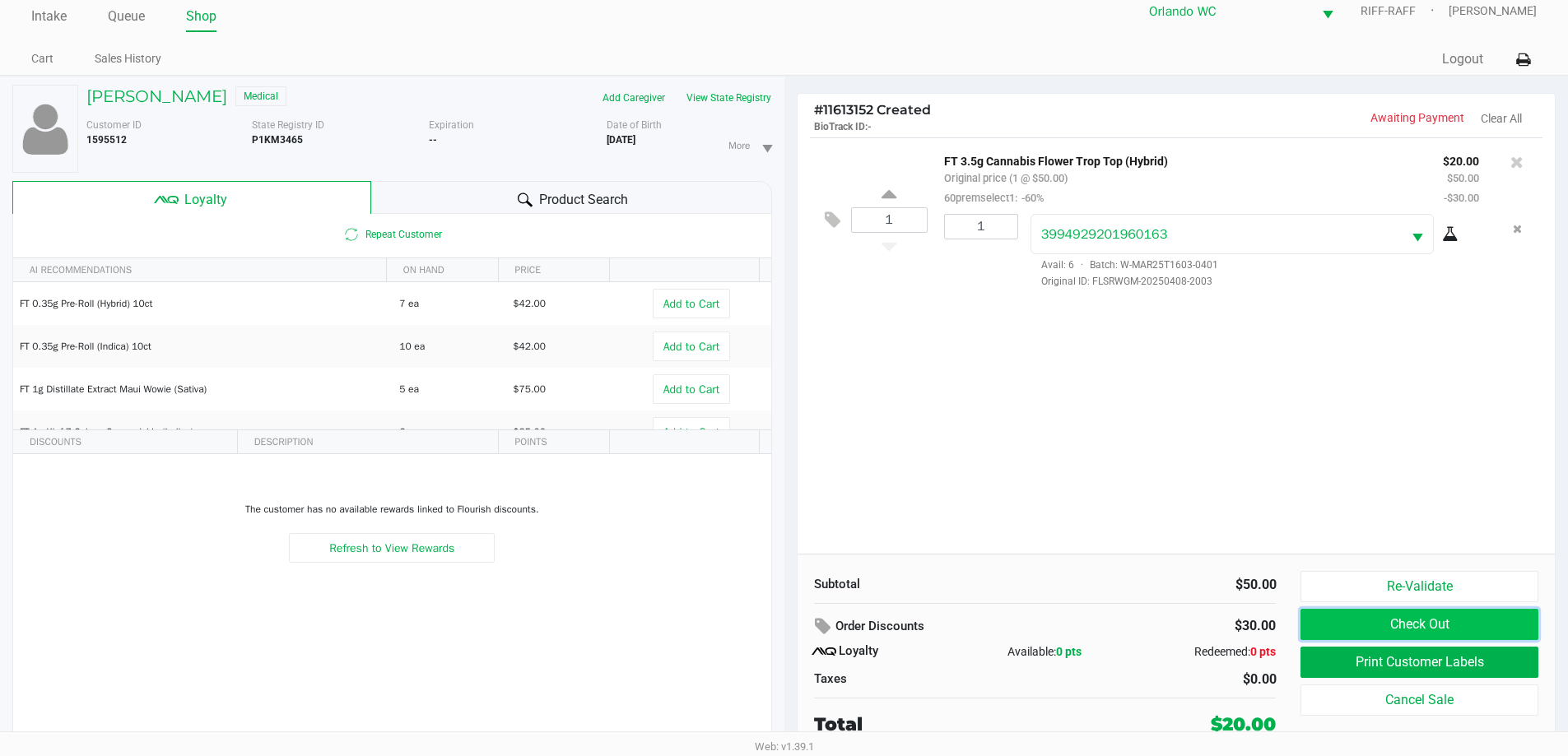 click on "Check Out" 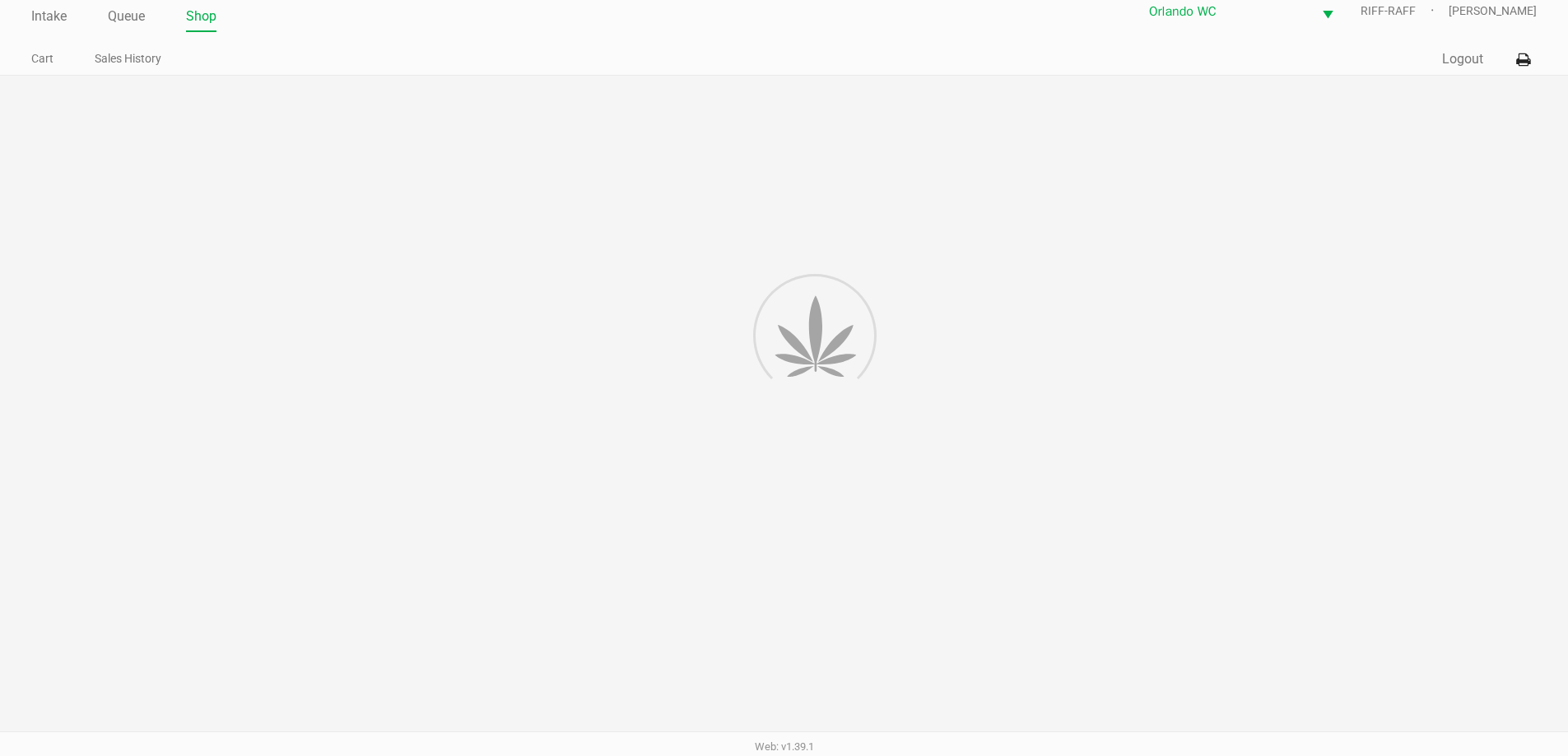 scroll, scrollTop: 0, scrollLeft: 0, axis: both 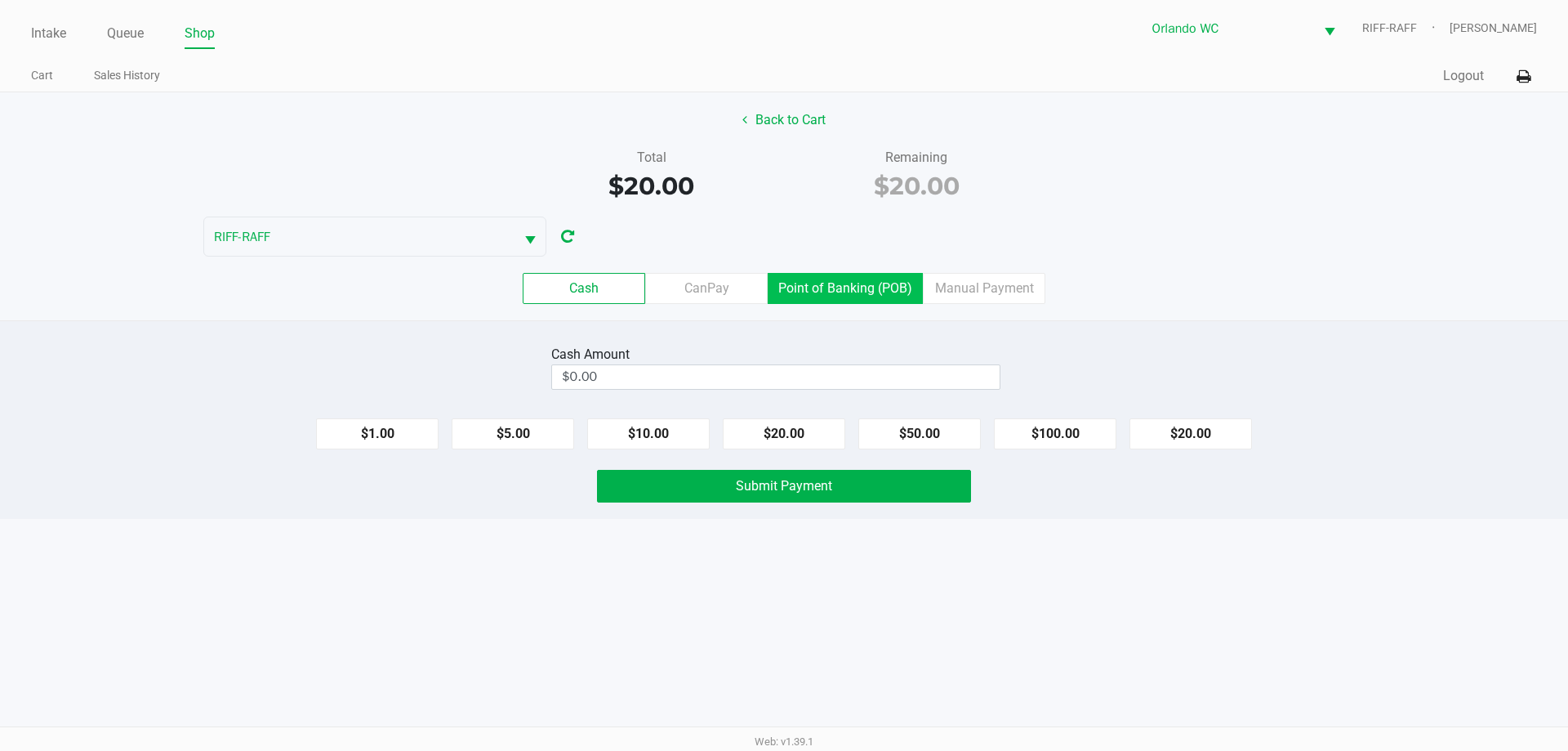 click on "Point of Banking (POB)" 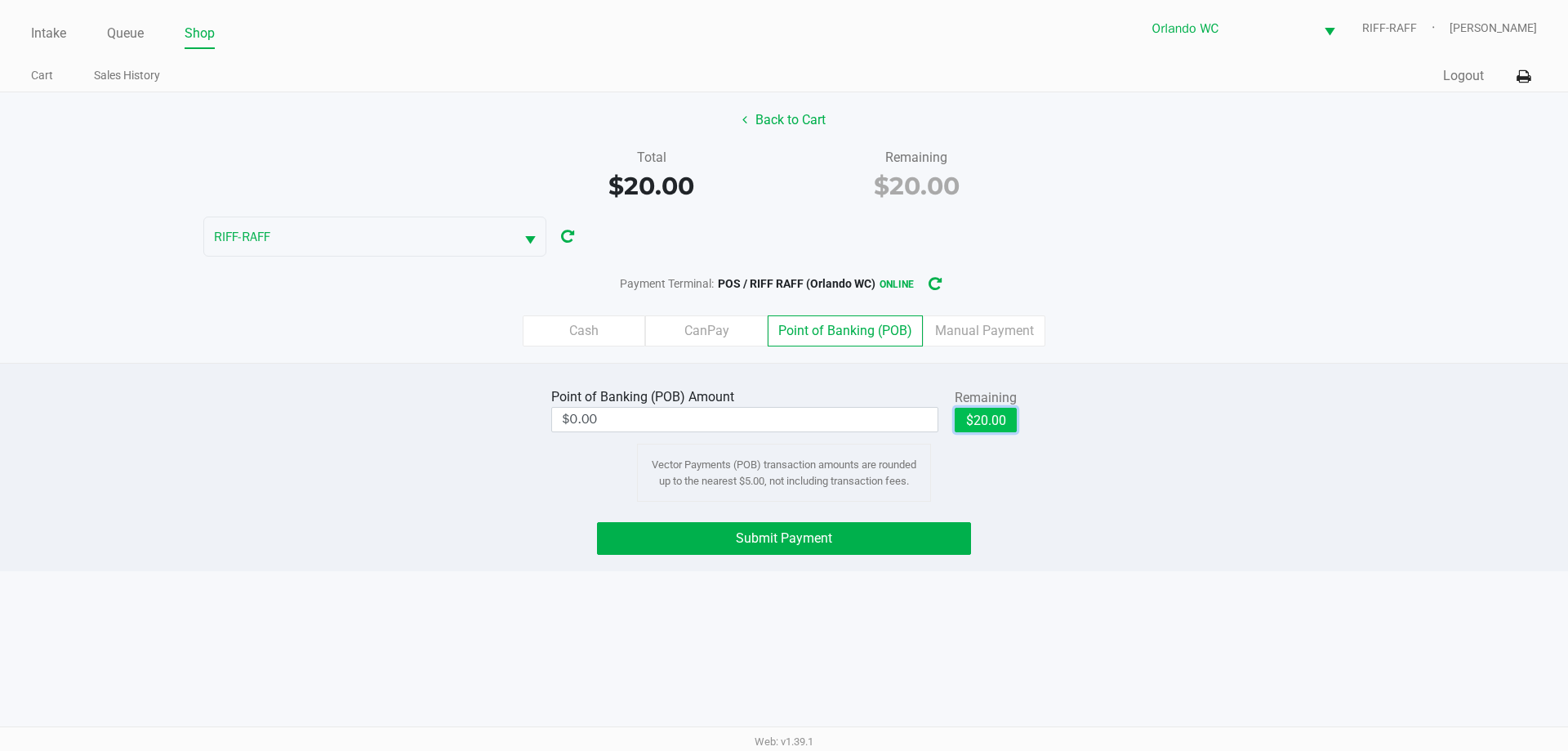 click on "$20.00" 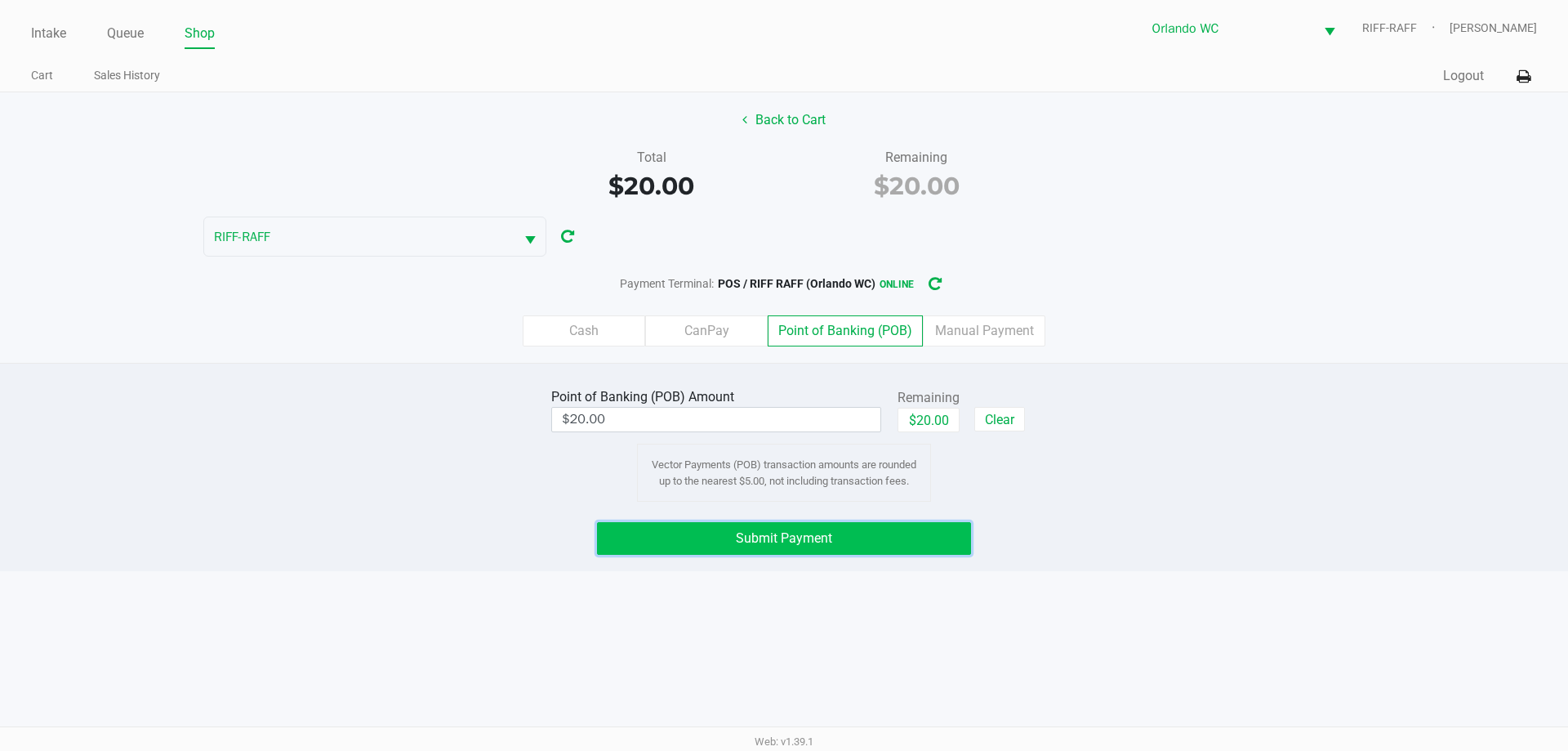 click on "Submit Payment" 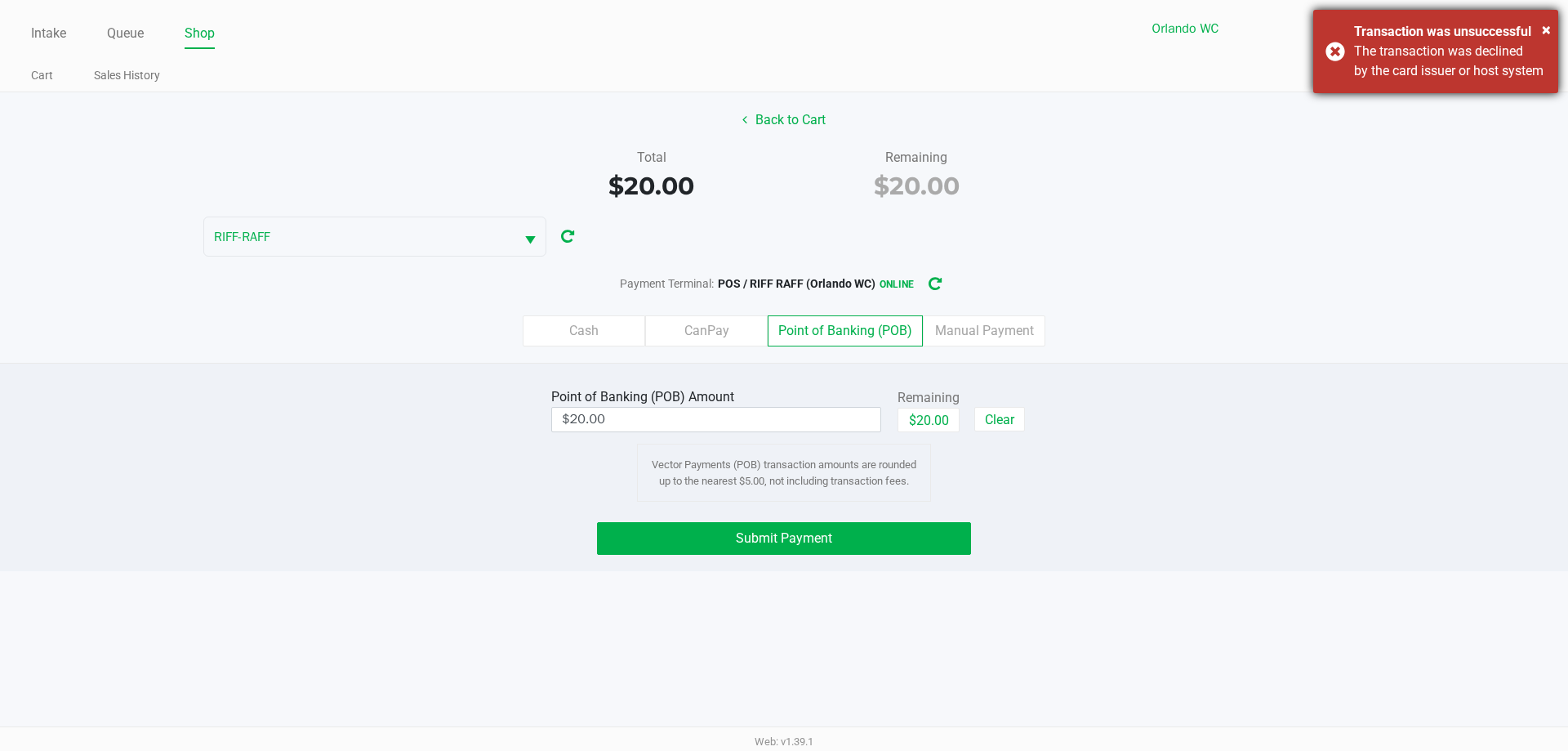 click on "The transaction was declined by the card issuer or host system" at bounding box center [1450, 61] 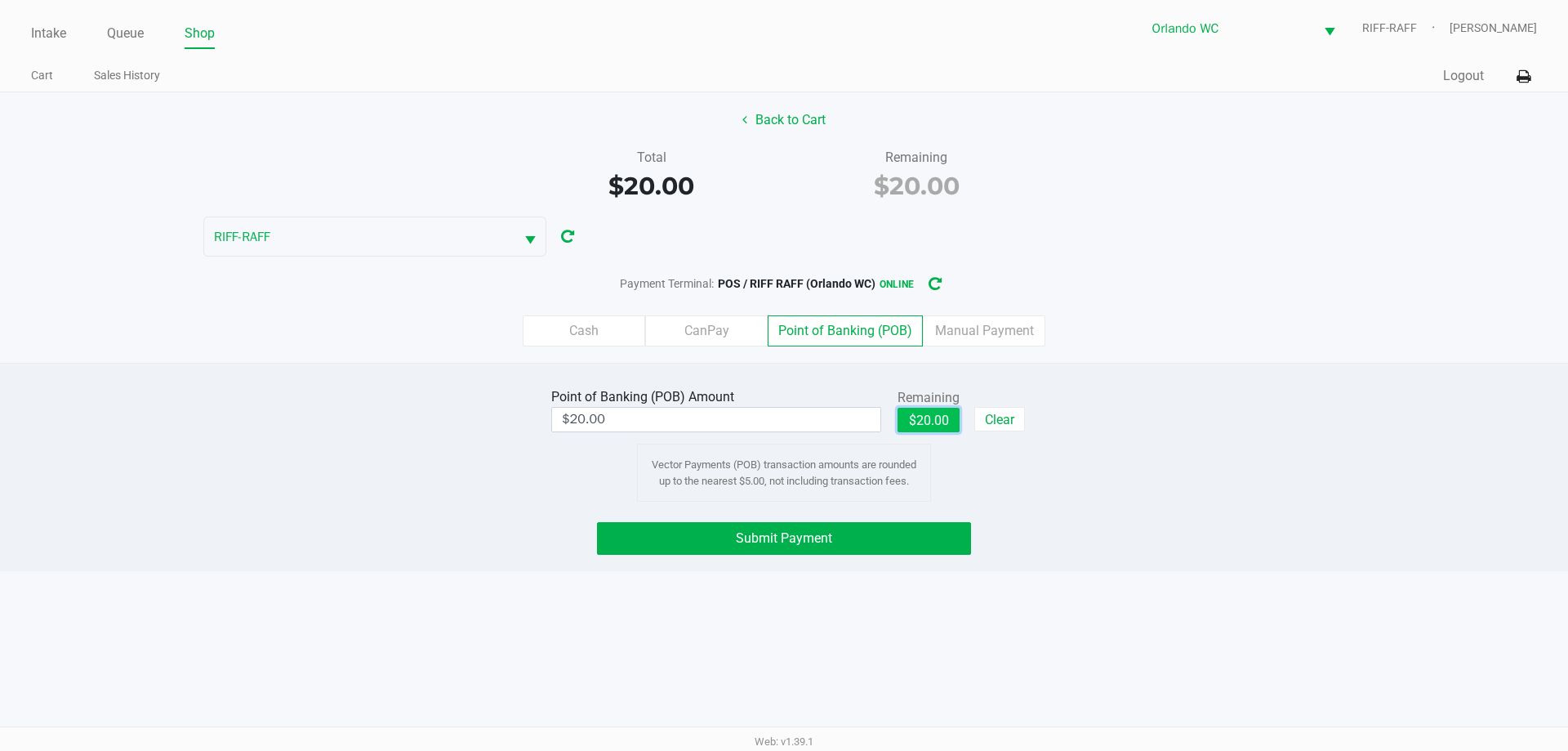 click on "$20.00" 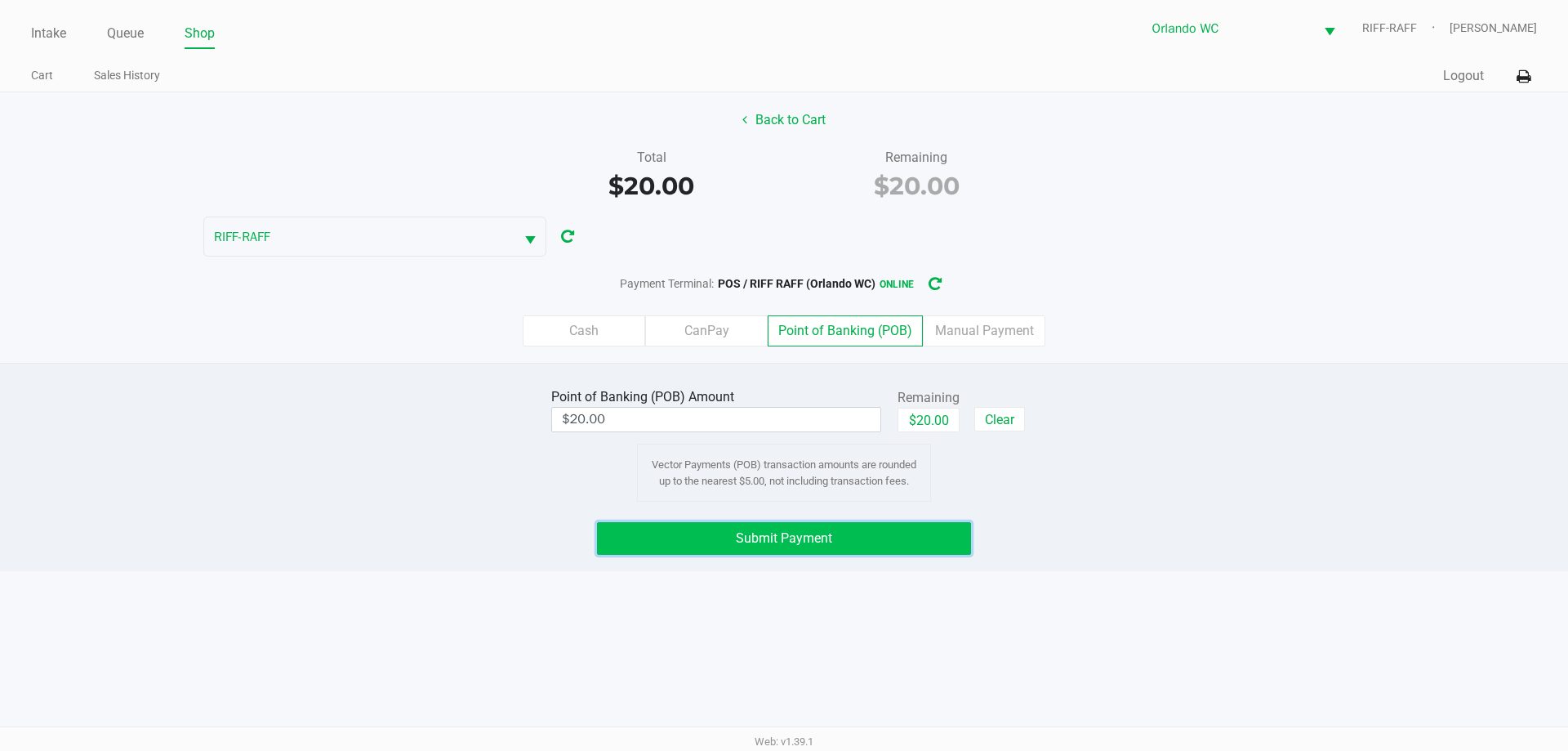click on "Submit Payment" 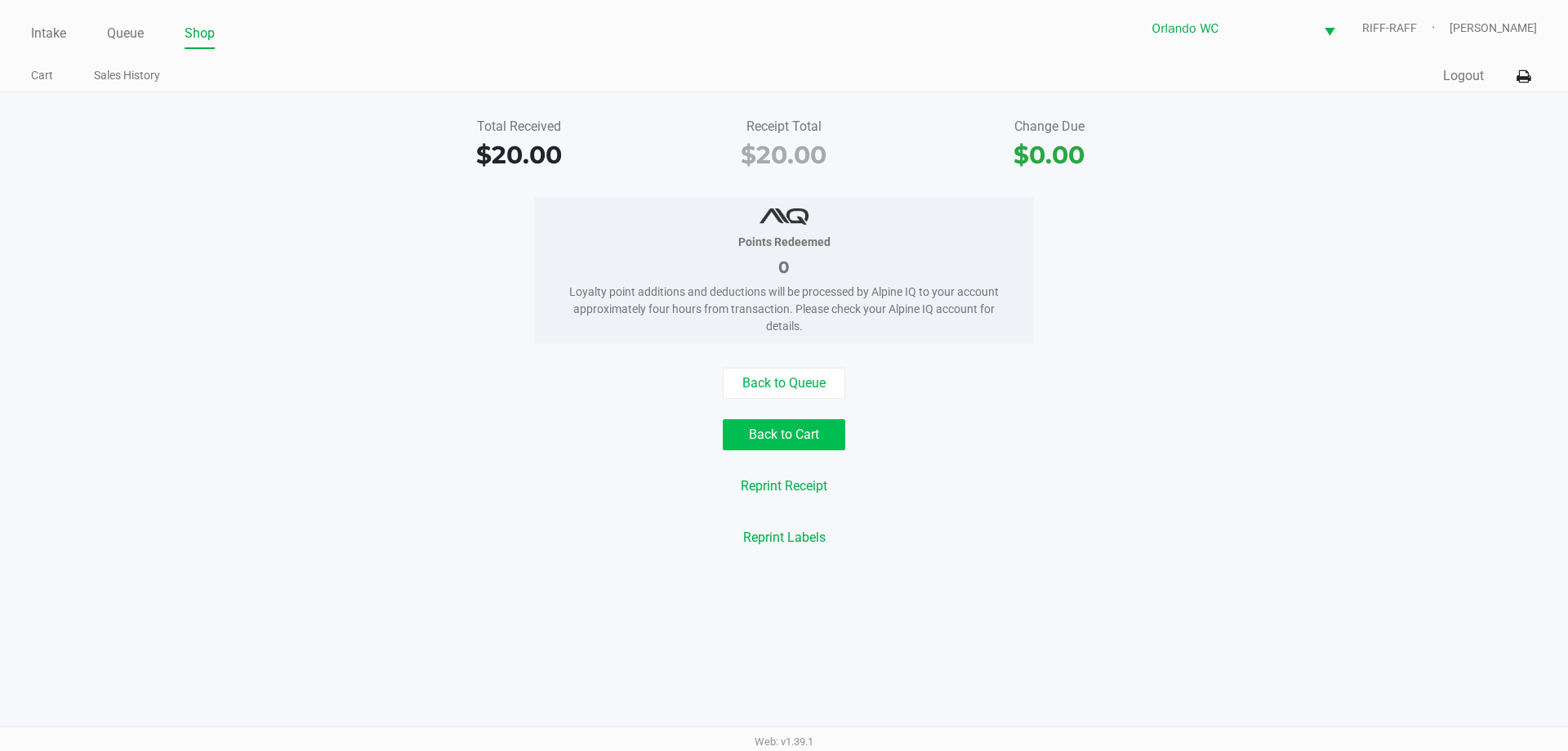 click on "Back to Cart" 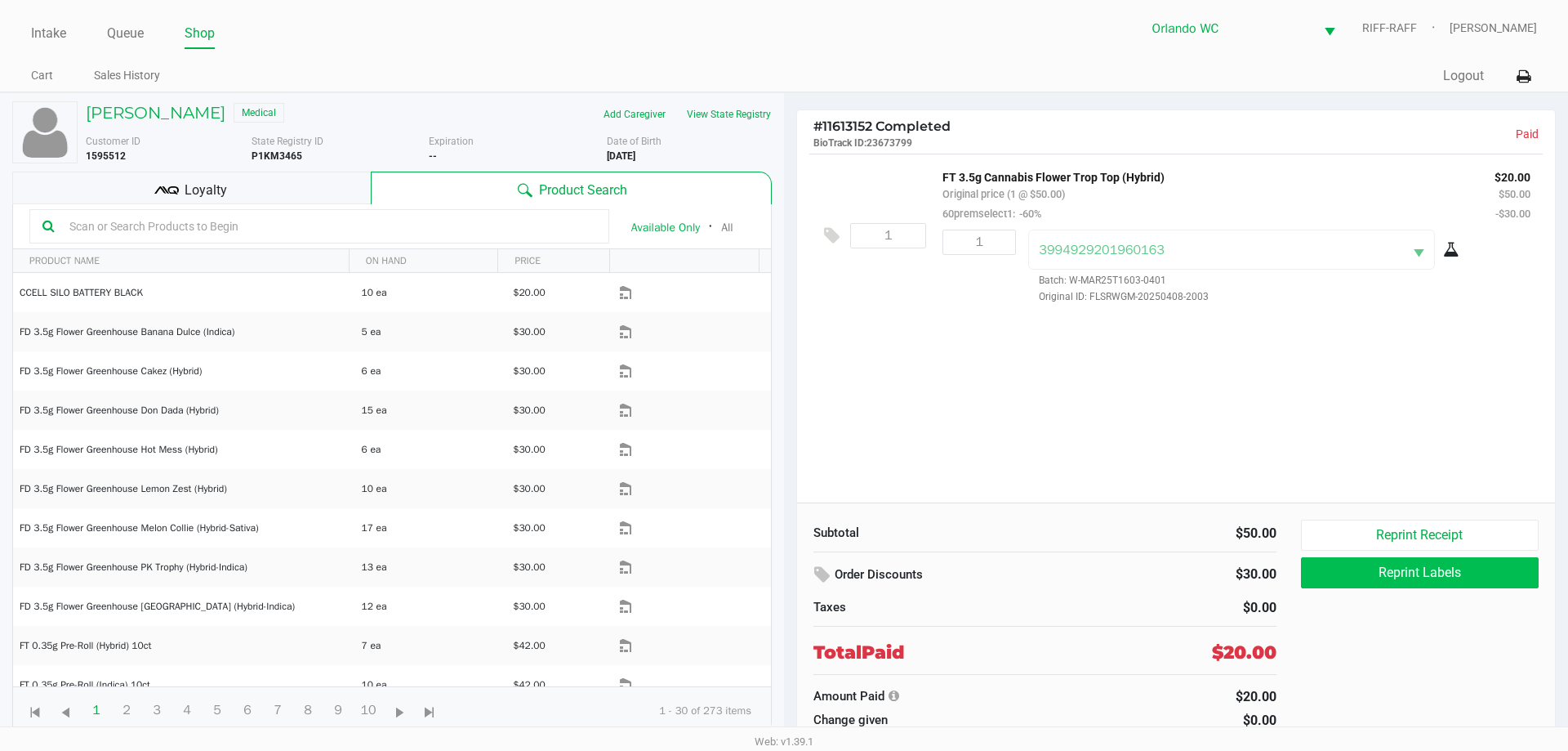 click on "Reprint Labels" 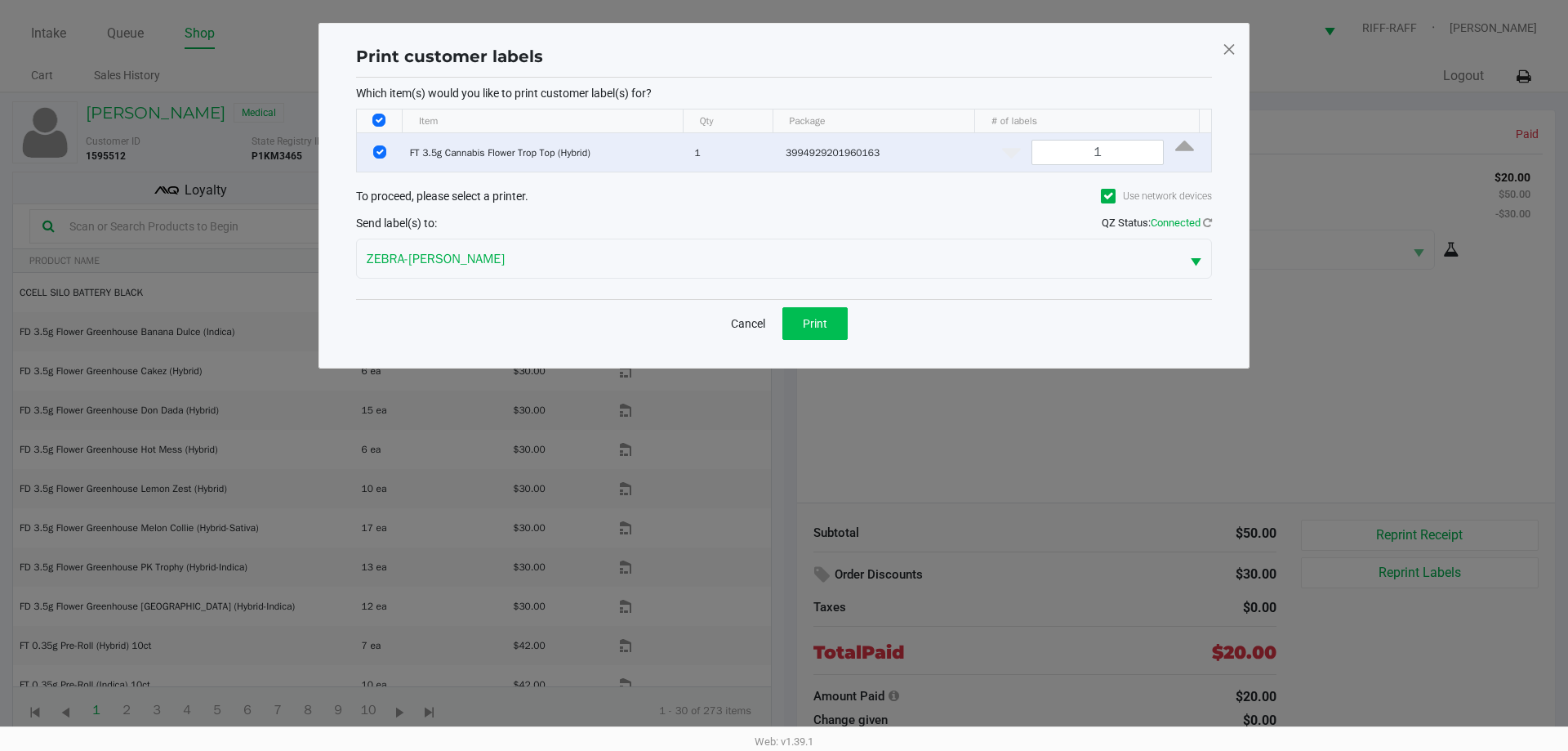 click on "Print" 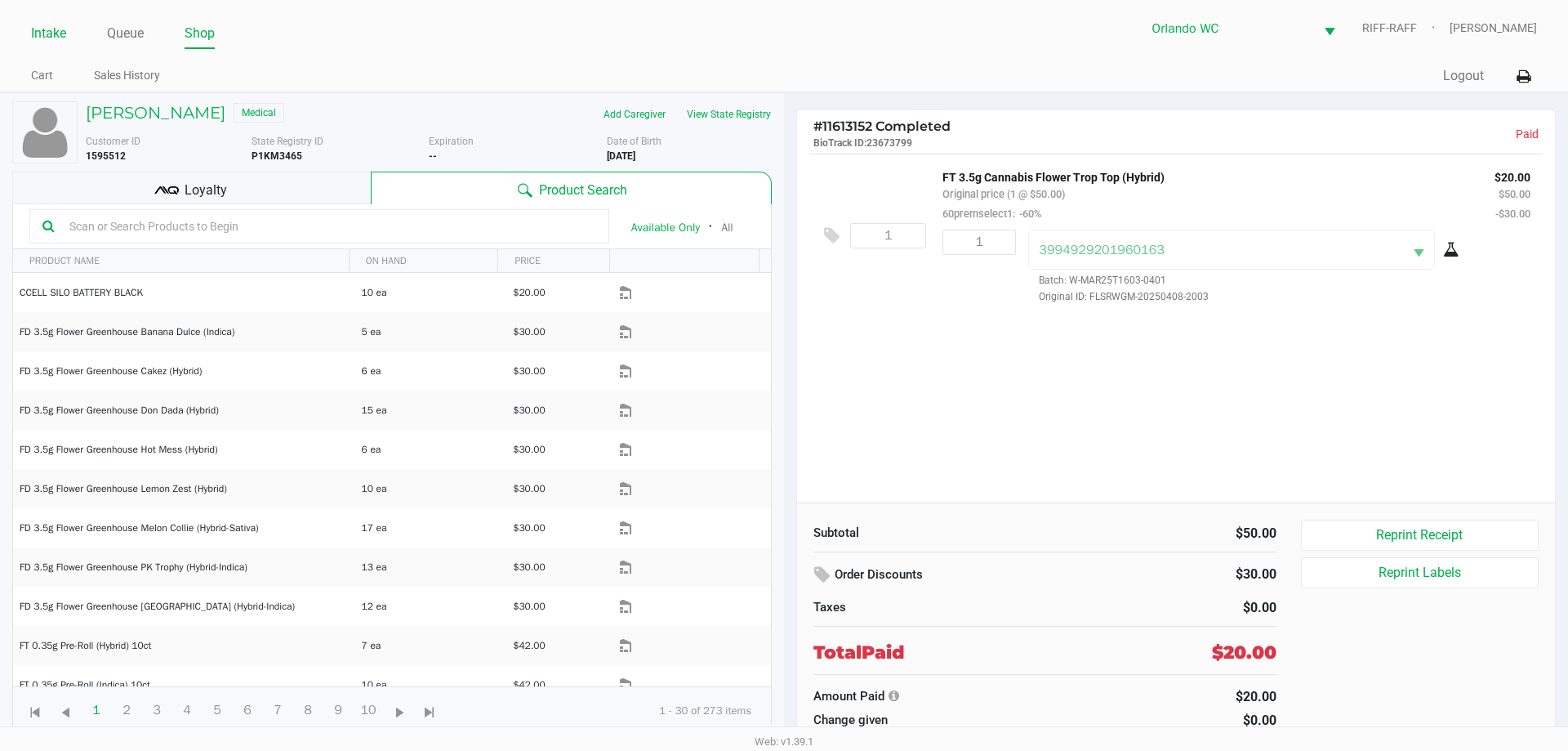 click on "Intake" 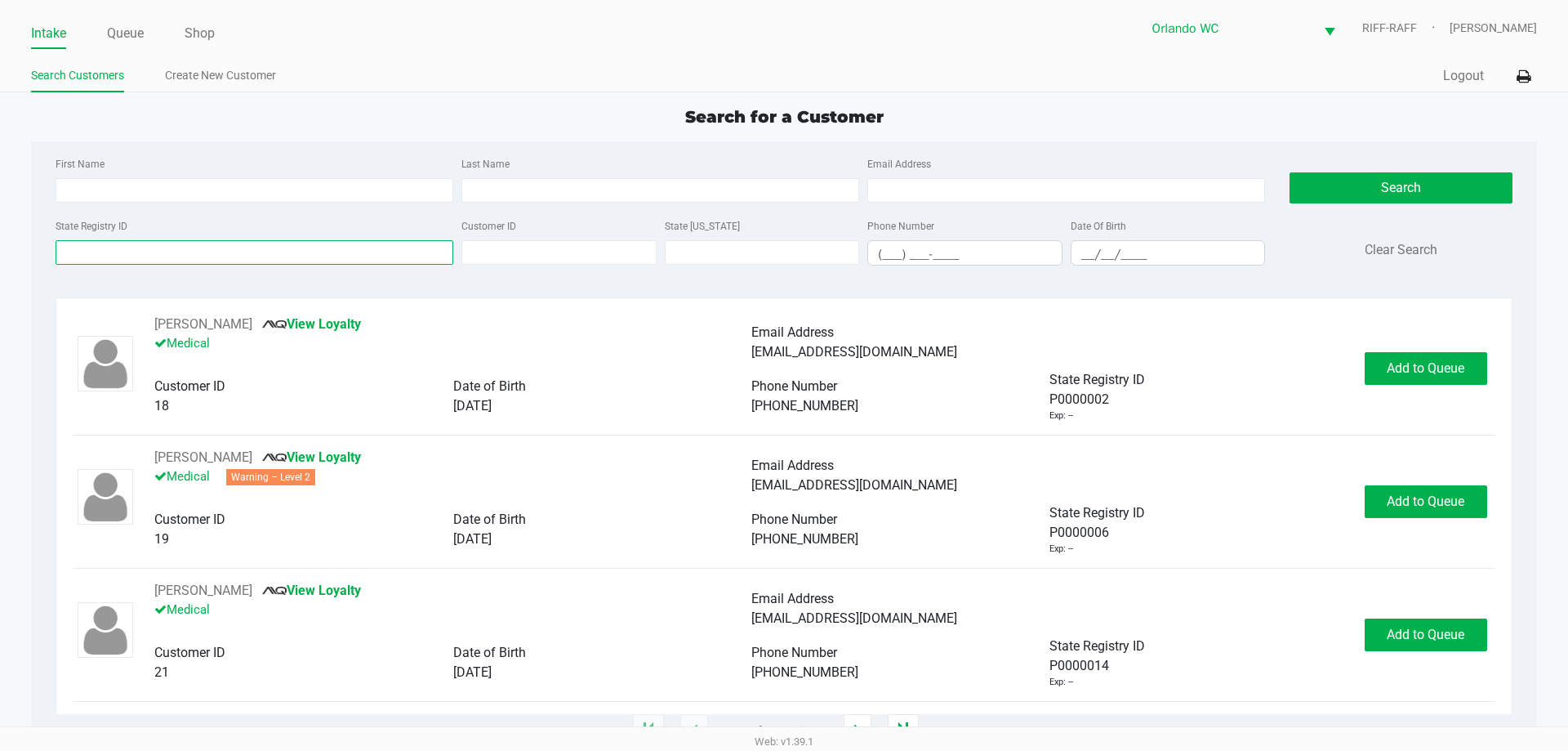 click on "State Registry ID" at bounding box center (254, 253) 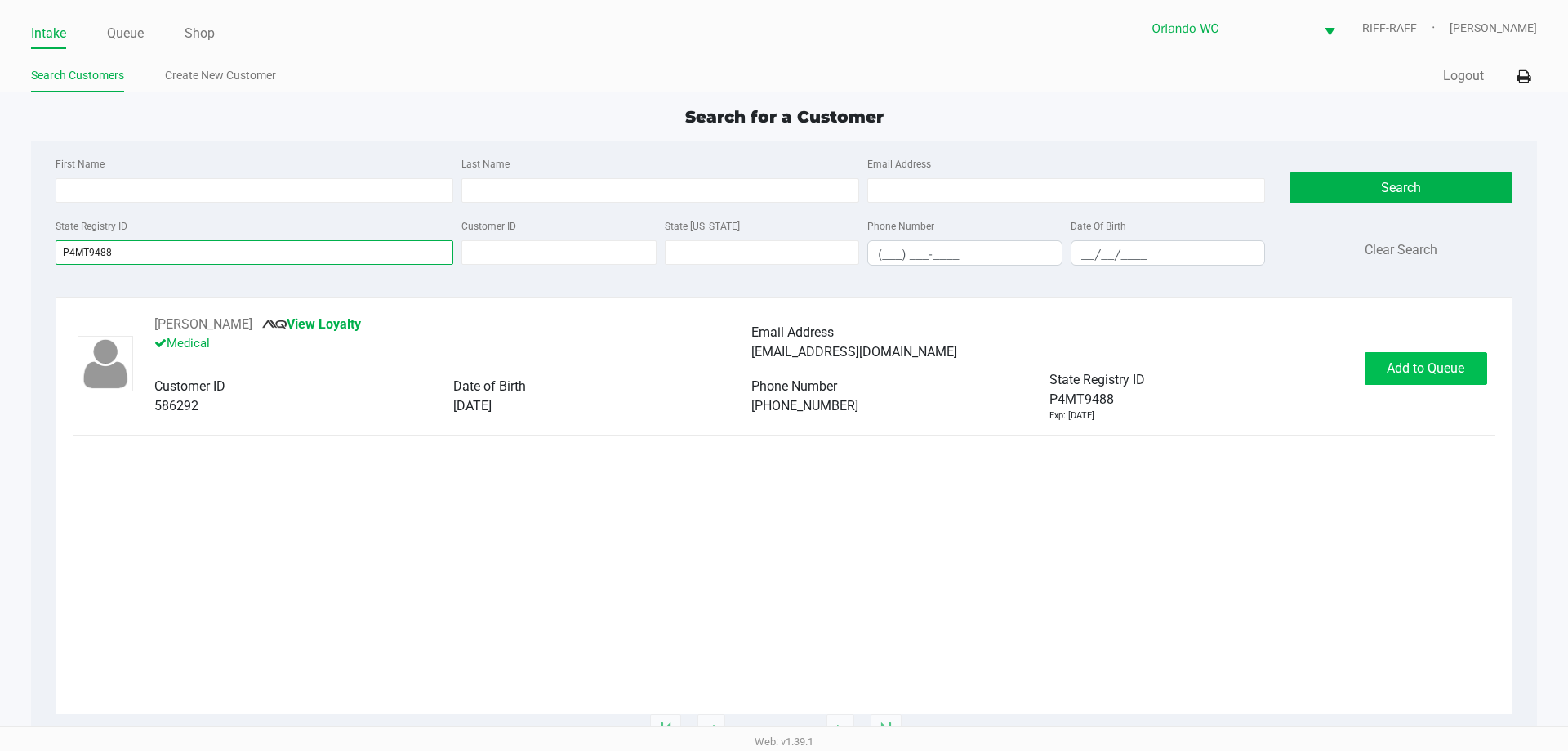 type on "P4MT9488" 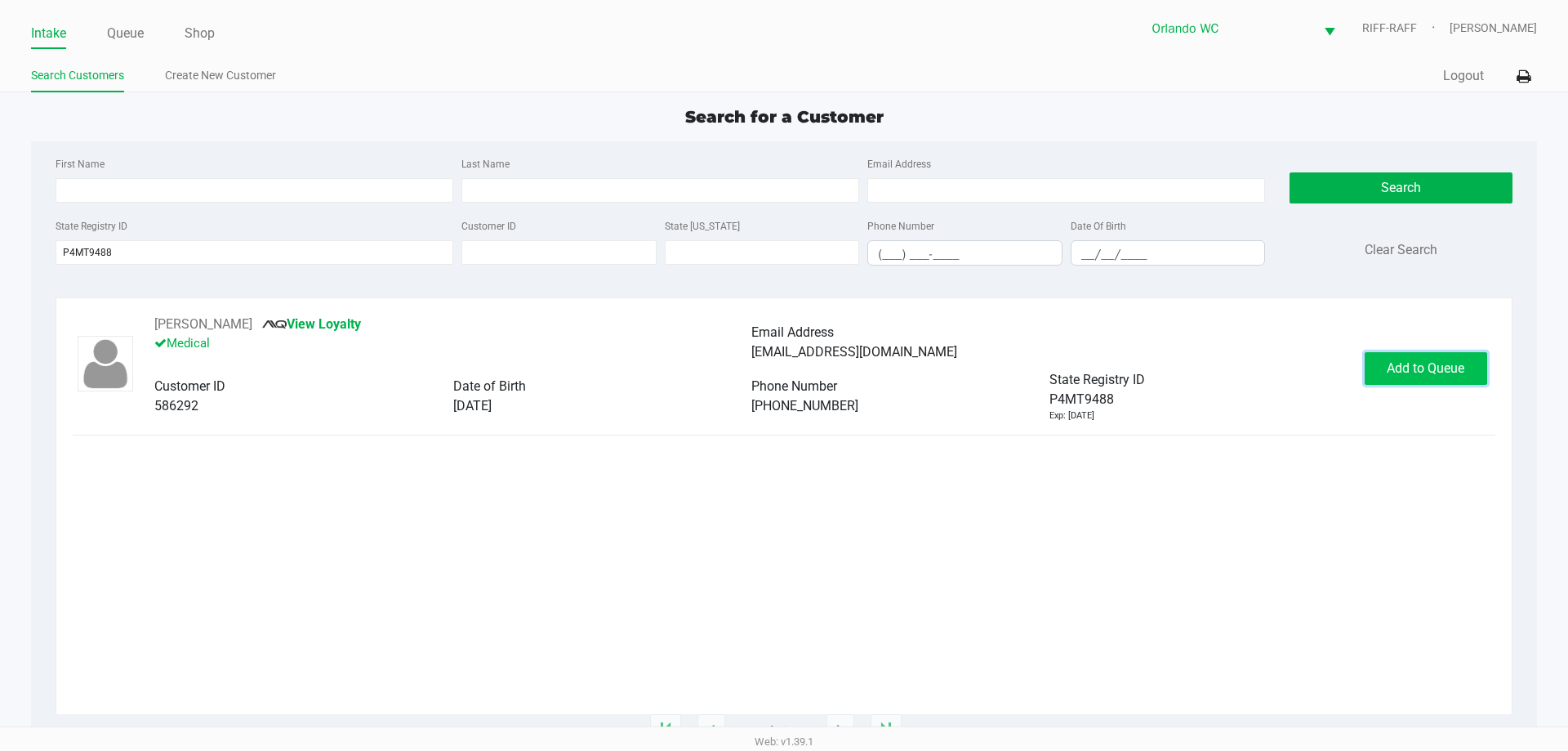 click on "Add to Queue" 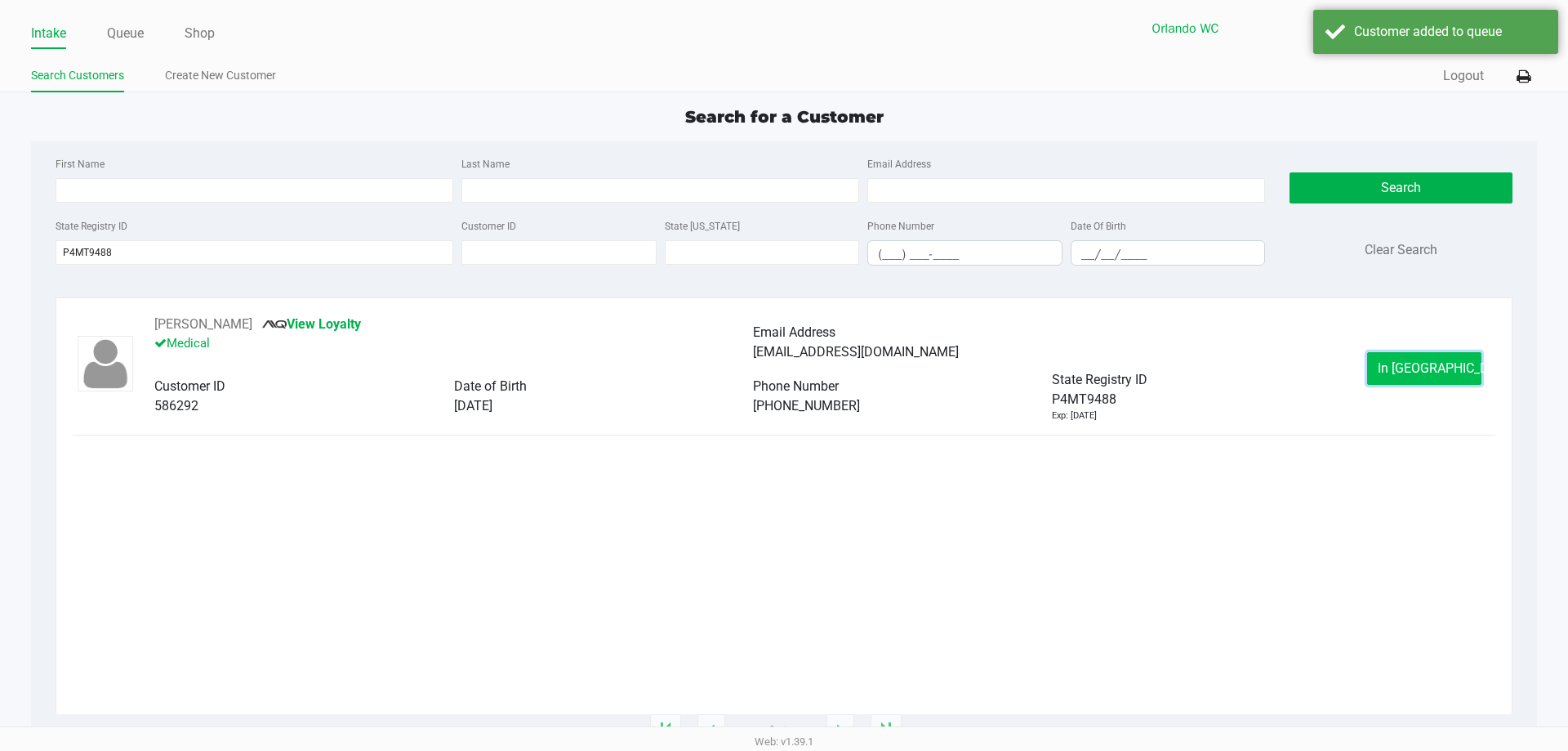 click on "In [GEOGRAPHIC_DATA]" 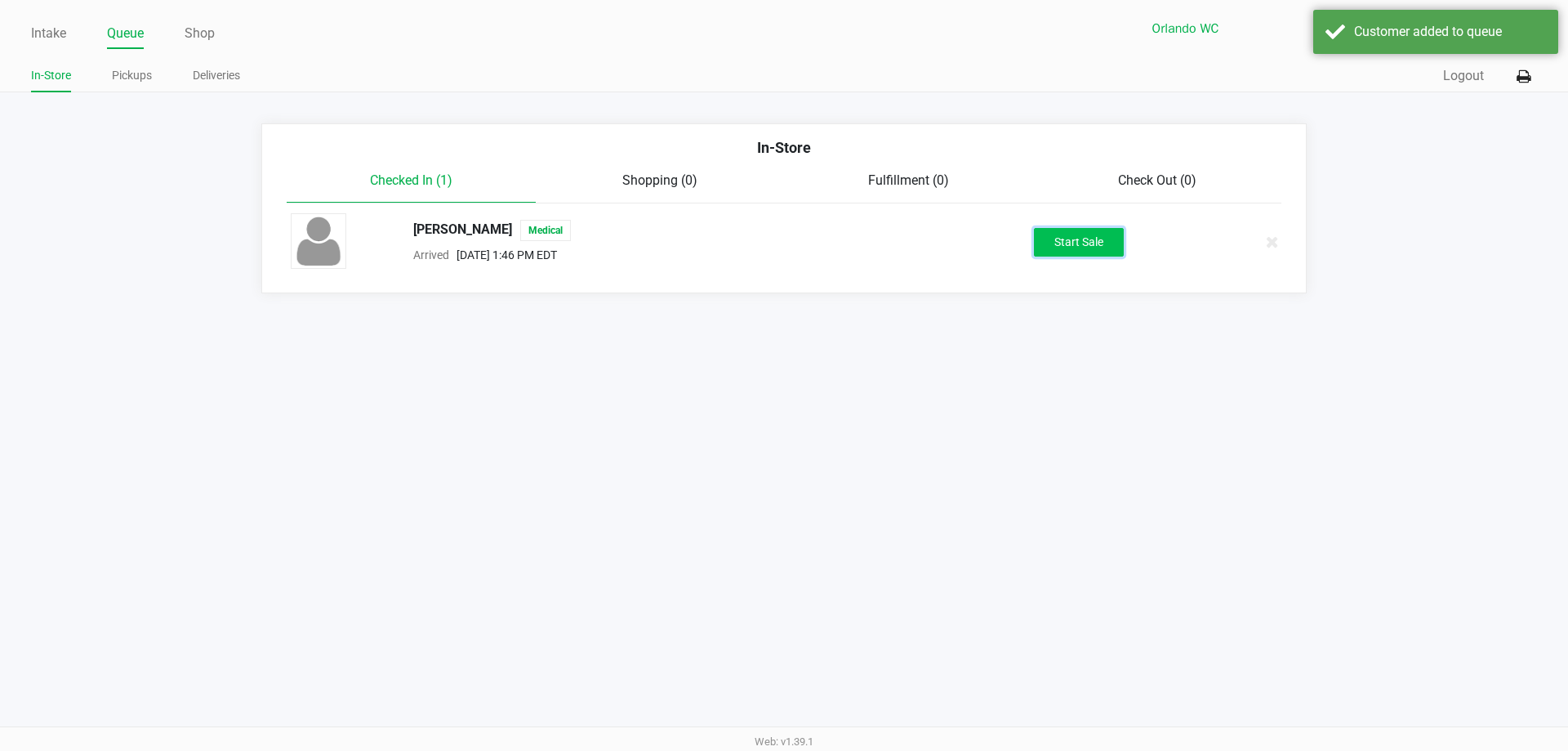 click on "Start Sale" 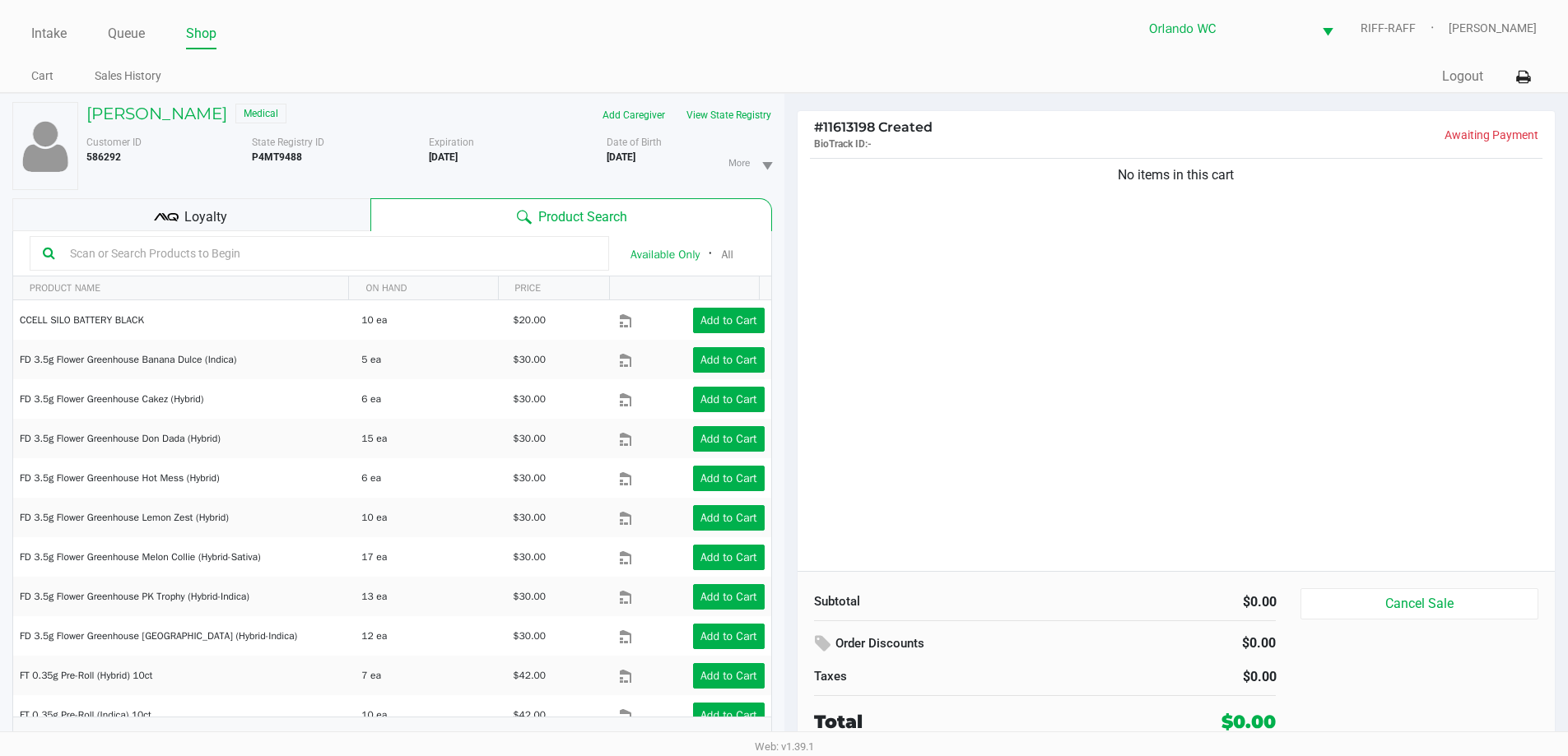 click 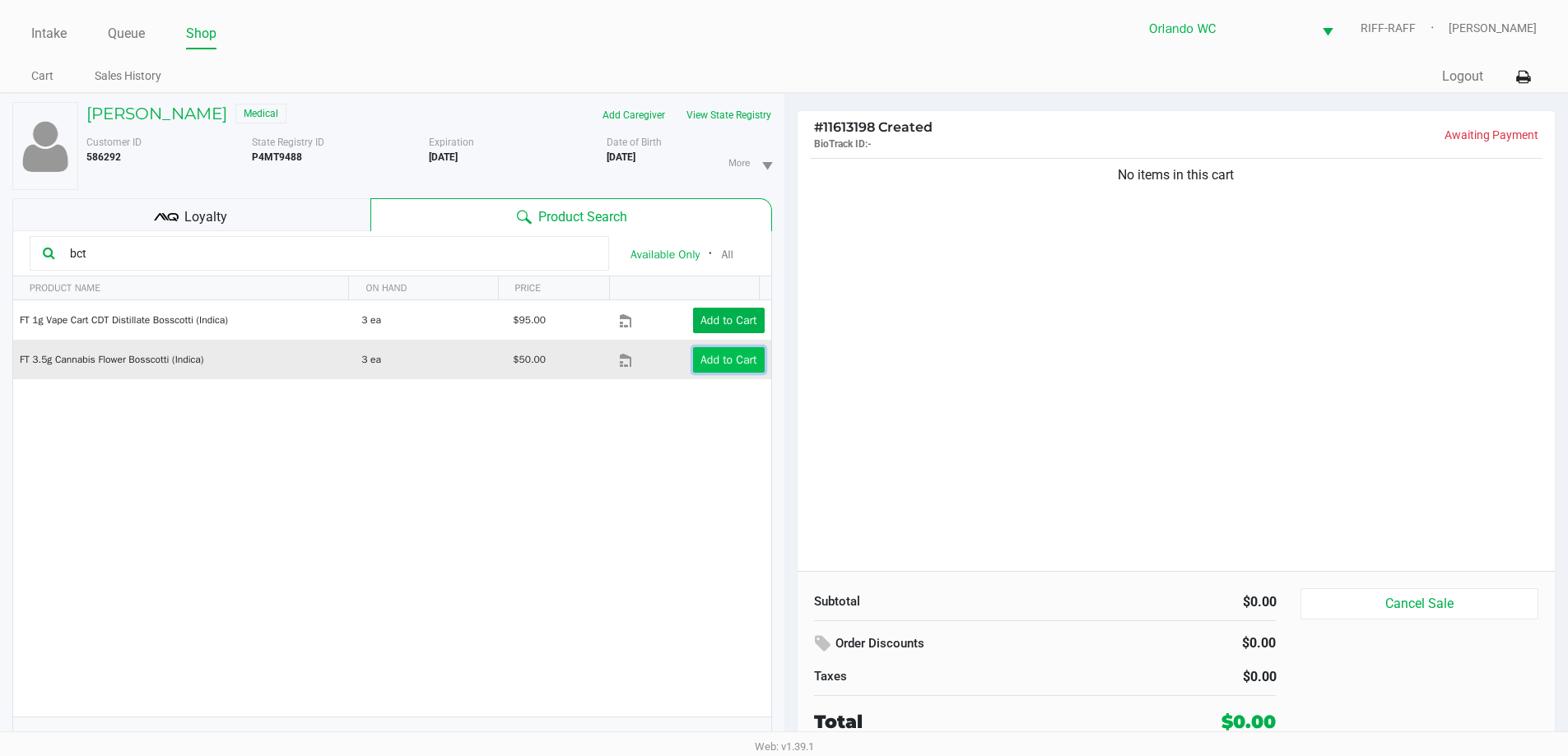 click on "Add to Cart" 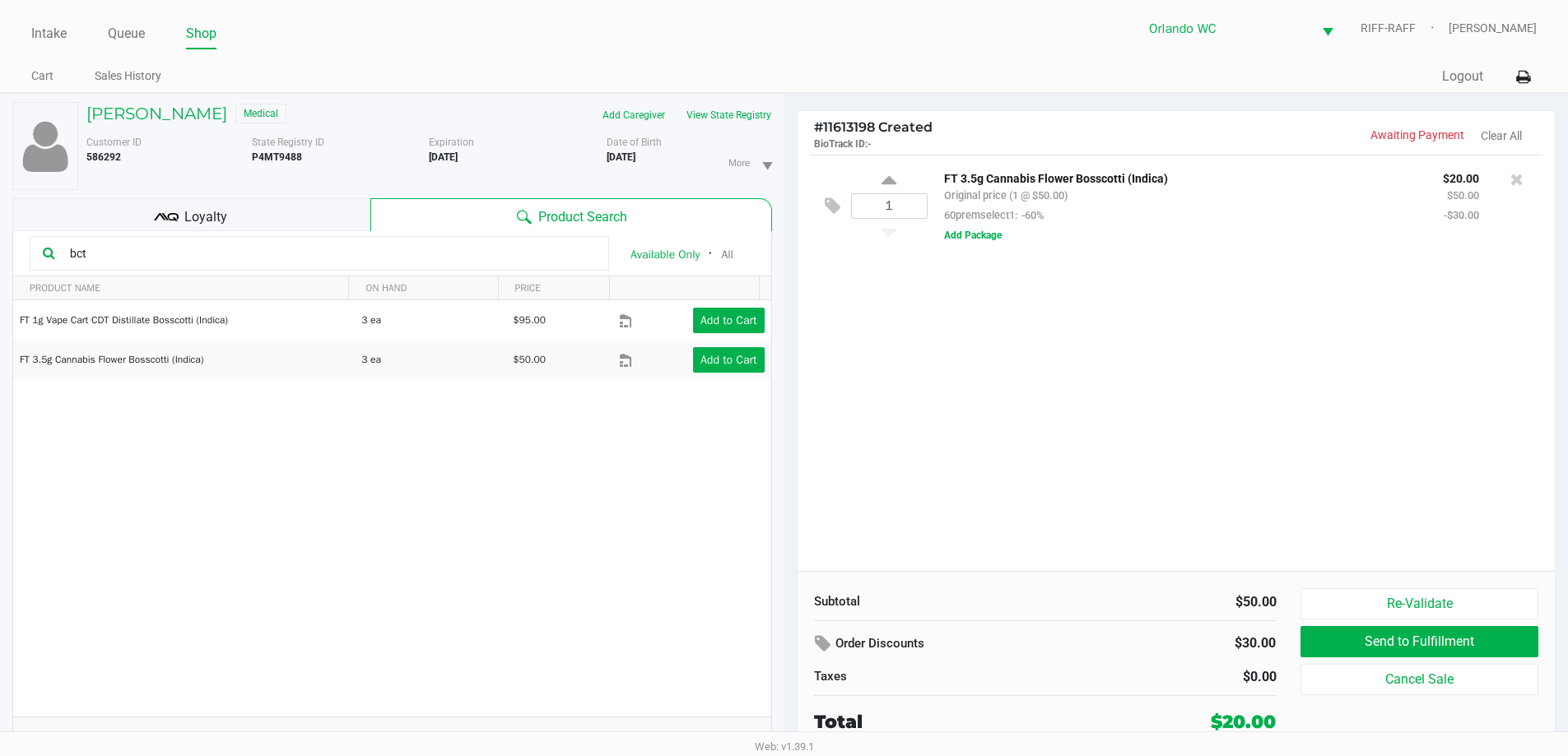 click on "bct" 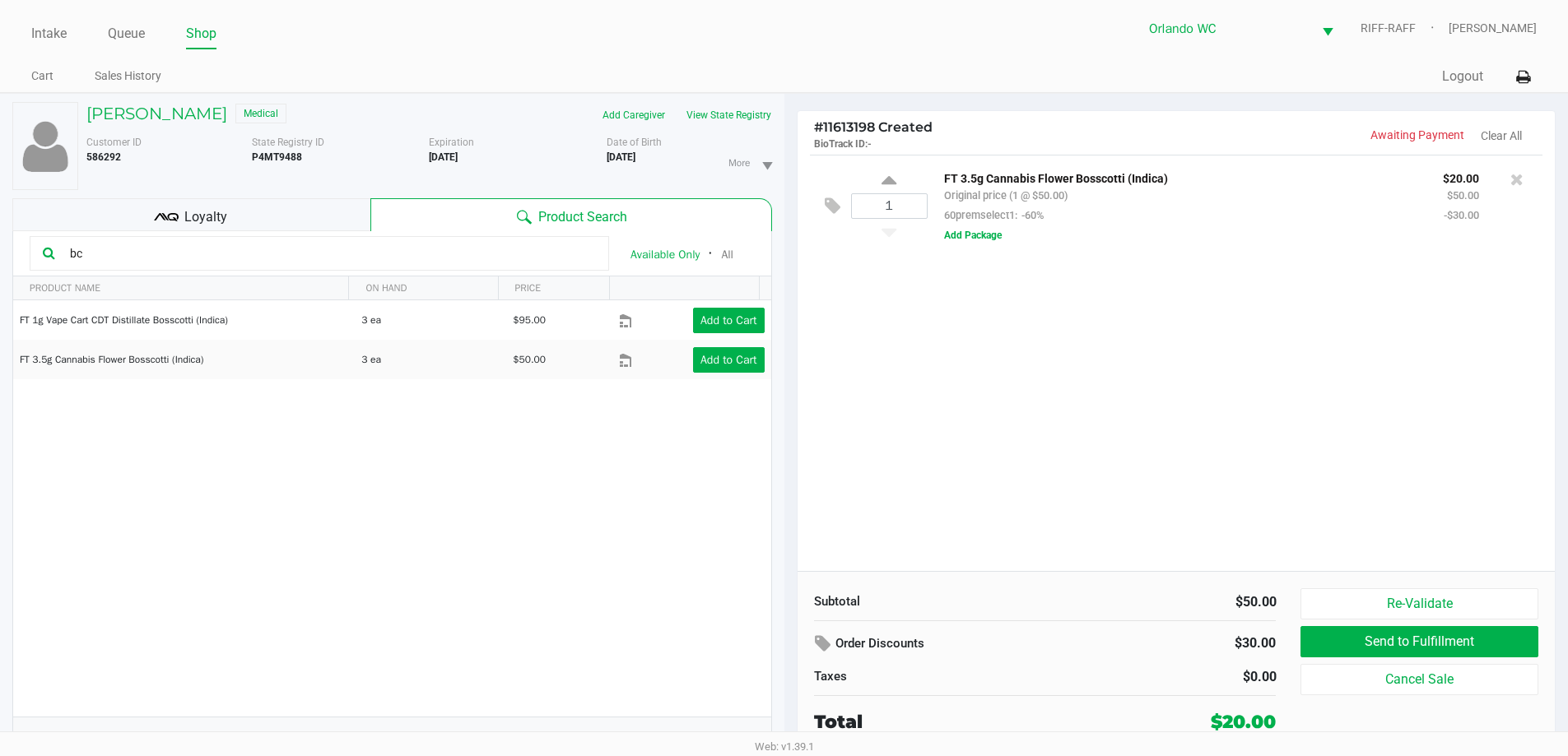 type on "b" 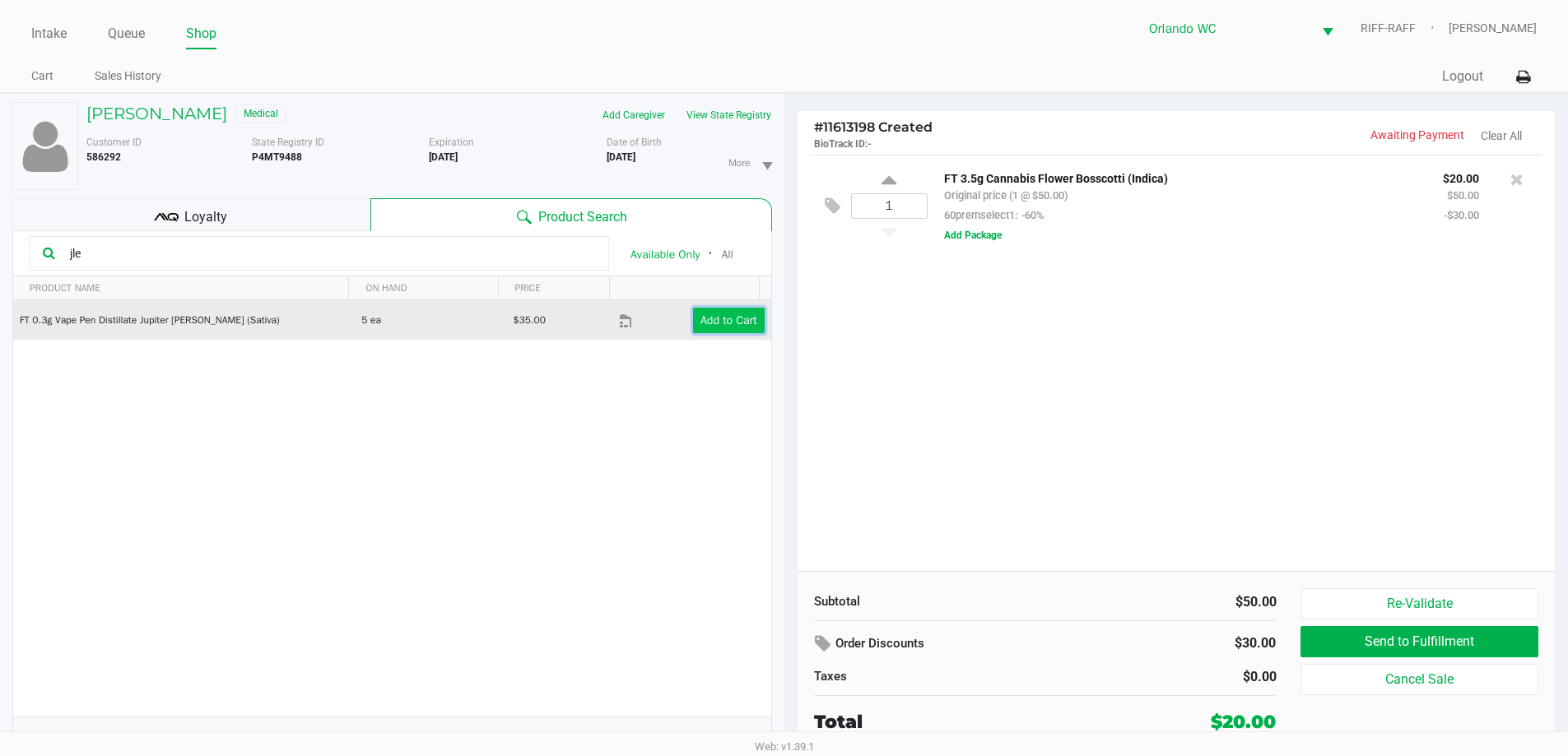 click on "Add to Cart" 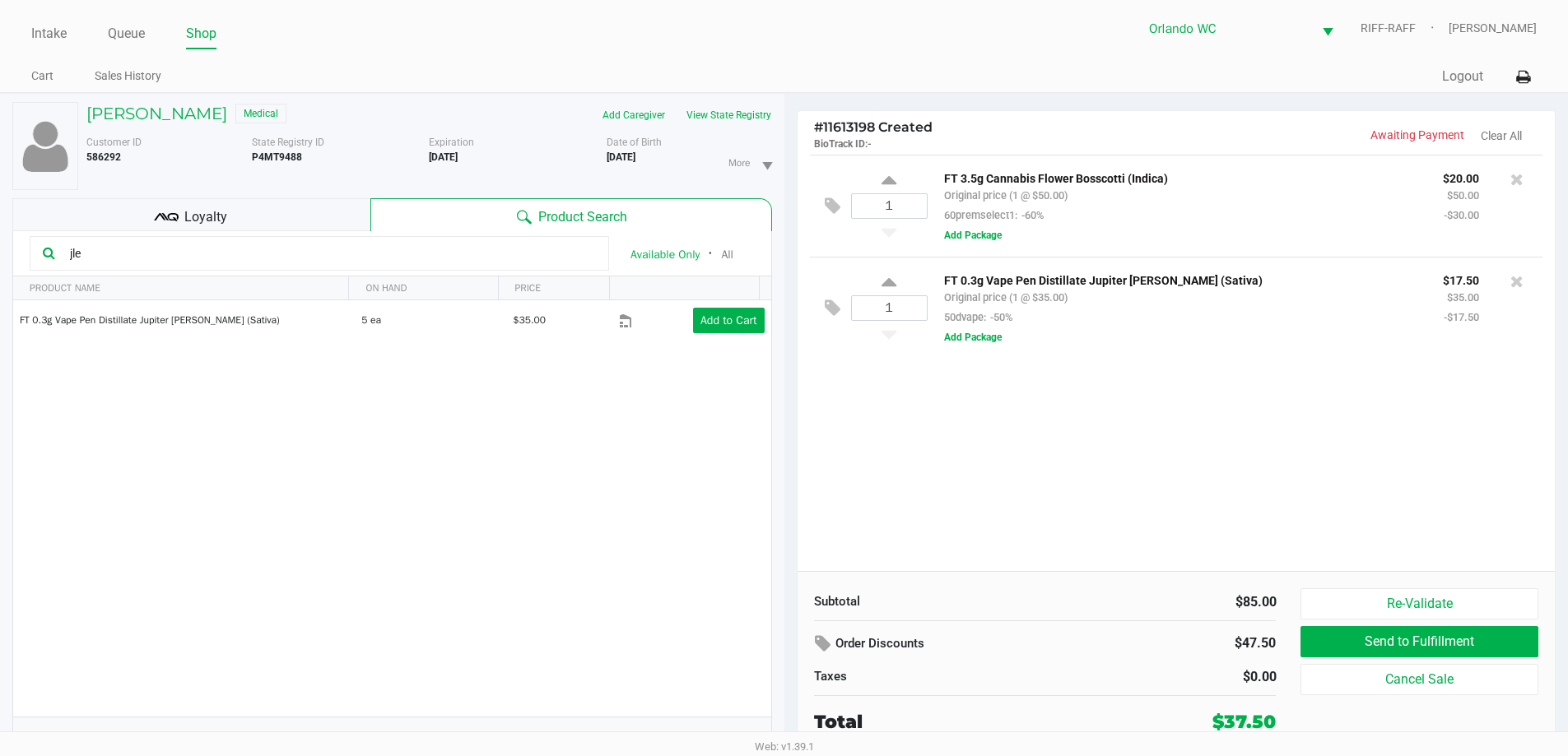 click on "jle  Available Only  ᛫  All" 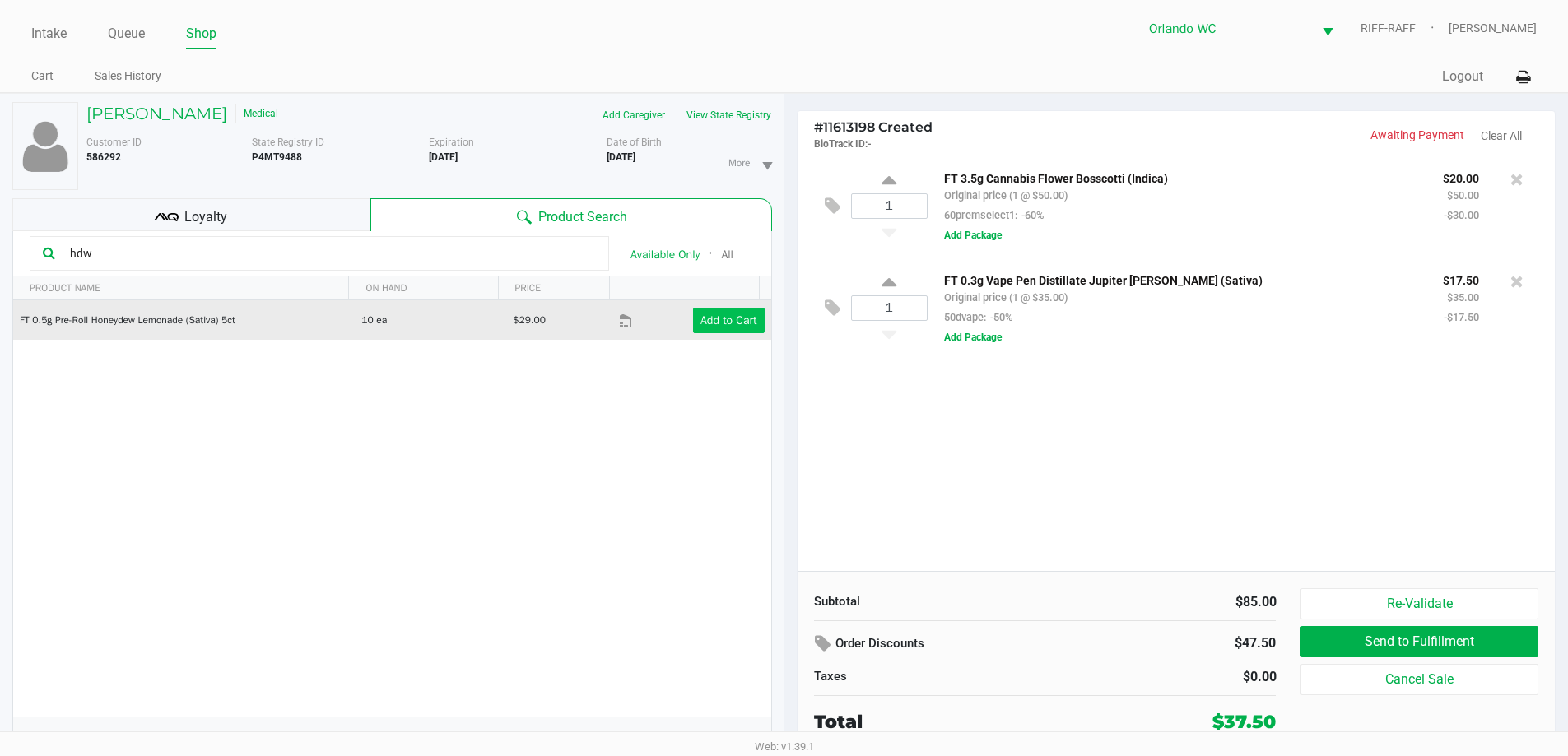 type on "hdw" 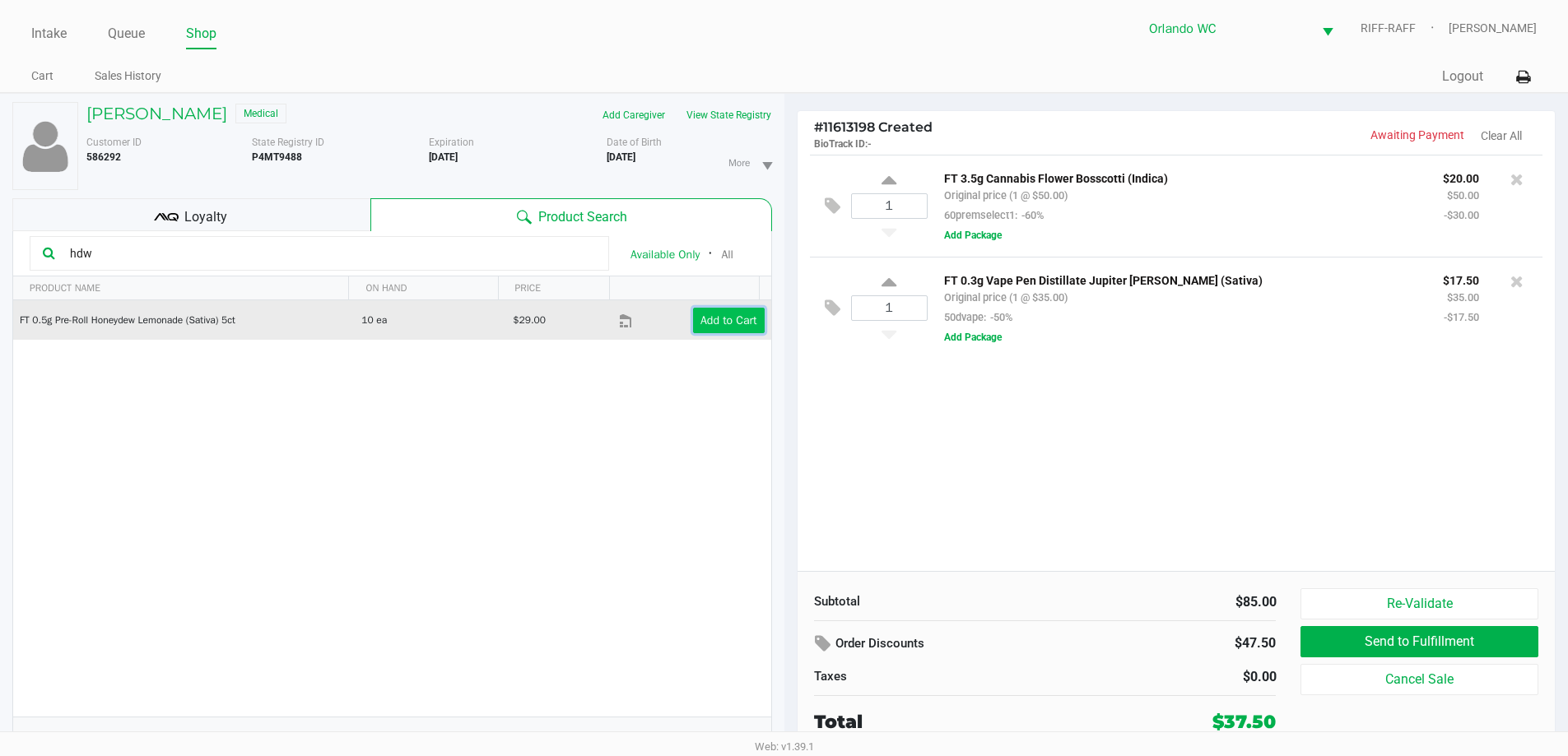 click on "Add to Cart" 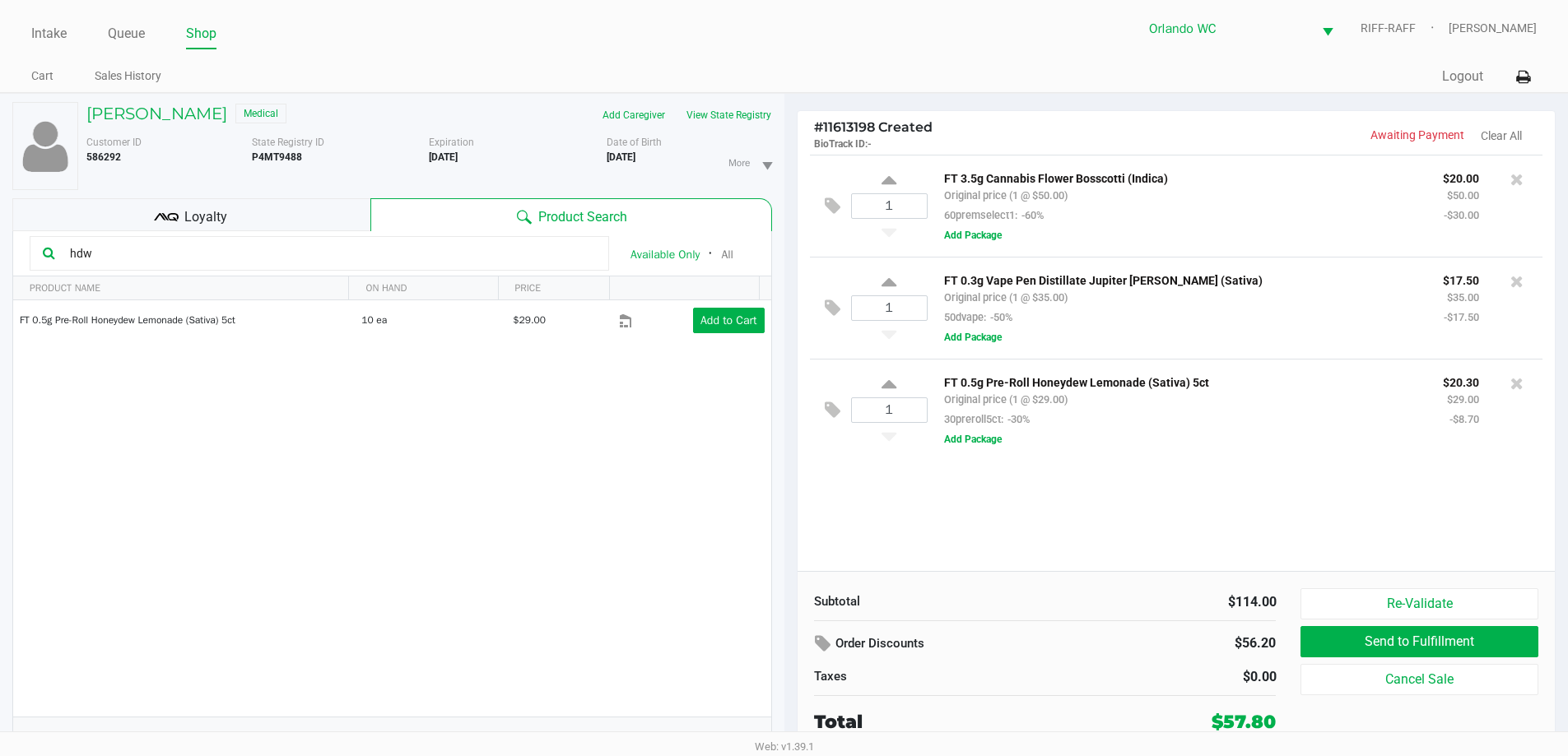 click on "Loyalty" 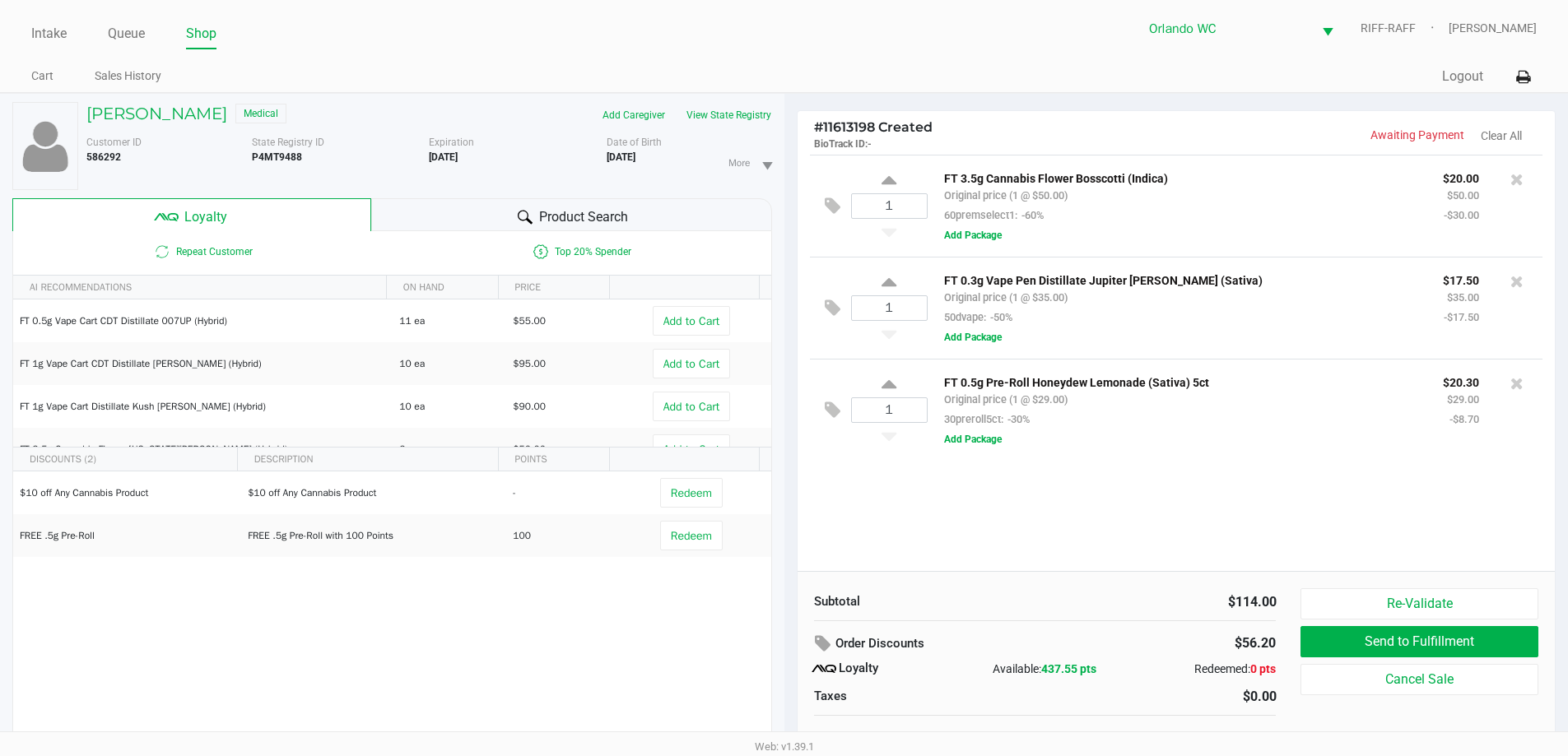 click on "437.55 pts" 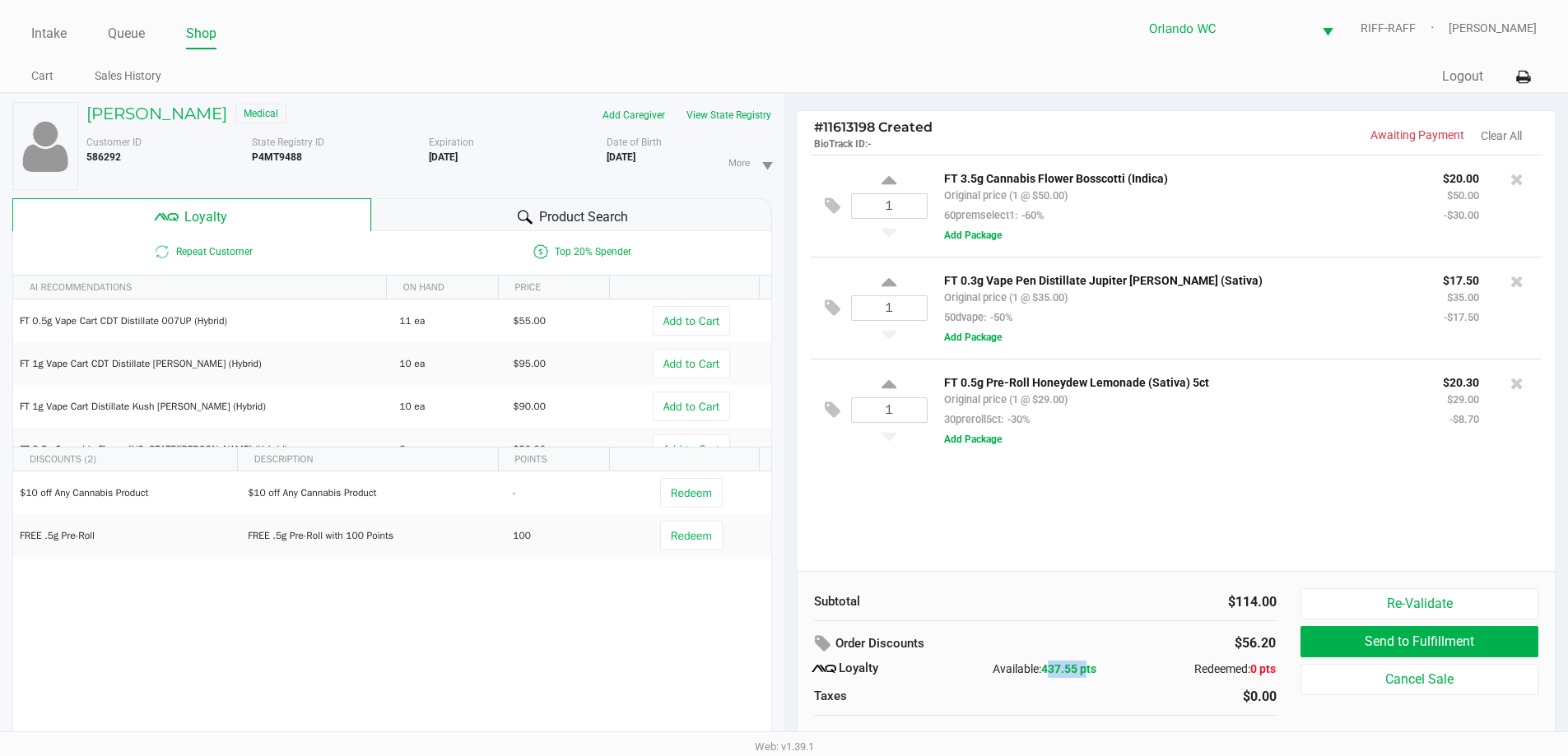 click on "437.55 pts" 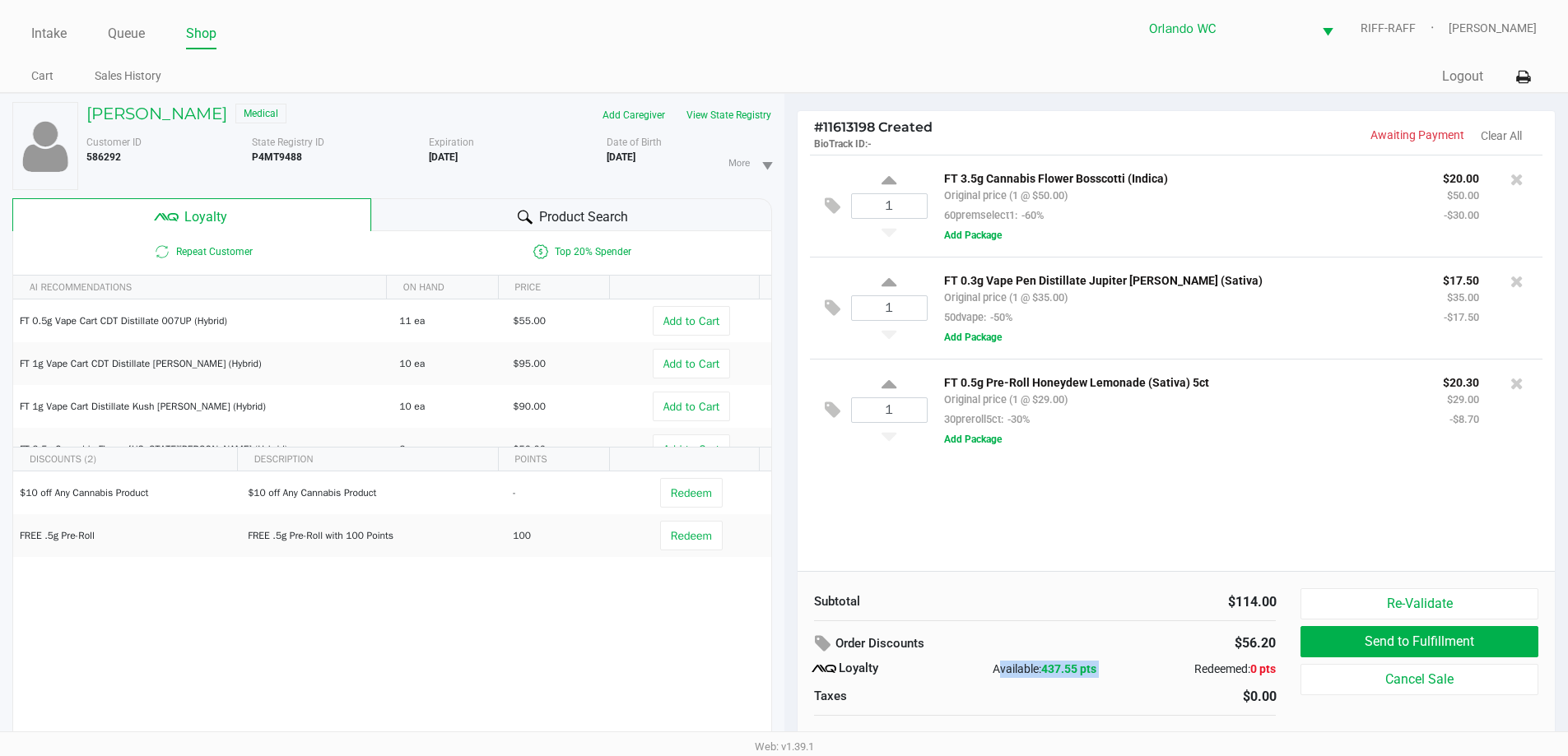 click on "437.55 pts" 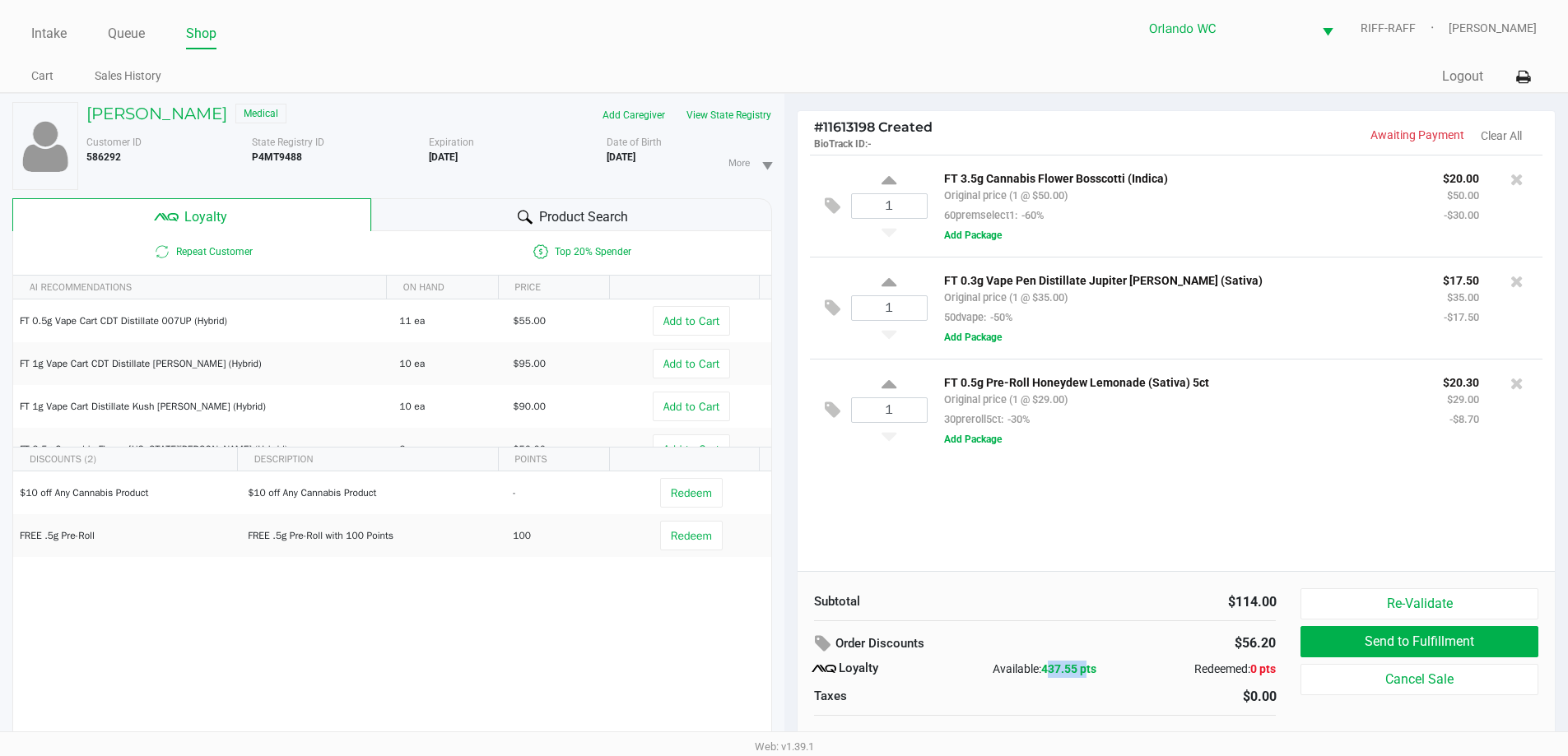 click on "437.55 pts" 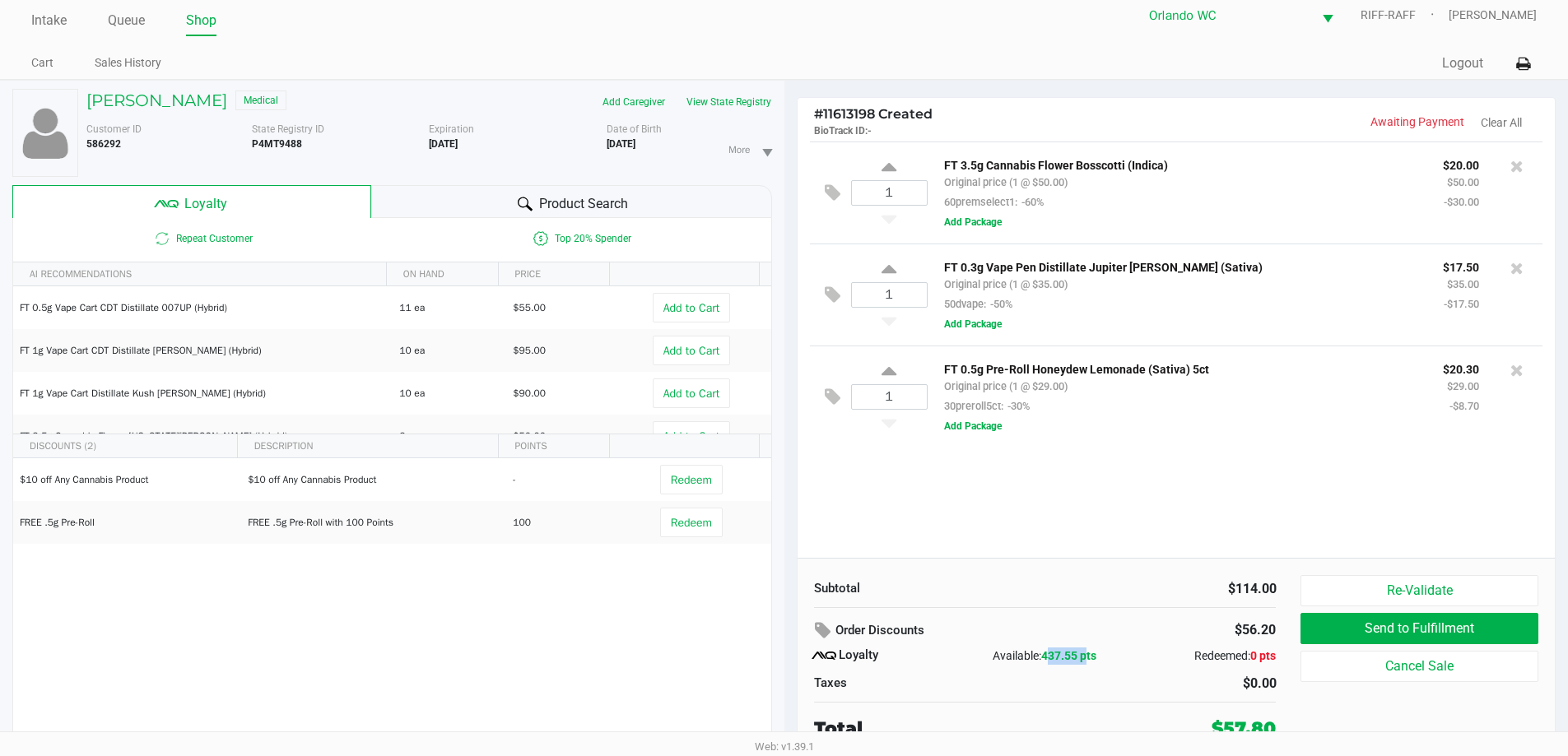 scroll, scrollTop: 17, scrollLeft: 0, axis: vertical 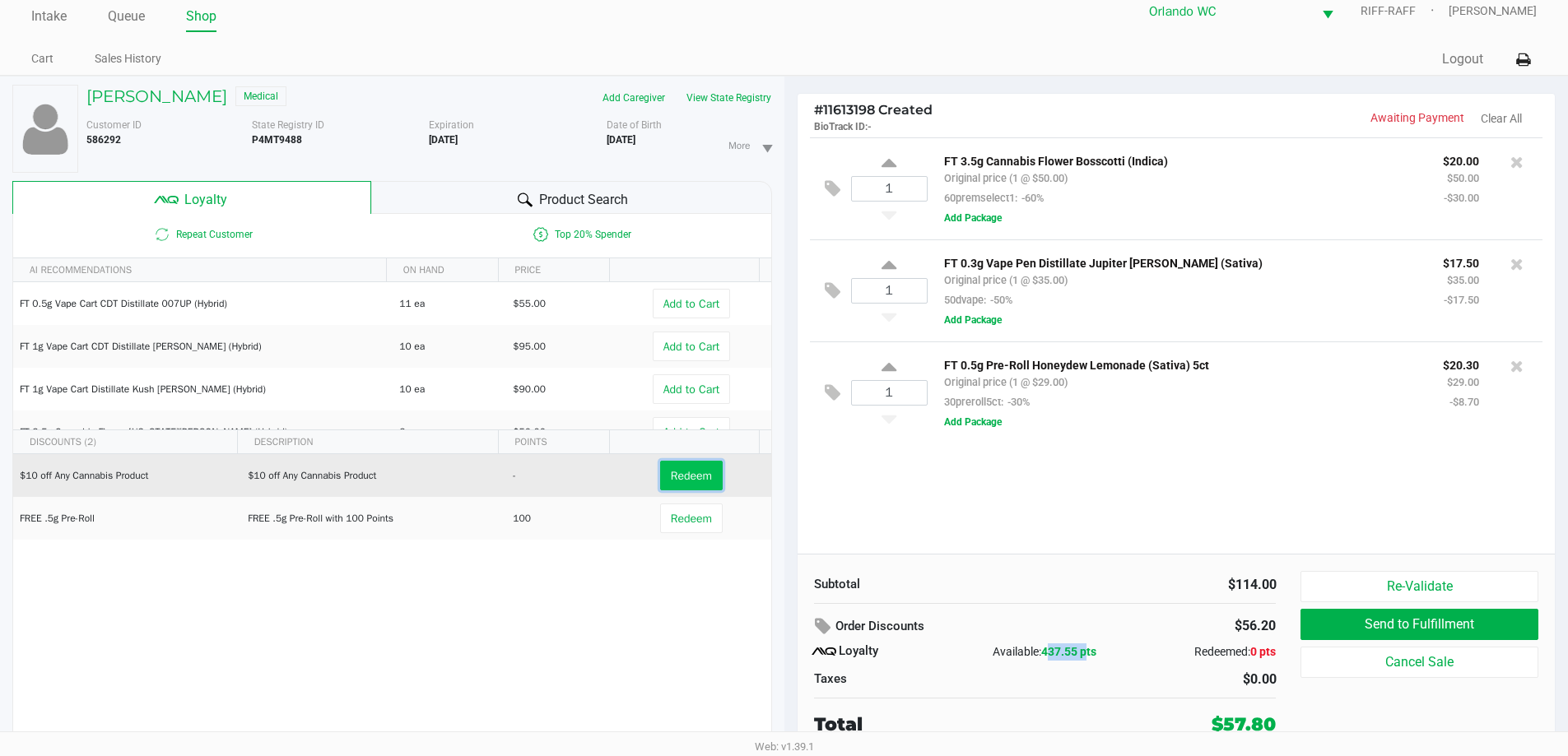 click on "Redeem" 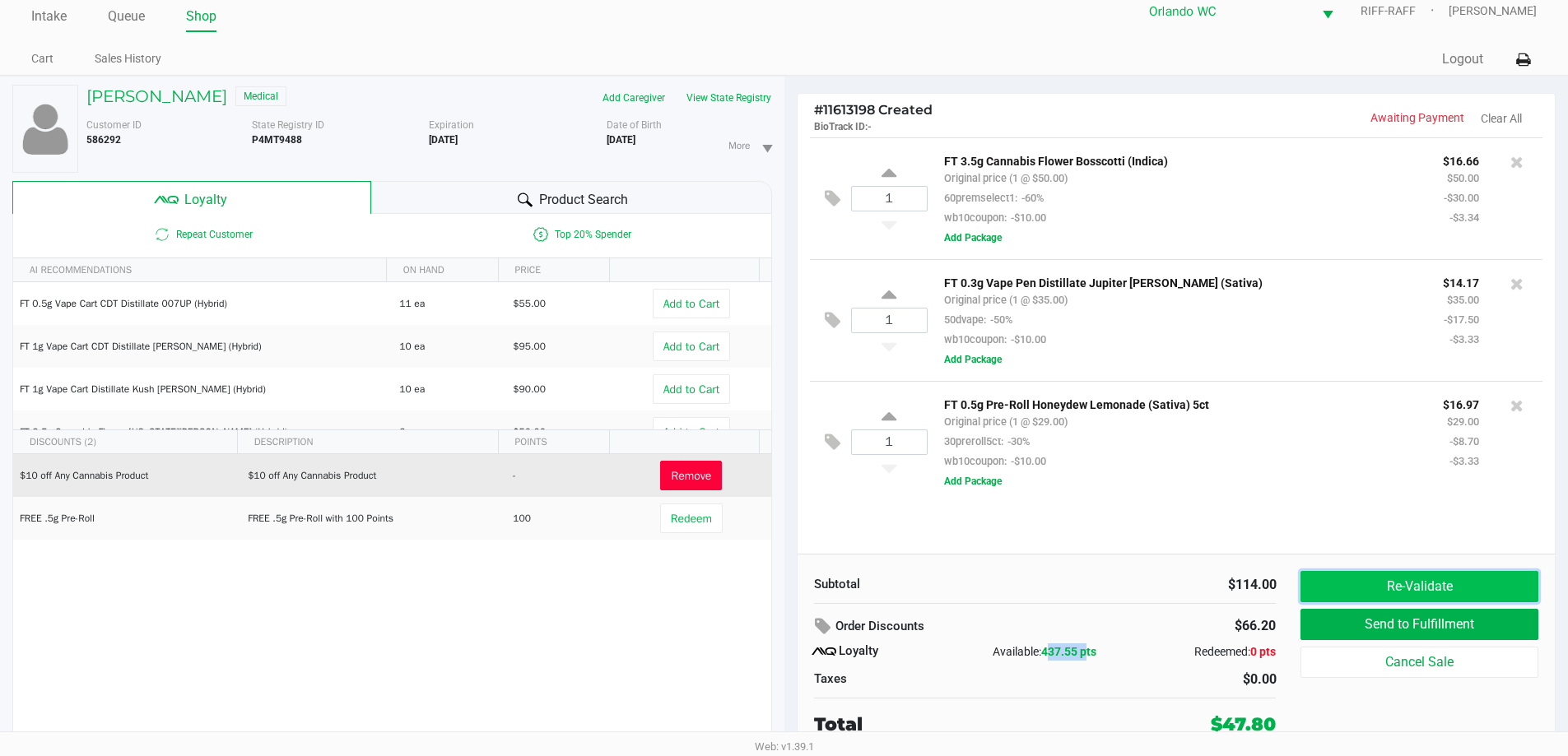 click on "Re-Validate" 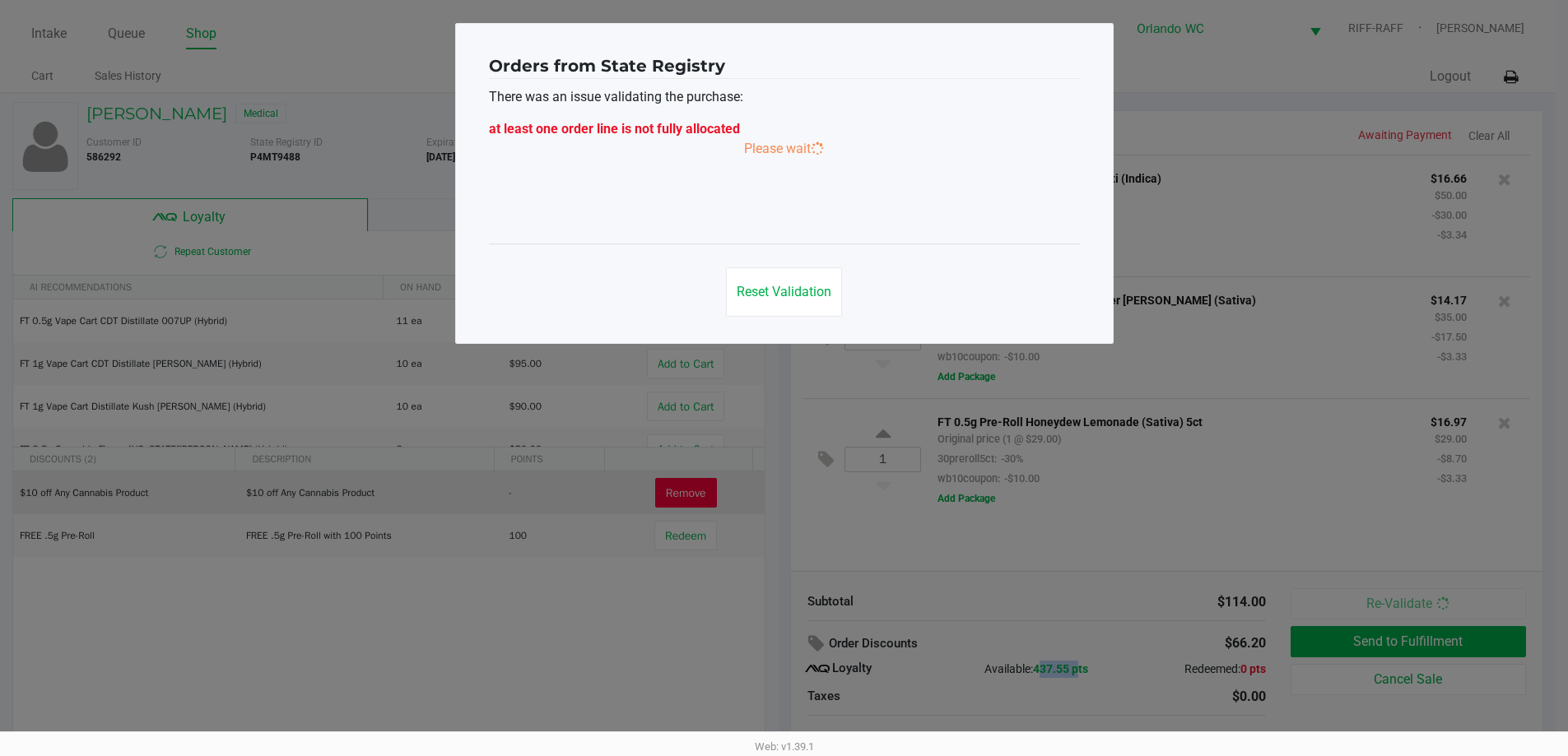 scroll, scrollTop: 0, scrollLeft: 0, axis: both 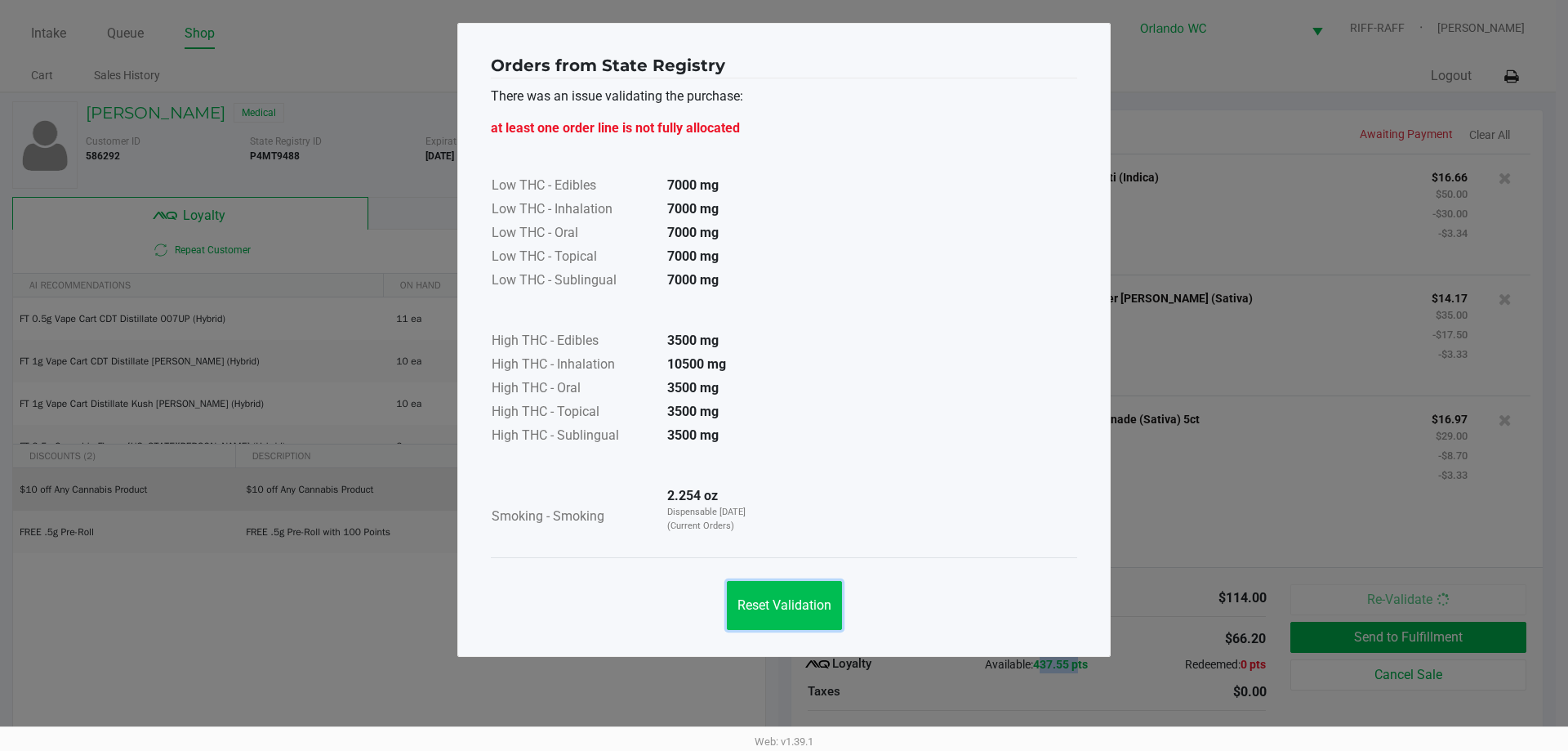 click on "Reset Validation" 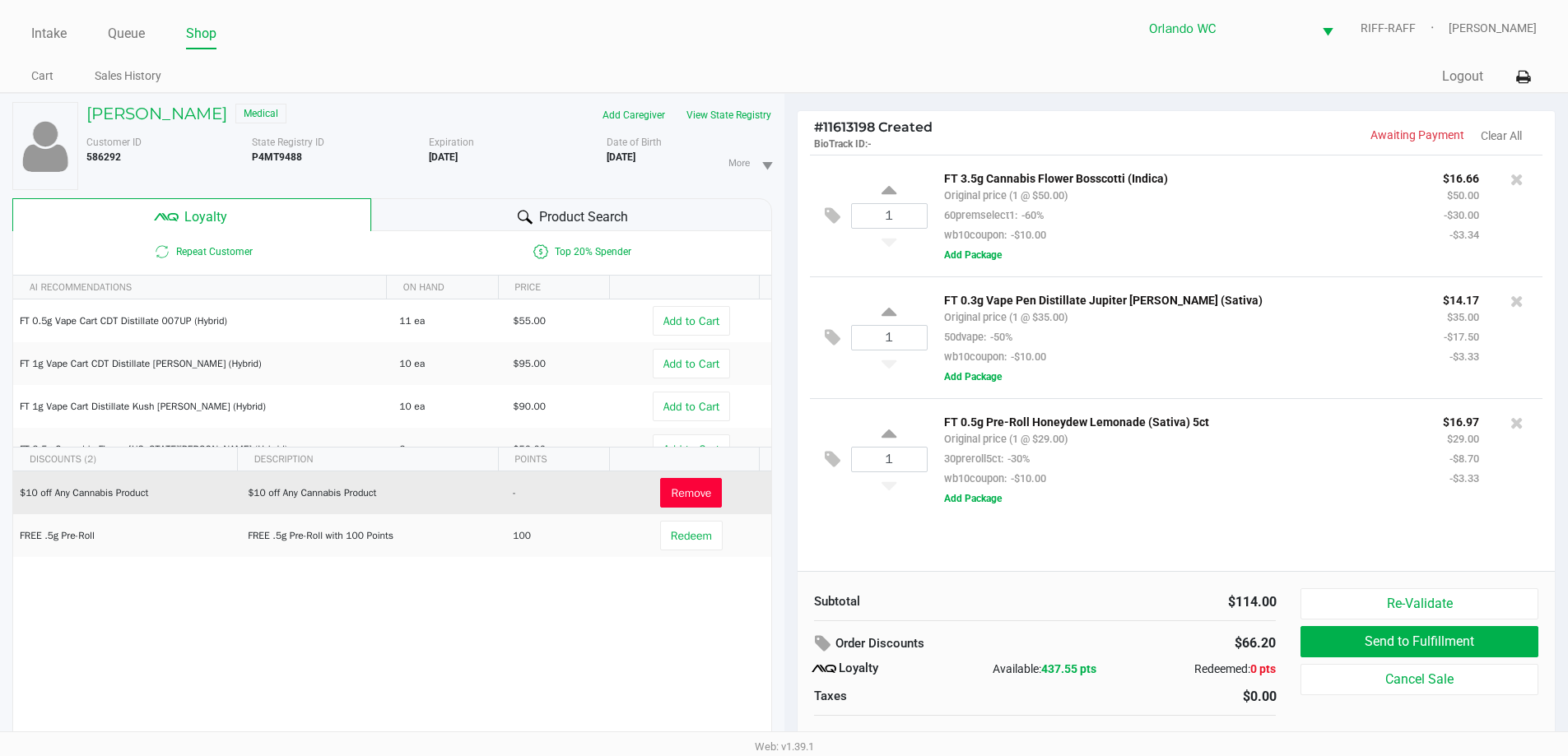 click on "Subtotal   $114.00   Order Discounts   $66.20
Loyalty   Available:   437.55 pts   Redeemed:   0 pts   Taxes   $0.00   Total   $47.80" 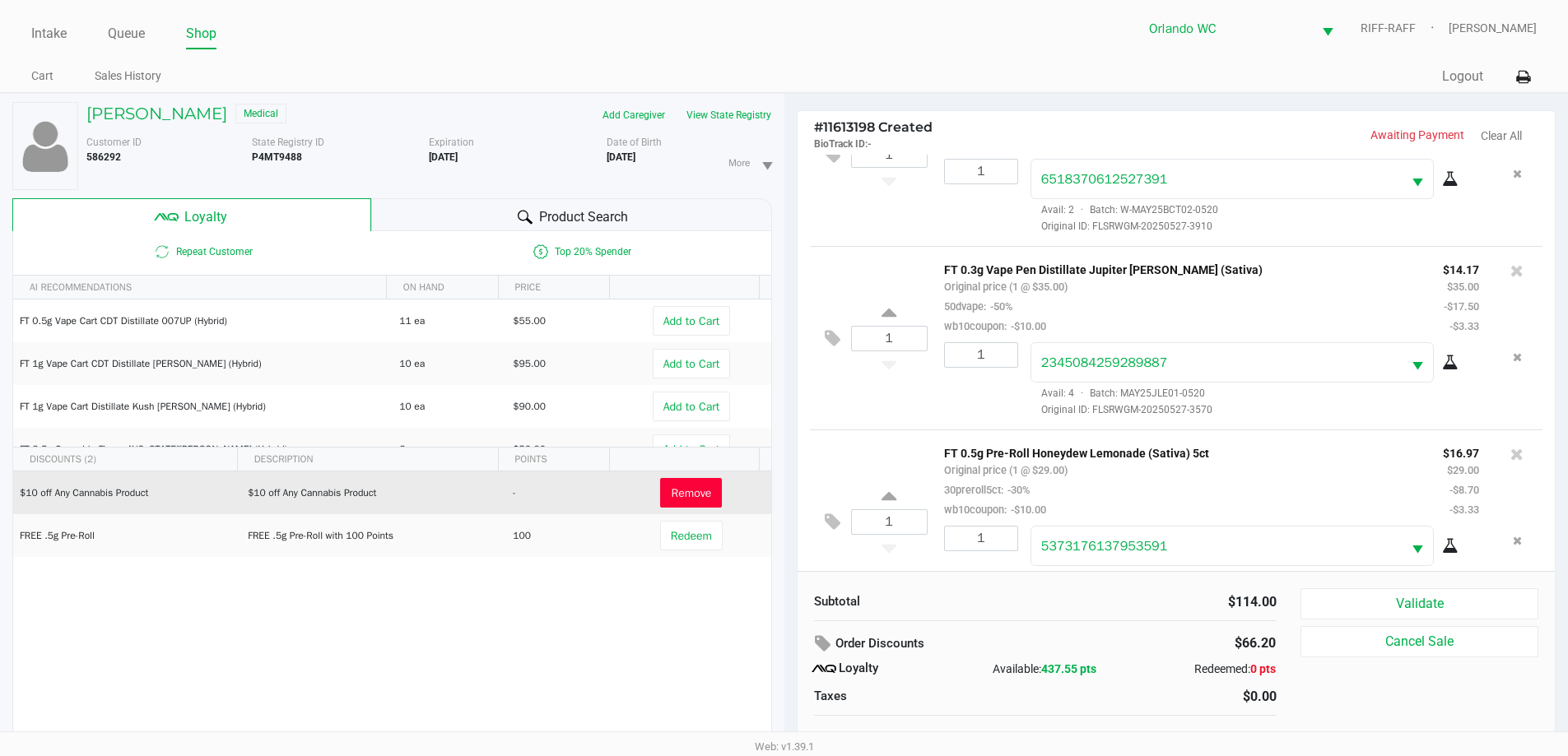 scroll, scrollTop: 137, scrollLeft: 0, axis: vertical 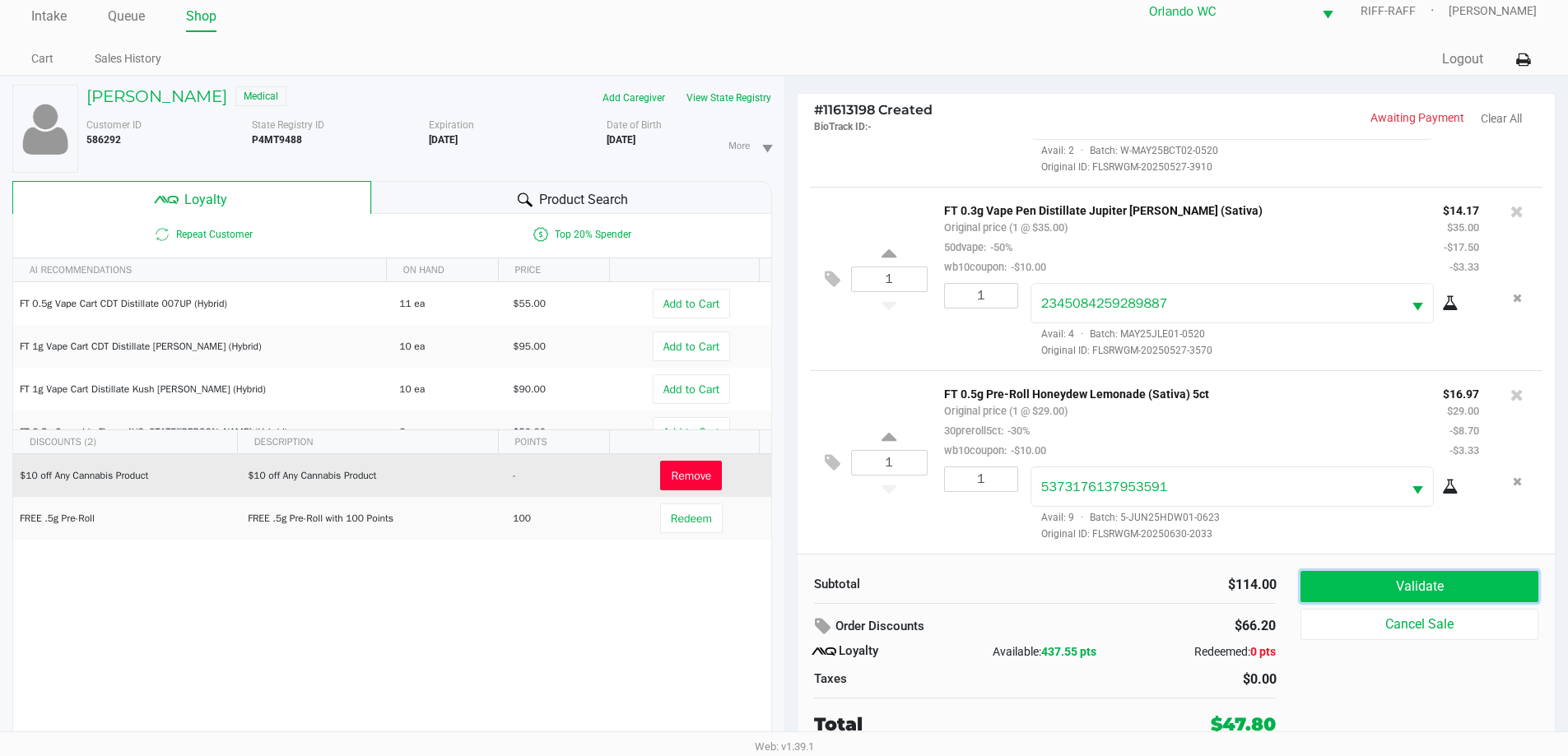 click on "Validate" 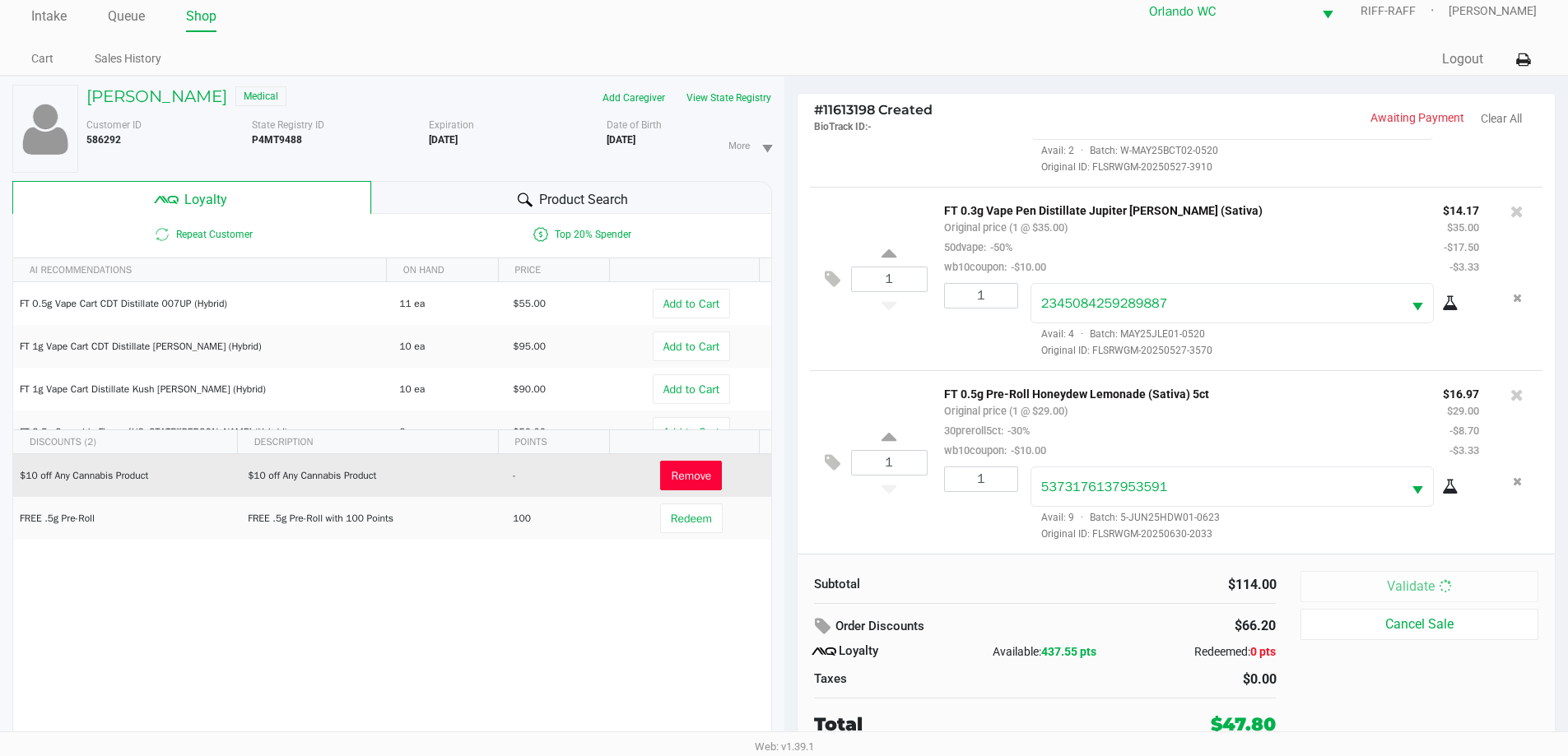 scroll, scrollTop: 0, scrollLeft: 0, axis: both 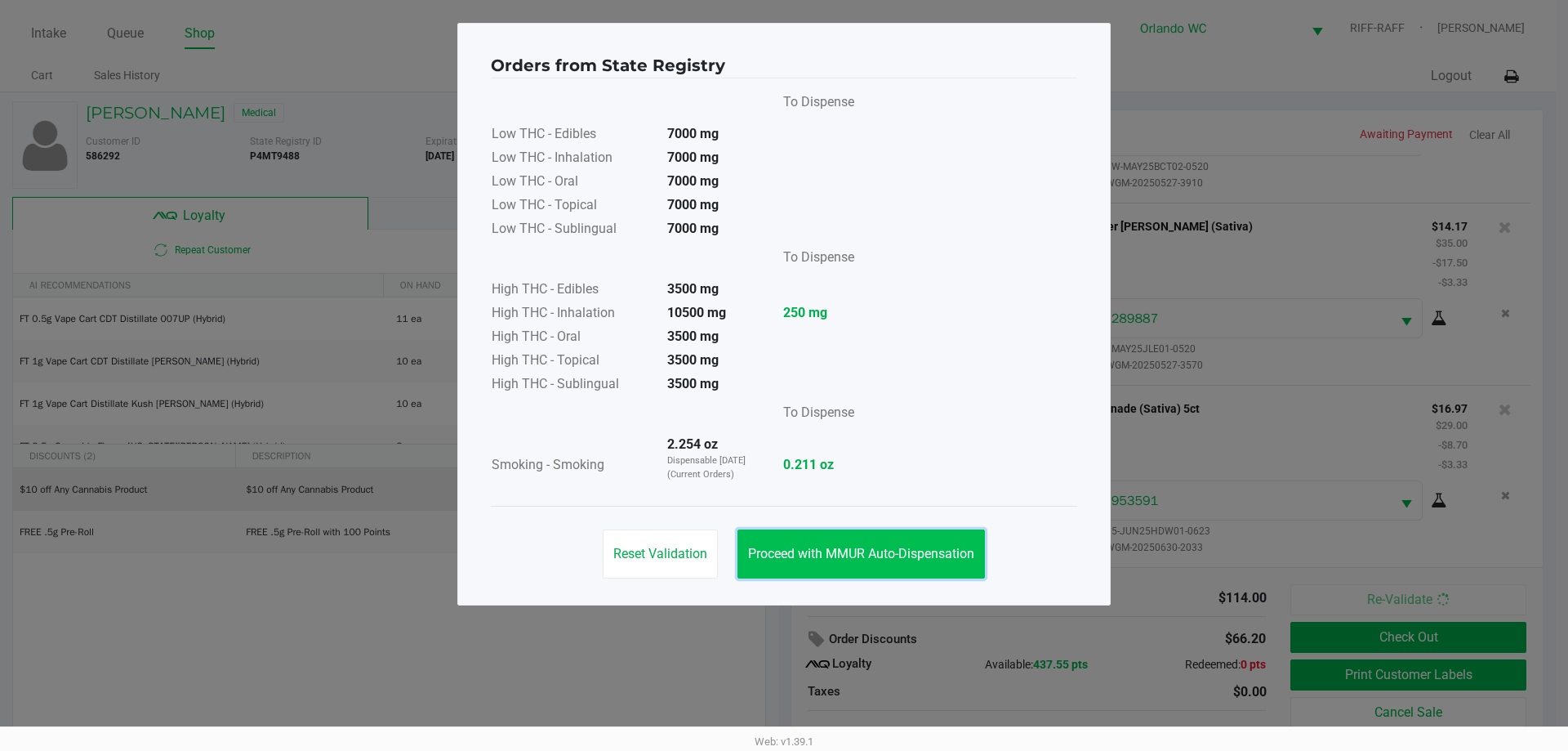 click on "Proceed with MMUR Auto-Dispensation" 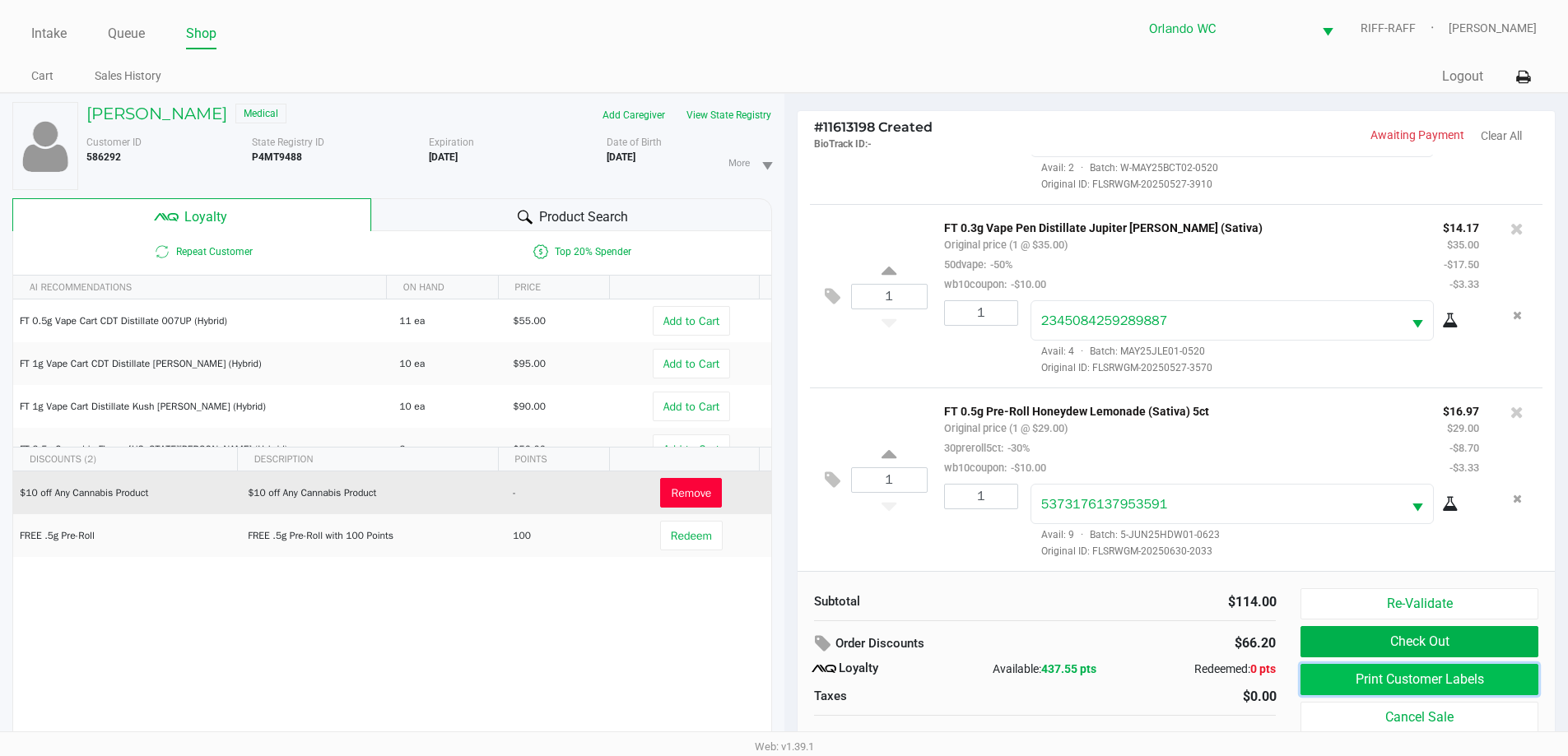 click on "Print Customer Labels" 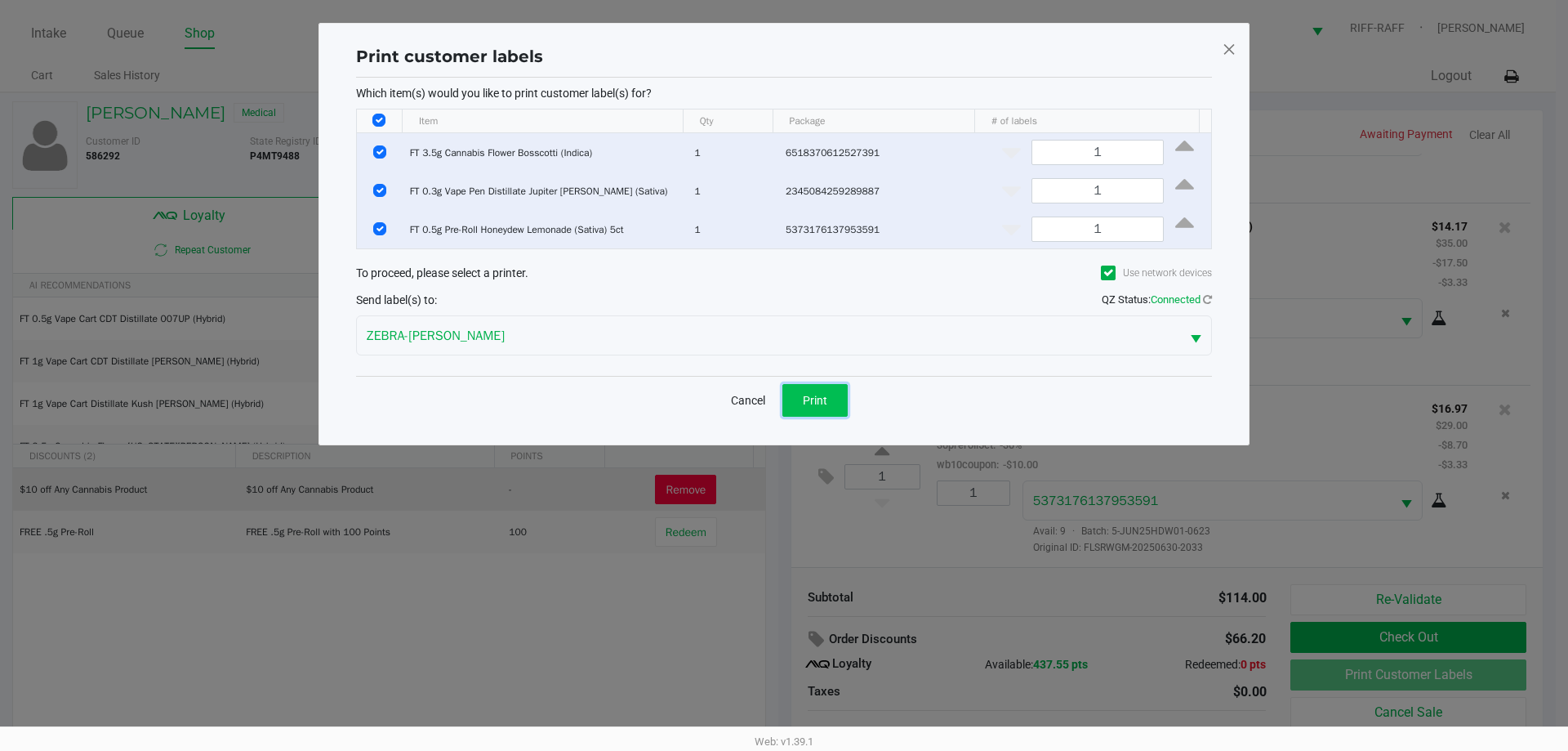 click on "Print" 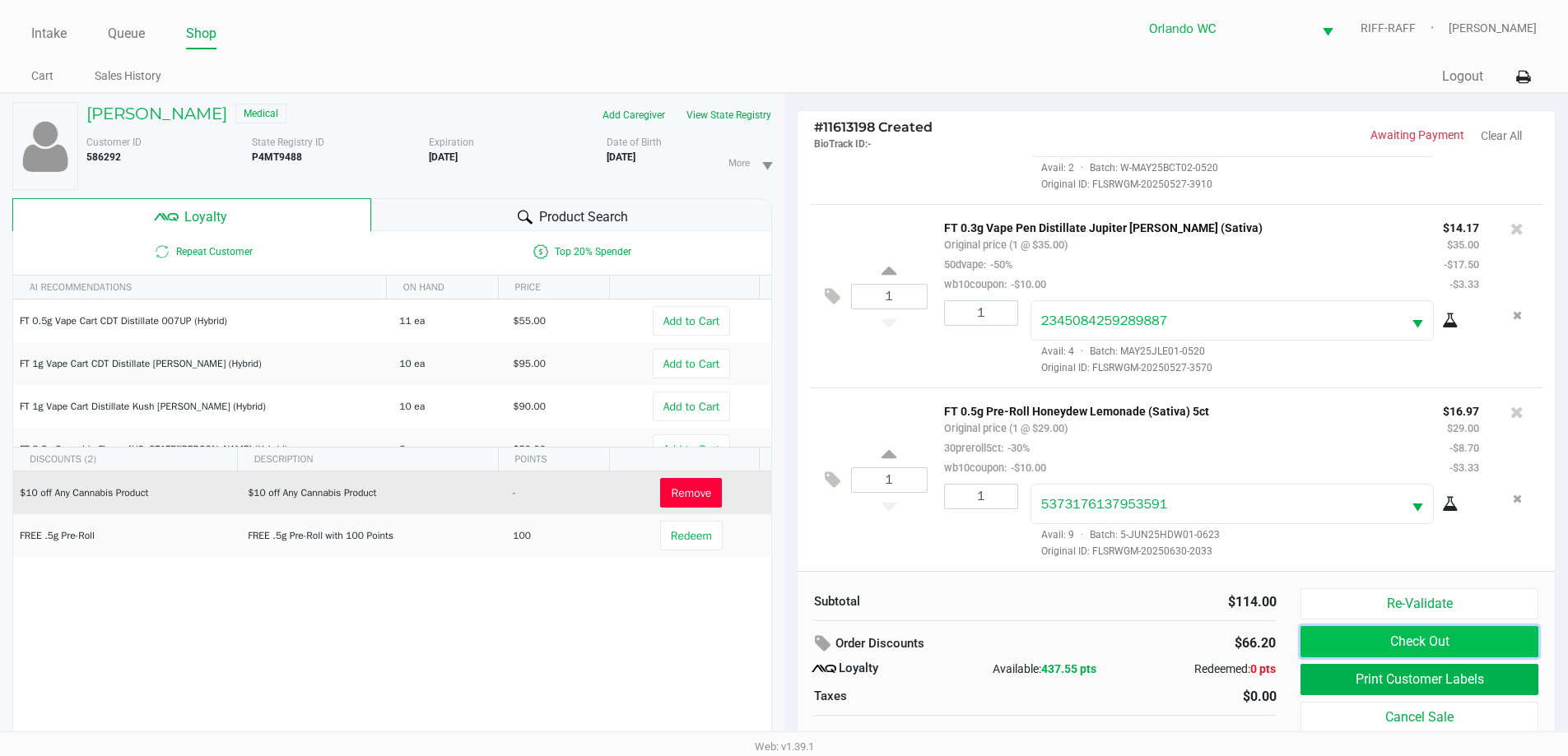 click on "Check Out" 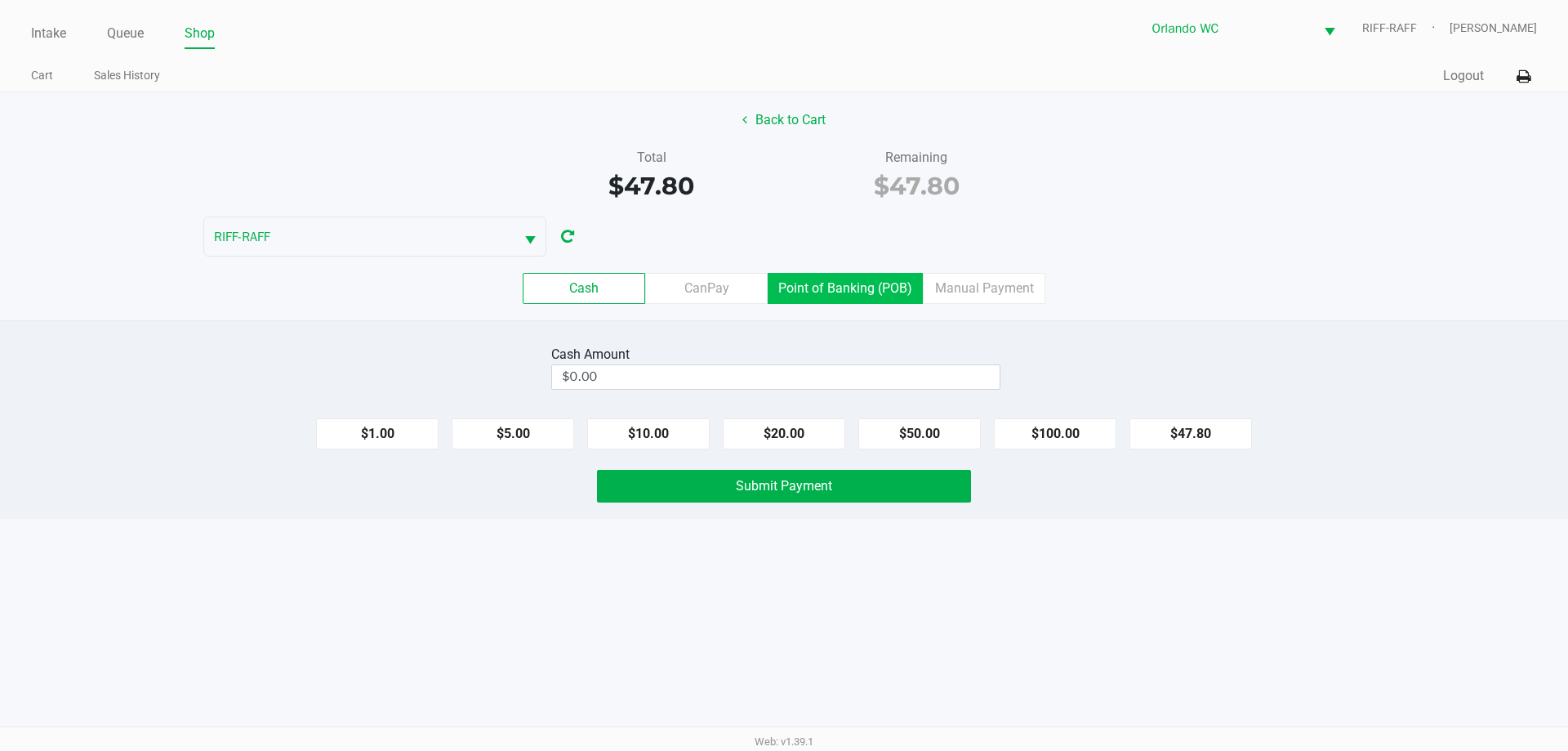 click on "Point of Banking (POB)" 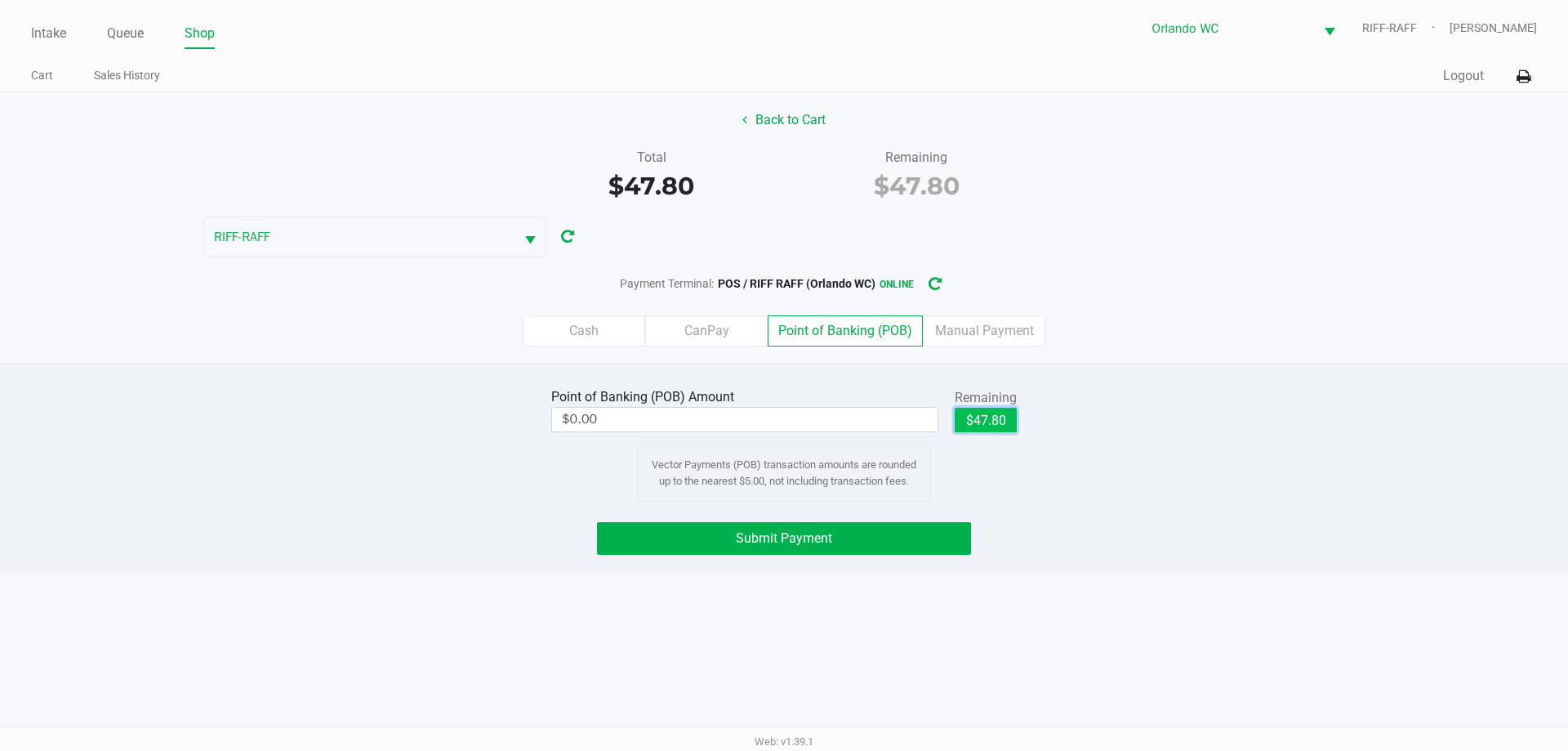 click on "$47.80" 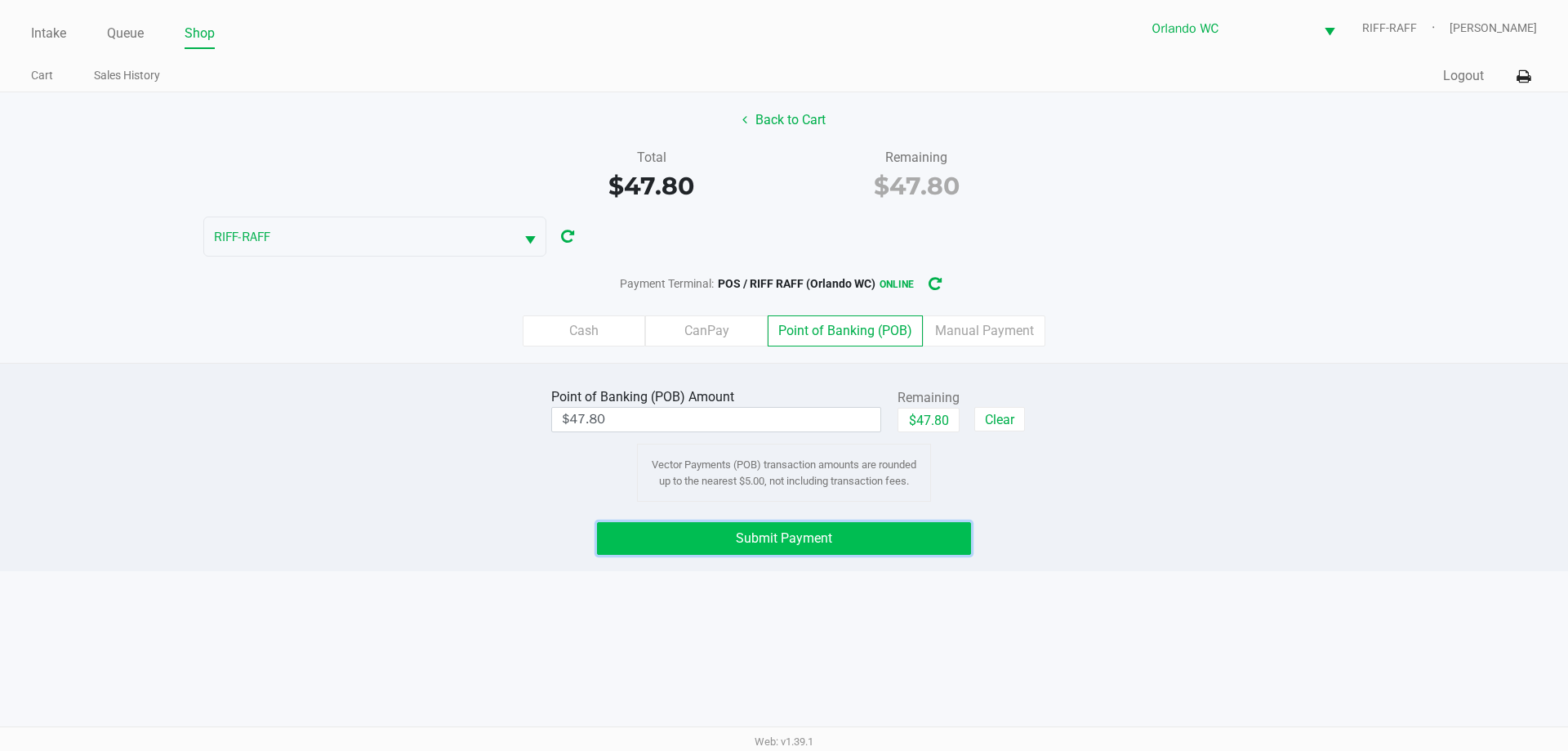click on "Submit Payment" 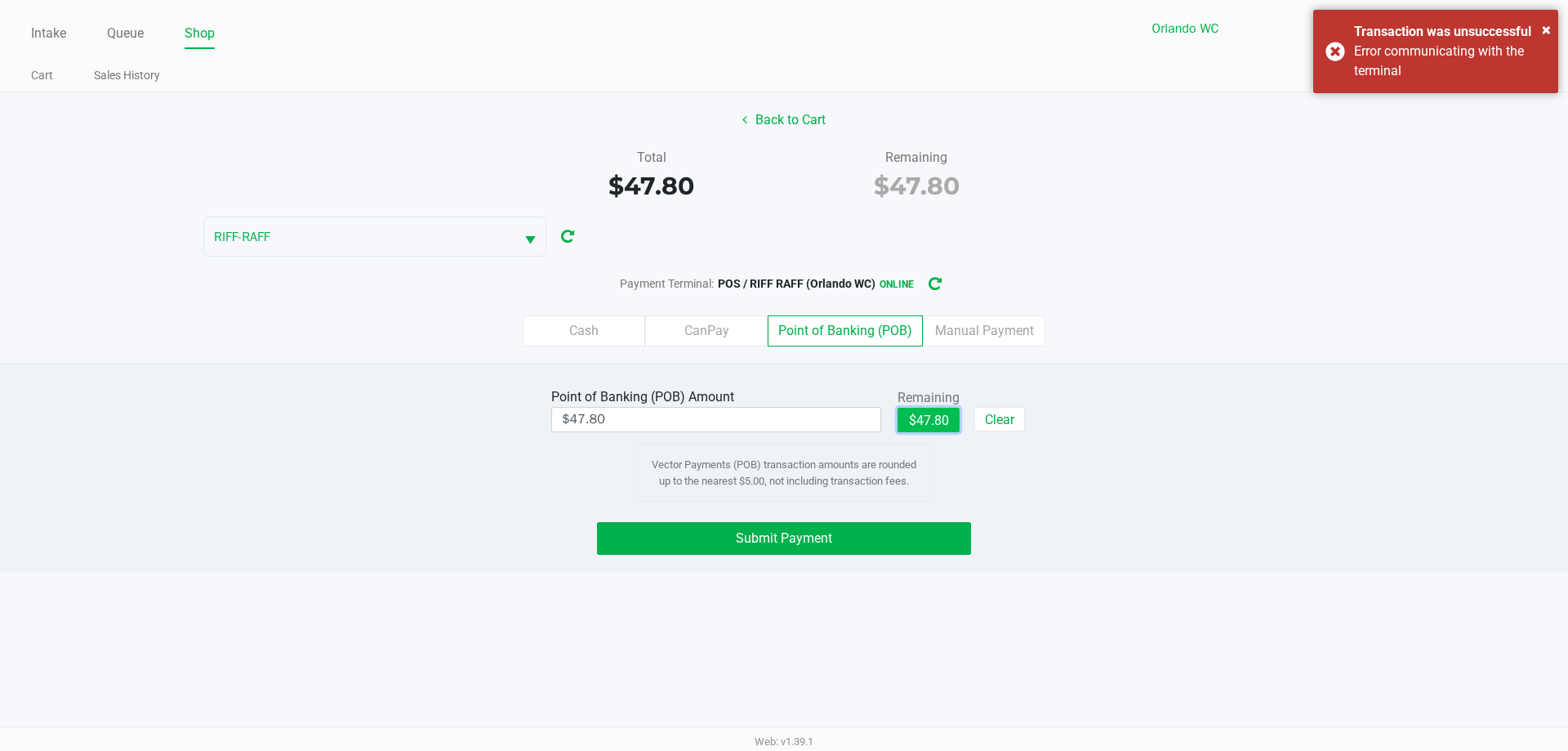 click on "$47.80" 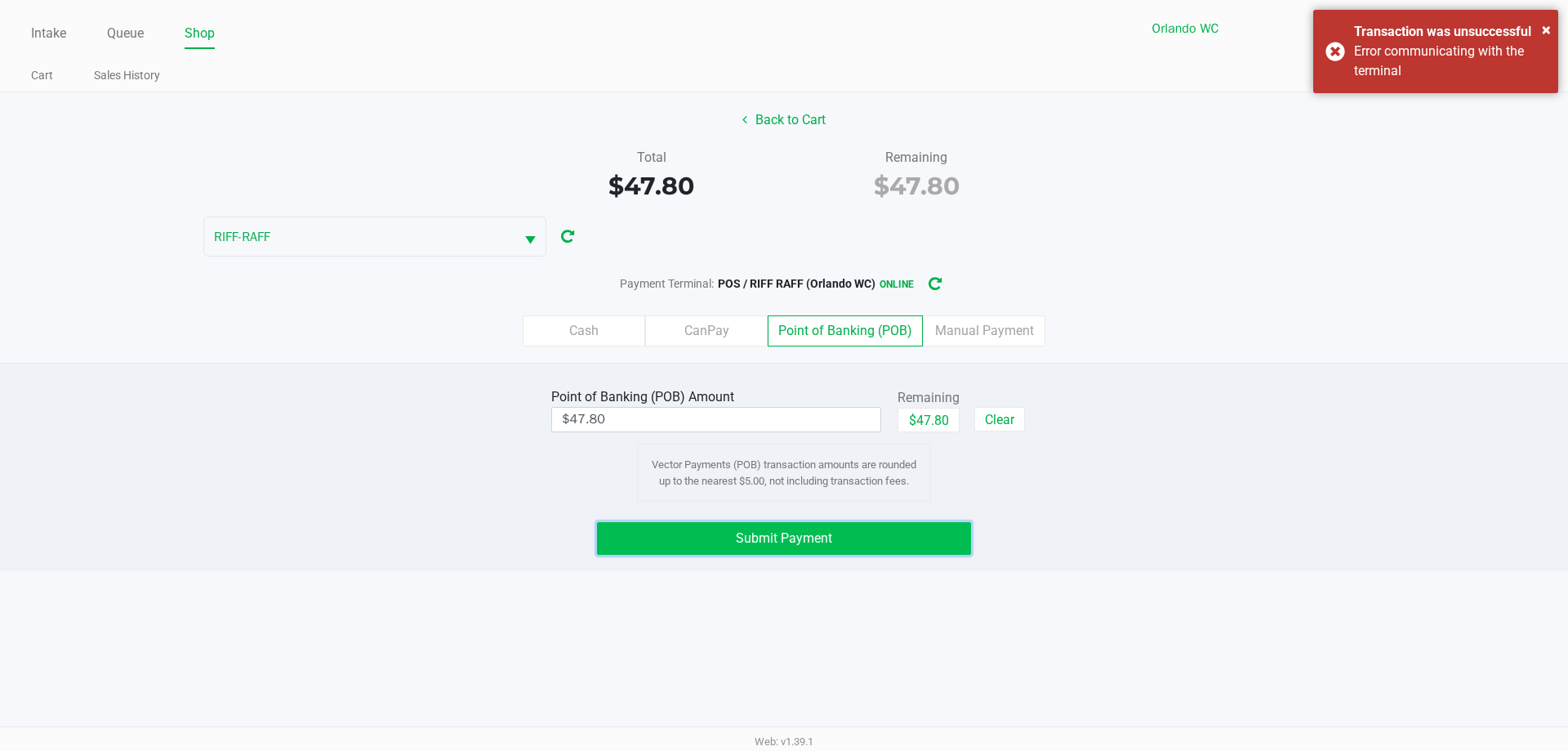 click on "Submit Payment" 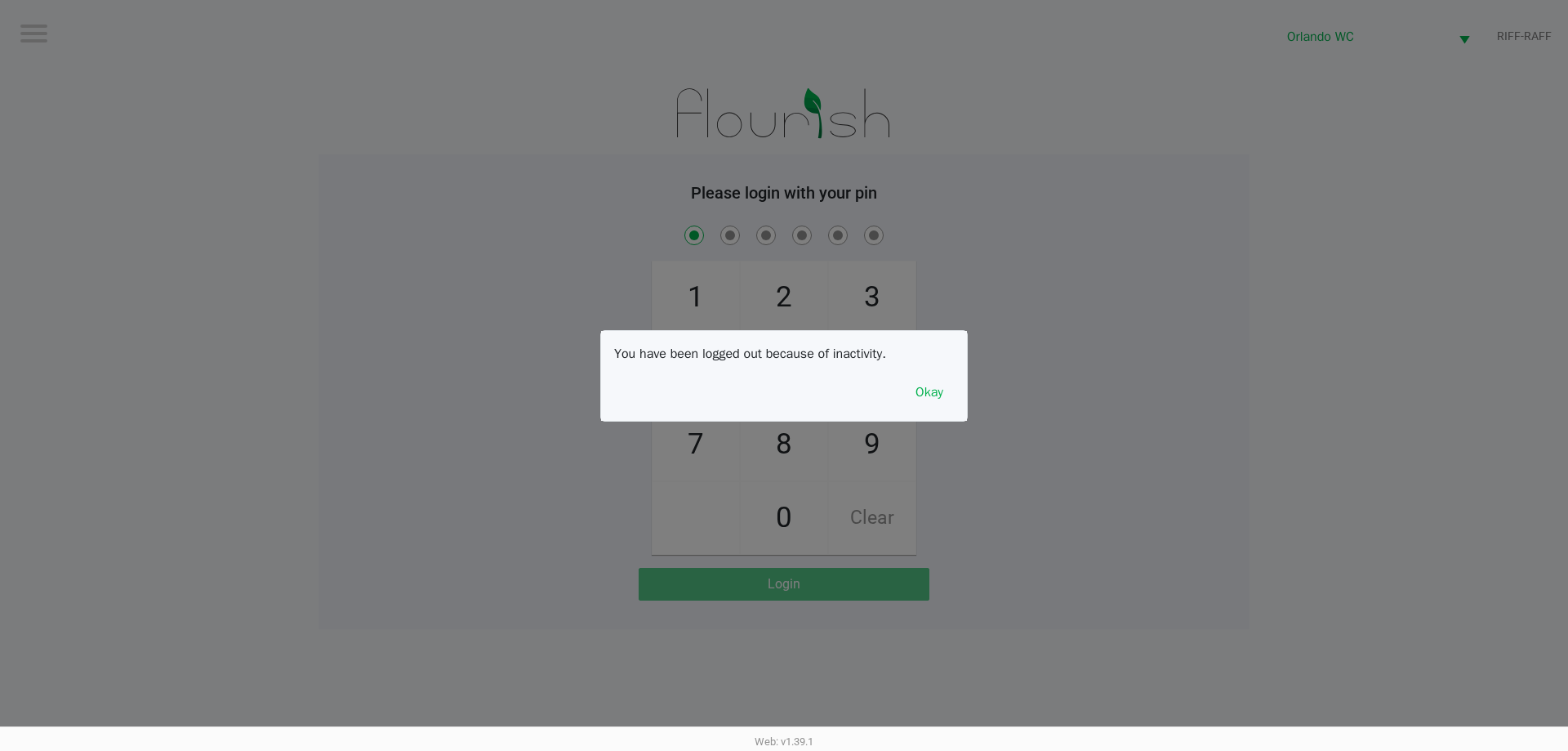 checkbox on "true" 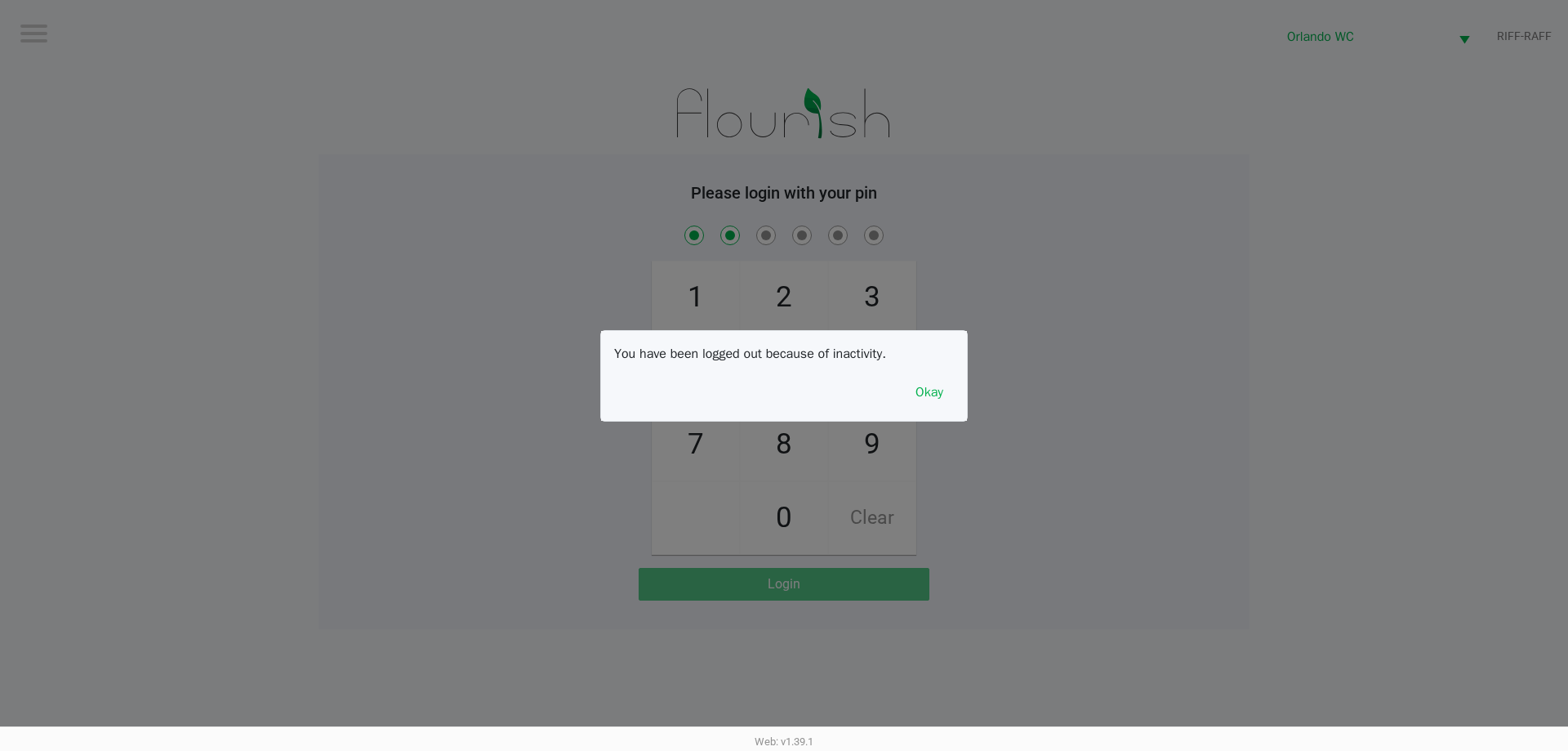 checkbox on "true" 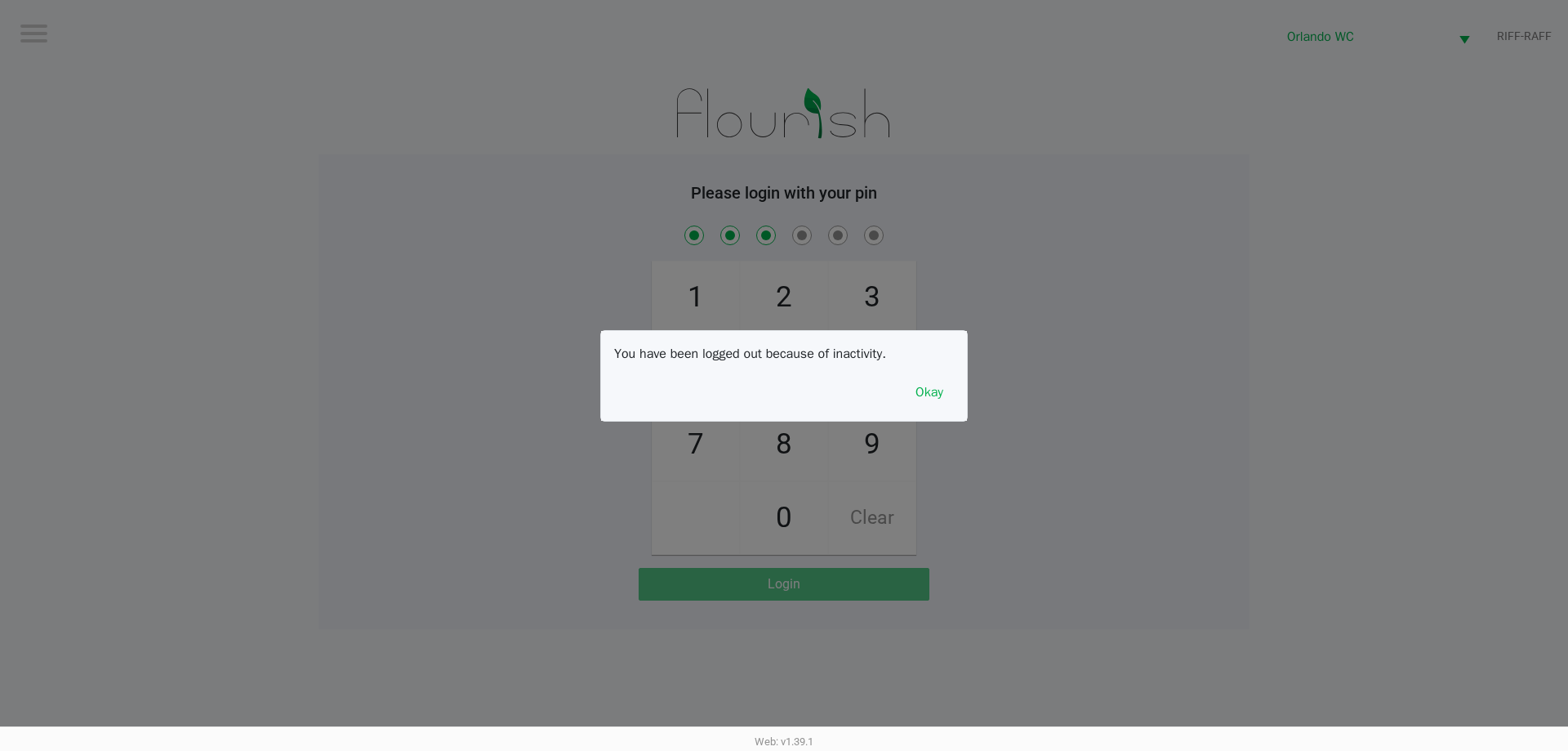 checkbox on "true" 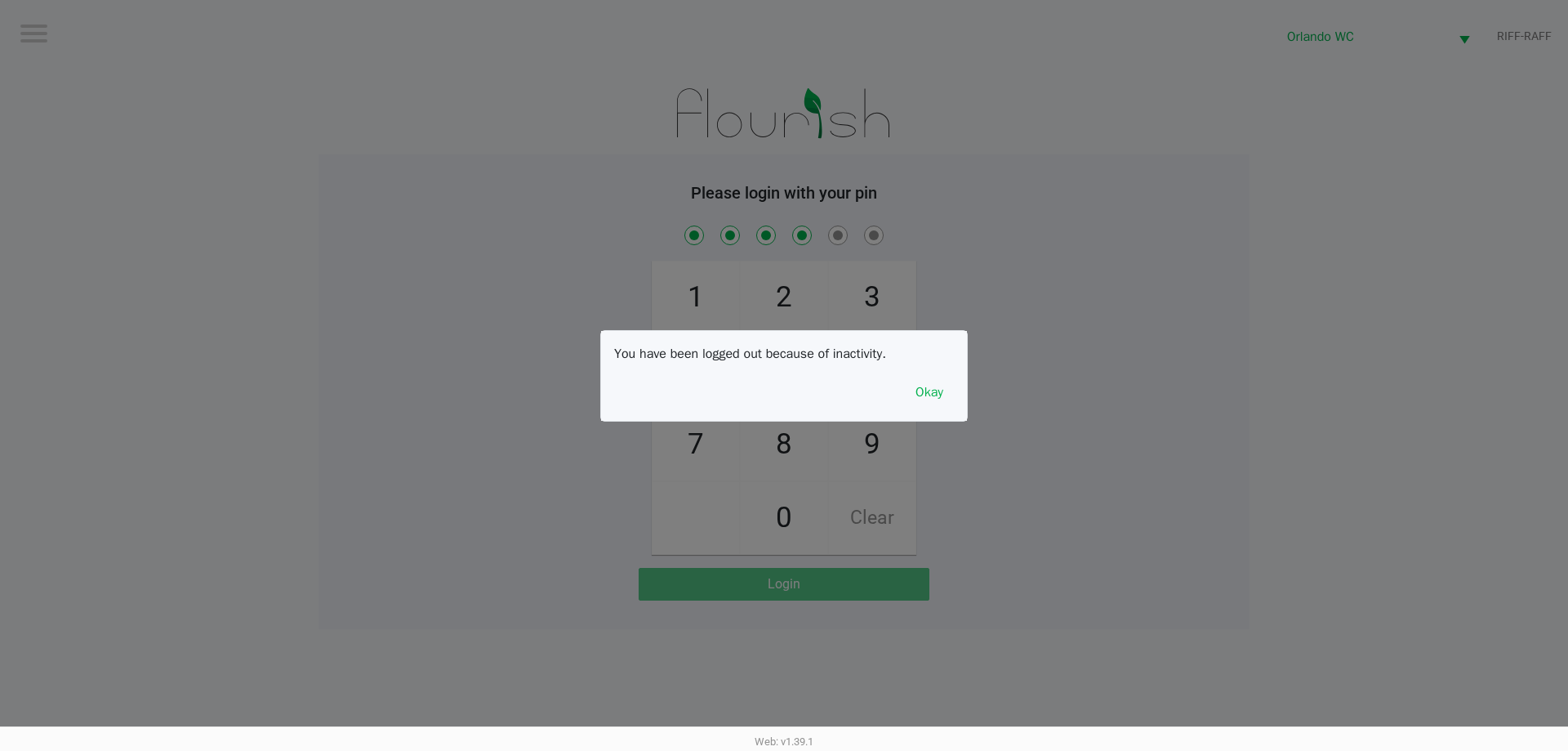 checkbox on "true" 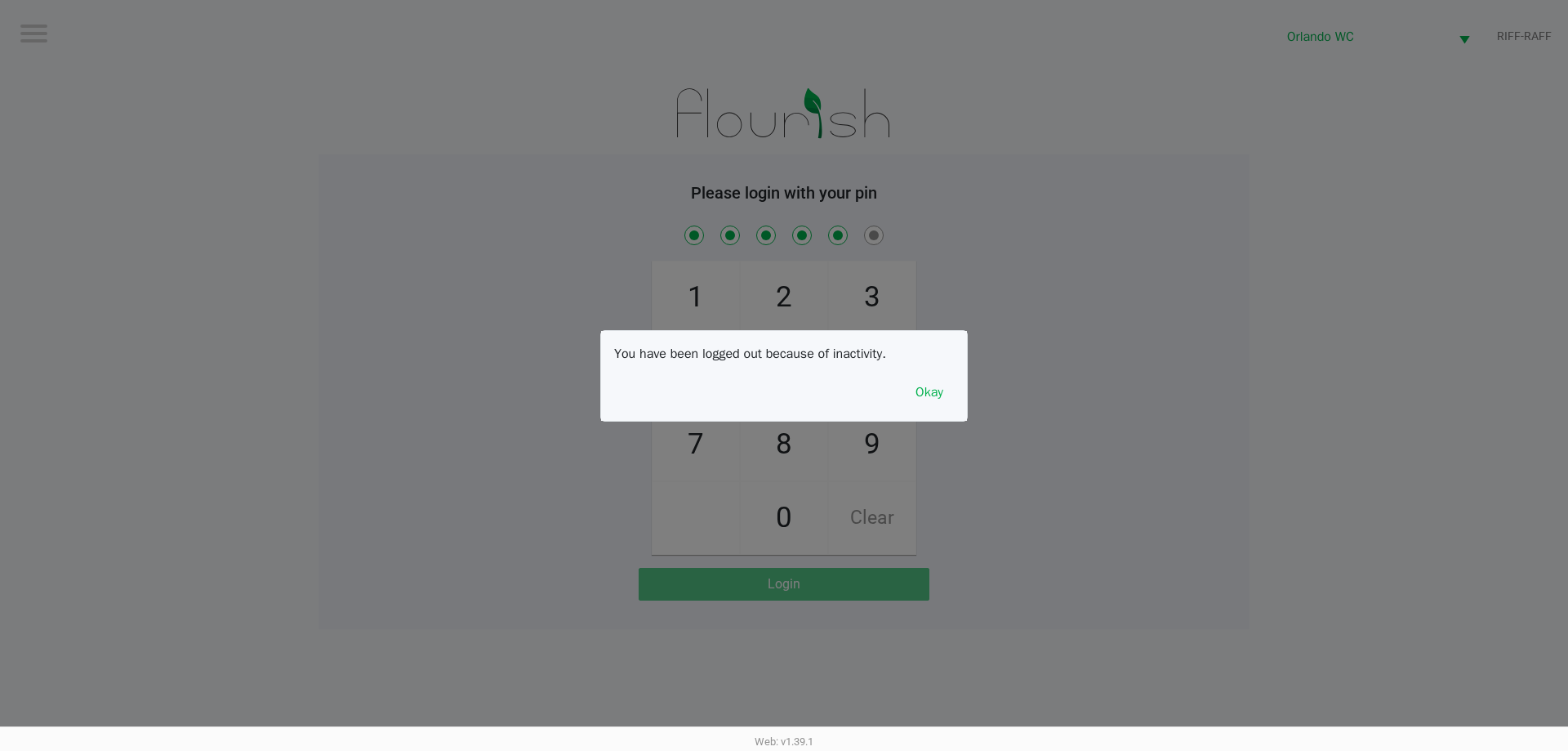 checkbox on "true" 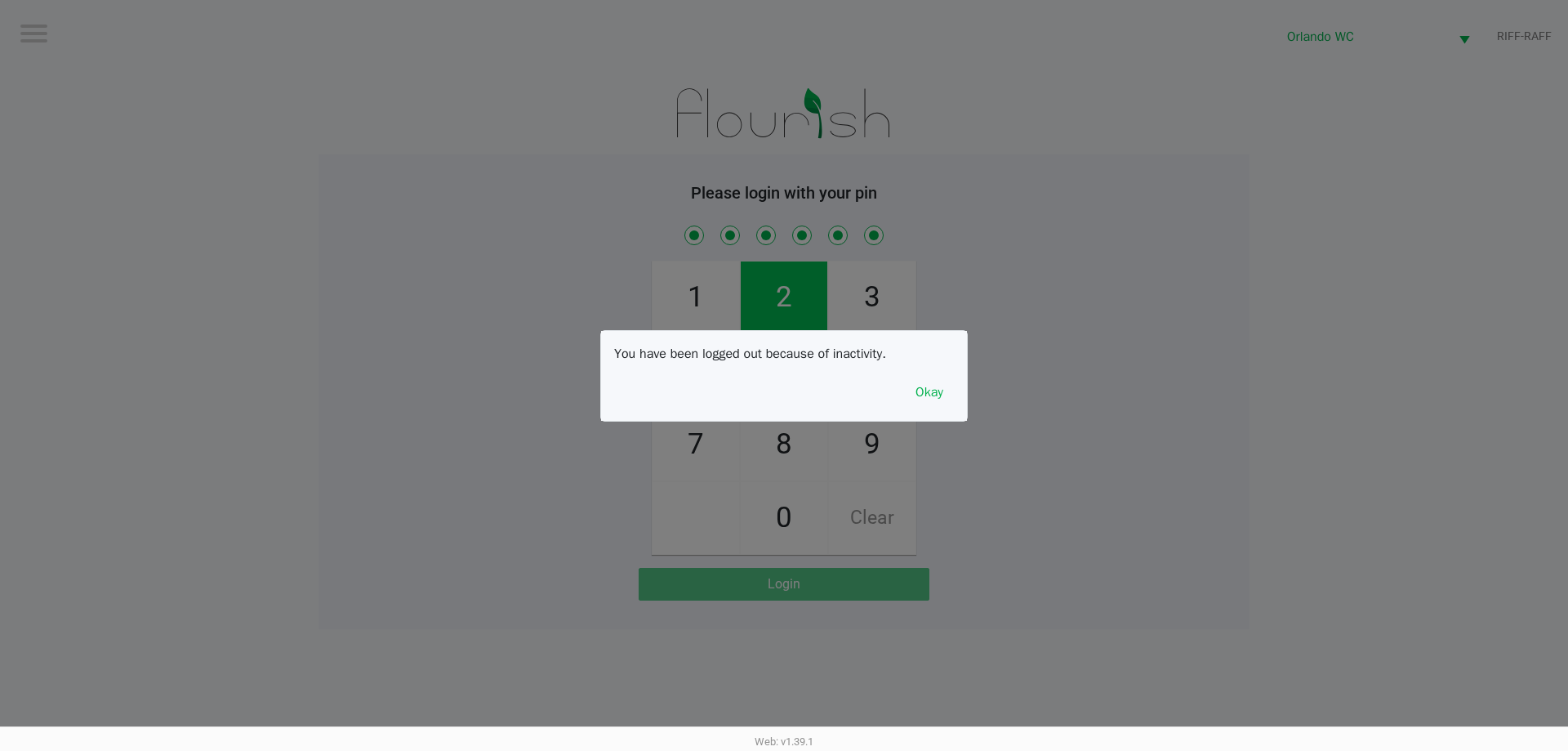 checkbox on "true" 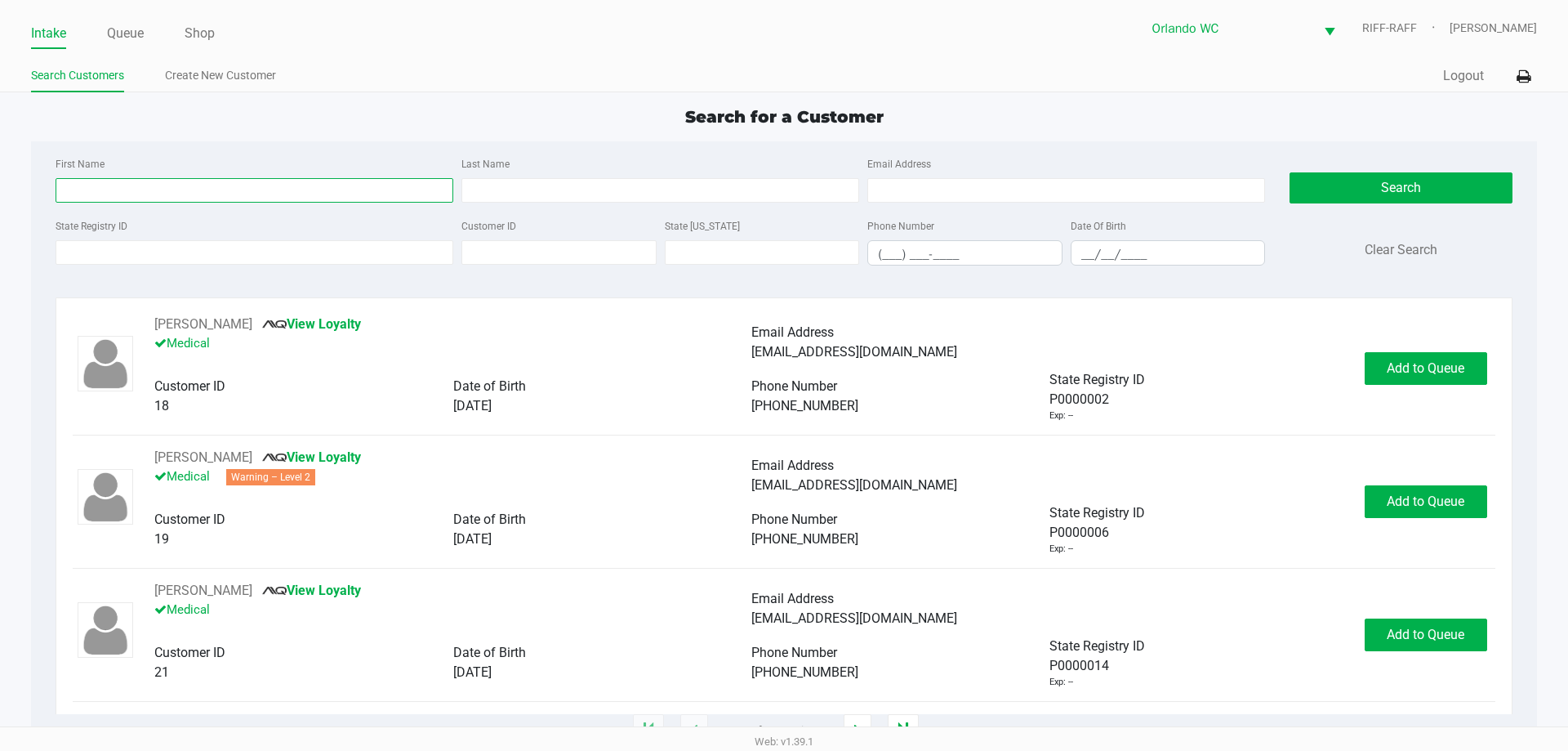 click on "First Name" at bounding box center (254, 190) 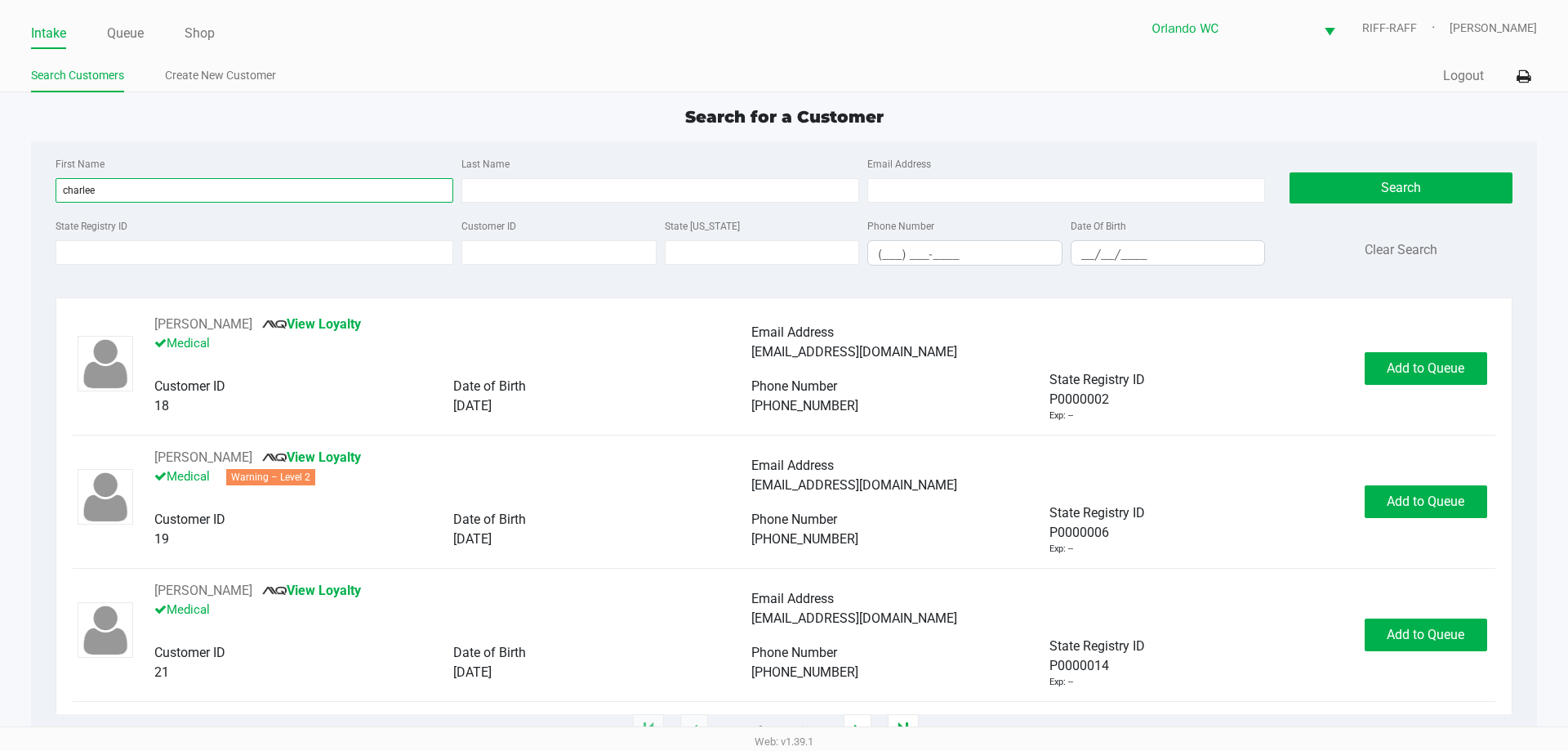 type on "charlee" 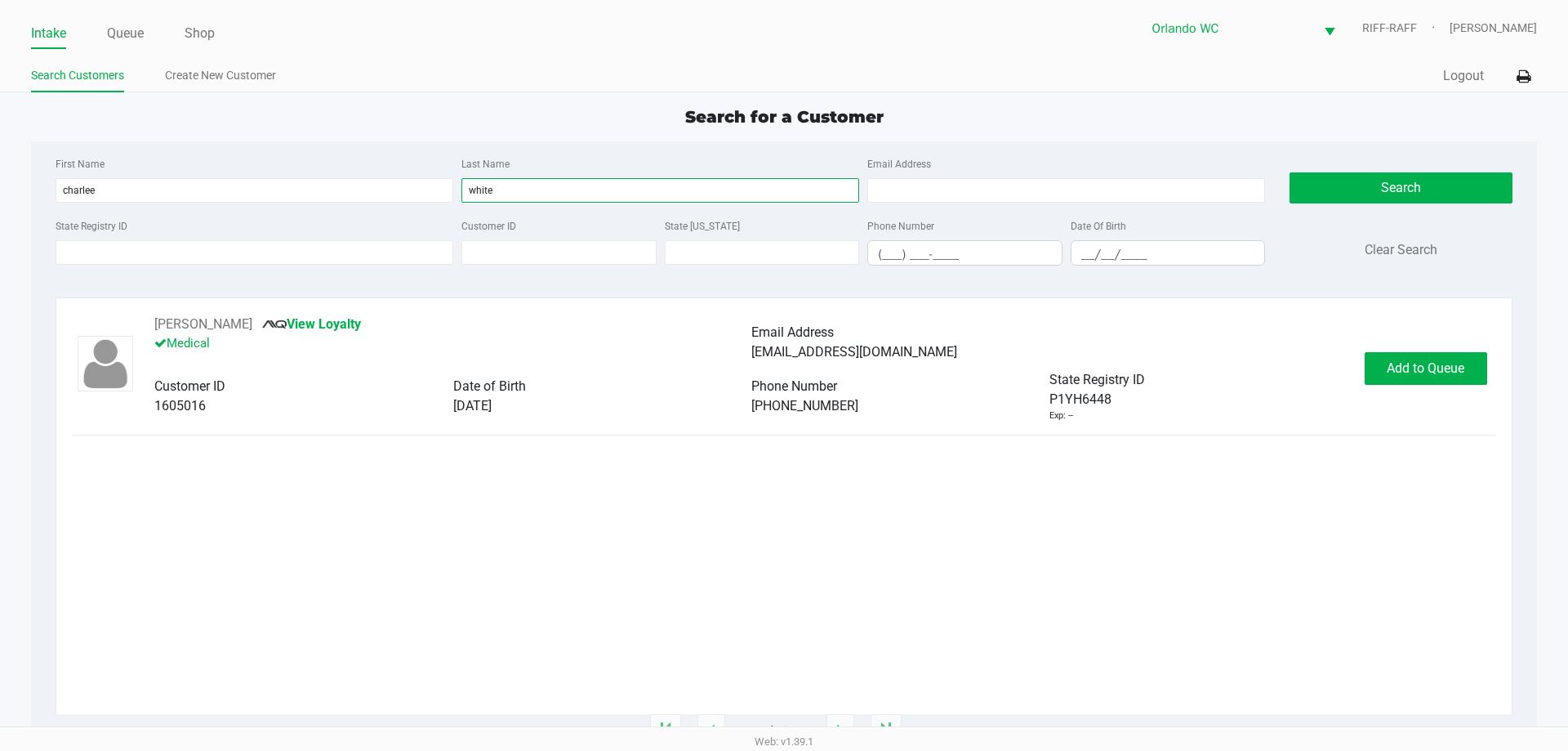 type on "white" 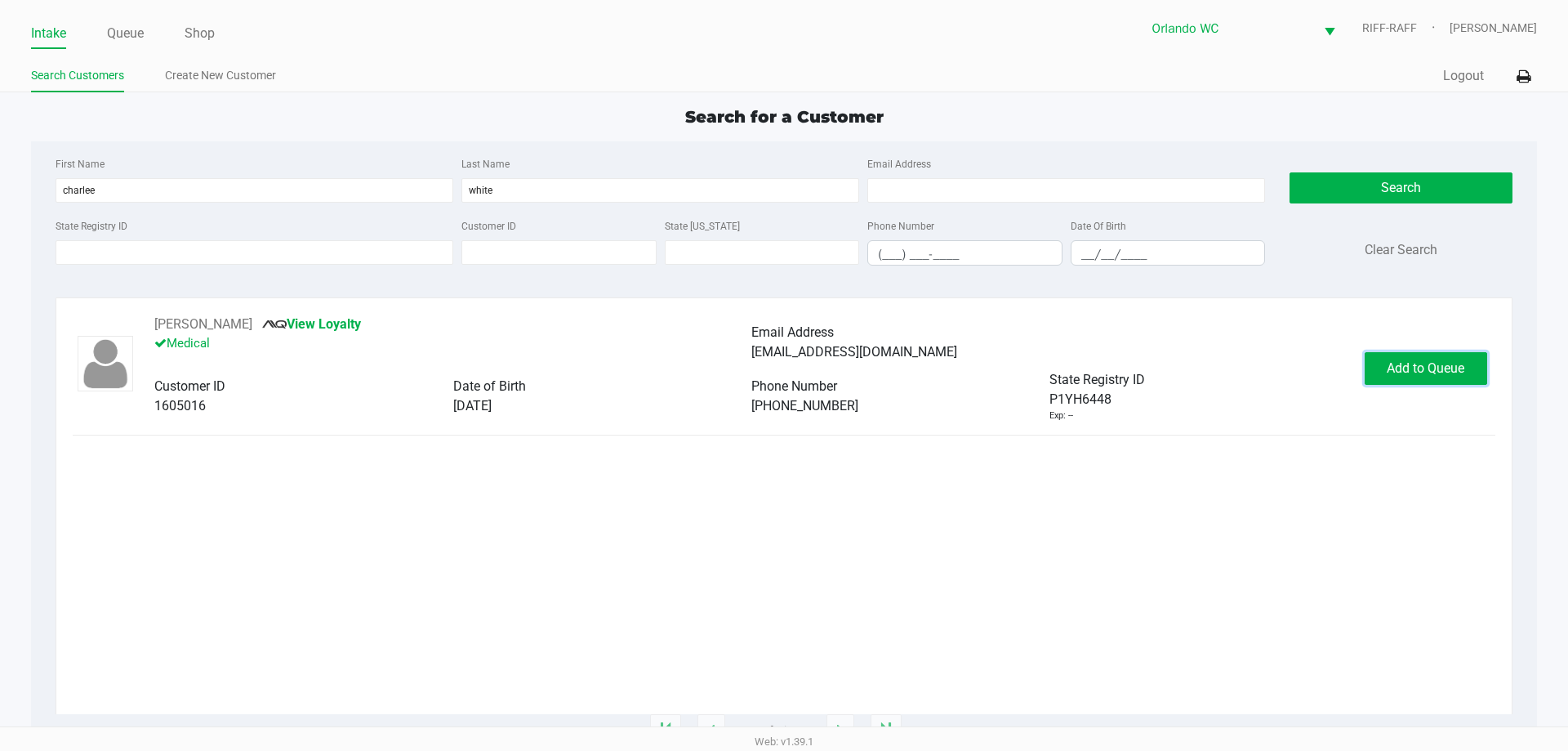 click on "Add to Queue" 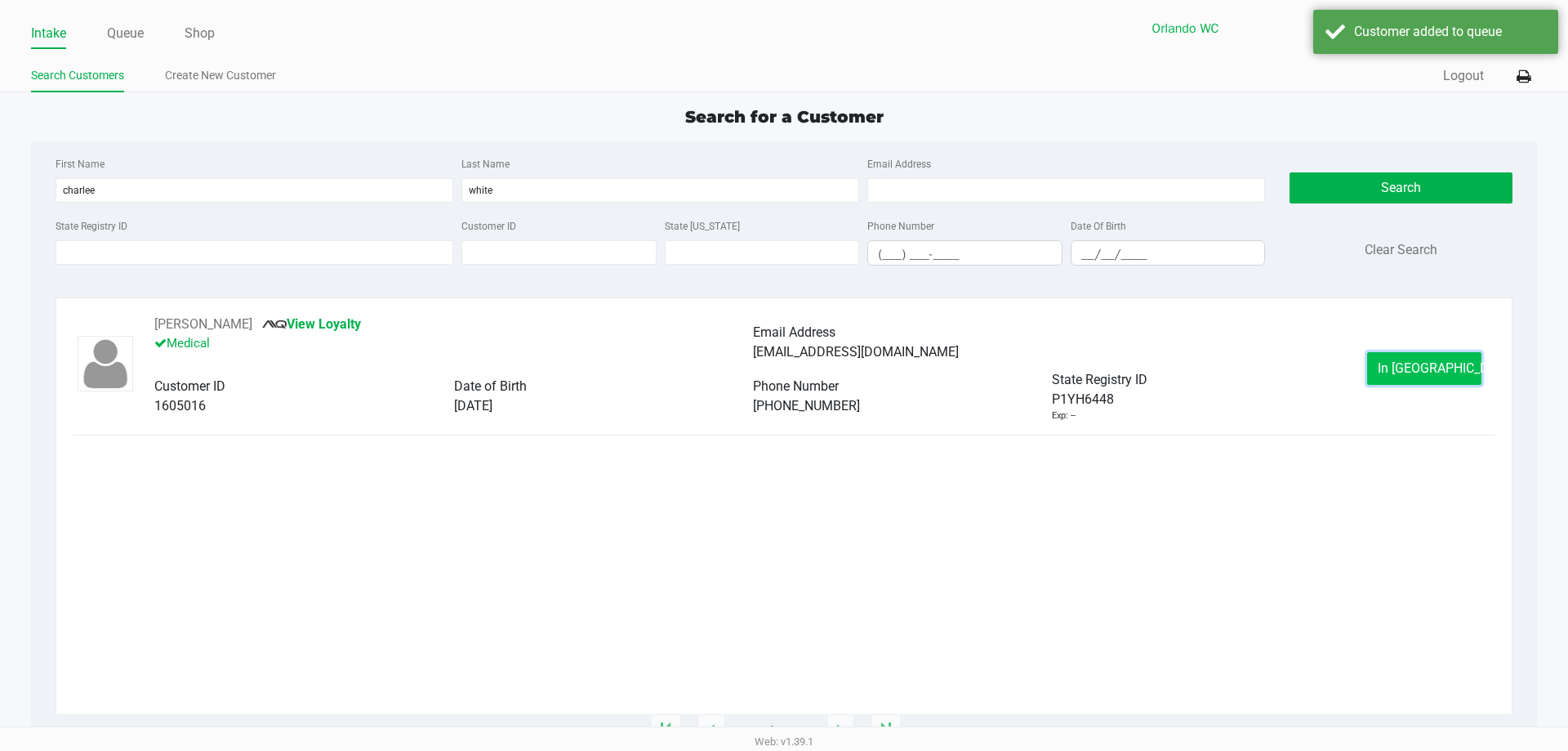 click on "In [GEOGRAPHIC_DATA]" 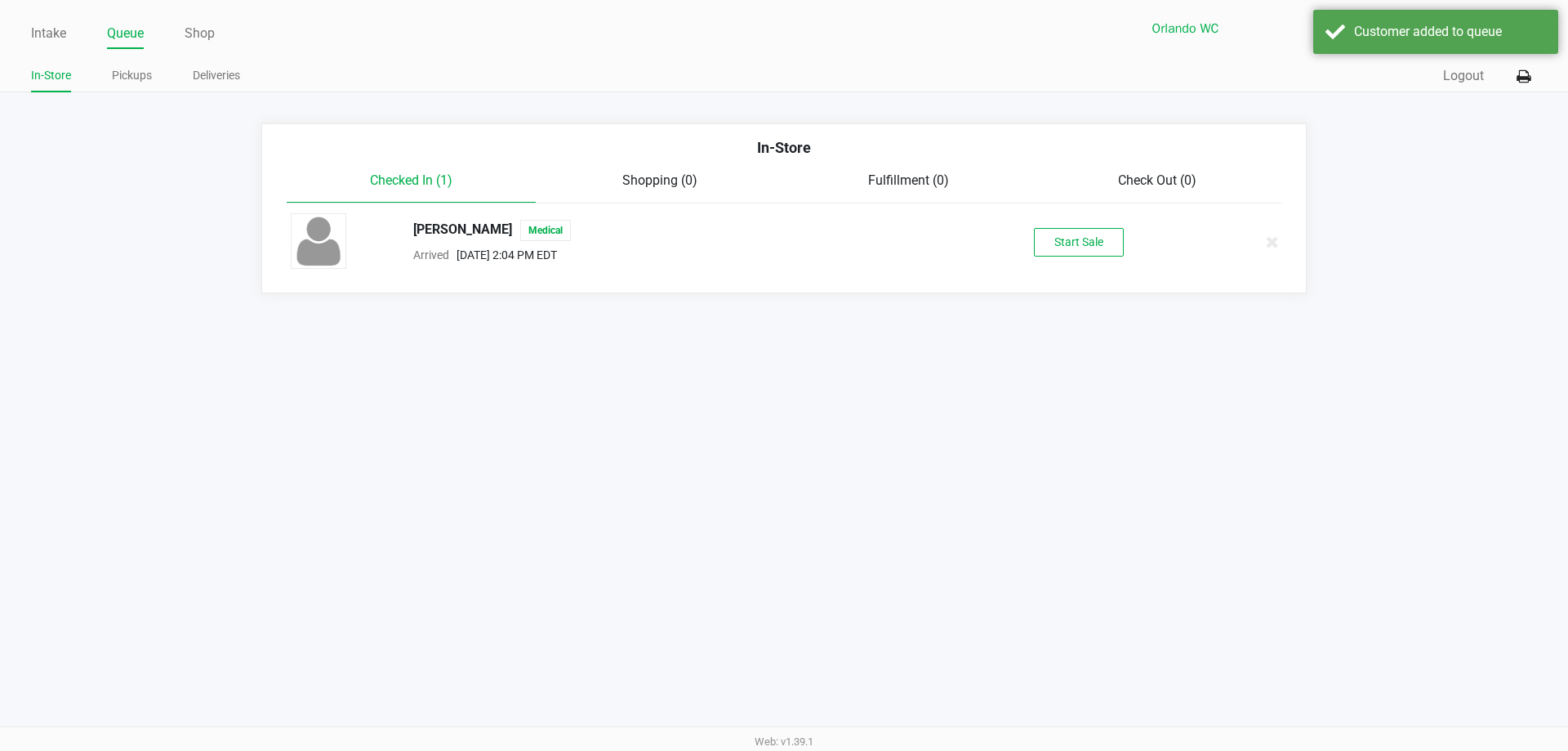 click on "[PERSON_NAME]   Medical  Arrived      [DATE] 2:04 PM EDT   Start Sale" 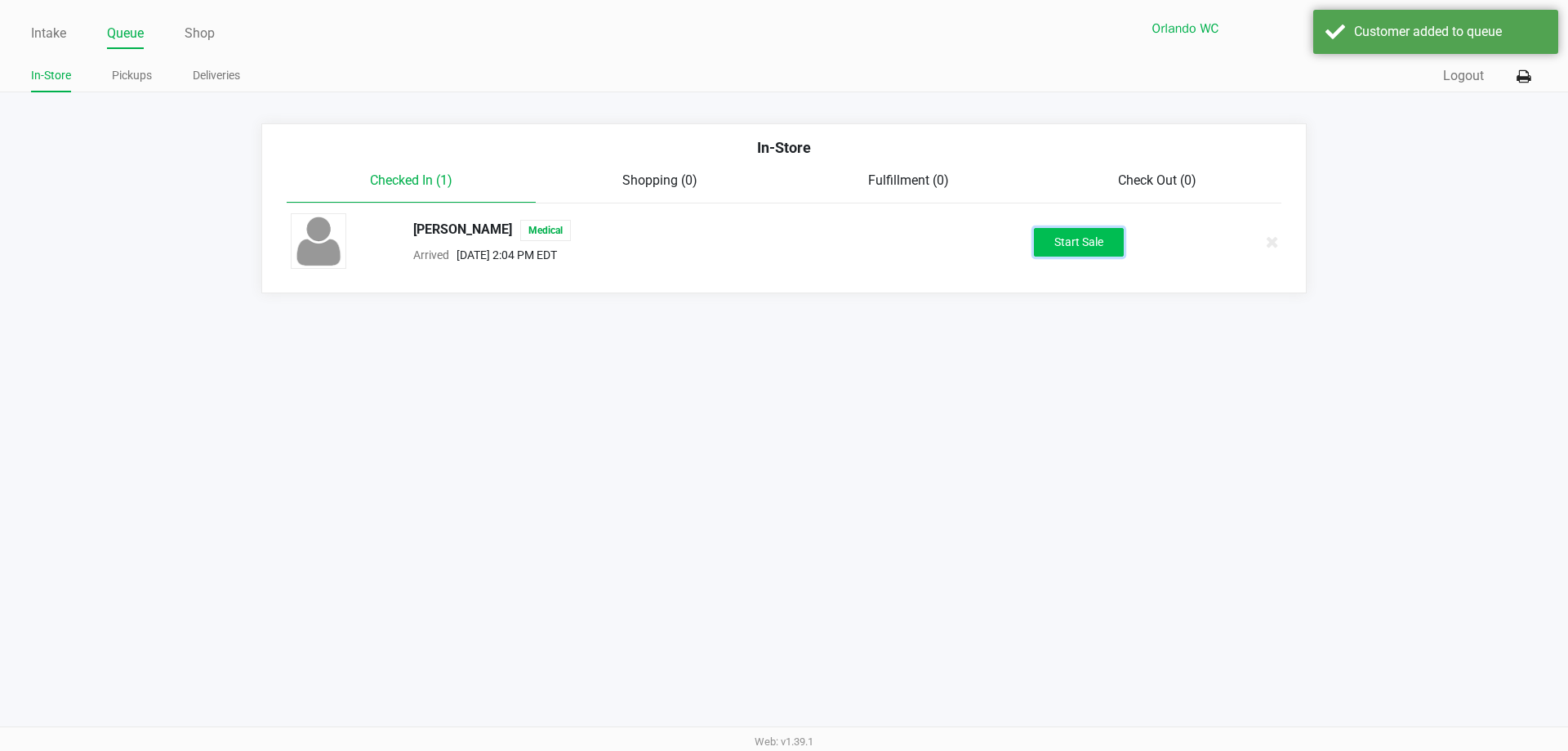 click on "Start Sale" 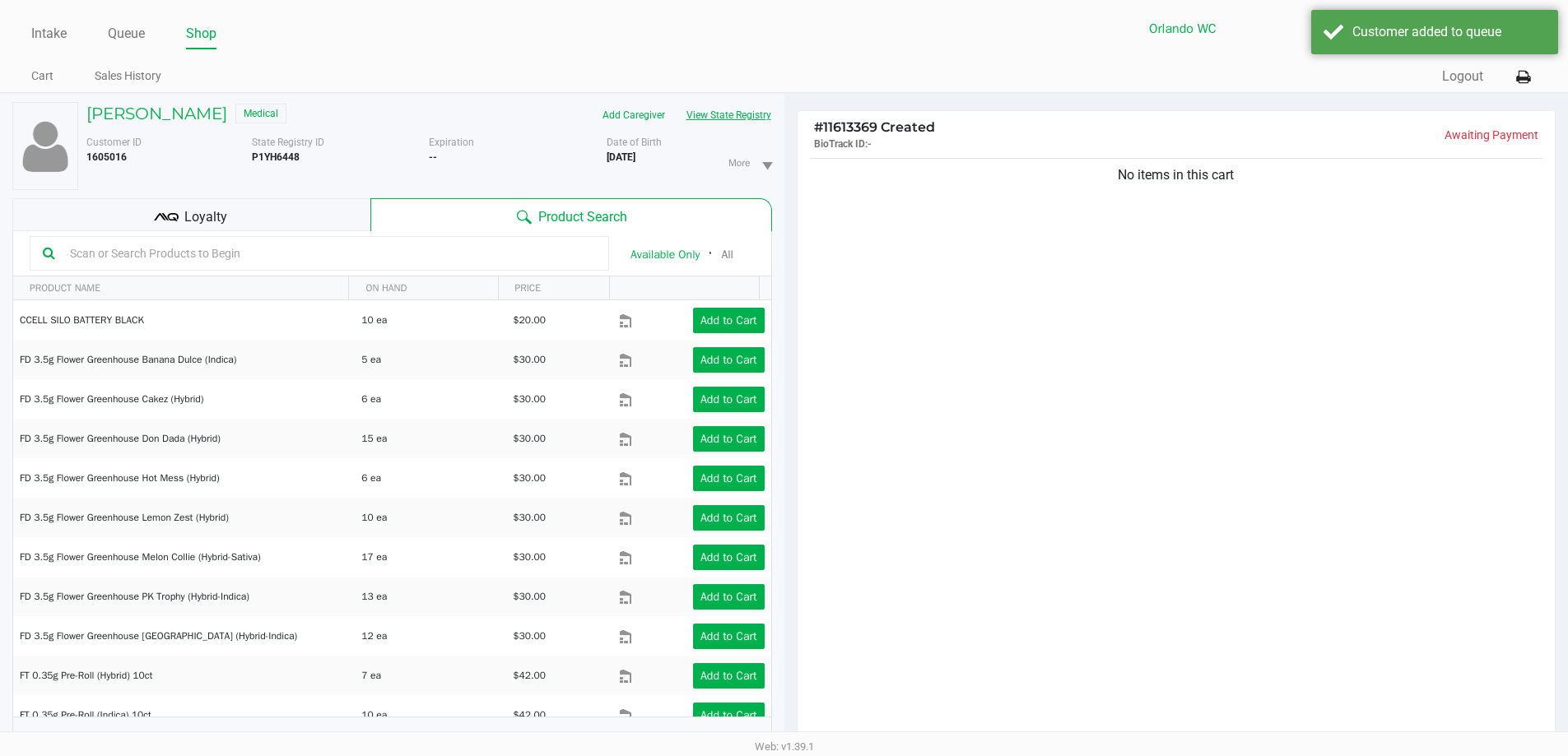 click on "View State Registry" 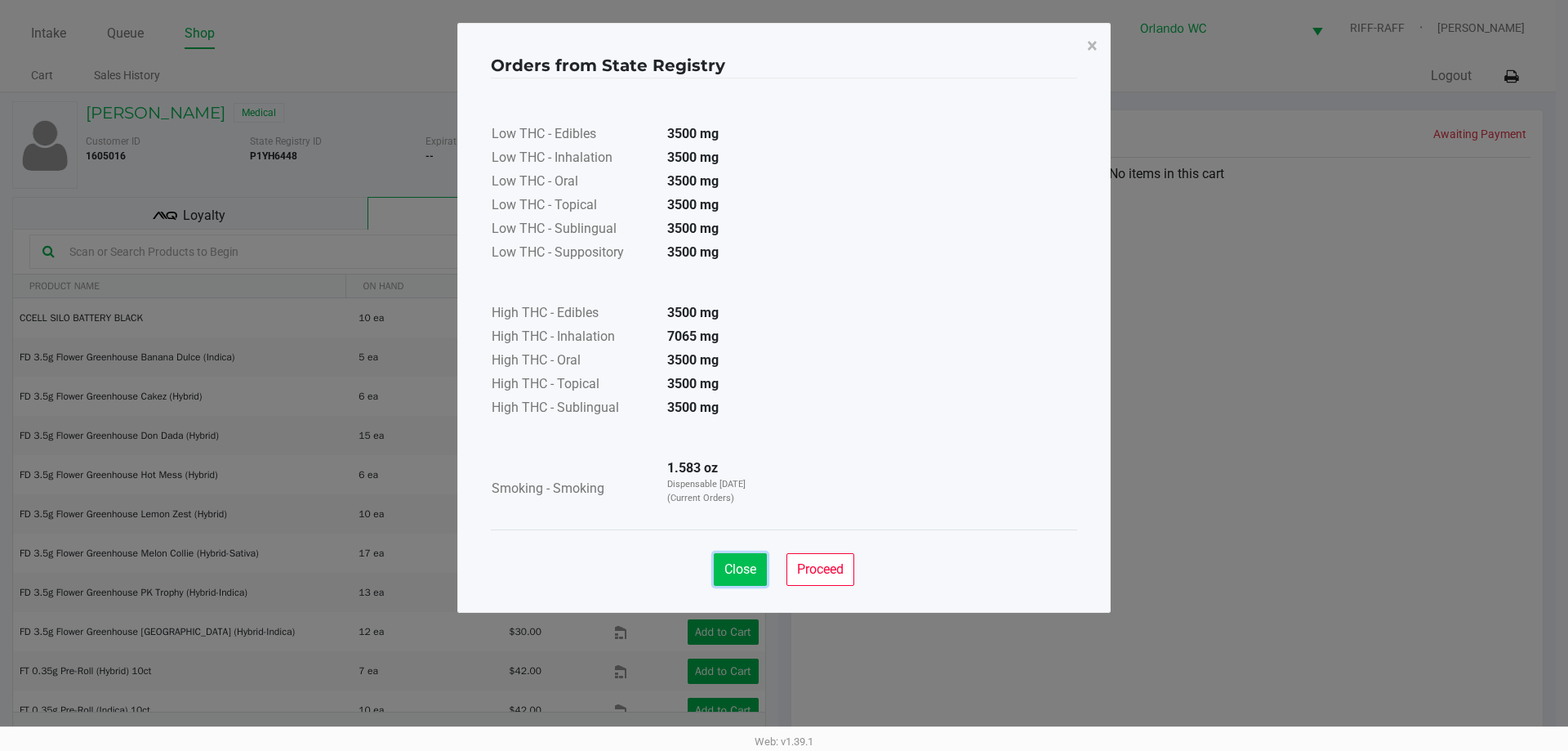 click on "Close" 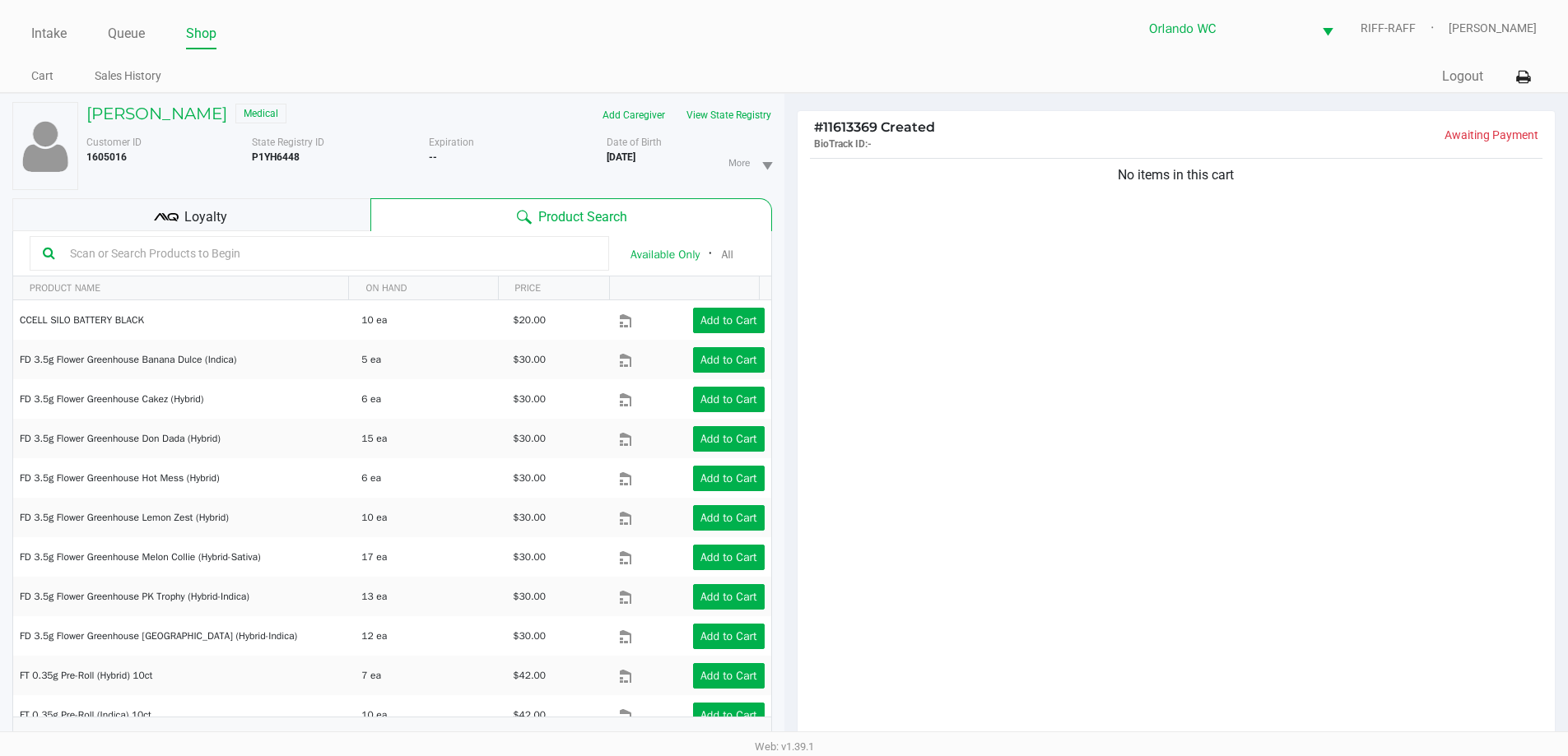 click 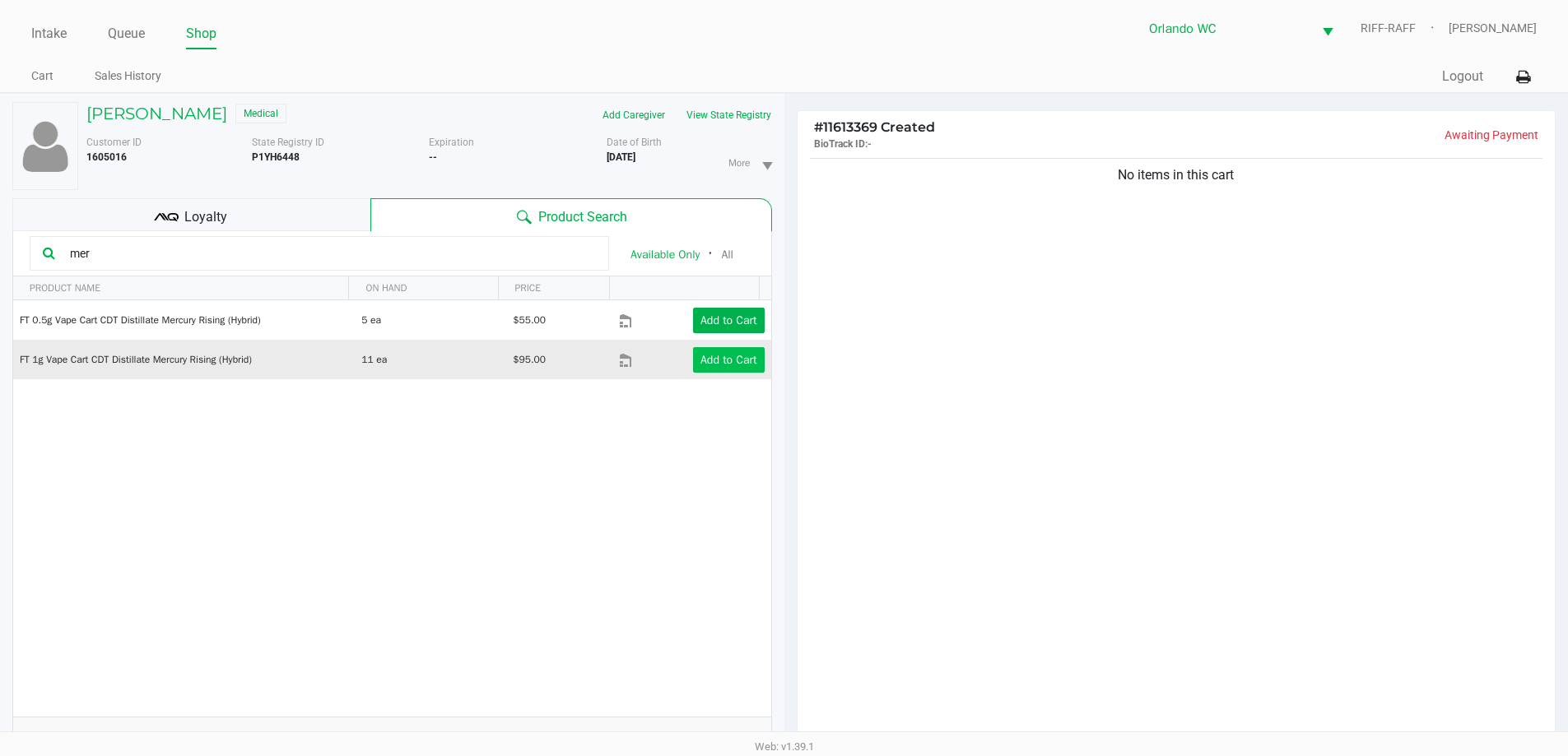 type on "mer" 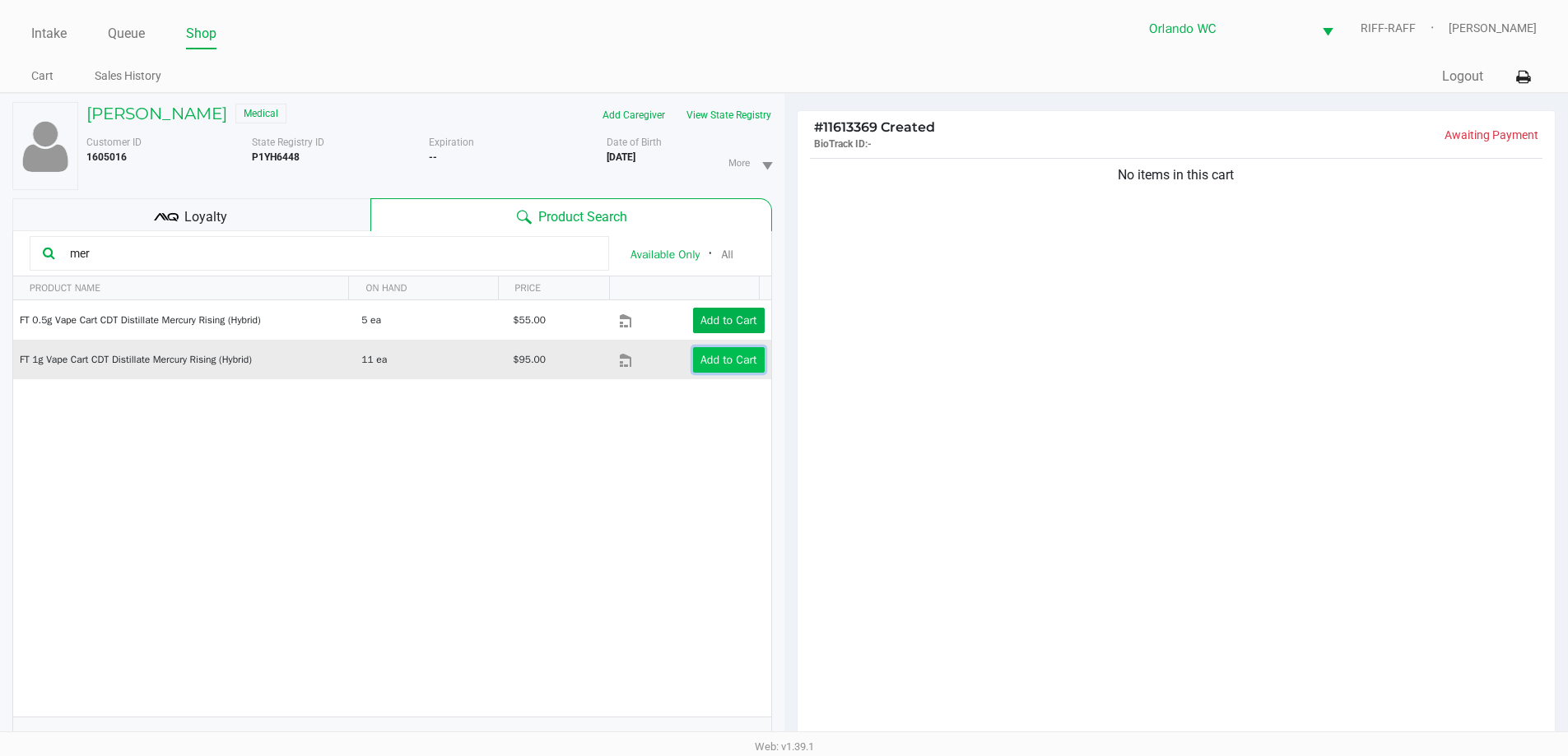 click on "Add to Cart" 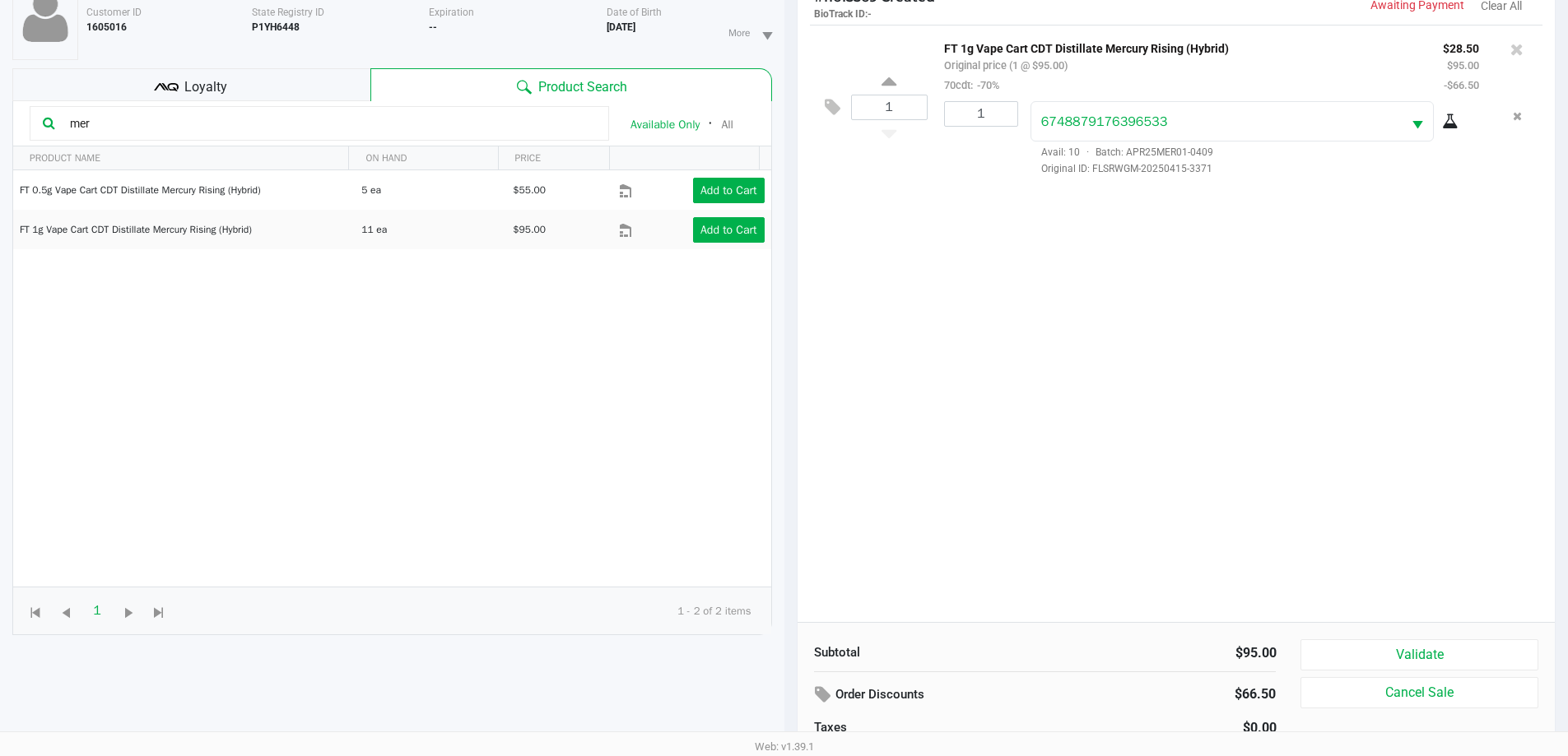 scroll, scrollTop: 178, scrollLeft: 0, axis: vertical 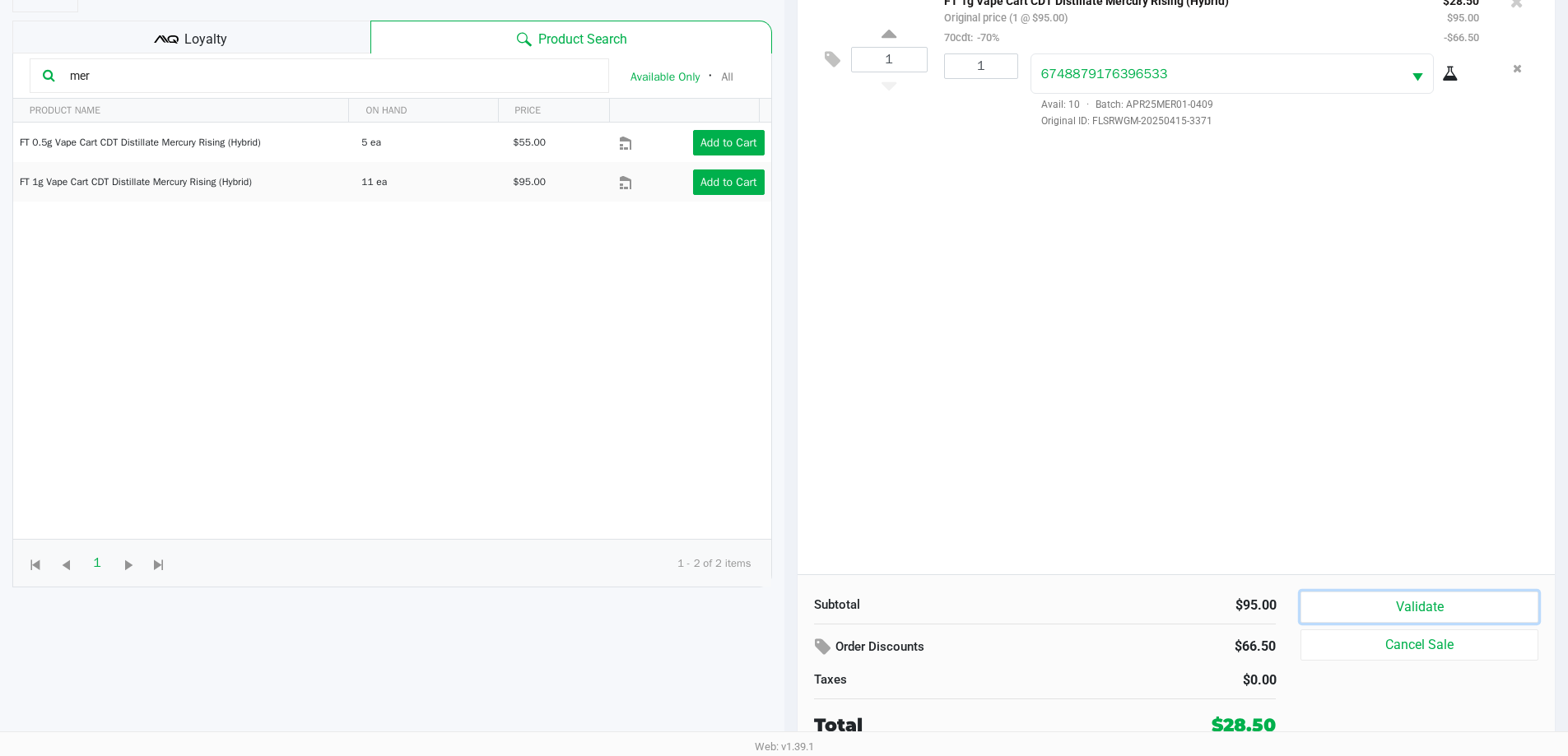 click on "Validate" 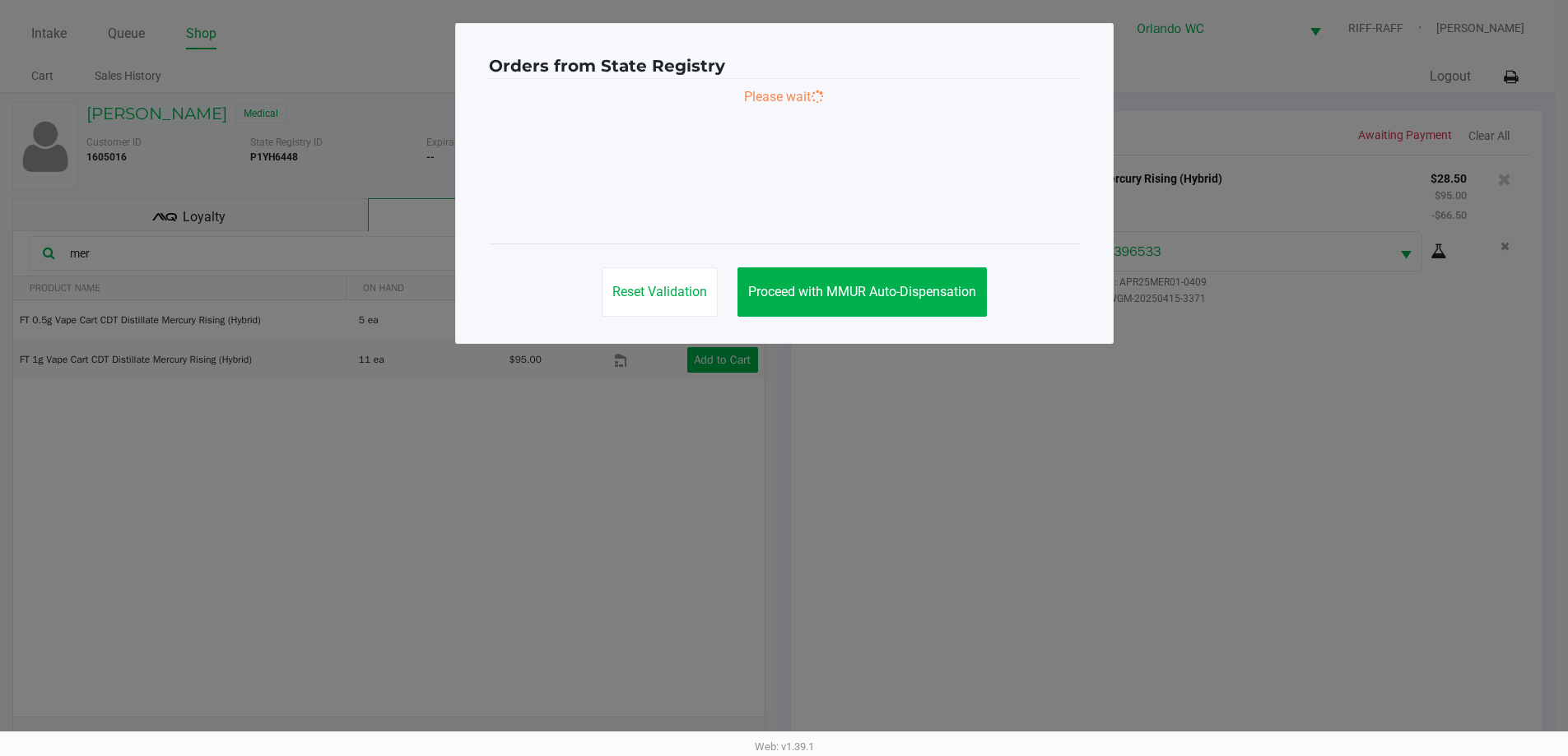 scroll, scrollTop: 0, scrollLeft: 0, axis: both 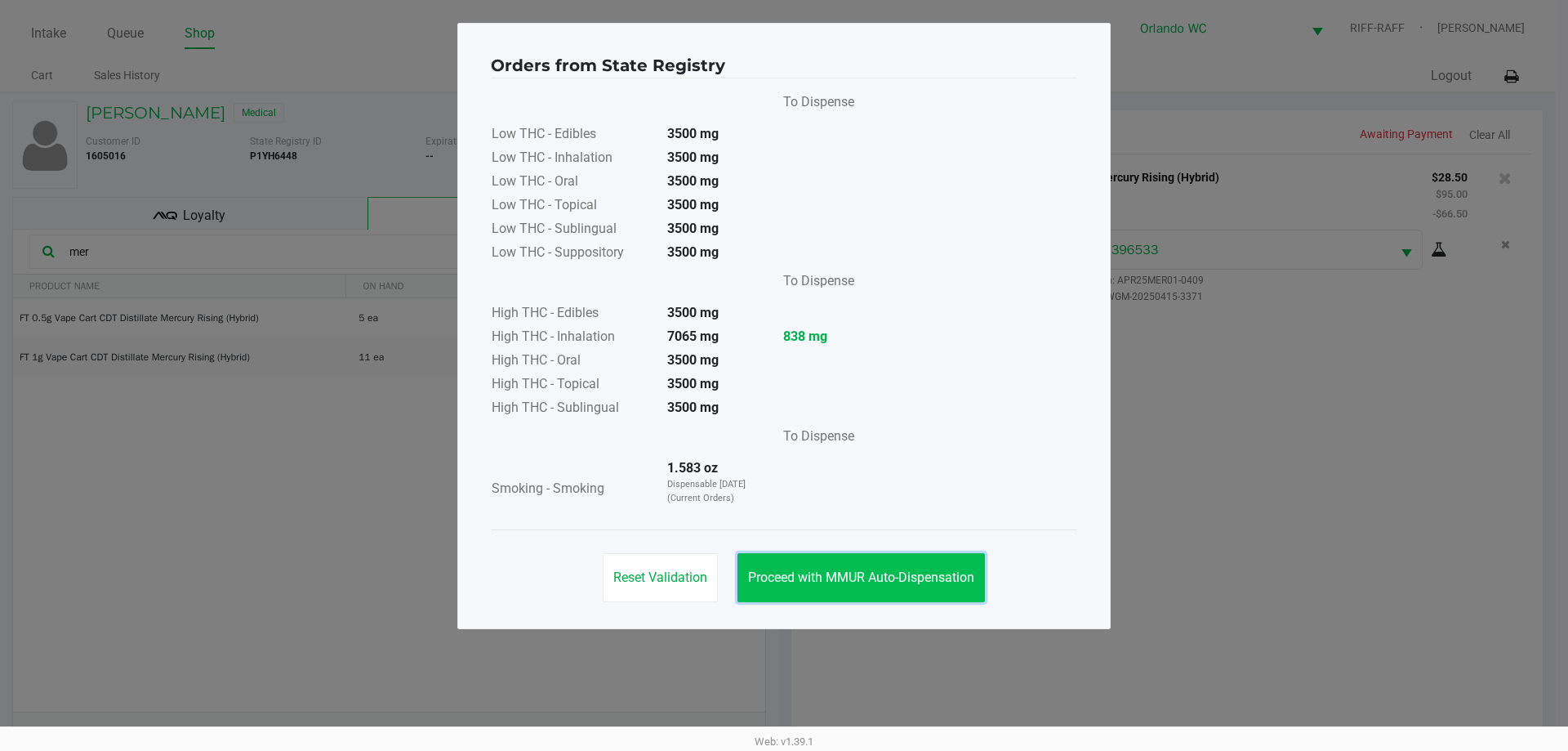 click on "Proceed with MMUR Auto-Dispensation" 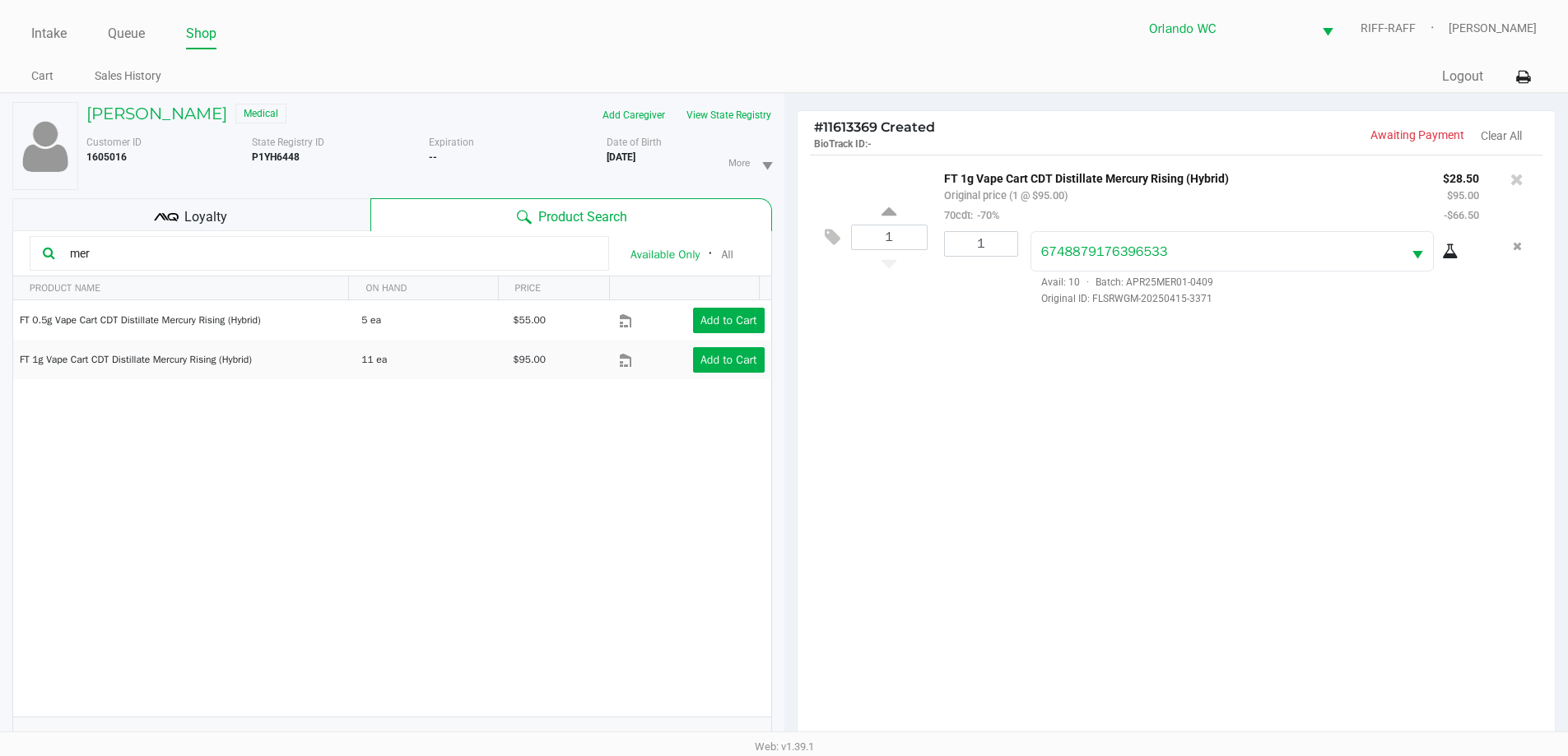 drag, startPoint x: 297, startPoint y: 216, endPoint x: 319, endPoint y: 226, distance: 24.166092 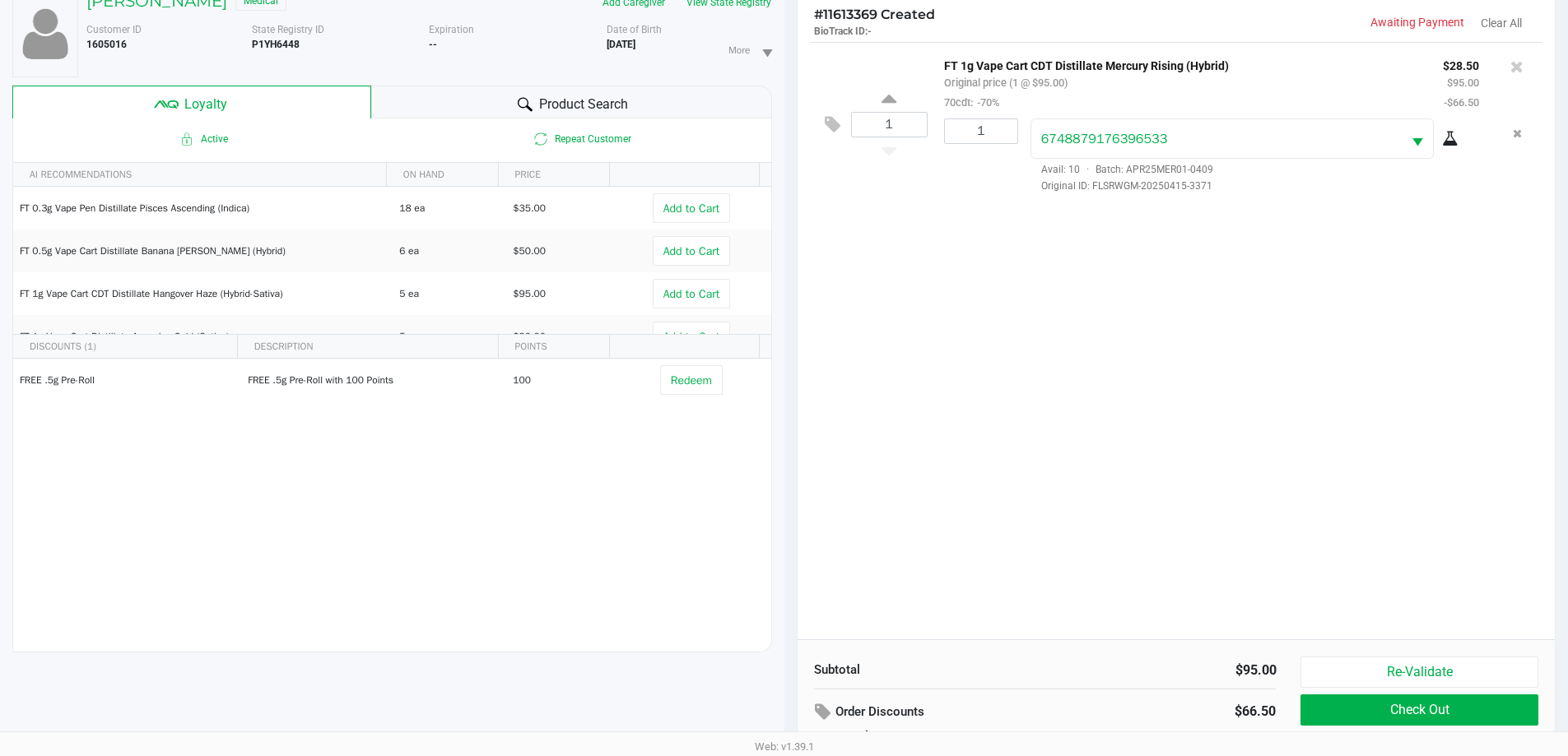 scroll, scrollTop: 197, scrollLeft: 0, axis: vertical 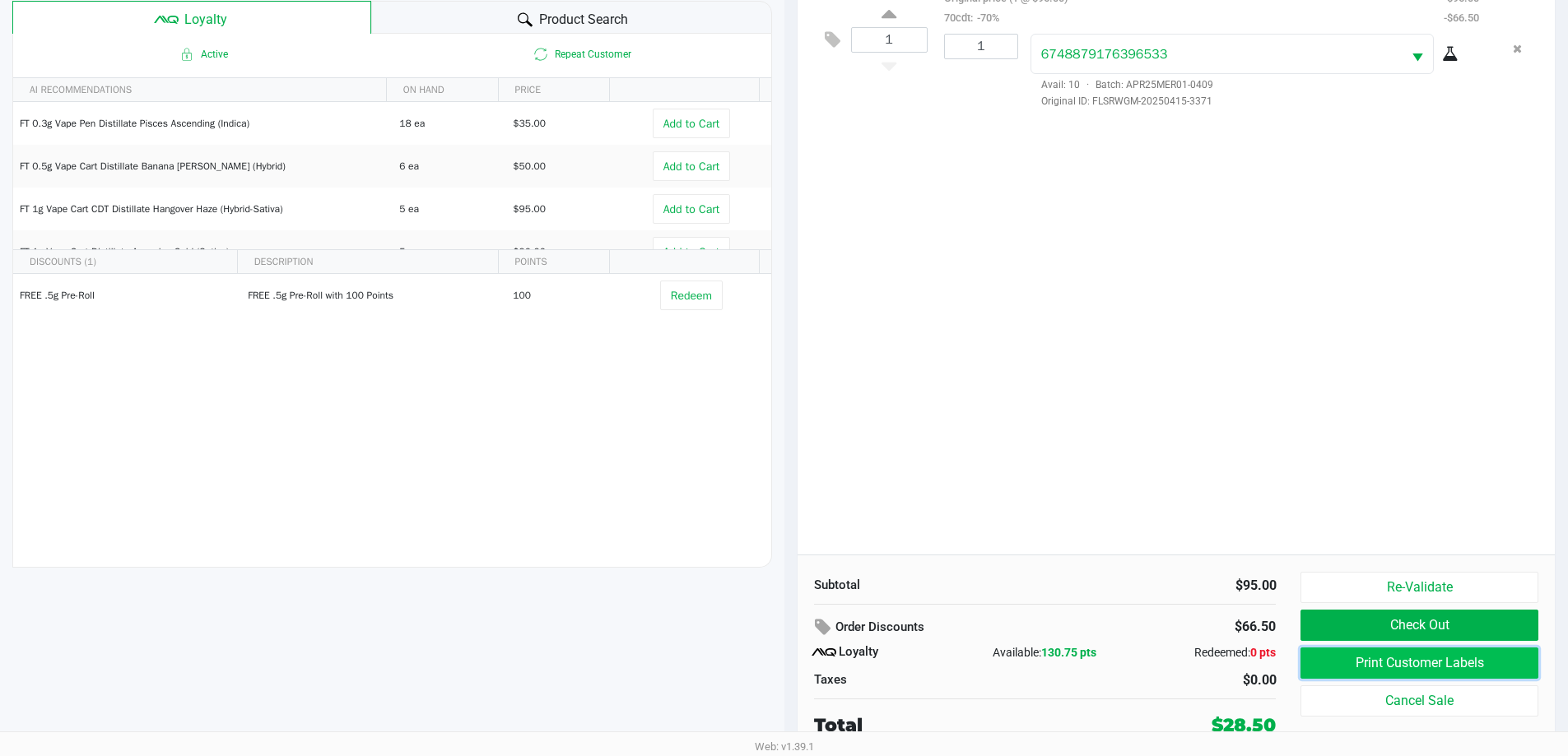 click on "Print Customer Labels" 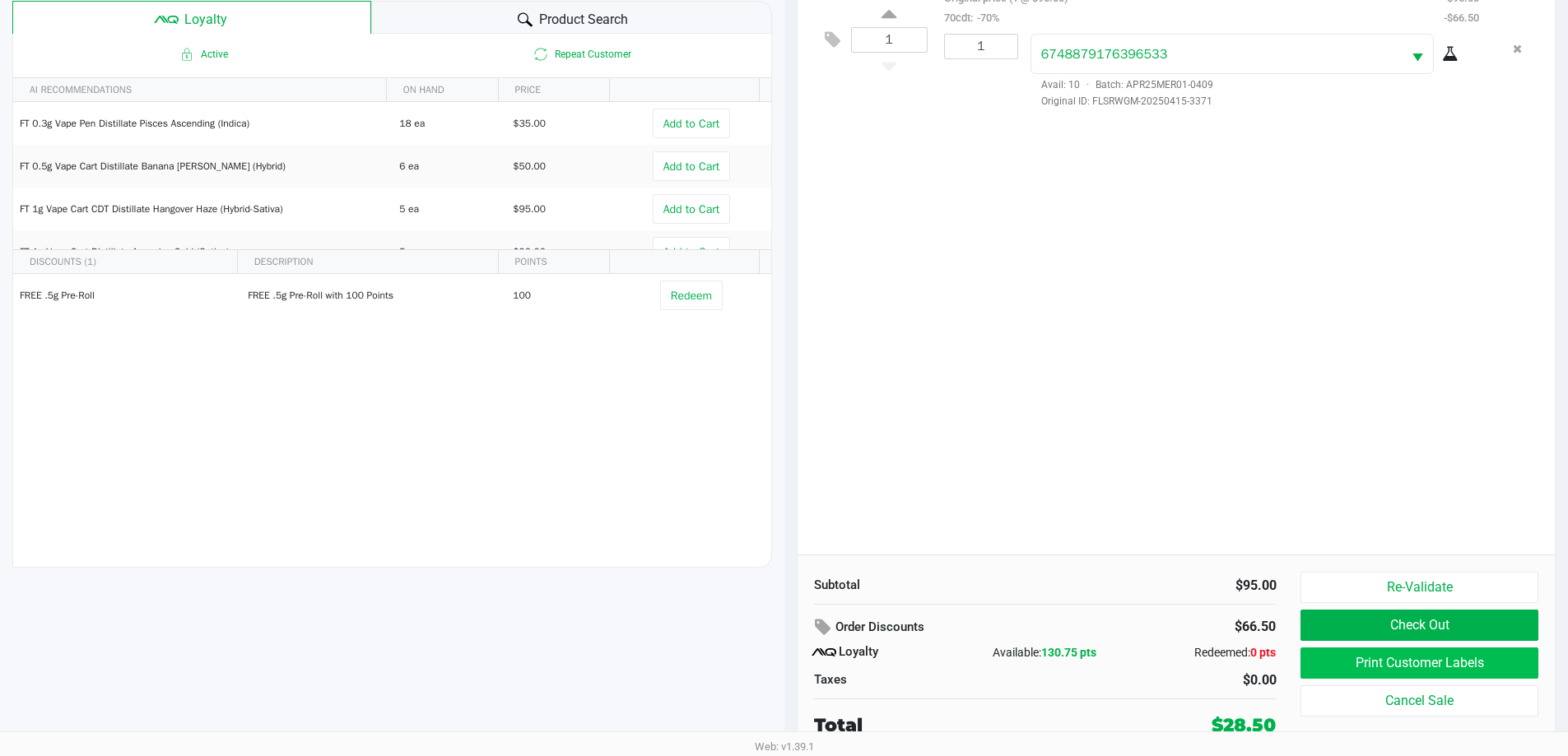 scroll, scrollTop: 0, scrollLeft: 0, axis: both 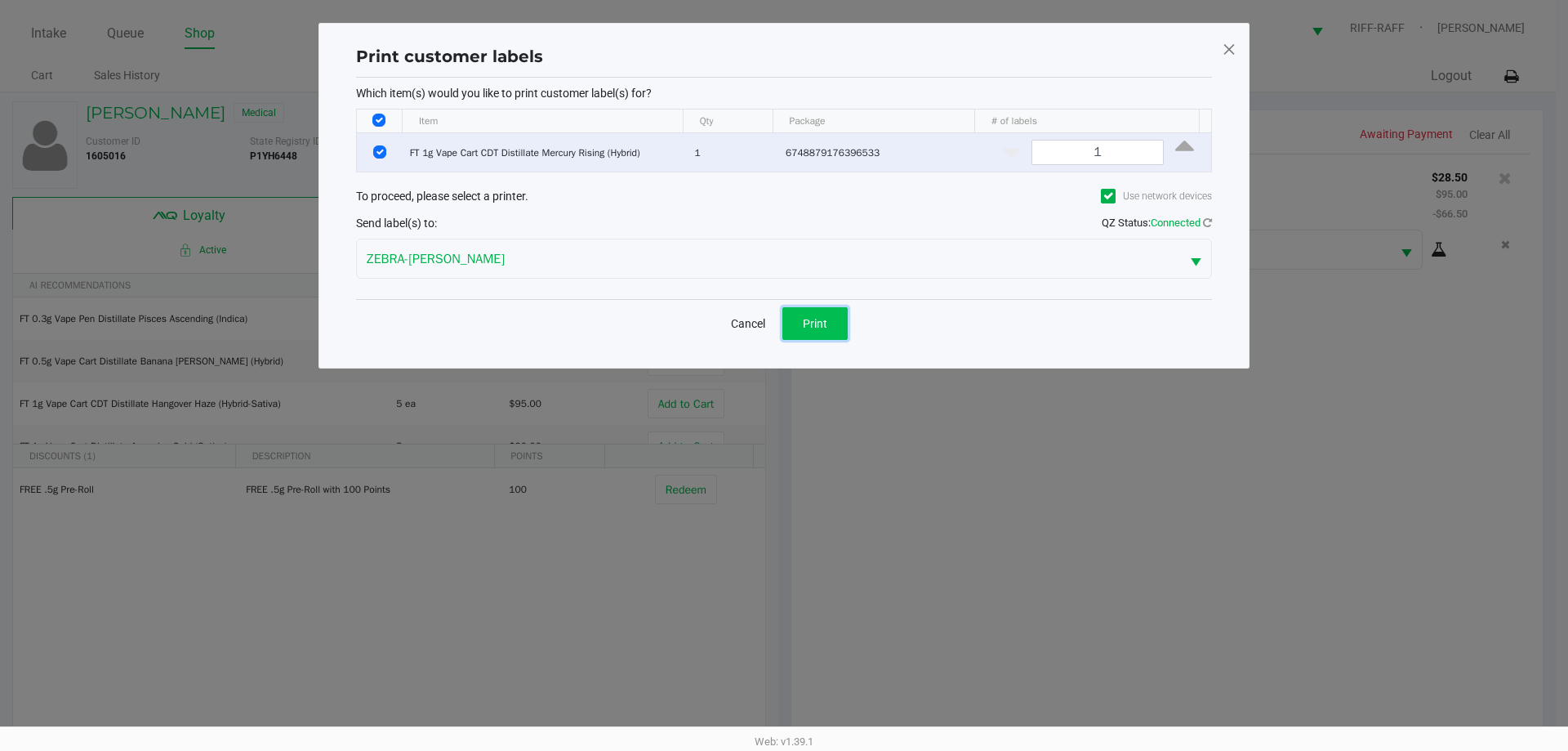 drag, startPoint x: 817, startPoint y: 315, endPoint x: 1010, endPoint y: 380, distance: 203.65166 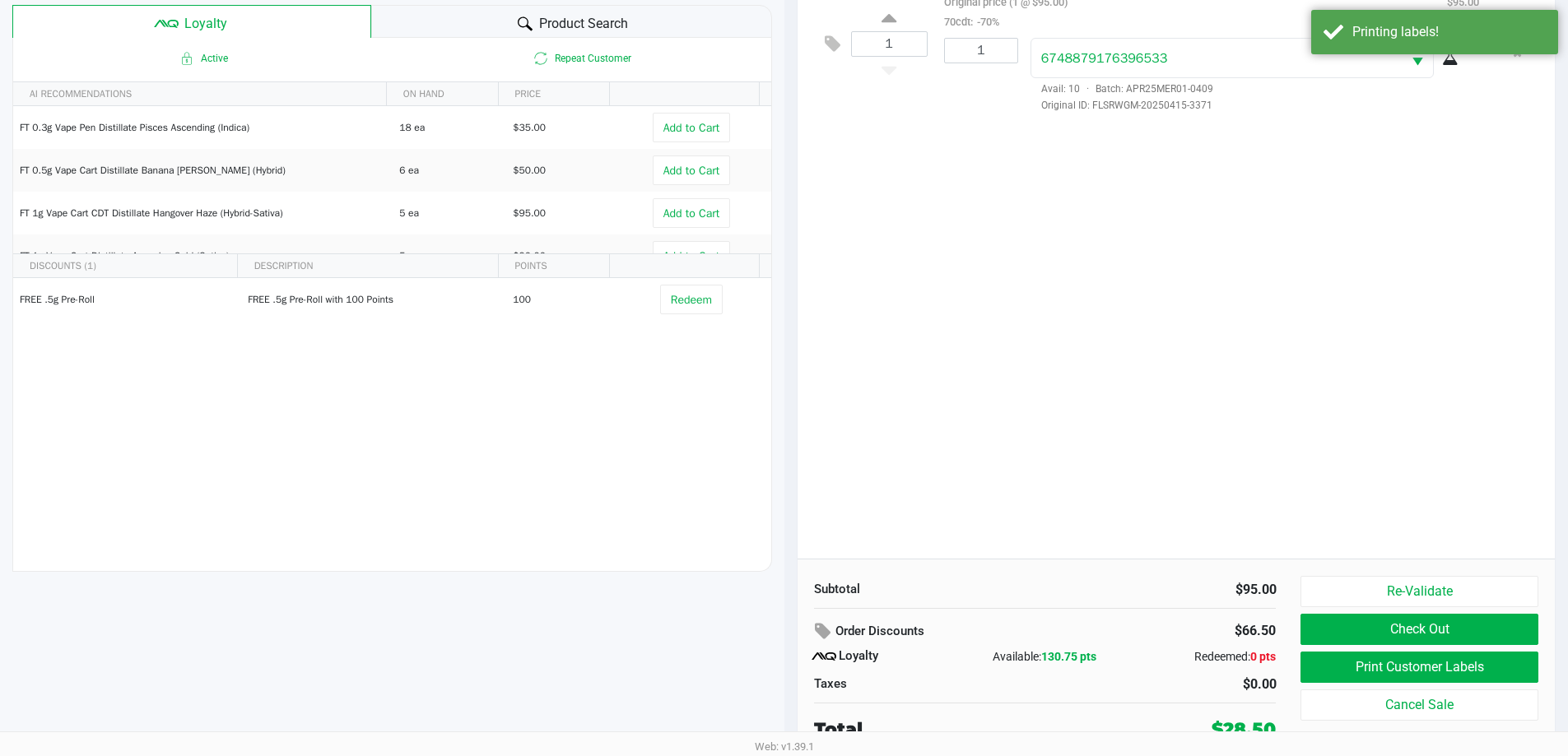 scroll, scrollTop: 197, scrollLeft: 0, axis: vertical 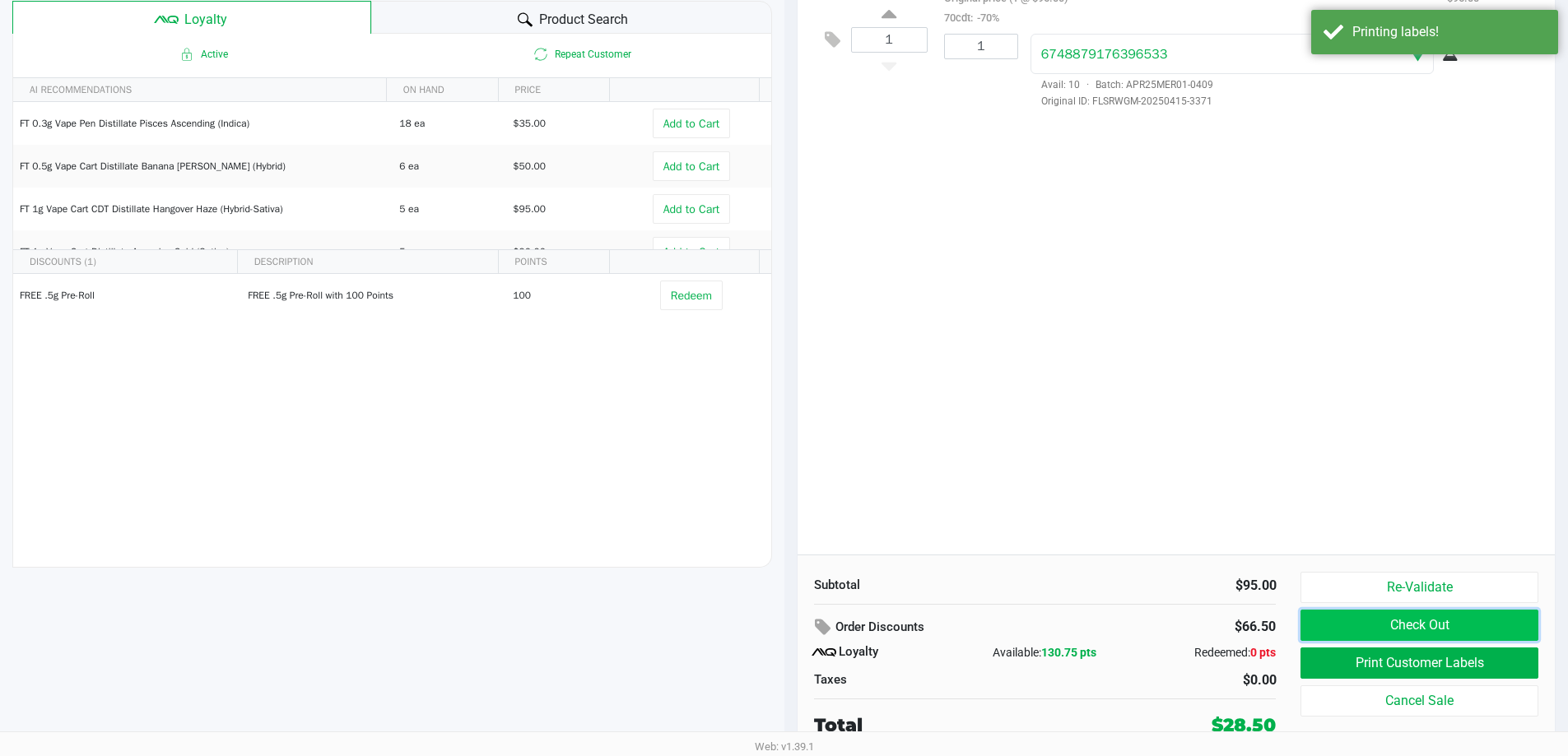 click on "Check Out" 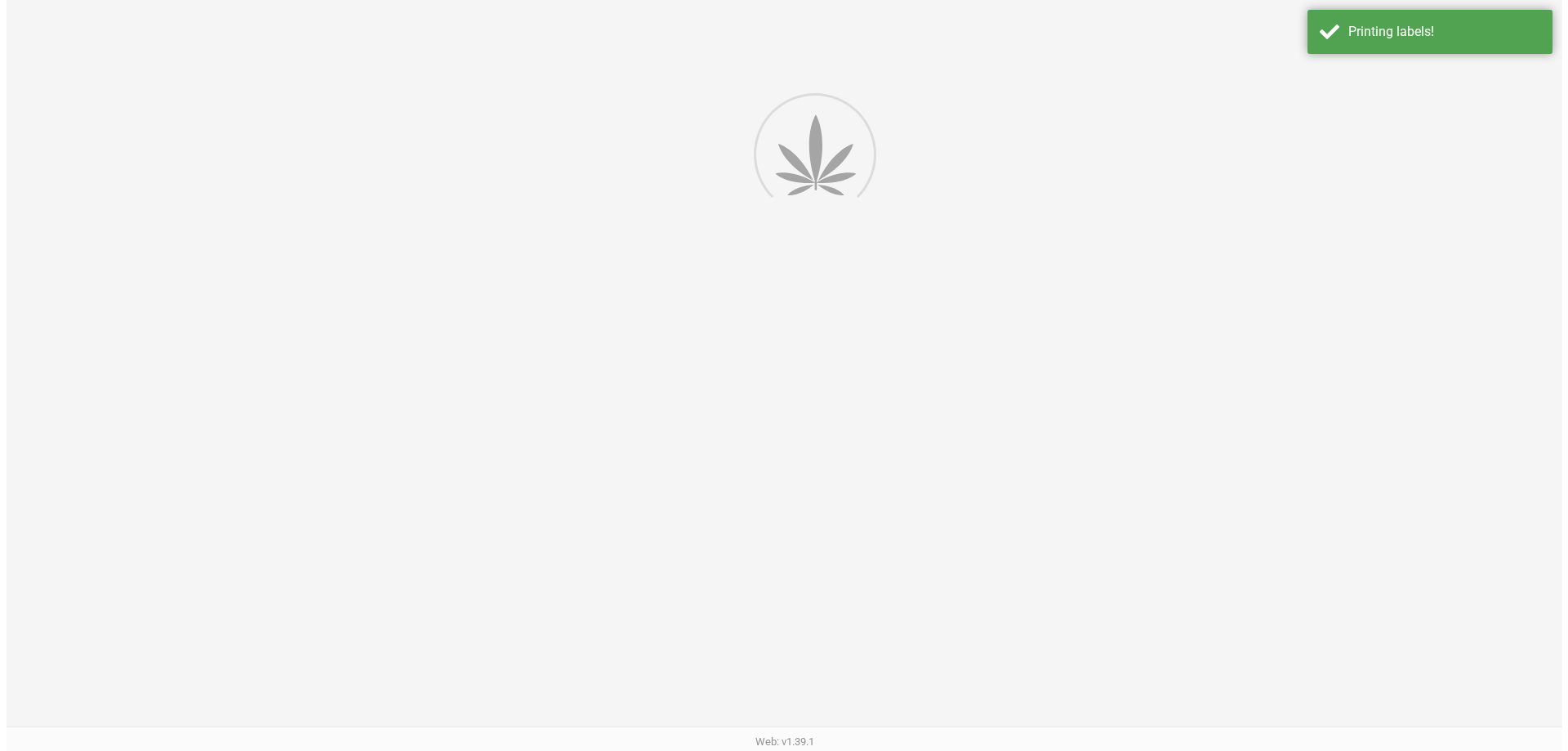 scroll, scrollTop: 0, scrollLeft: 0, axis: both 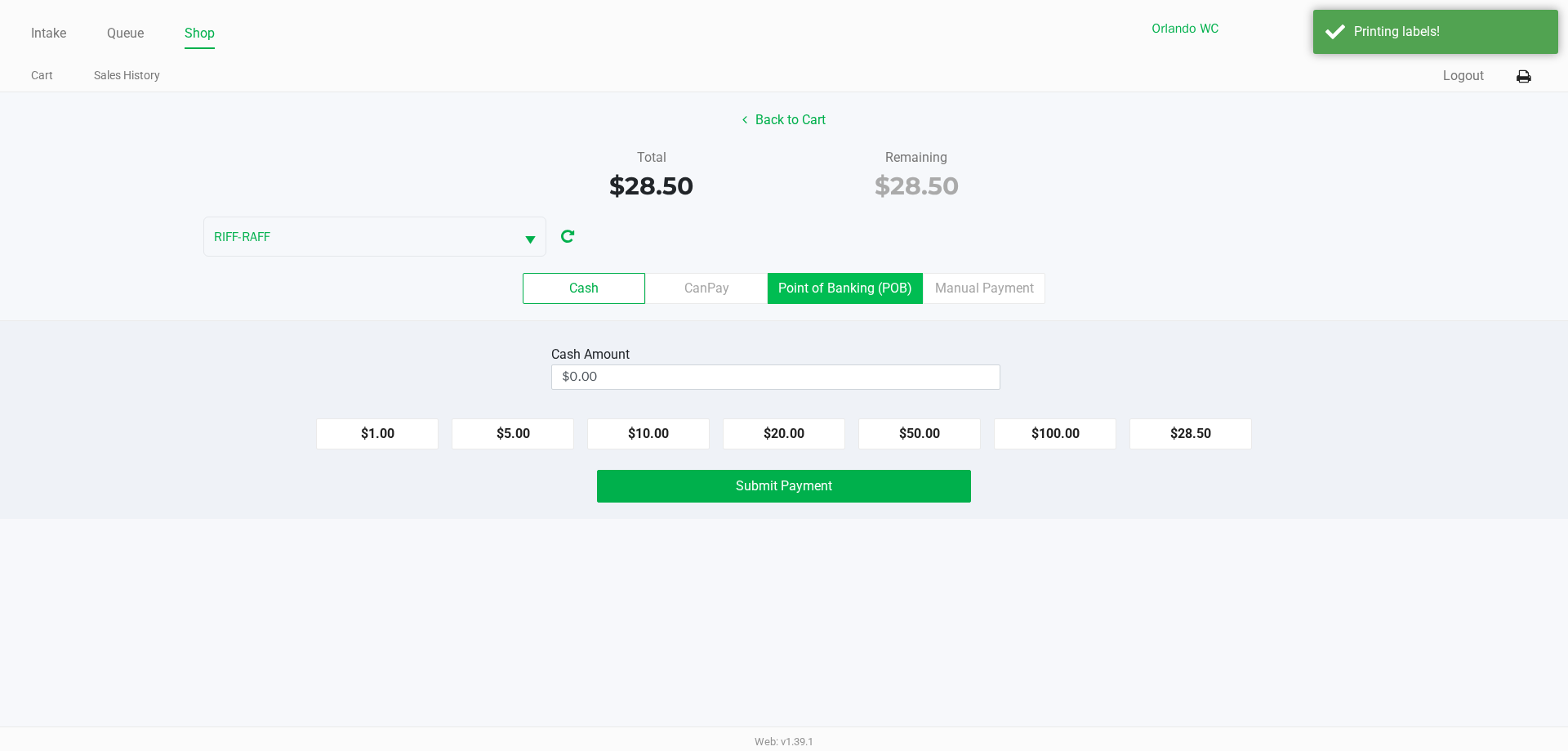click on "Point of Banking (POB)" 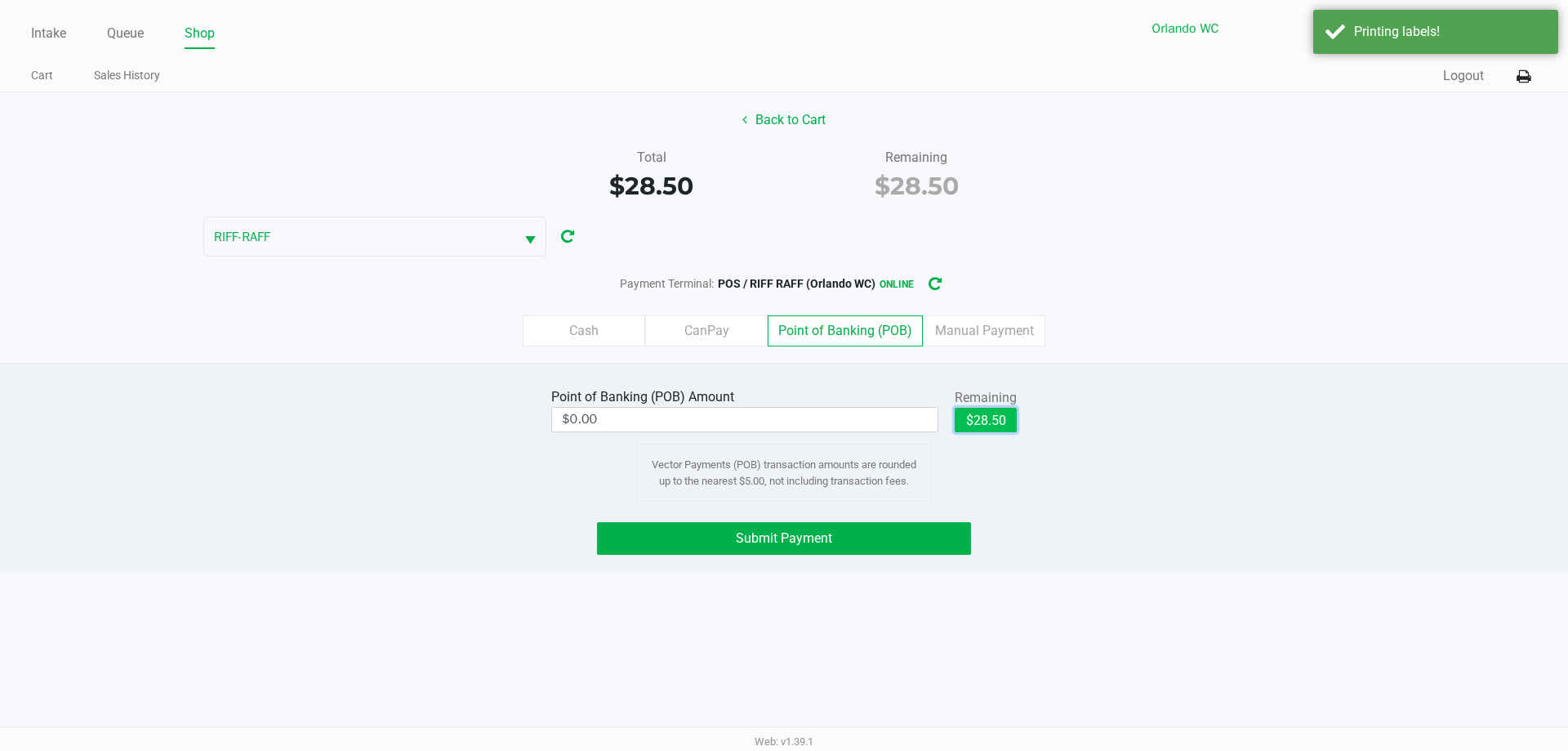 click on "$28.50" 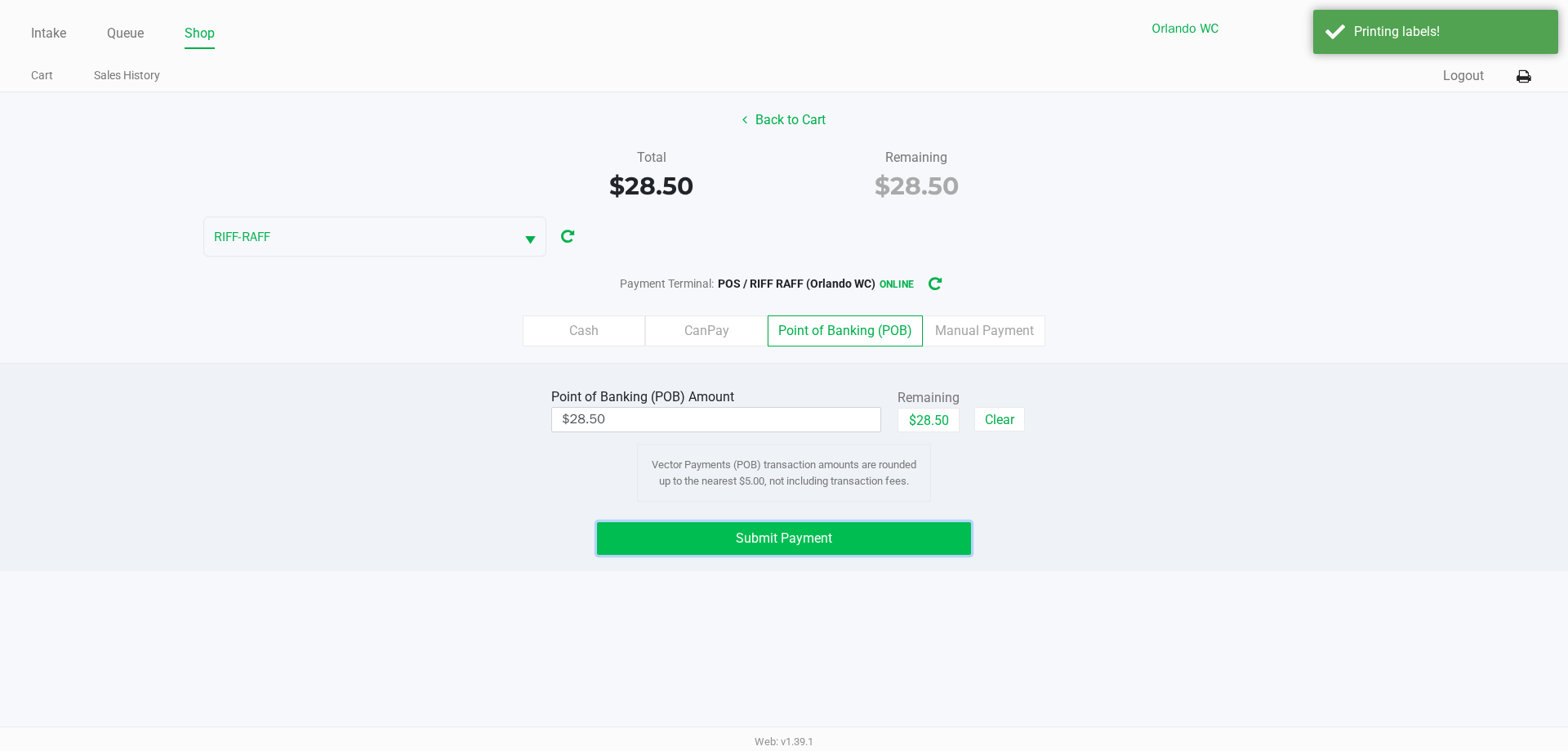 click on "Submit Payment" 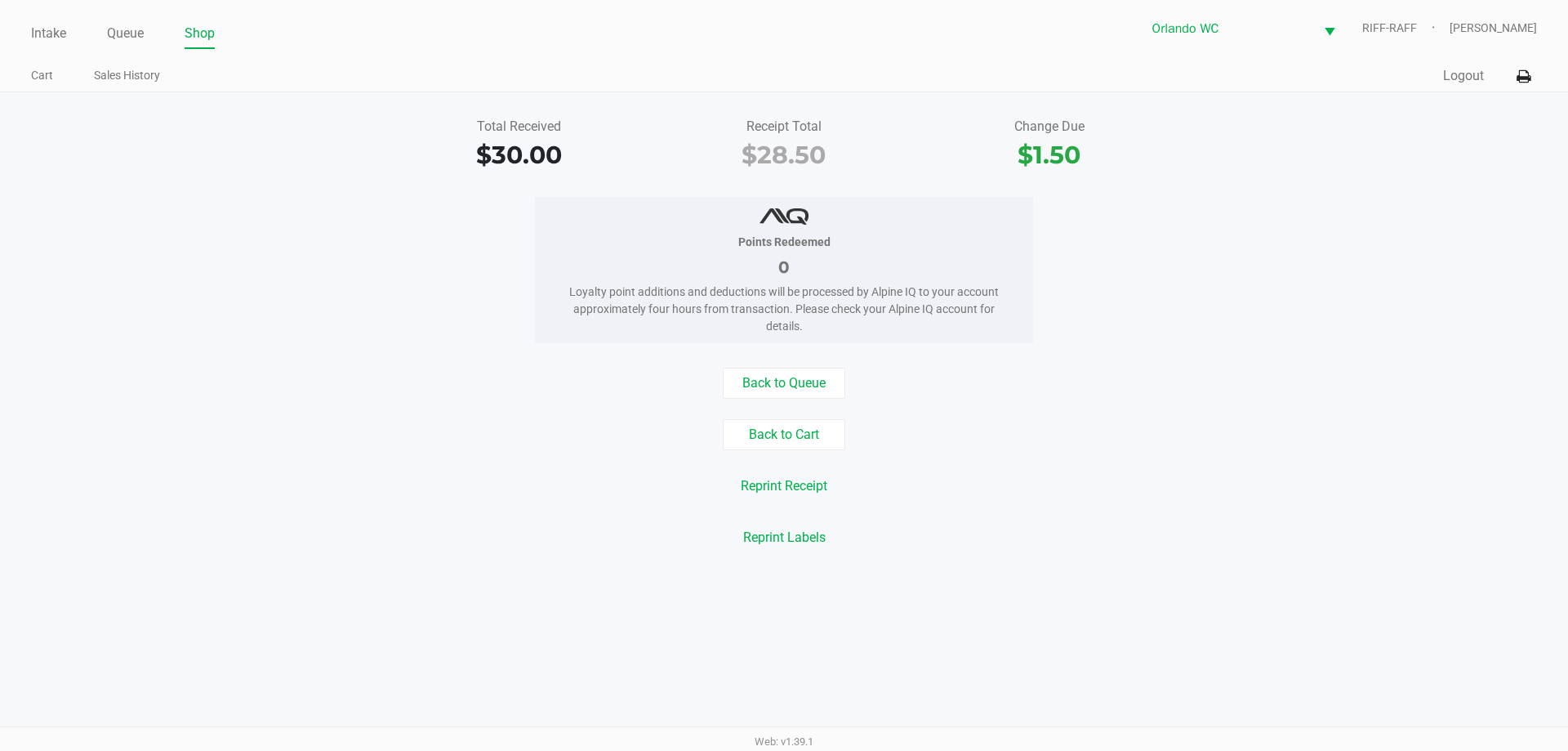 click on "Shop" 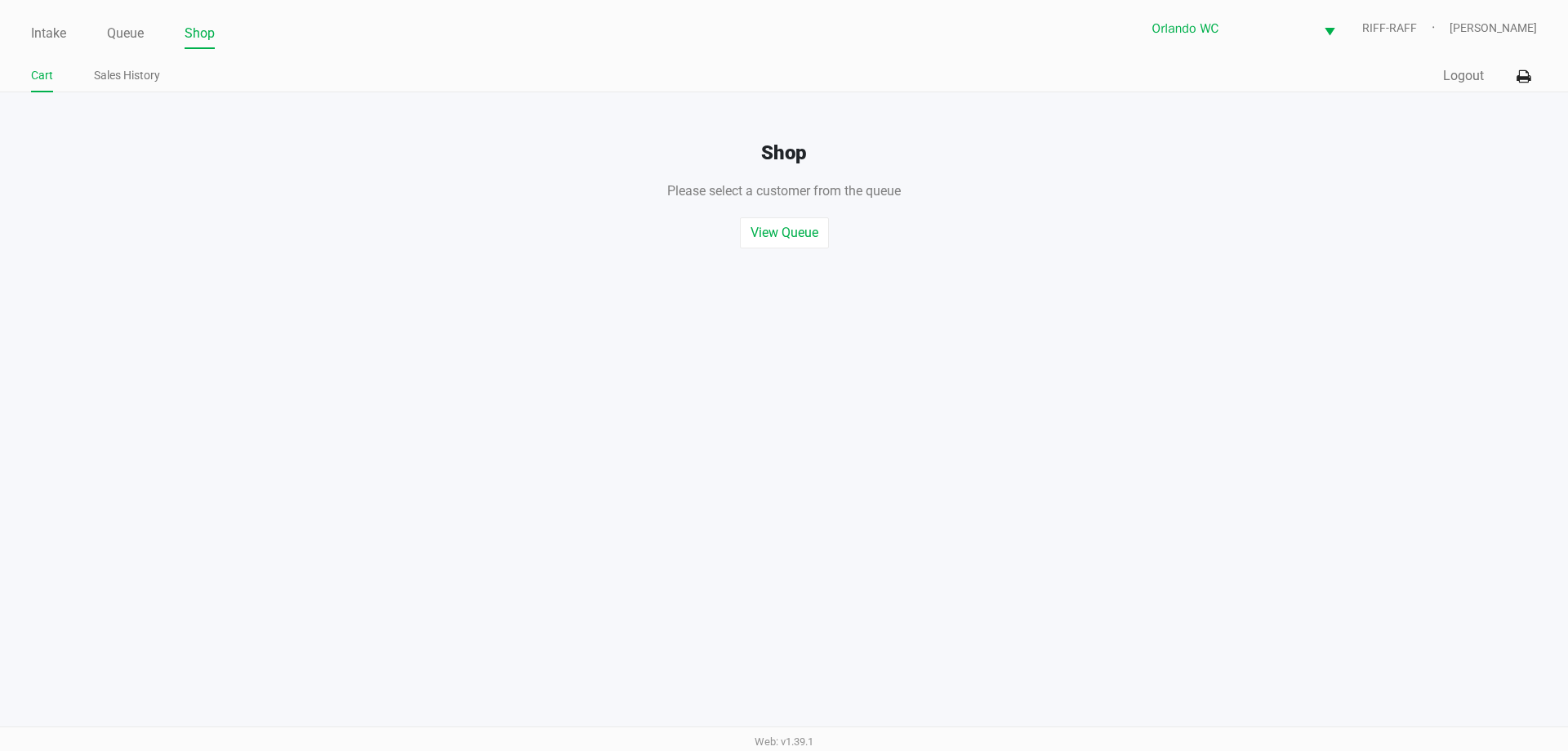 click on "Logout" 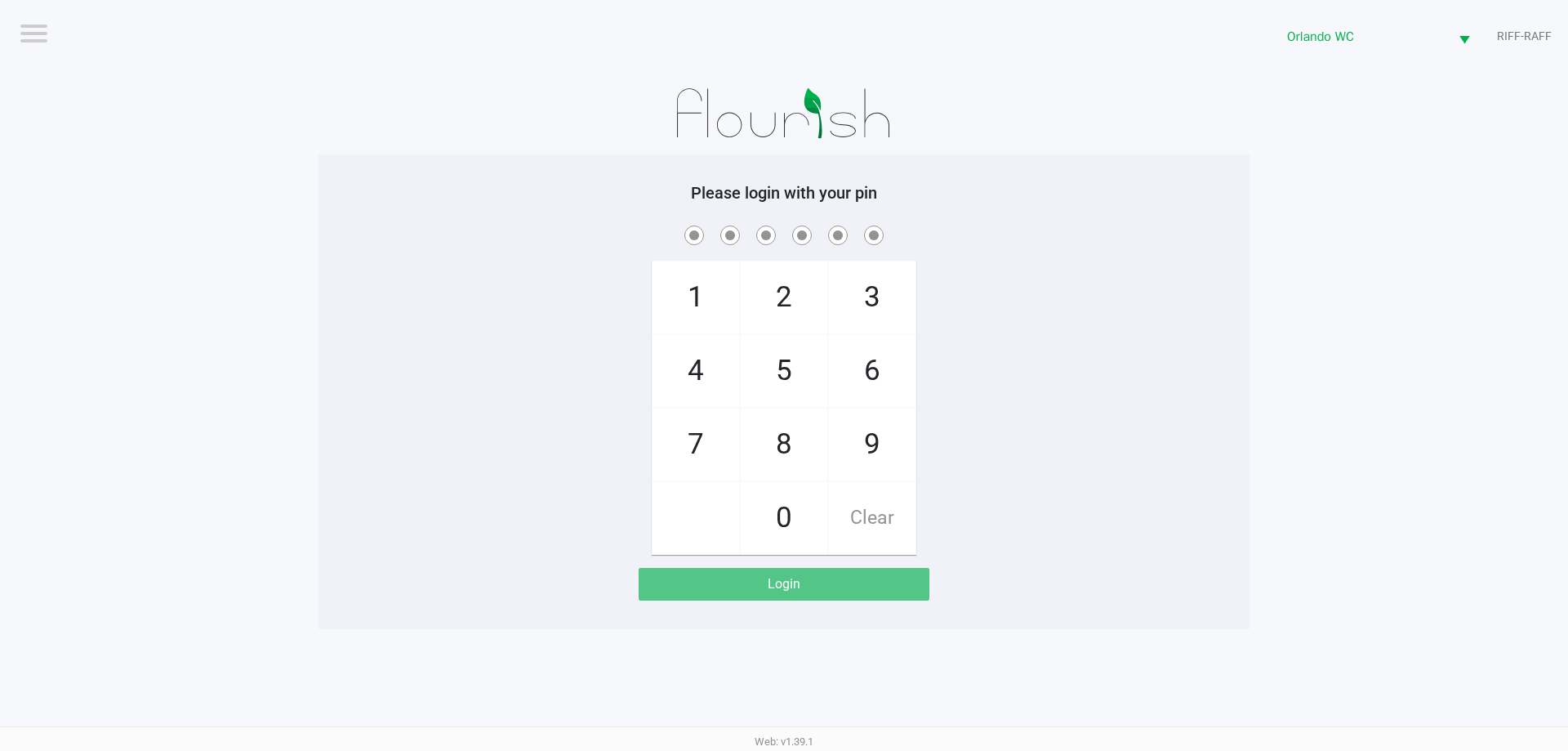 click on "5" 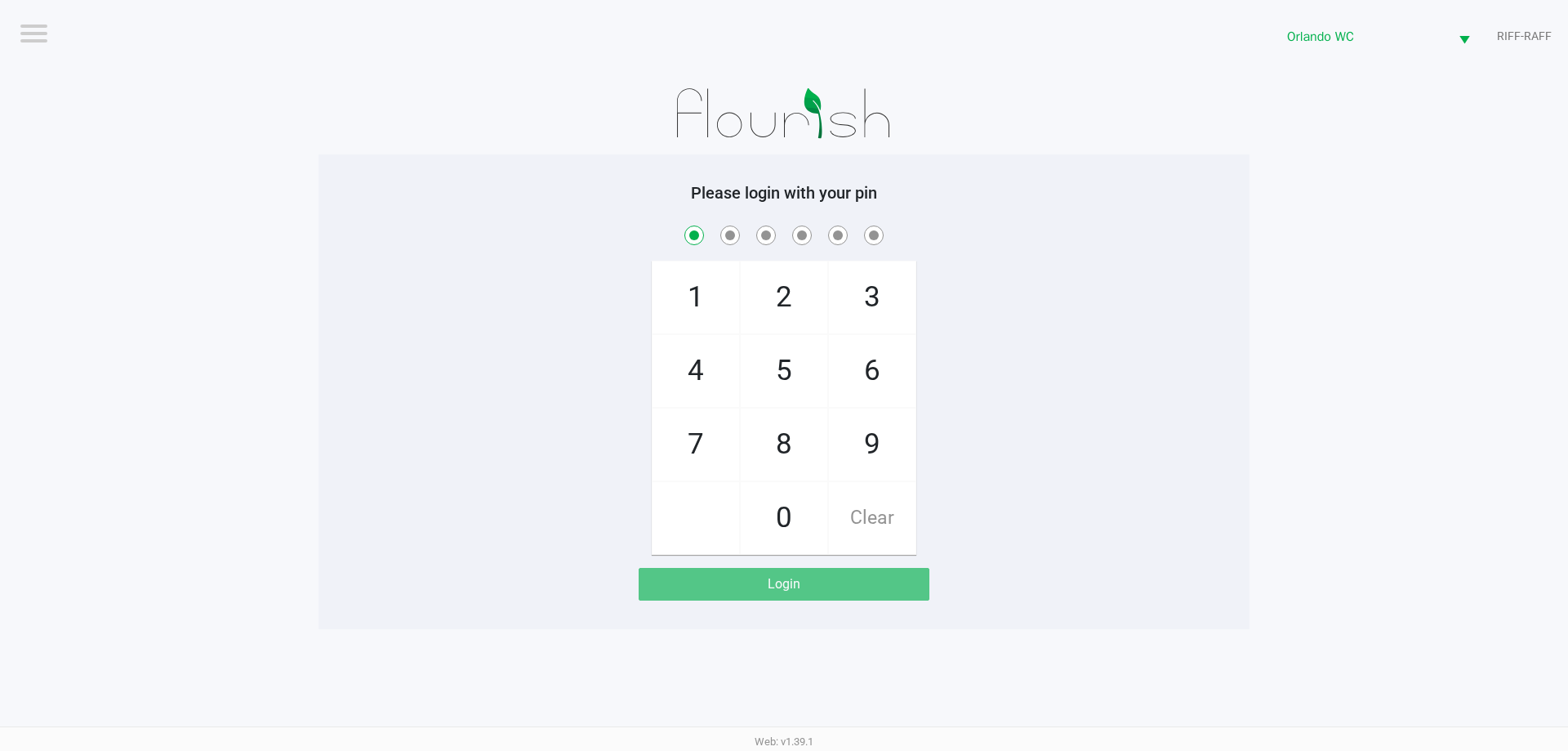 checkbox on "true" 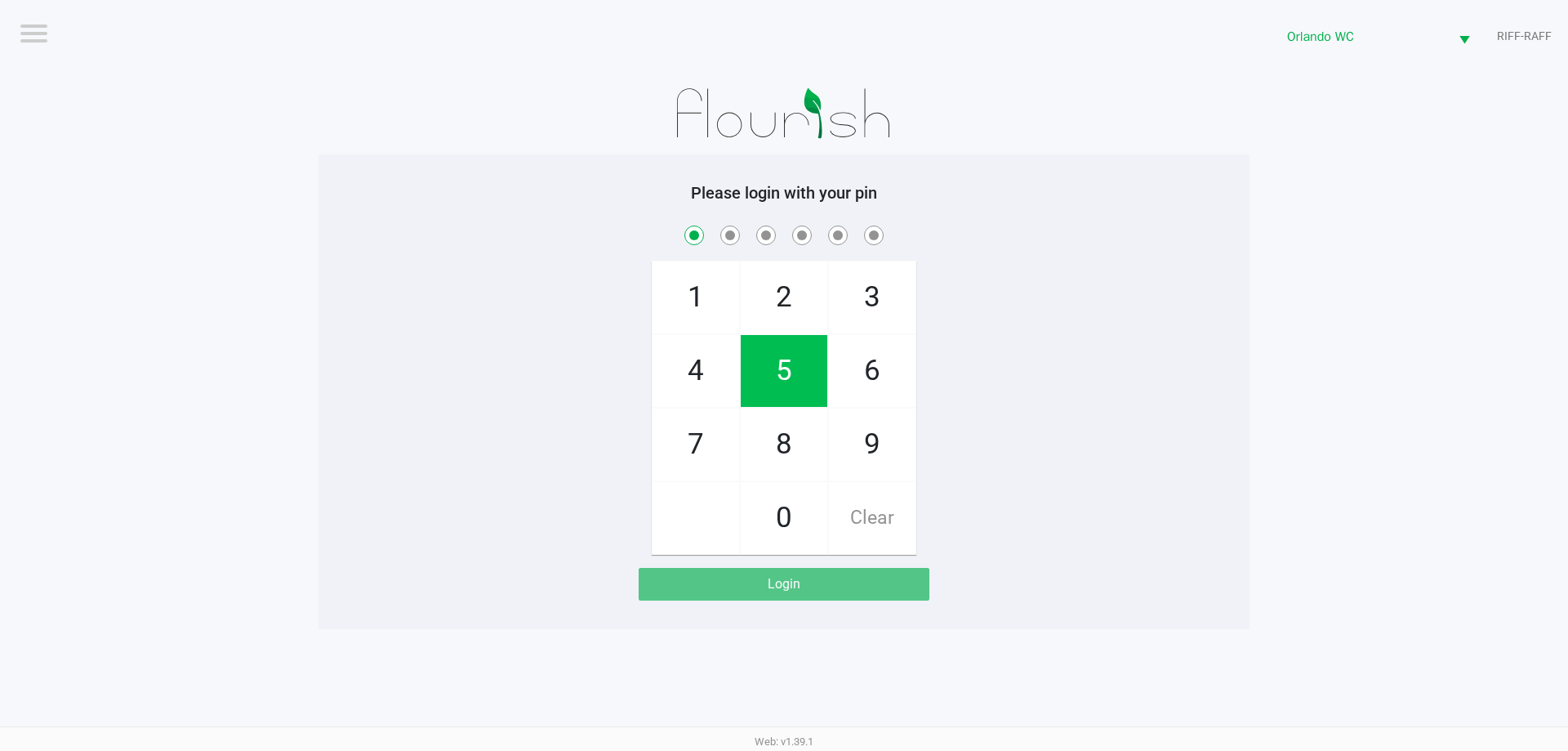 click on "3" 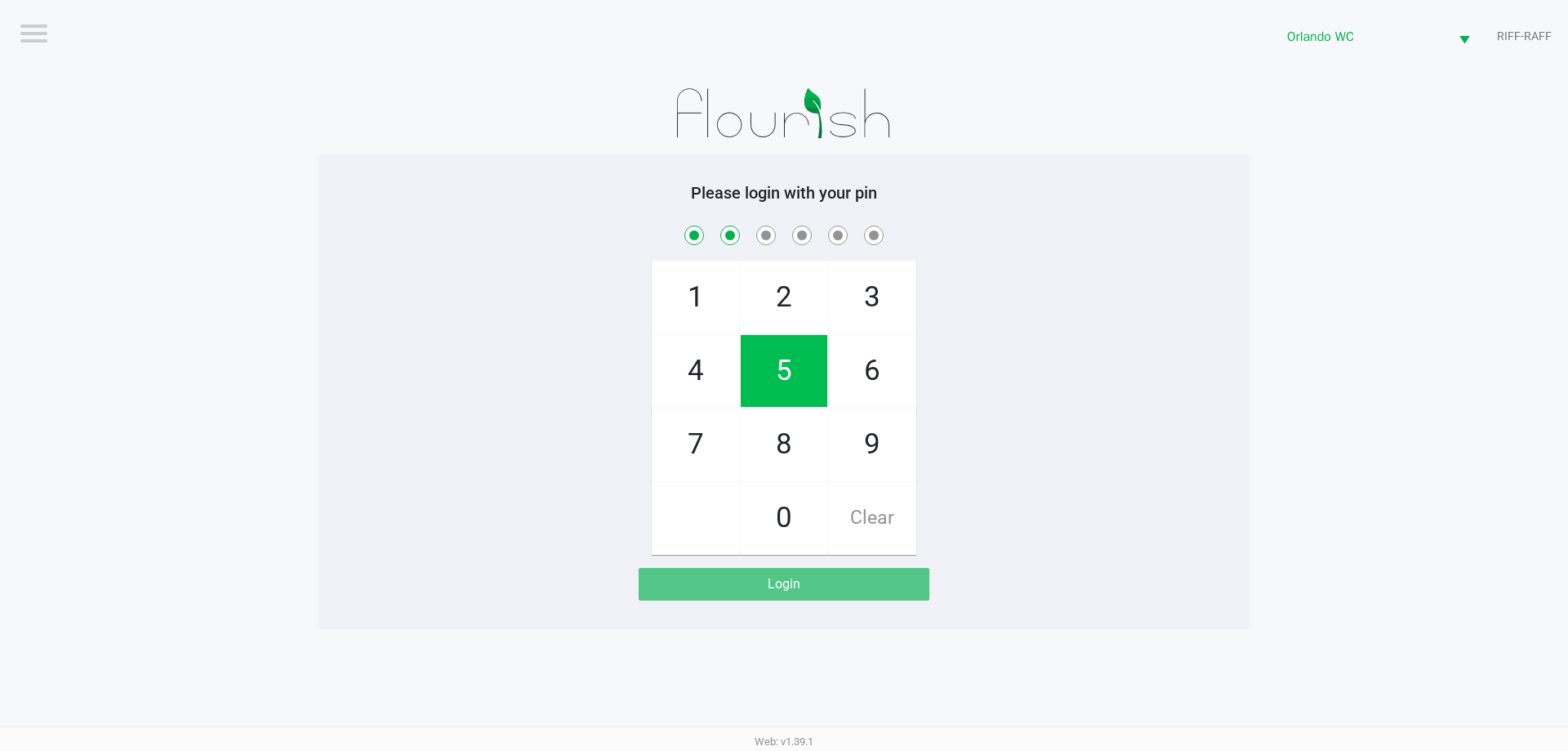 checkbox on "true" 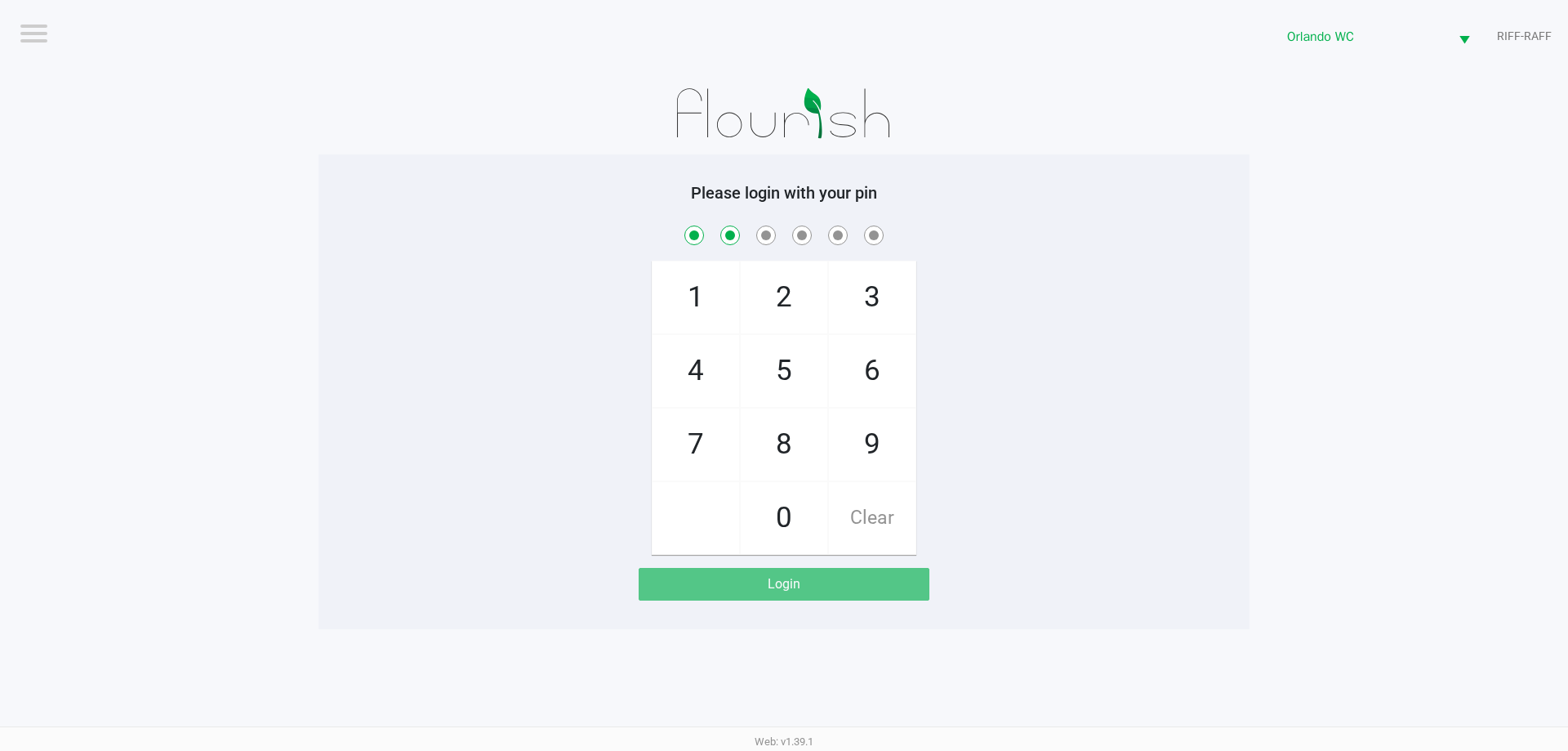 click on "0" 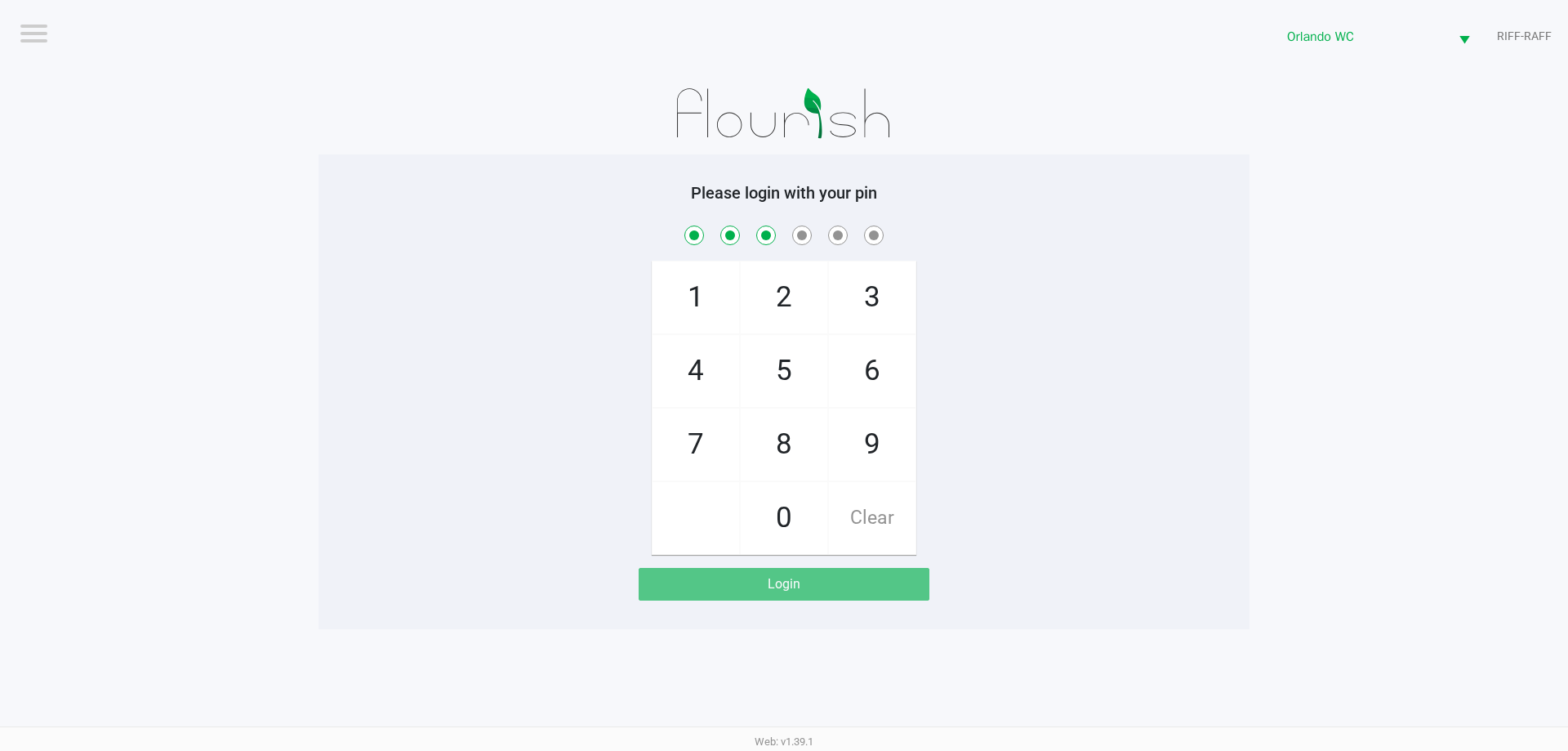 checkbox on "true" 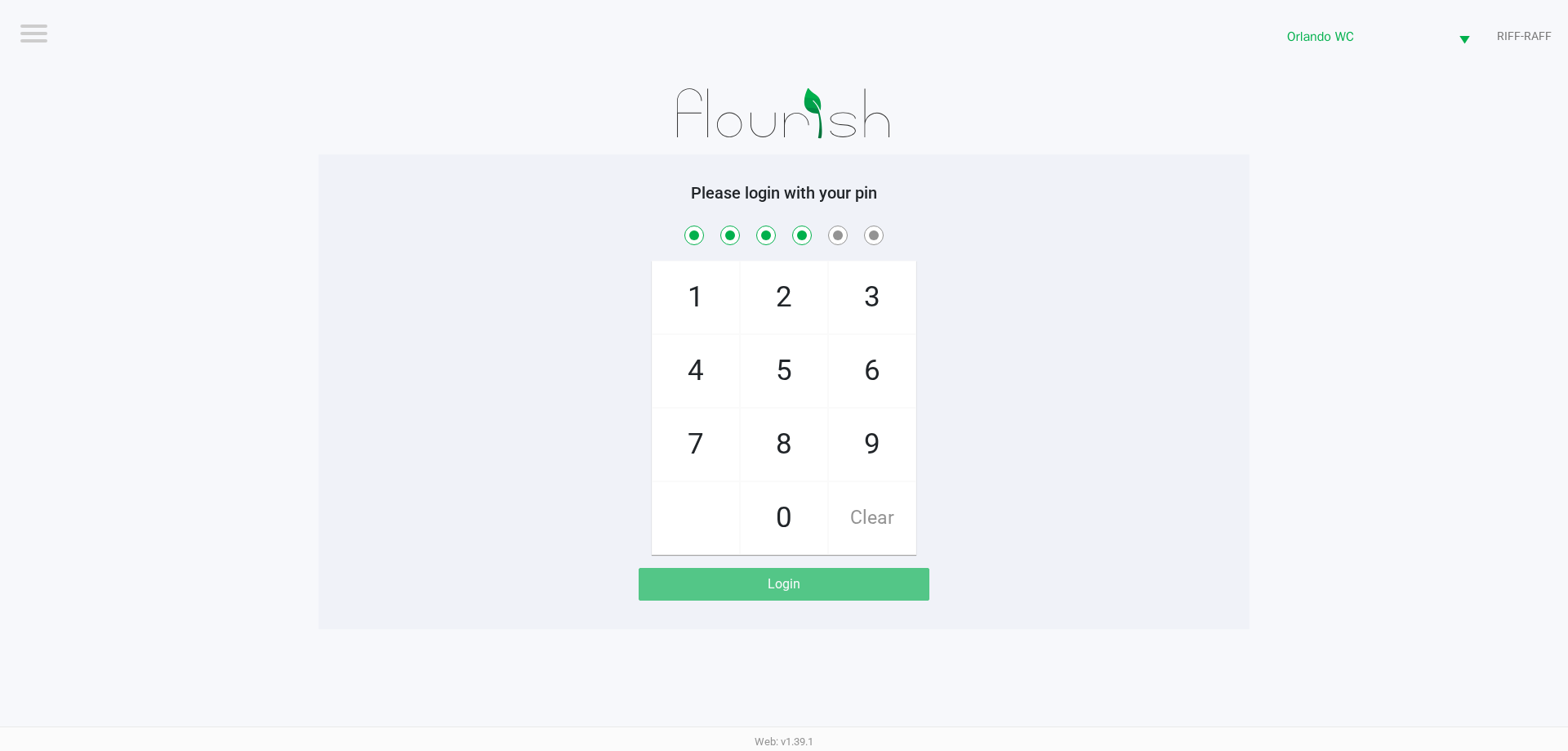checkbox on "true" 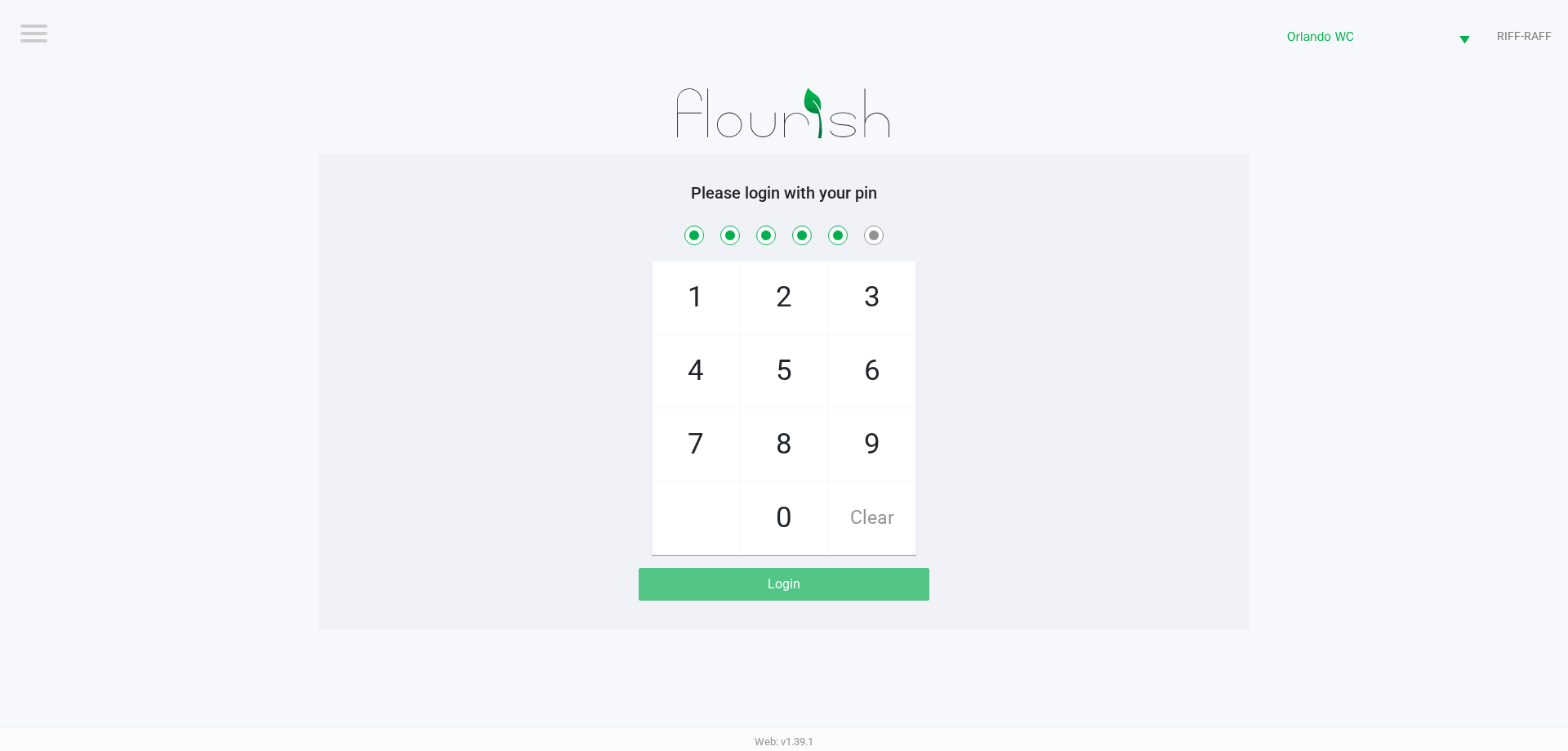 checkbox on "true" 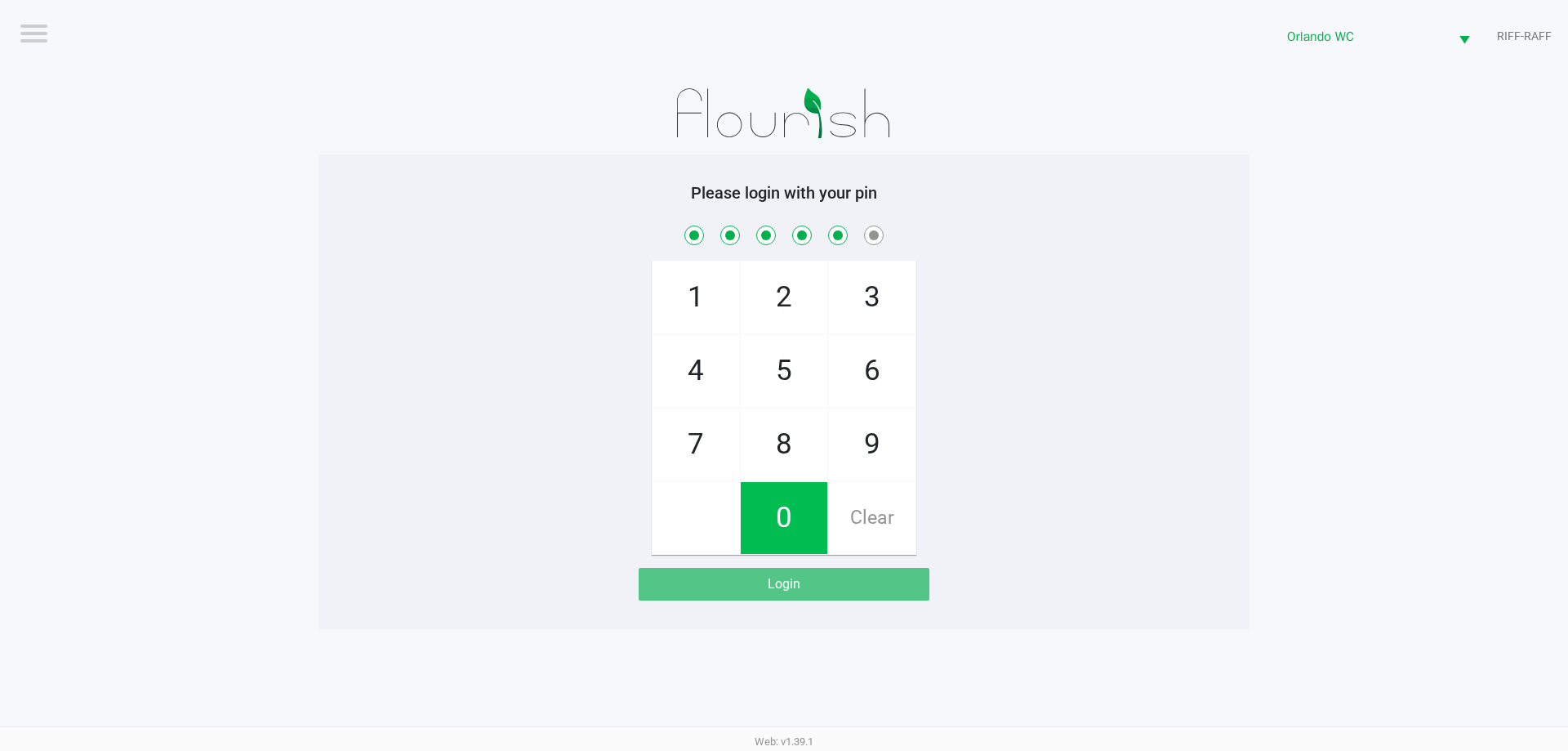 click on "8" 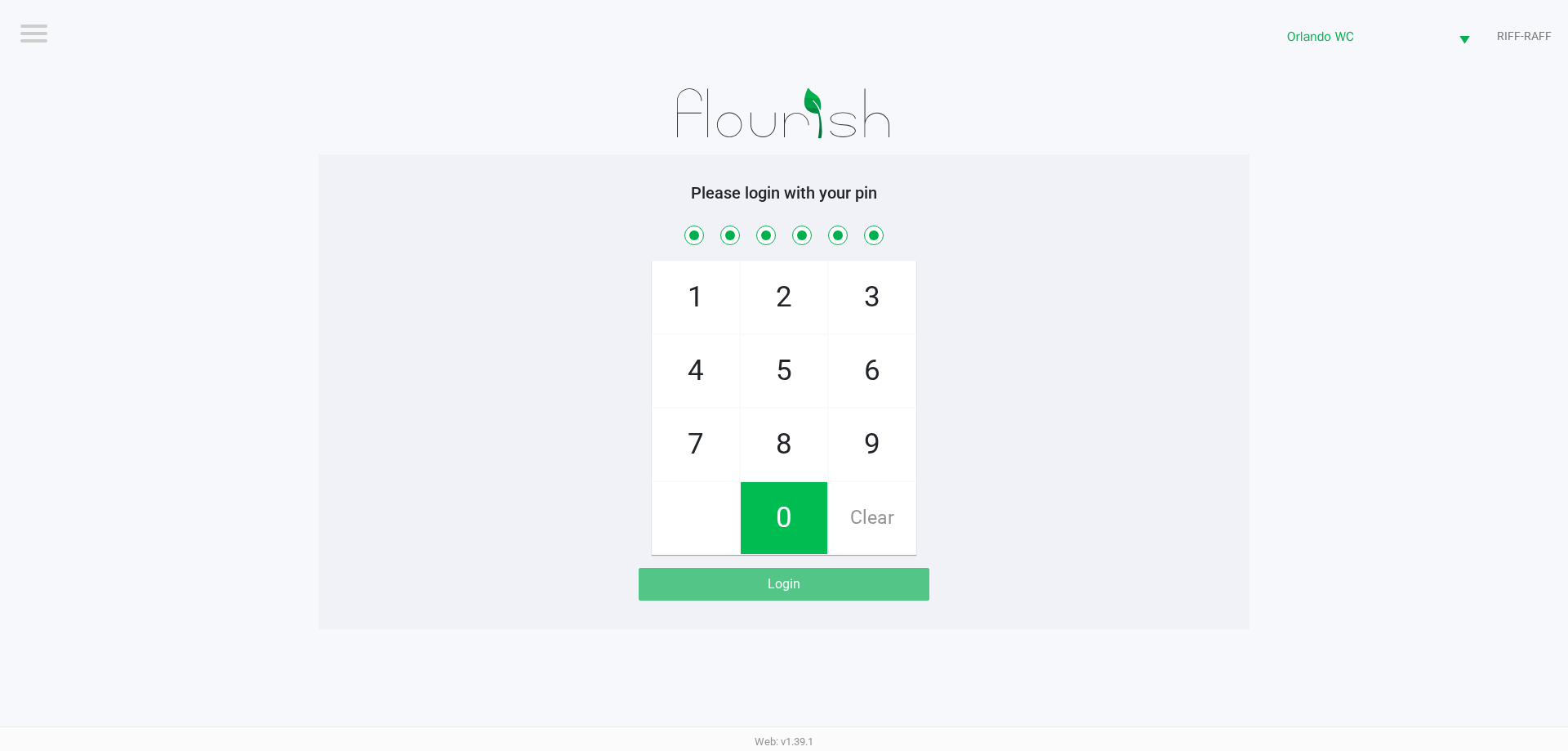 checkbox on "true" 